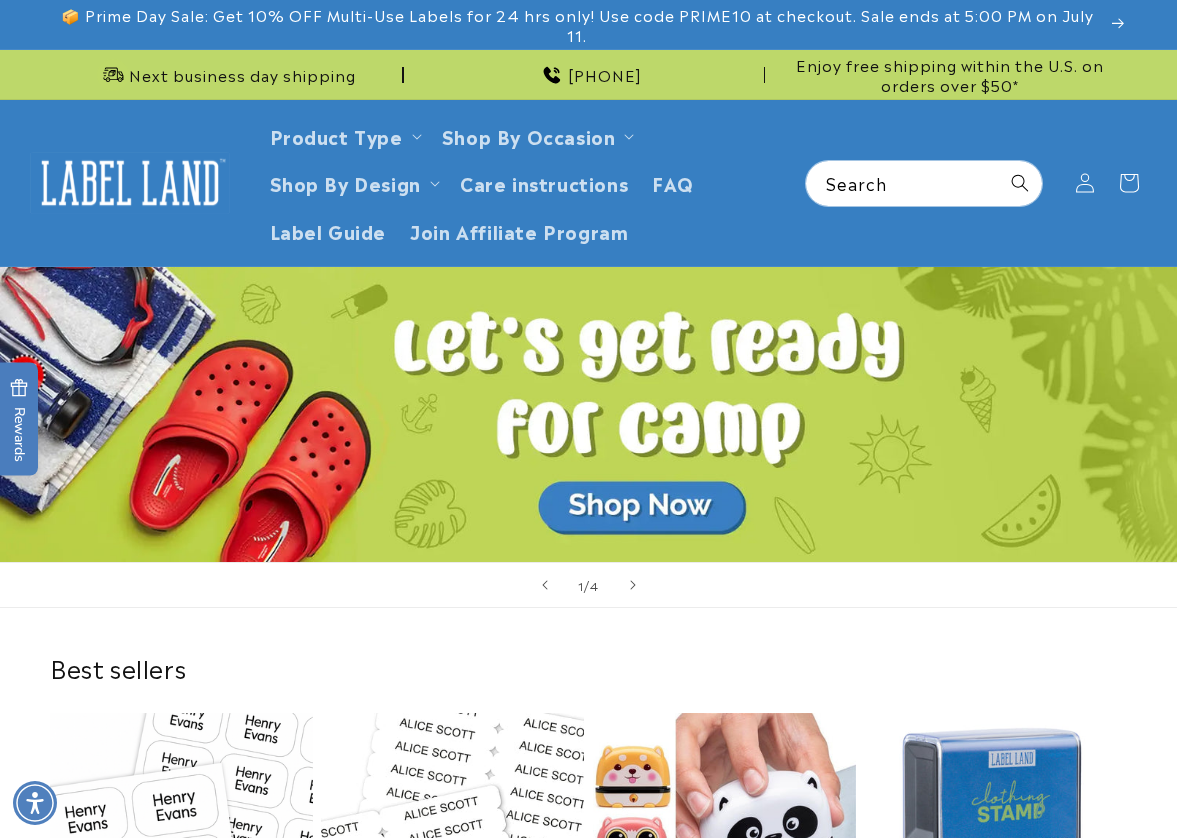 scroll, scrollTop: 0, scrollLeft: 0, axis: both 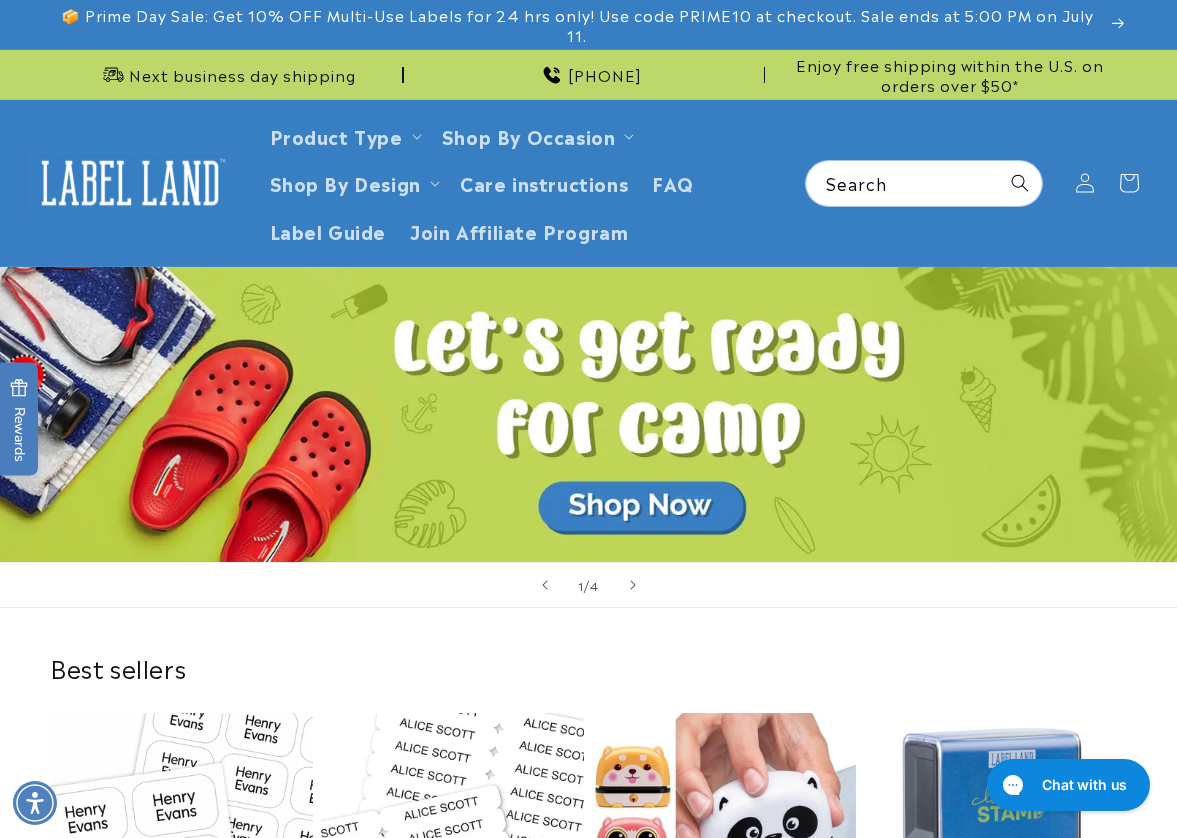 click on "Stick N' Wear Stikins® Labels
Best seller
Stick N' Wear Stikins® Labels
1064   reviews
Regular price
From $23.50
Regular price
Sale price
From $23.50
Unit price
/
per" at bounding box center (588, 912) 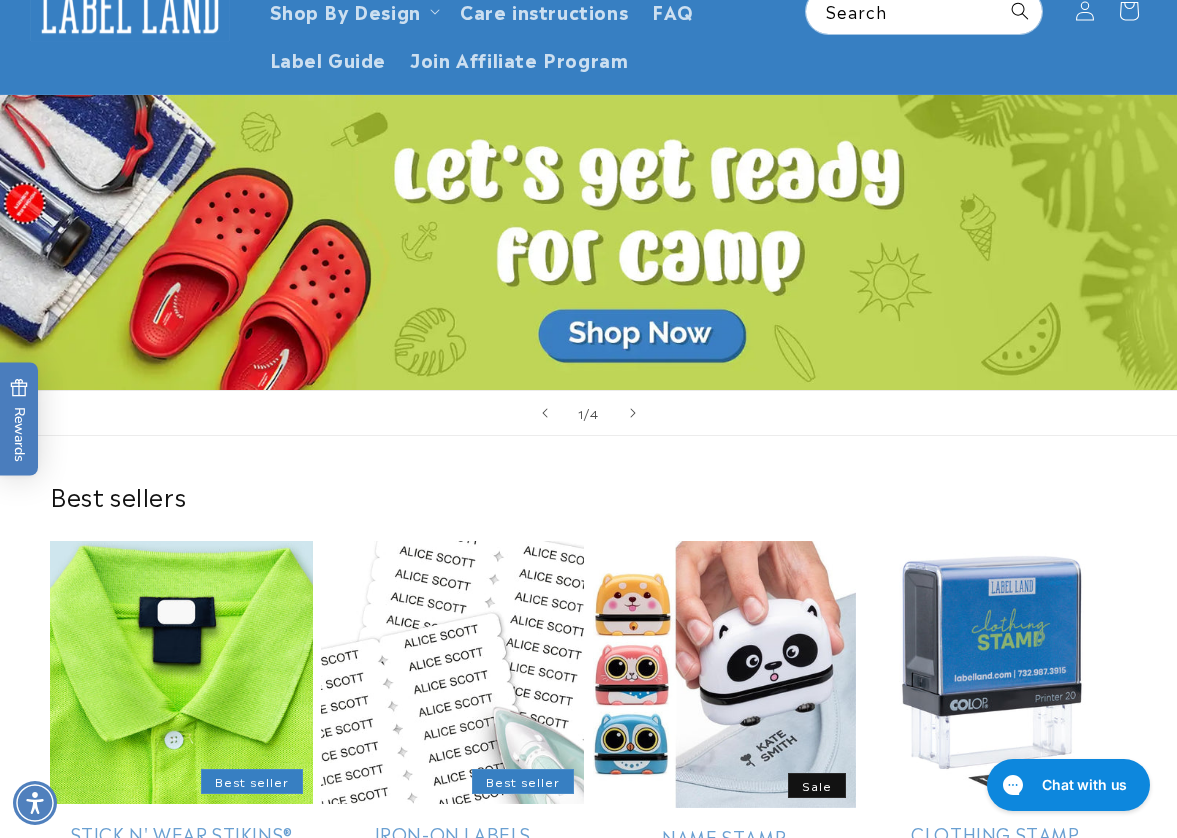 scroll, scrollTop: 400, scrollLeft: 0, axis: vertical 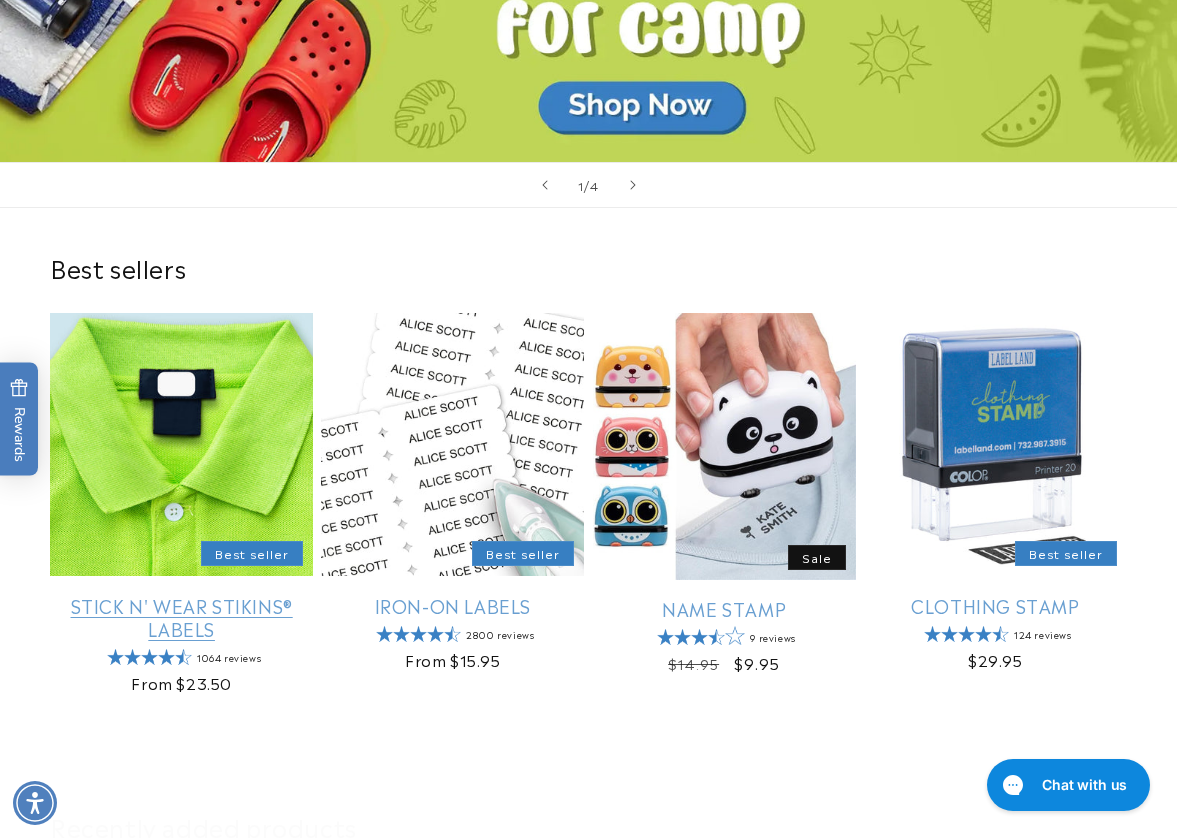 click on "Stick N' Wear Stikins® Labels" at bounding box center (181, 617) 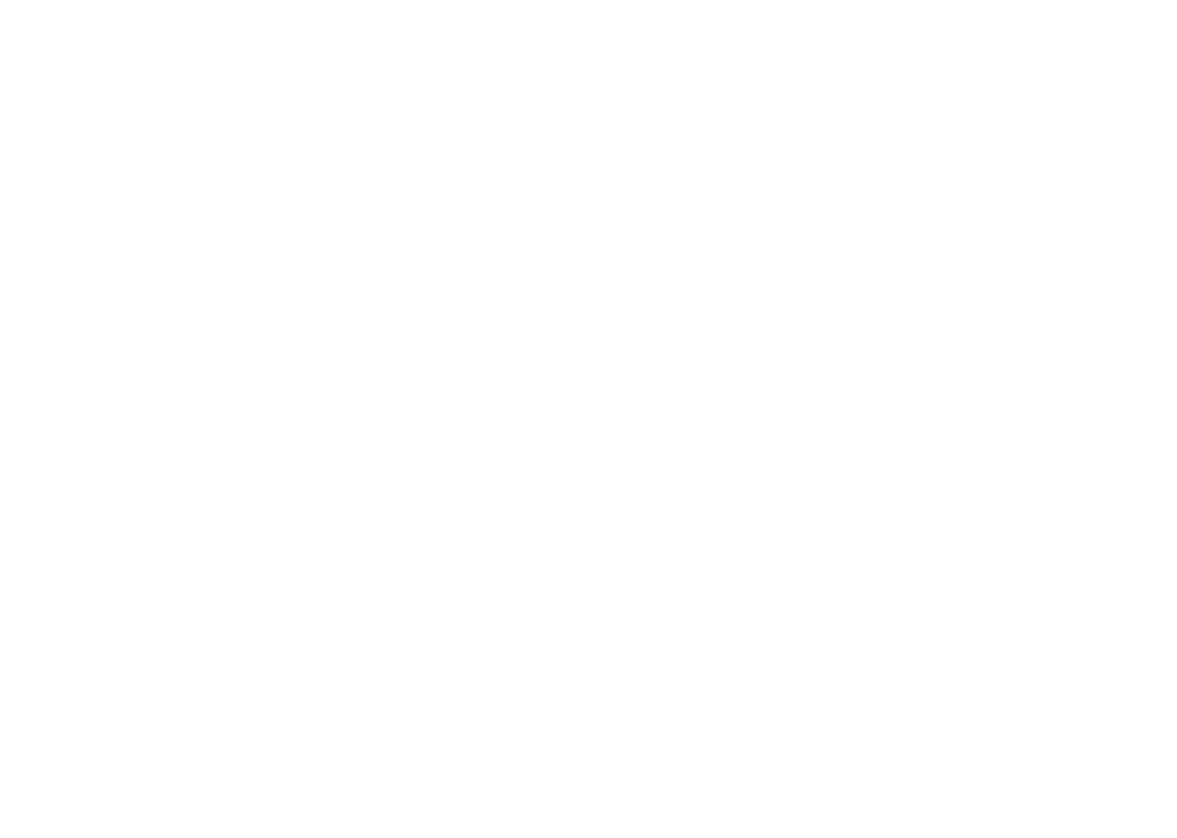 scroll, scrollTop: 0, scrollLeft: 0, axis: both 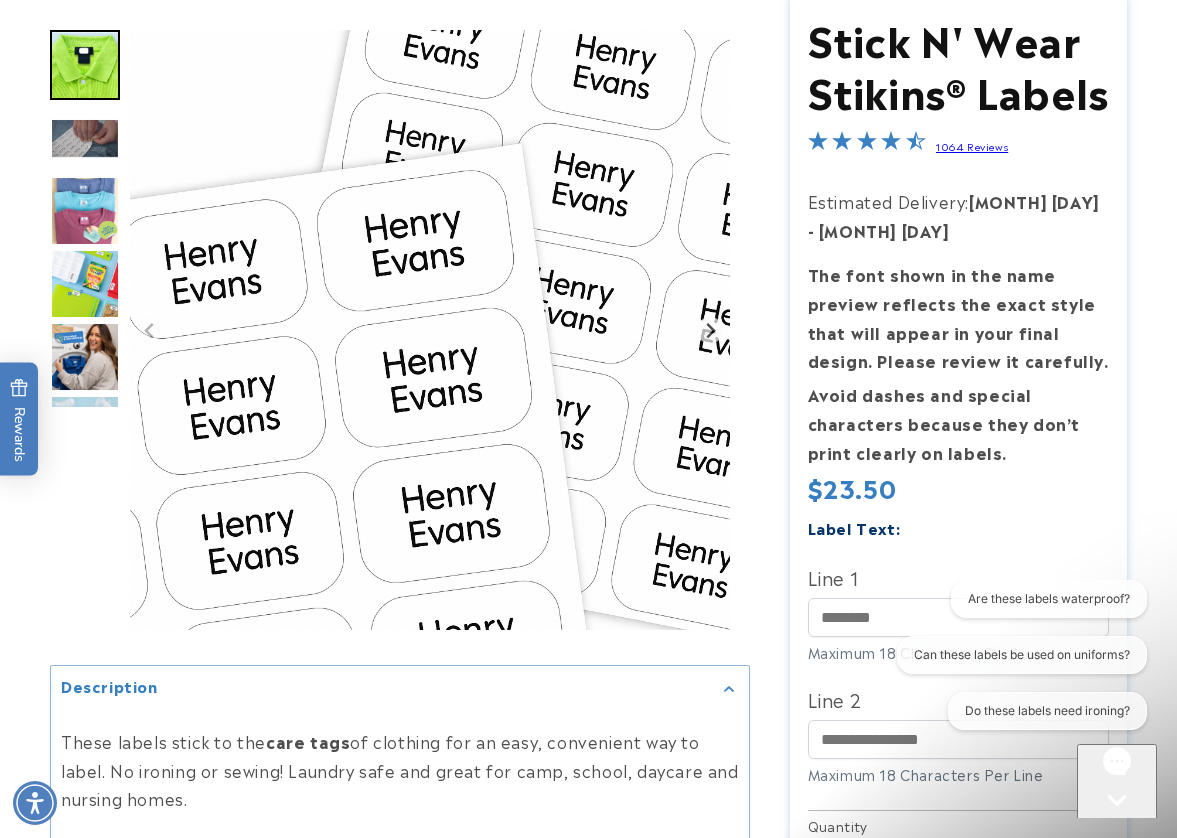click 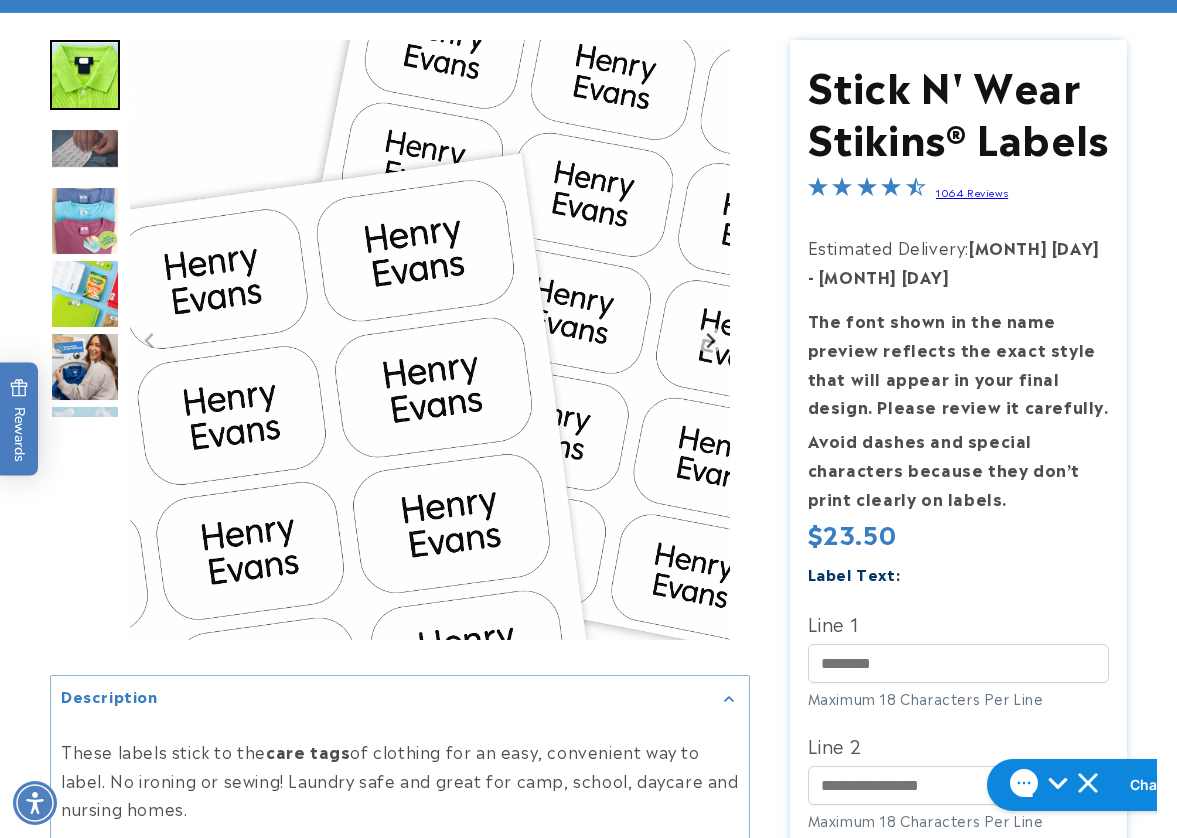 scroll, scrollTop: 500, scrollLeft: 0, axis: vertical 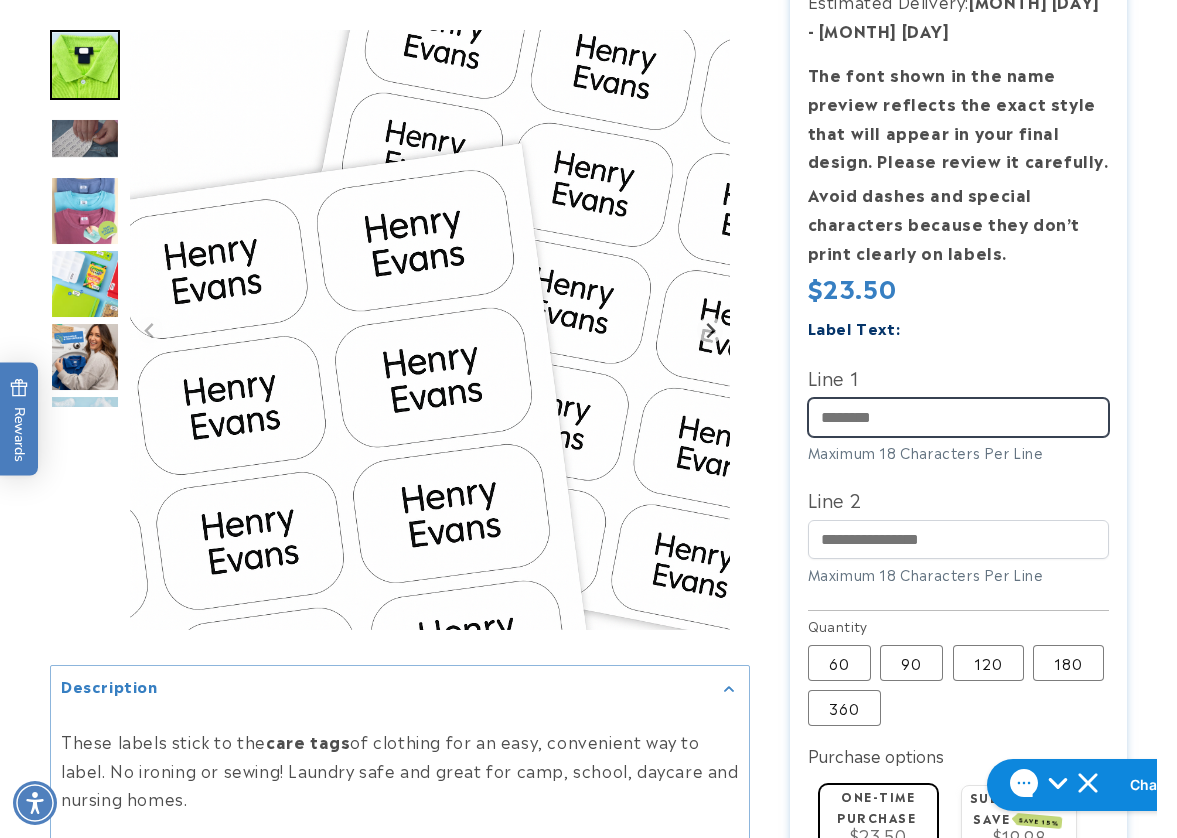click on "Line 1" at bounding box center [959, 417] 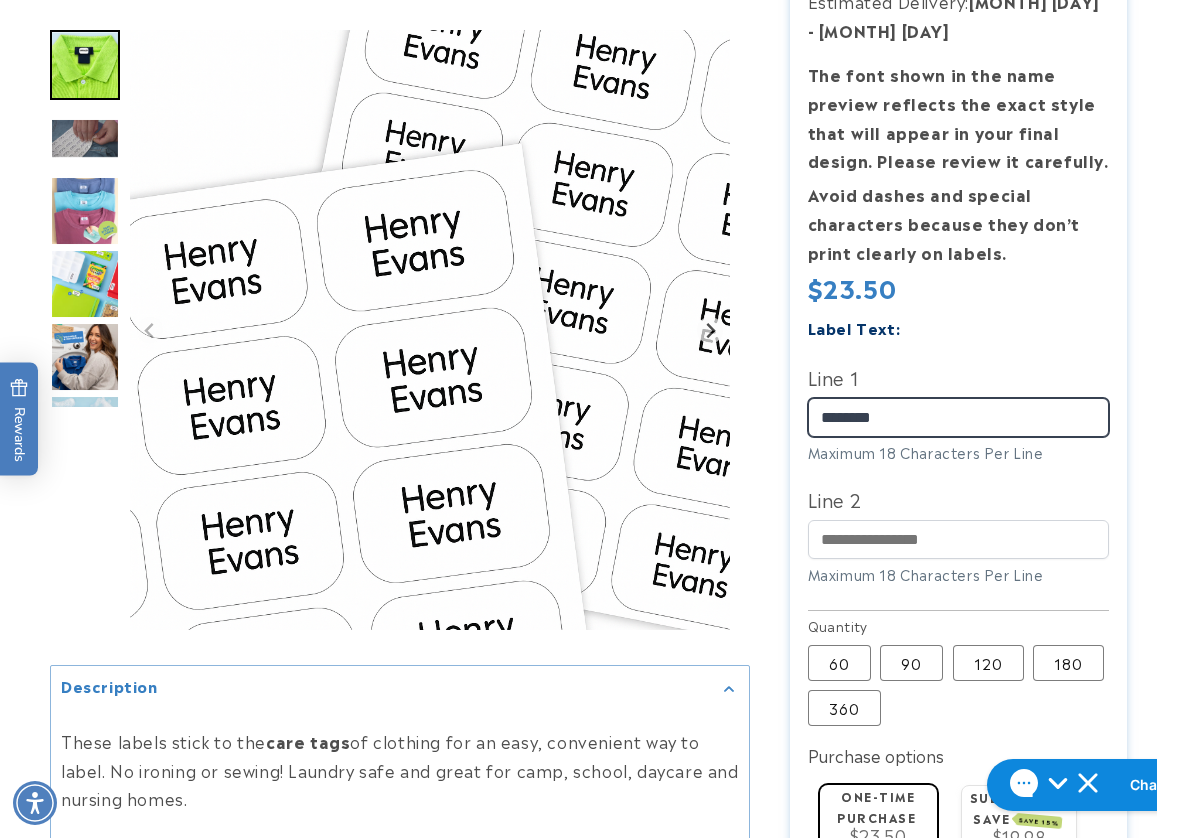 type on "********" 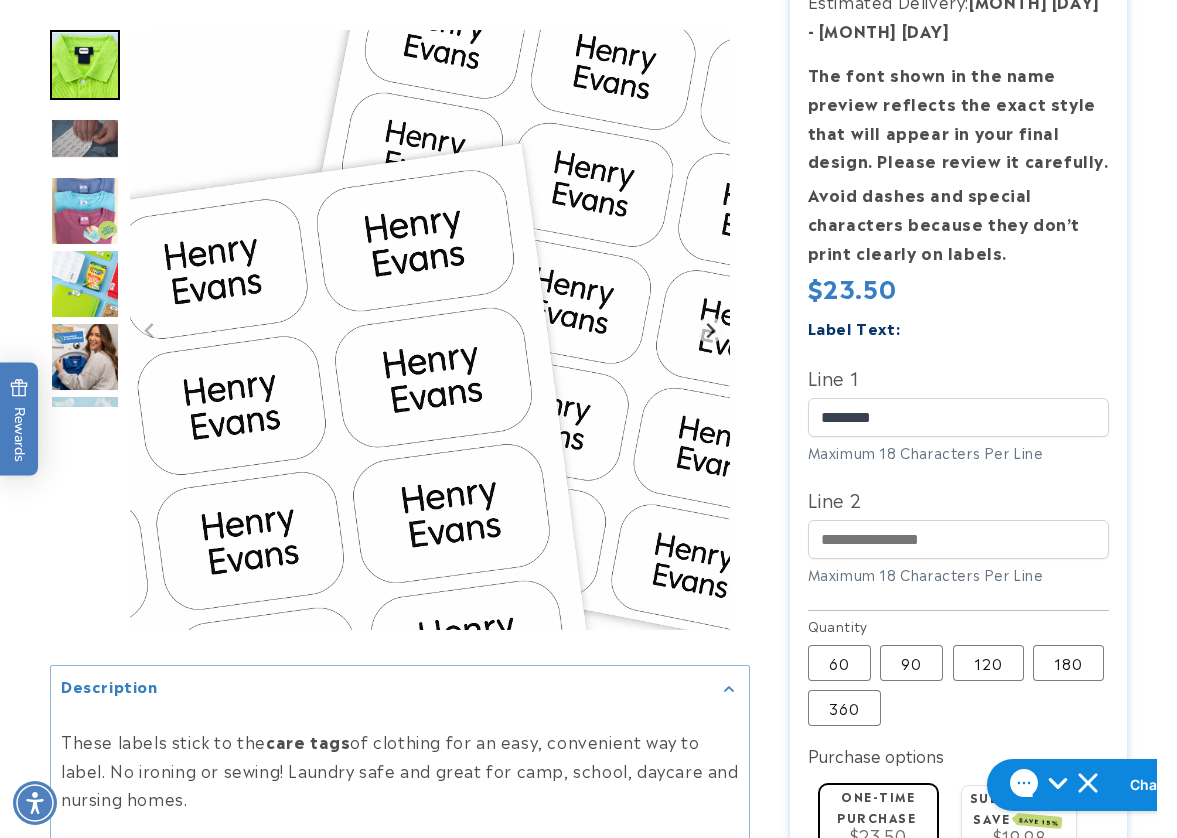 click at bounding box center [588, 475] 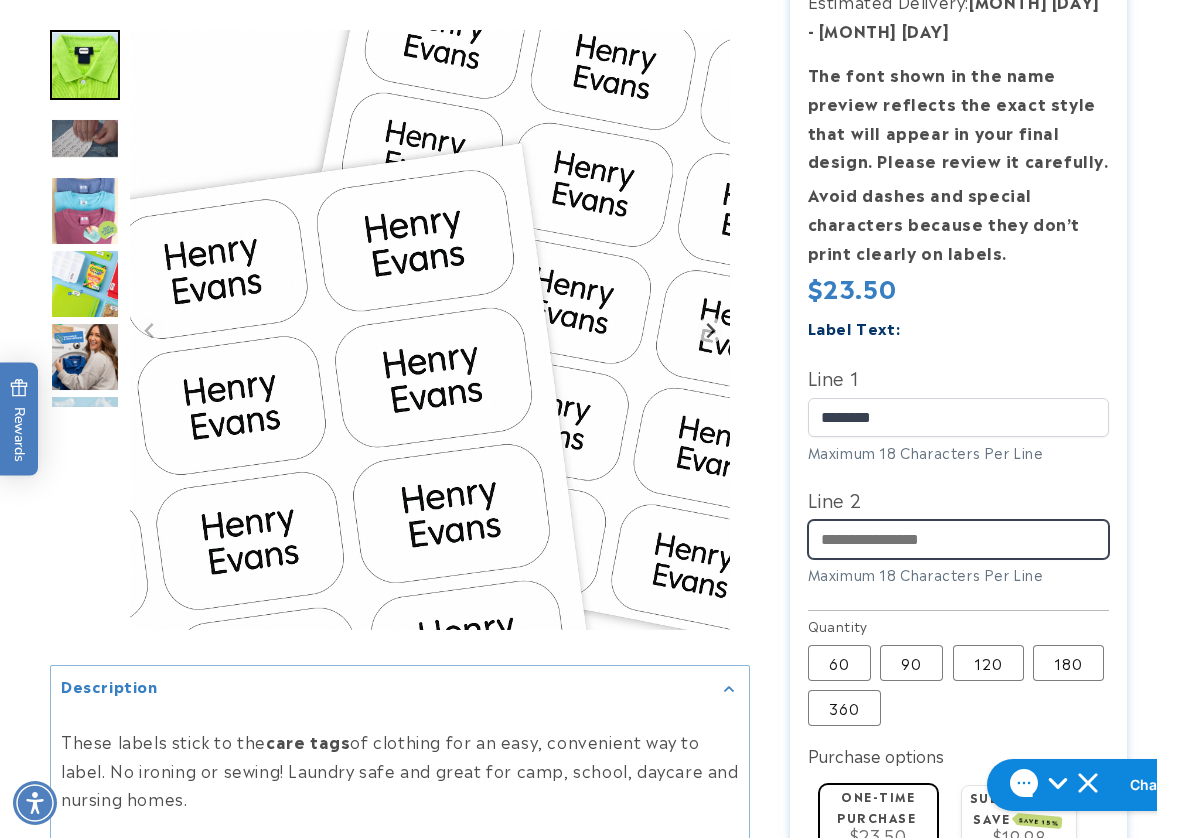 click on "Line 2" at bounding box center [959, 539] 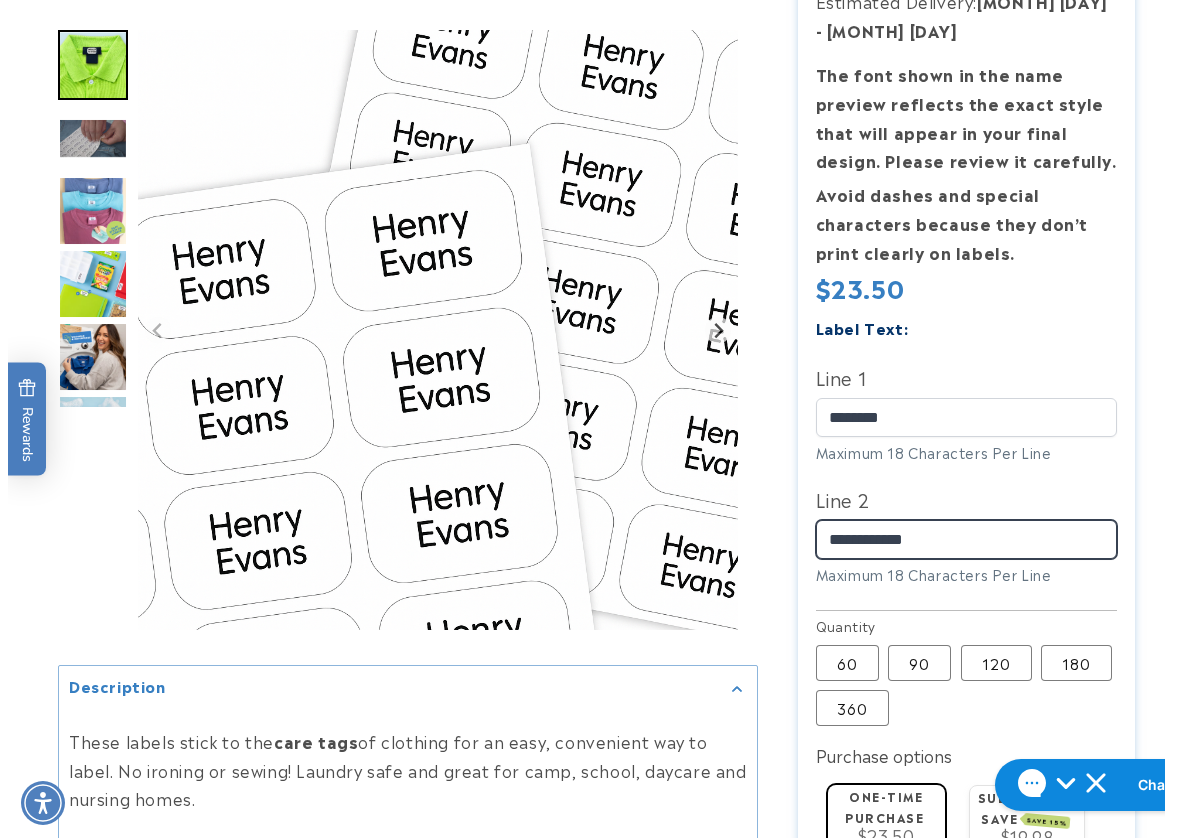 scroll, scrollTop: 800, scrollLeft: 0, axis: vertical 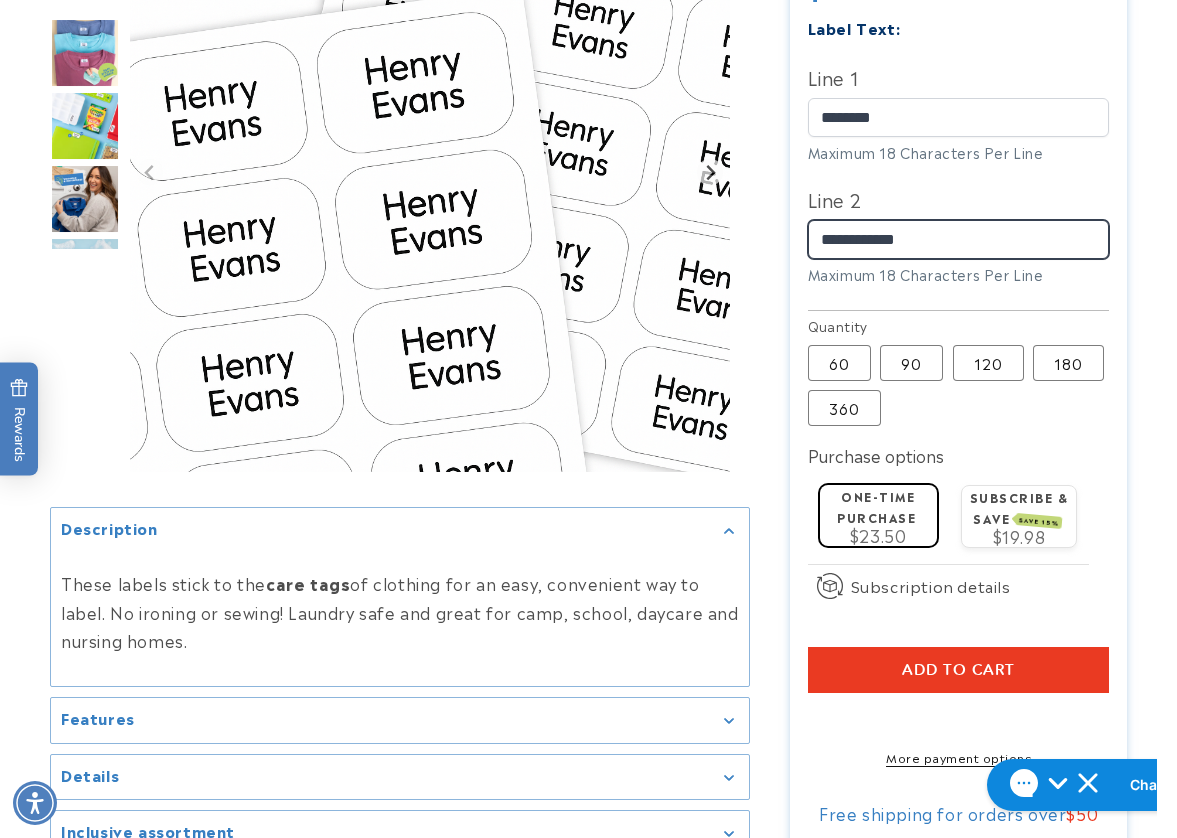 type on "**********" 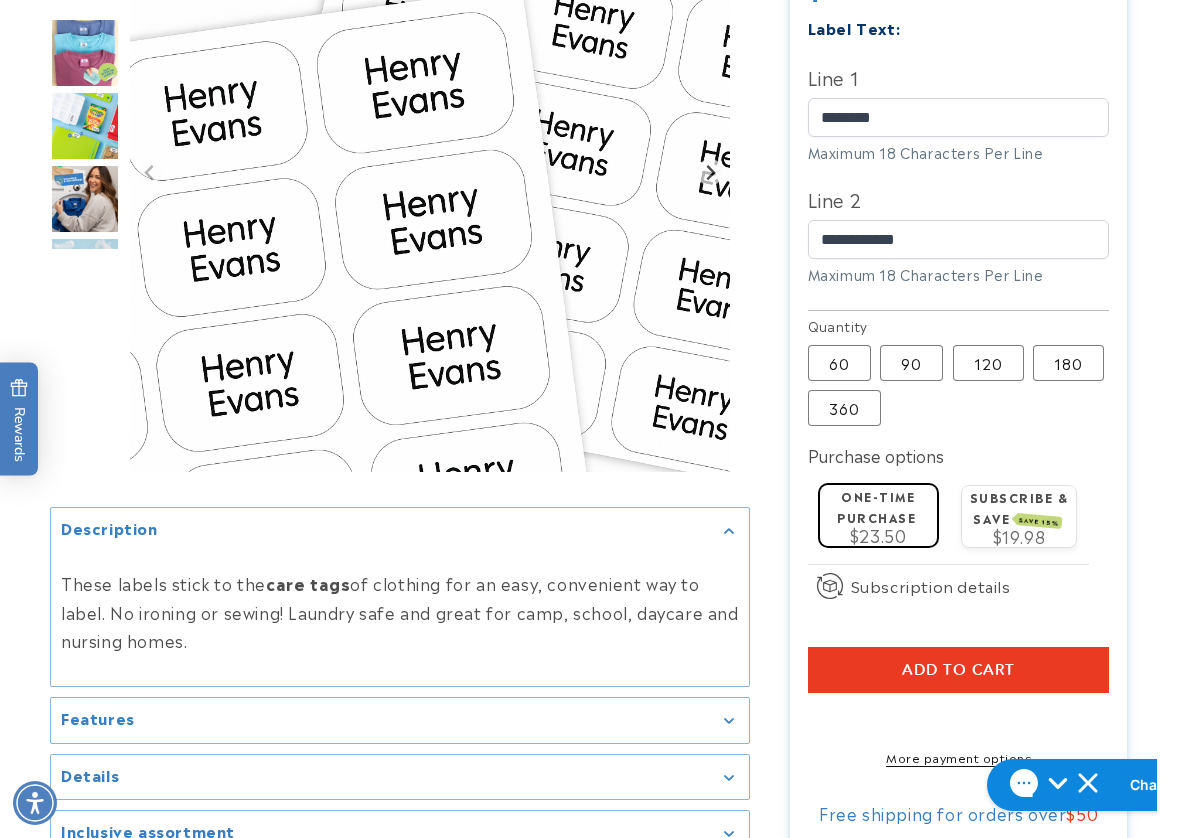 click at bounding box center [588, 175] 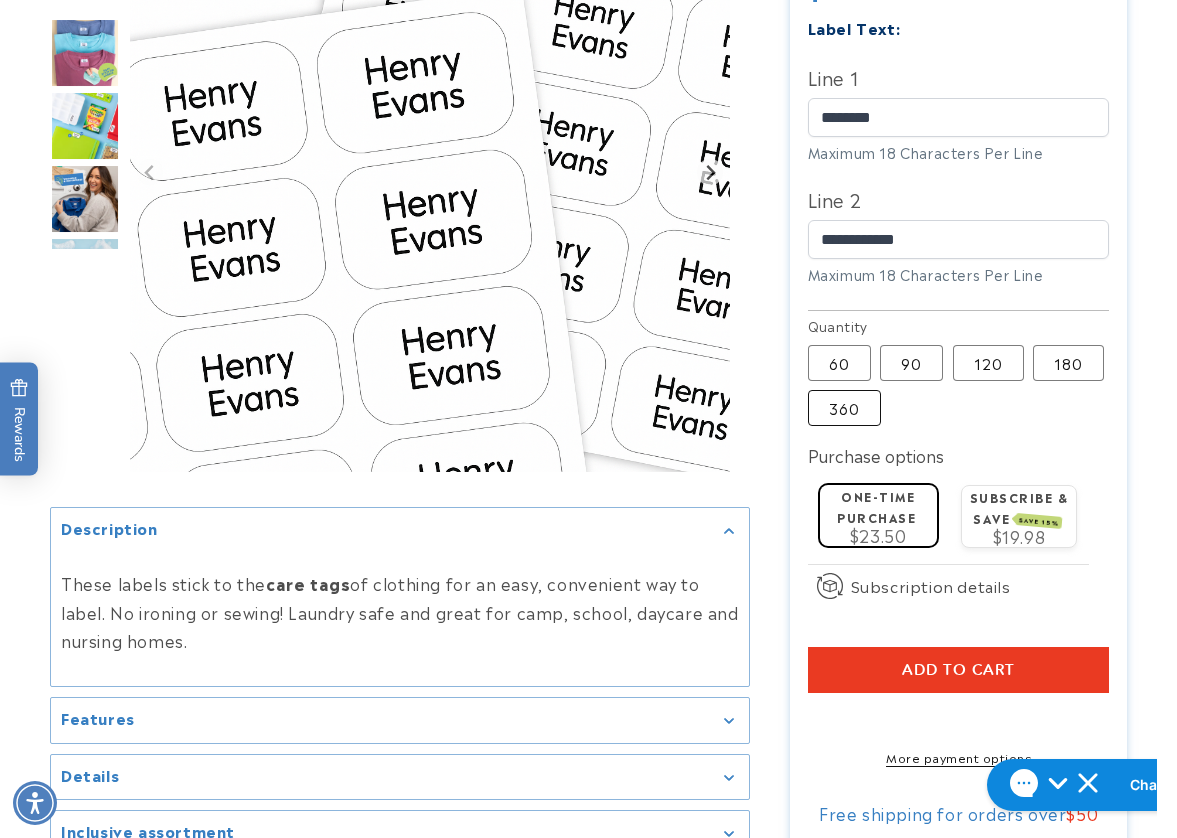 click on "360 Variant sold out or unavailable" at bounding box center (844, 408) 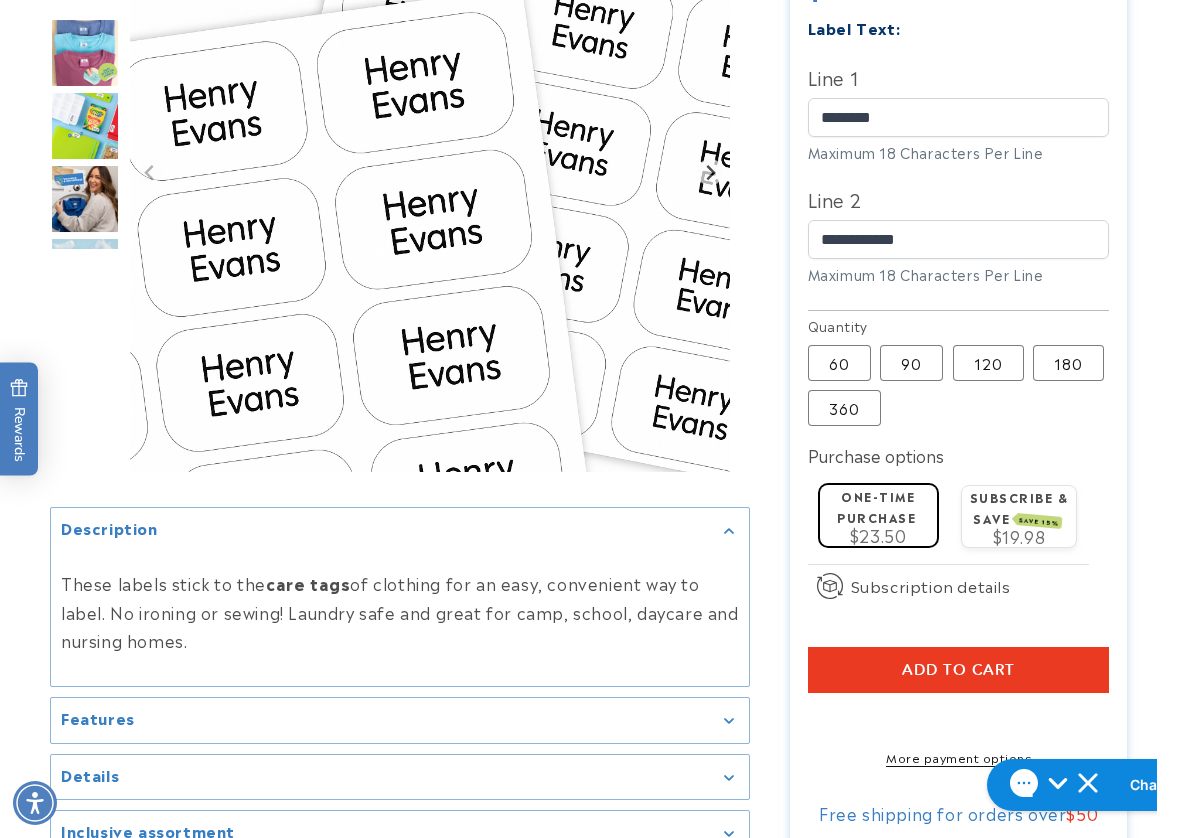type 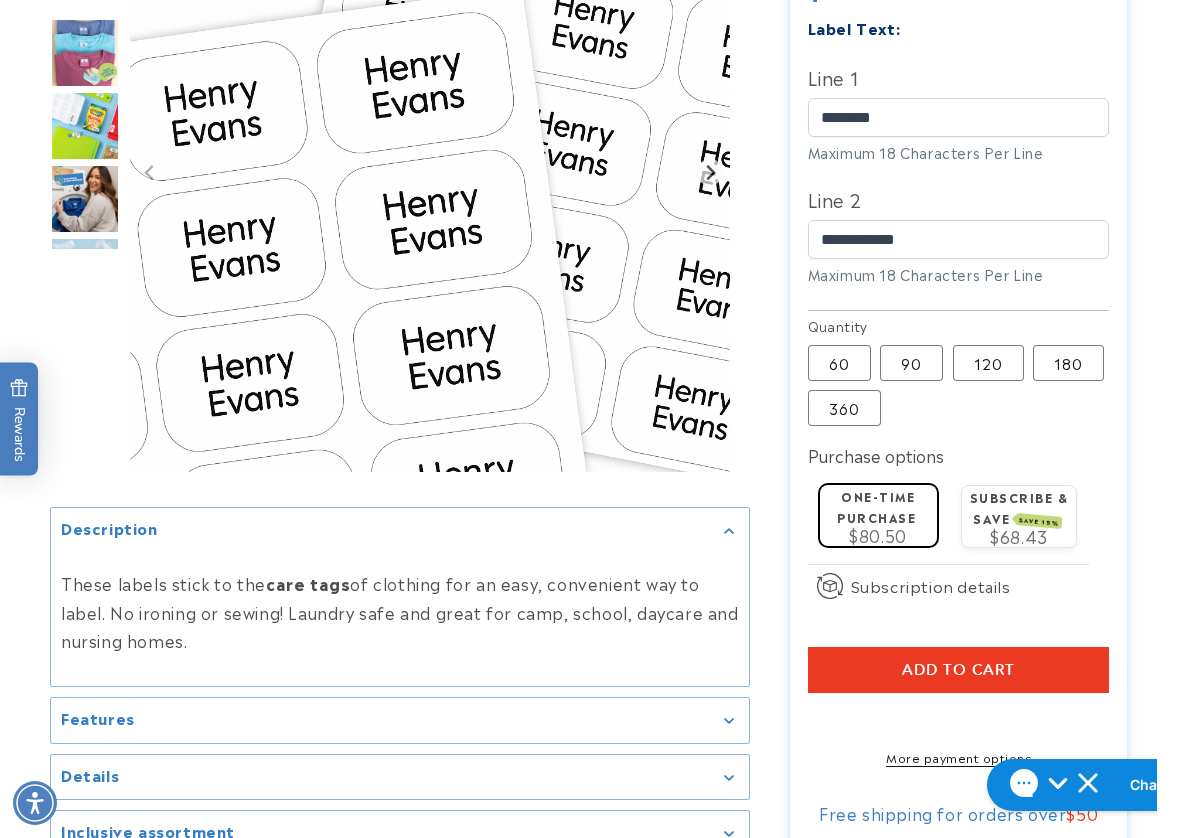 click on "Add to cart" at bounding box center (959, 670) 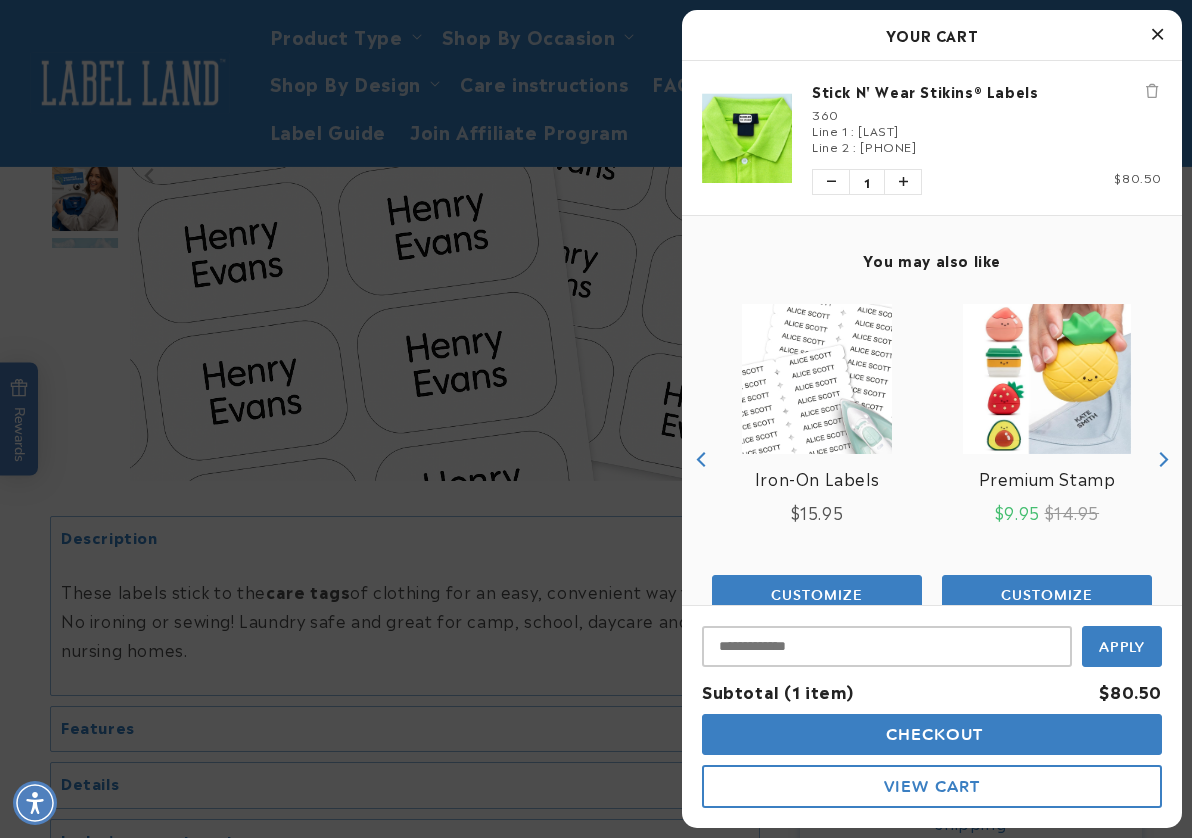 click on "Checkout" at bounding box center (932, 734) 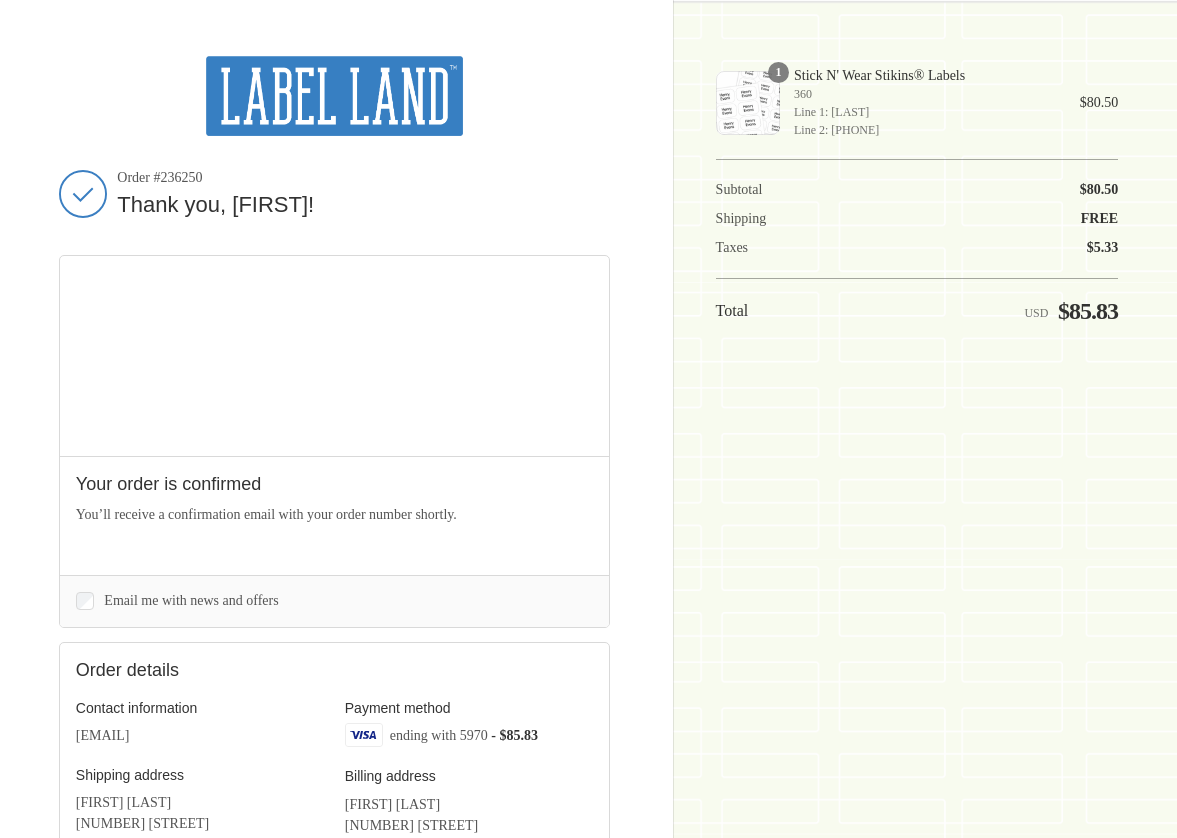 scroll, scrollTop: 0, scrollLeft: 0, axis: both 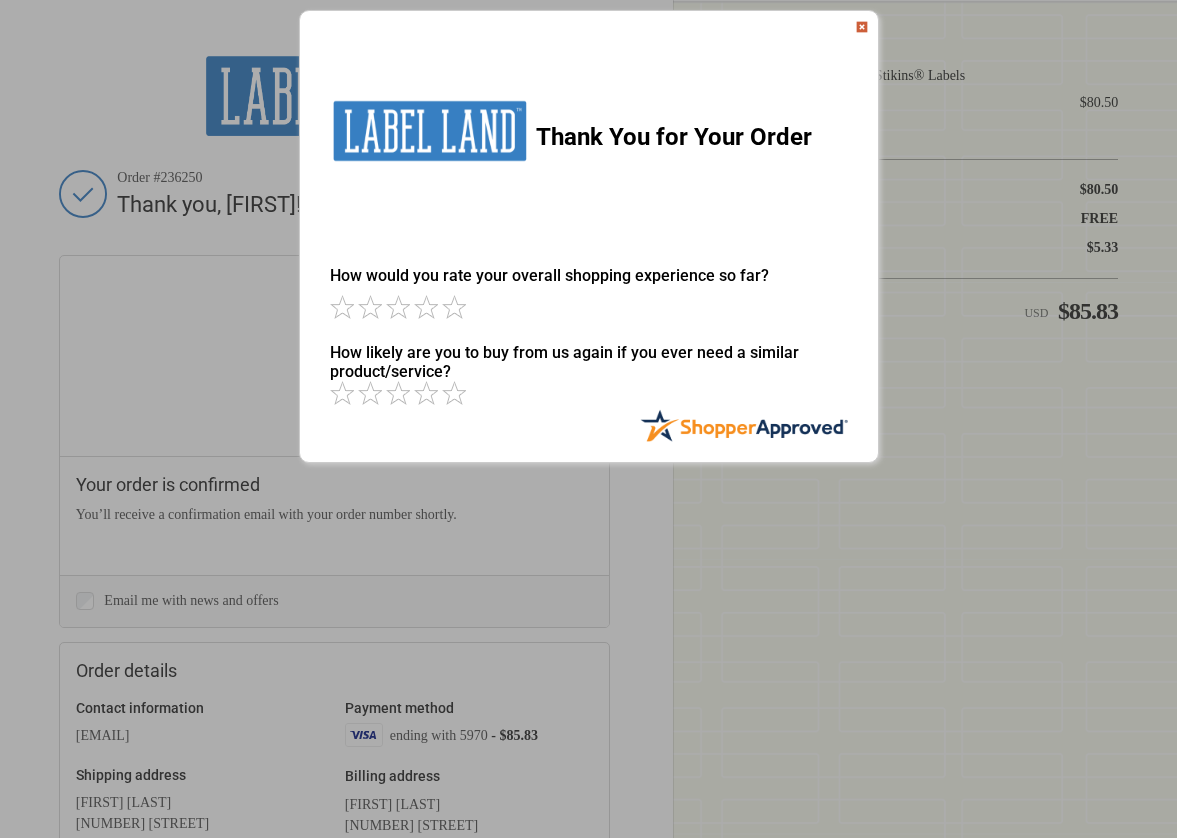 click at bounding box center (862, 27) 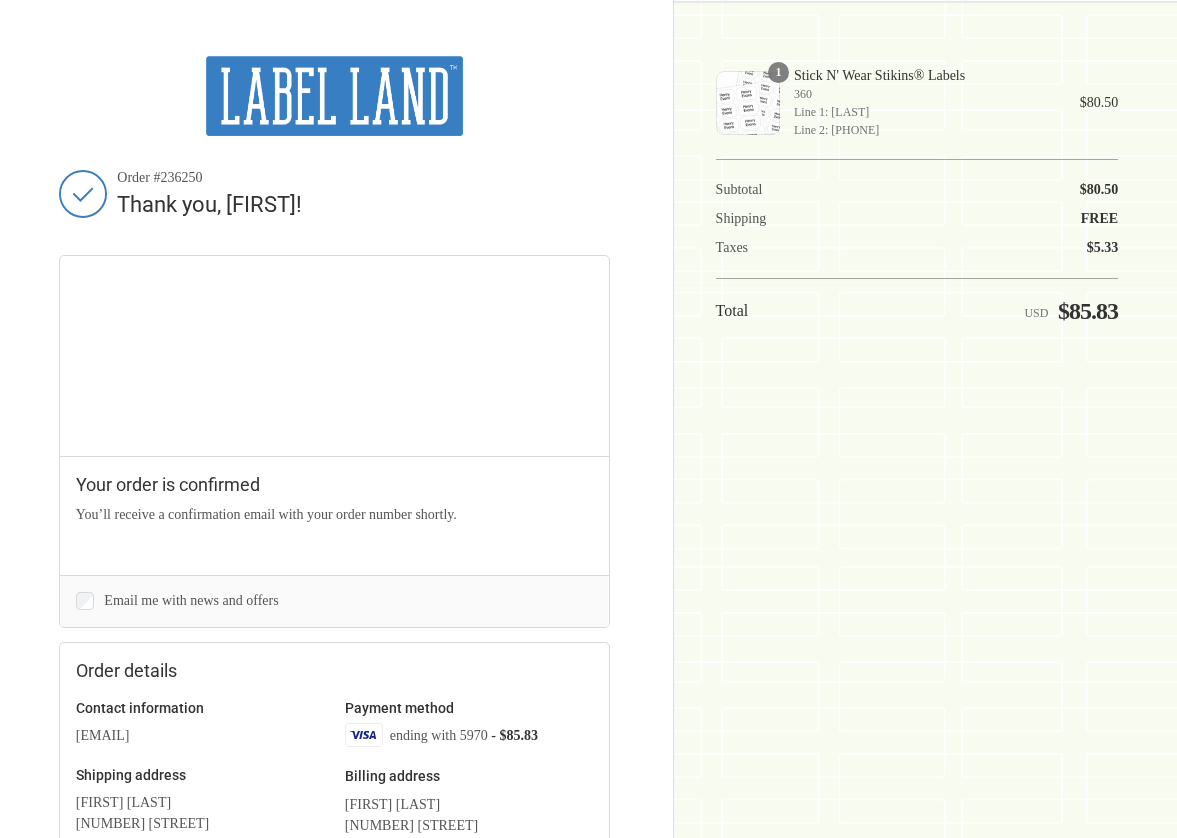 click on "Shopping cart
Product image
Description
Quantity
Price
1
Stick N' Wear Stikins® Labels
360
Line 1: SHINDLER
Line 2: 732 370 6032
1
$80.50
Scroll for more items
Cost summary
Description
Price
Subtotal
$80.50
Shipping
Free
Taxes
$5.33" at bounding box center [917, 419] 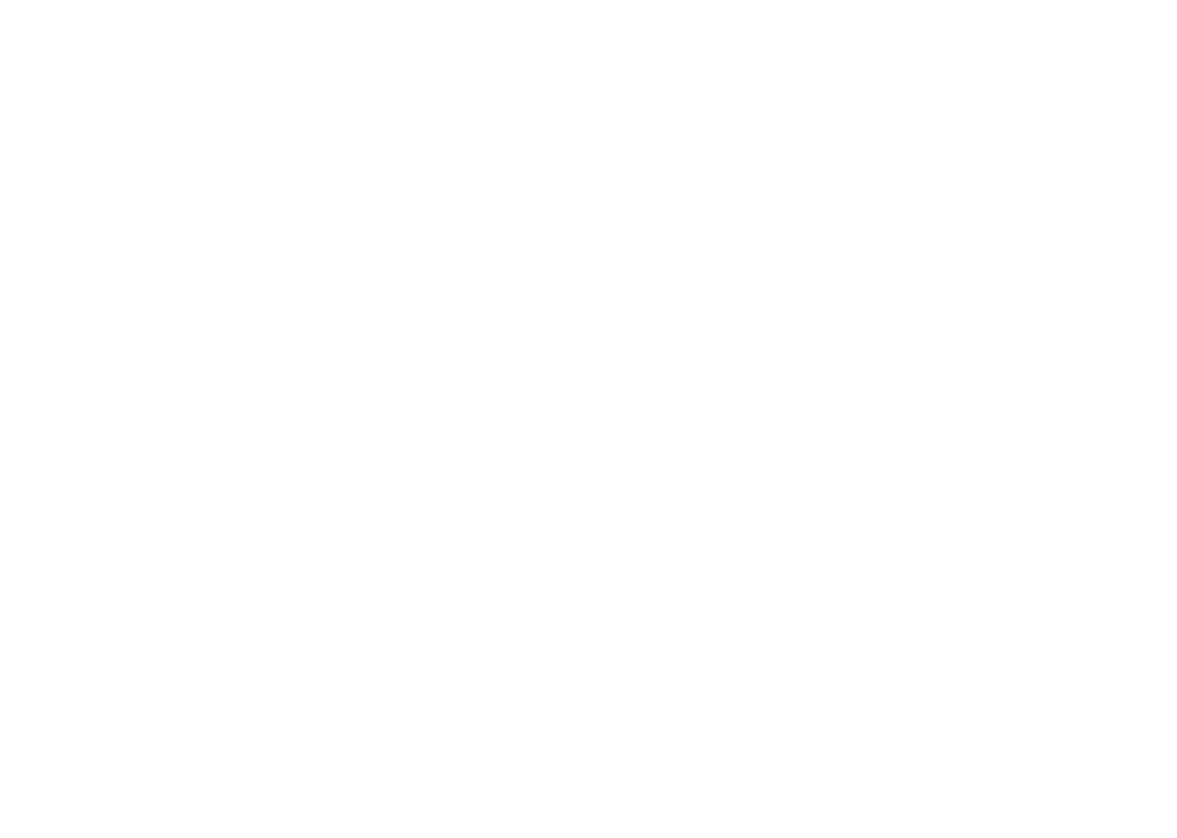 scroll, scrollTop: 0, scrollLeft: 0, axis: both 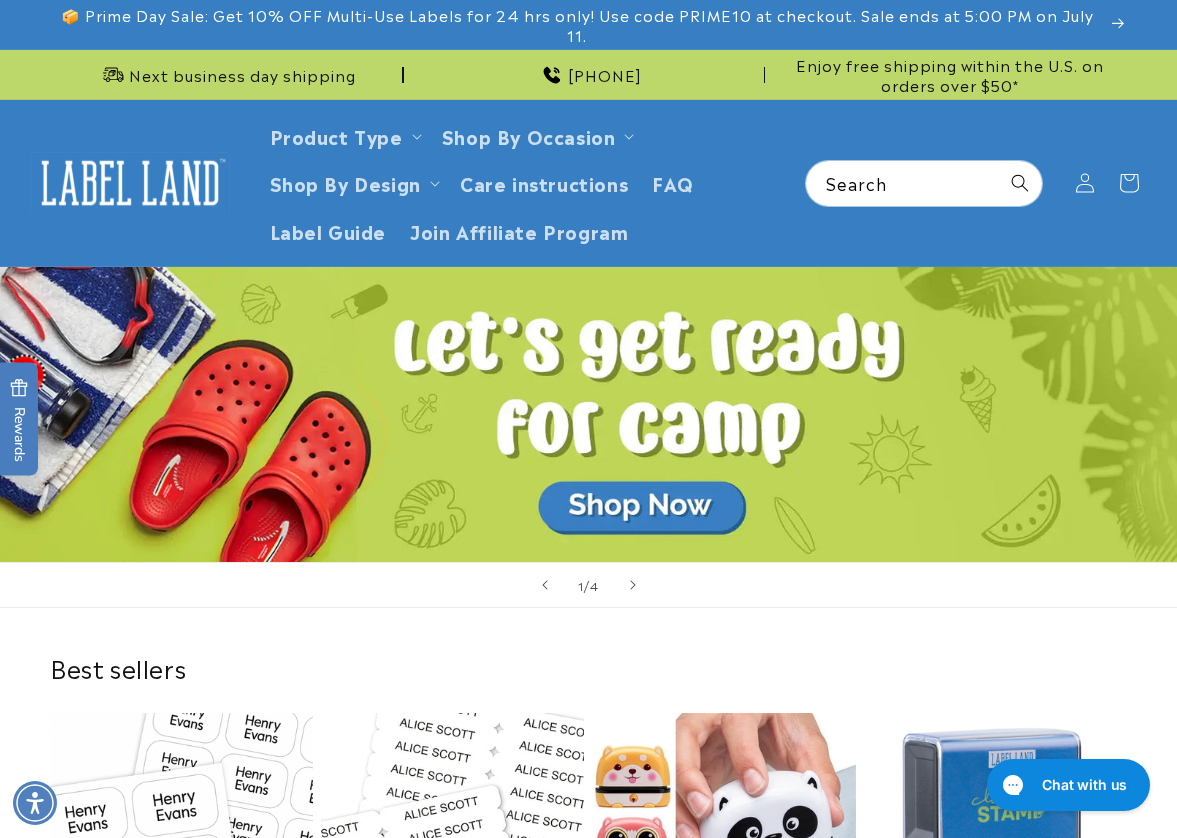 click on "Best sellers
Stick N' Wear Stikins® Labels
Best seller
Stick N' Wear Stikins® Labels
1064   reviews
Regular price
From $23.50
Regular price
Sale price
From $23.50
Unit price
/
per" at bounding box center (588, 877) 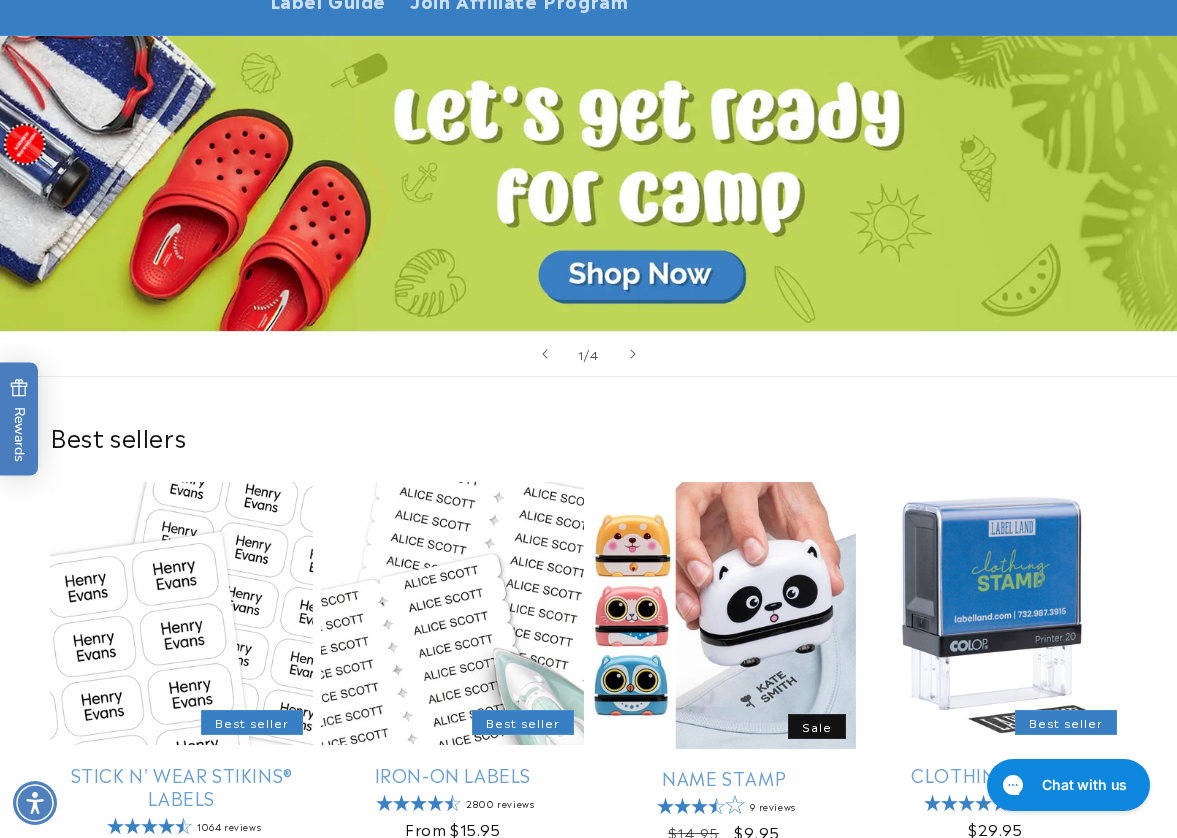 scroll, scrollTop: 0, scrollLeft: 0, axis: both 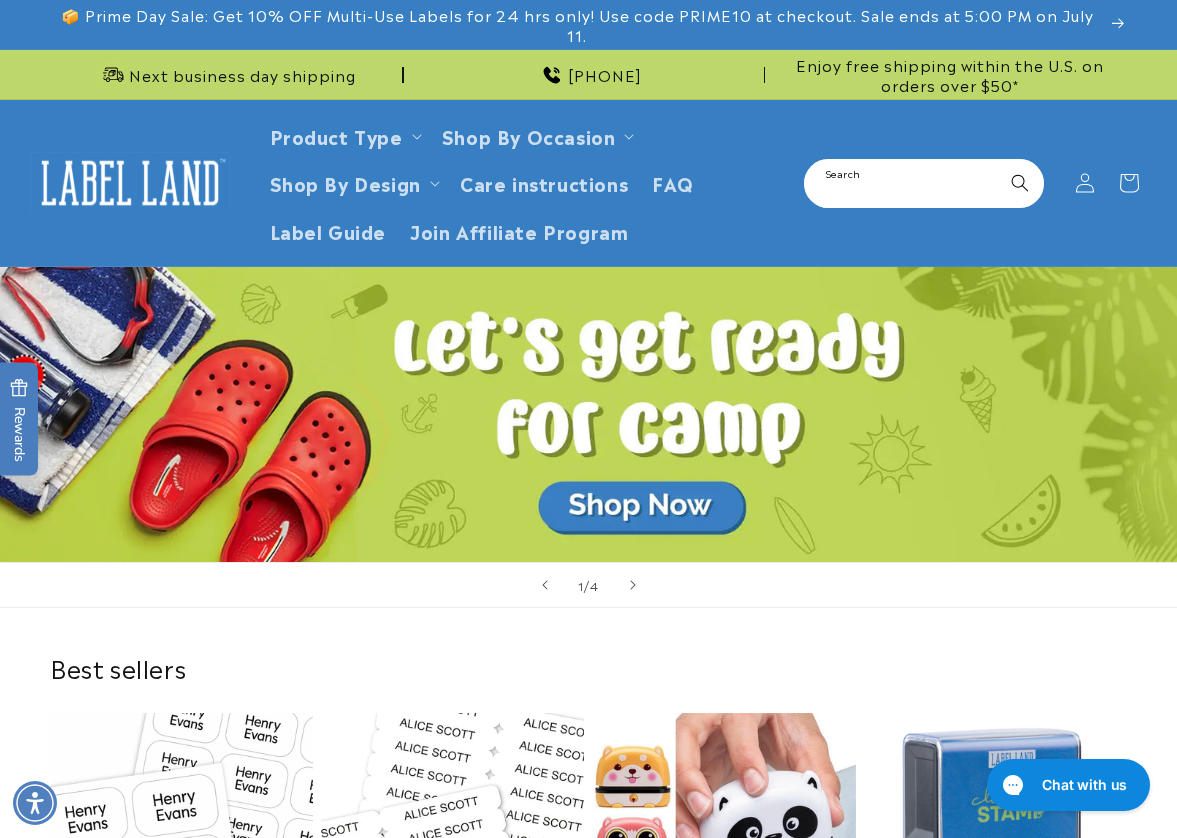 click on "Search" at bounding box center [924, 183] 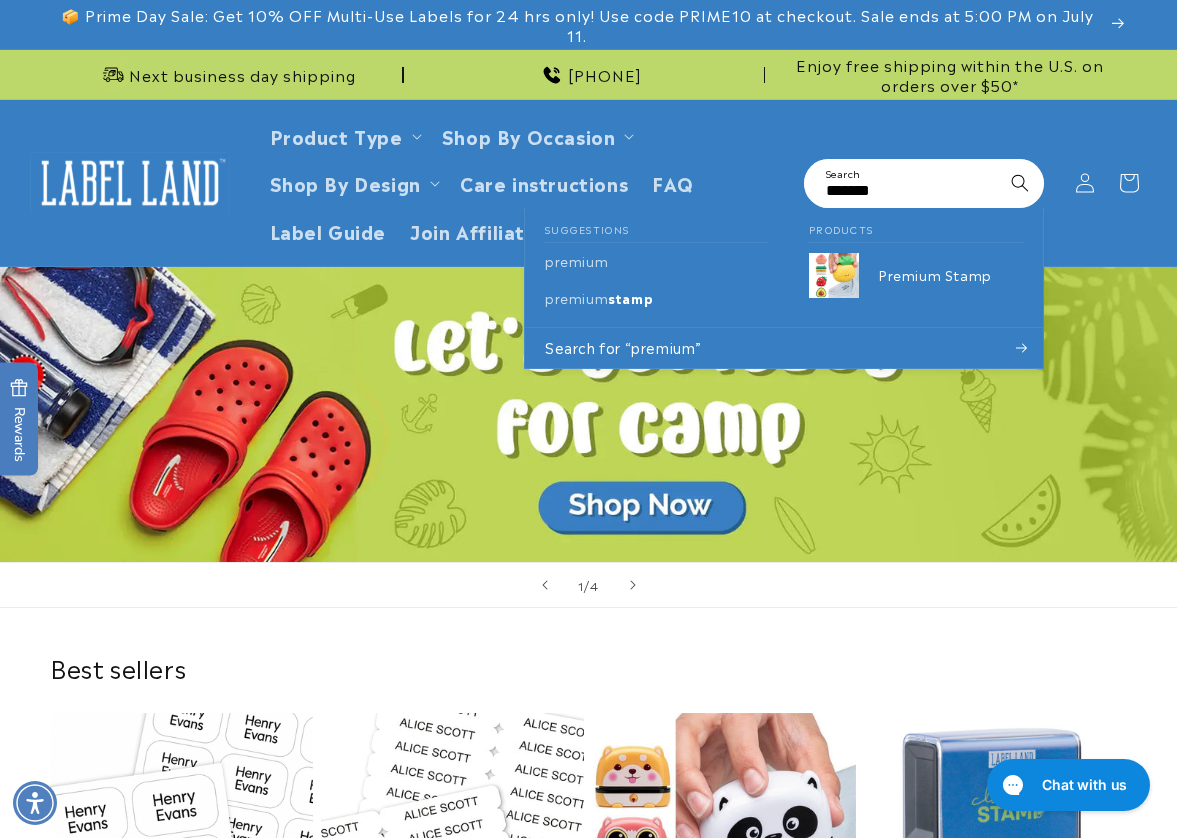 type on "*******" 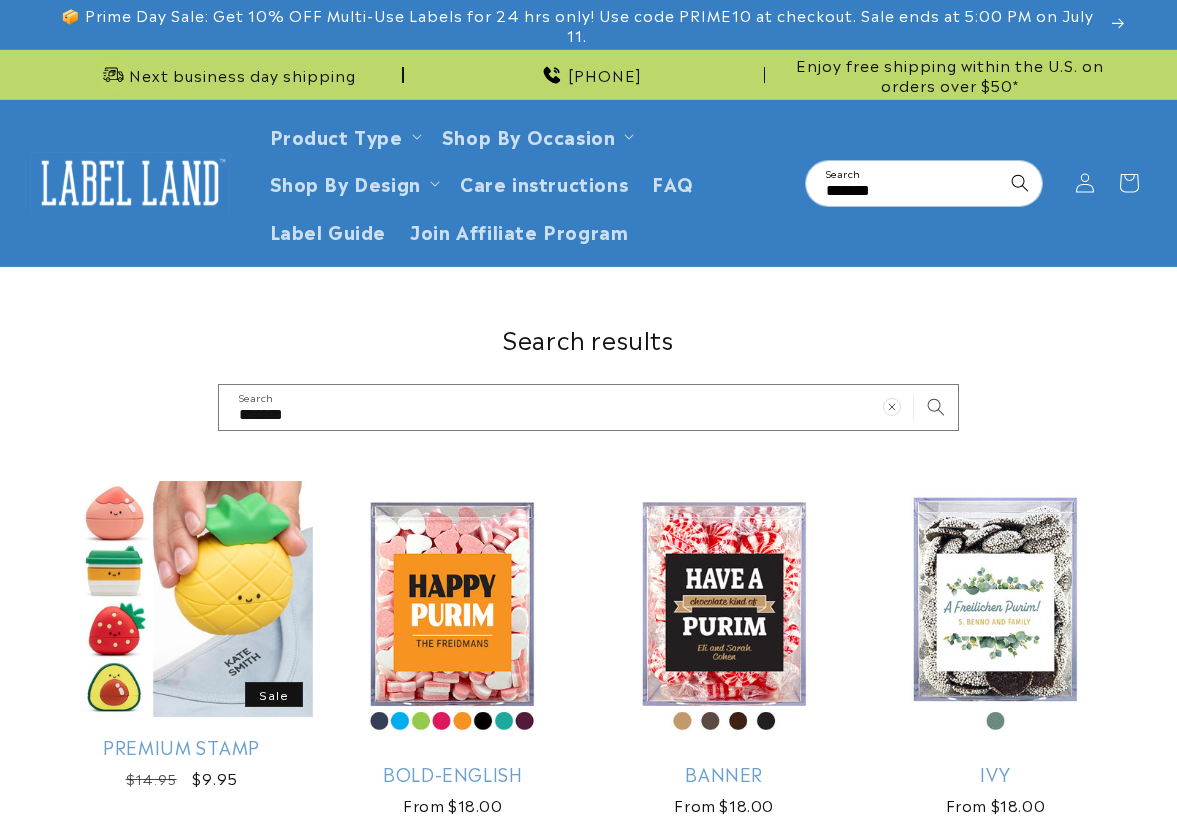 scroll, scrollTop: 0, scrollLeft: 0, axis: both 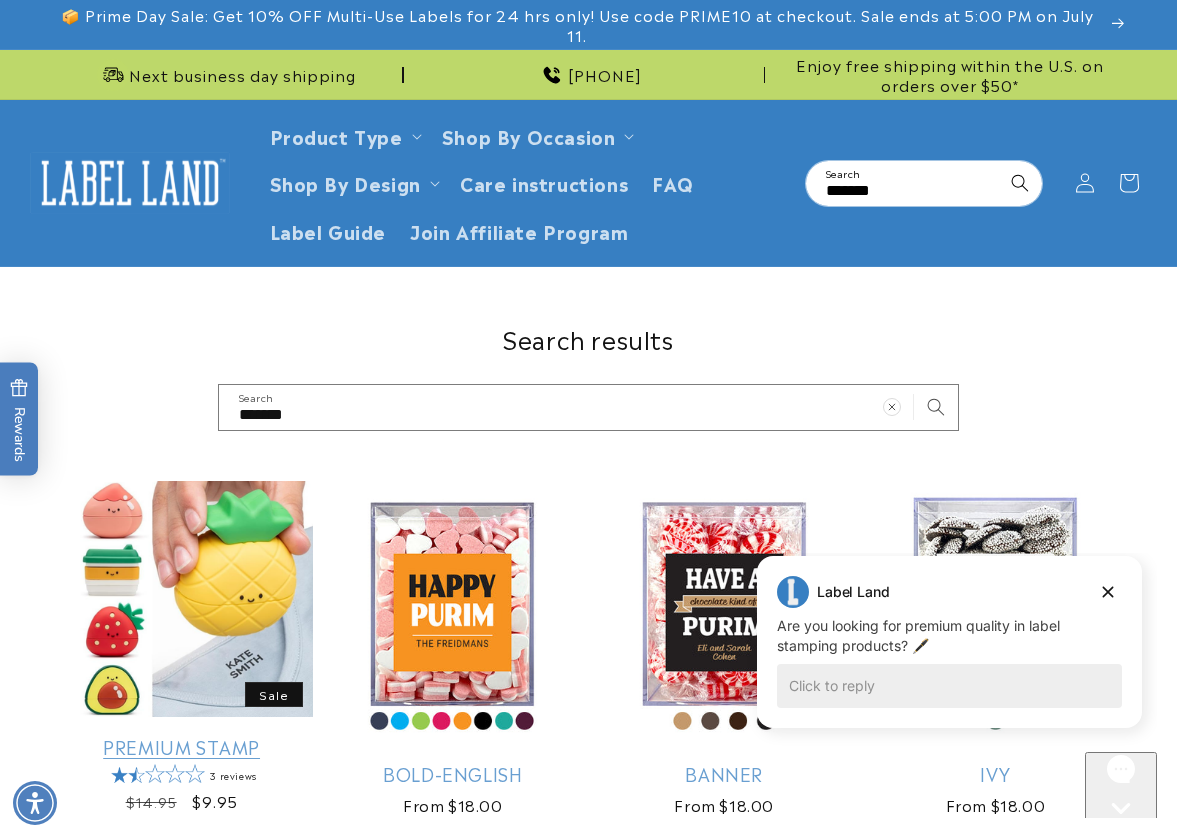 click on "Premium Stamp" at bounding box center [181, 746] 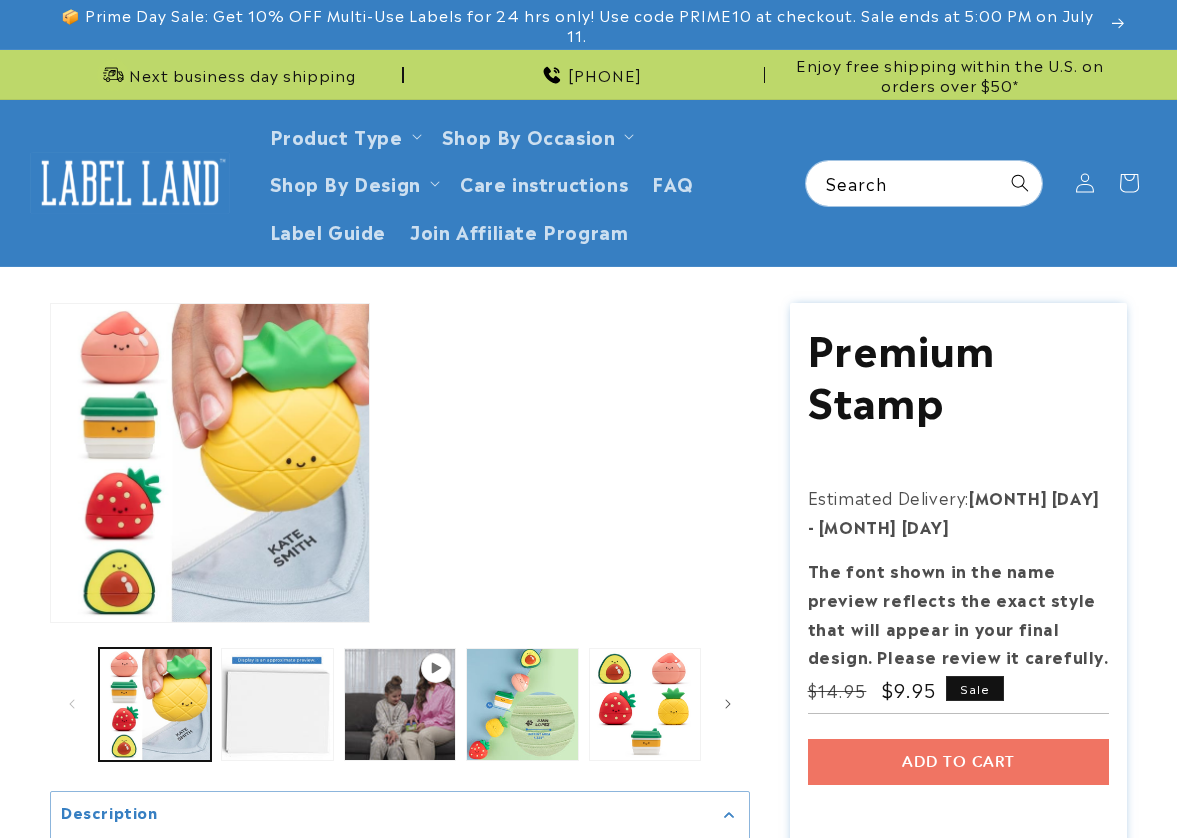 scroll, scrollTop: 0, scrollLeft: 0, axis: both 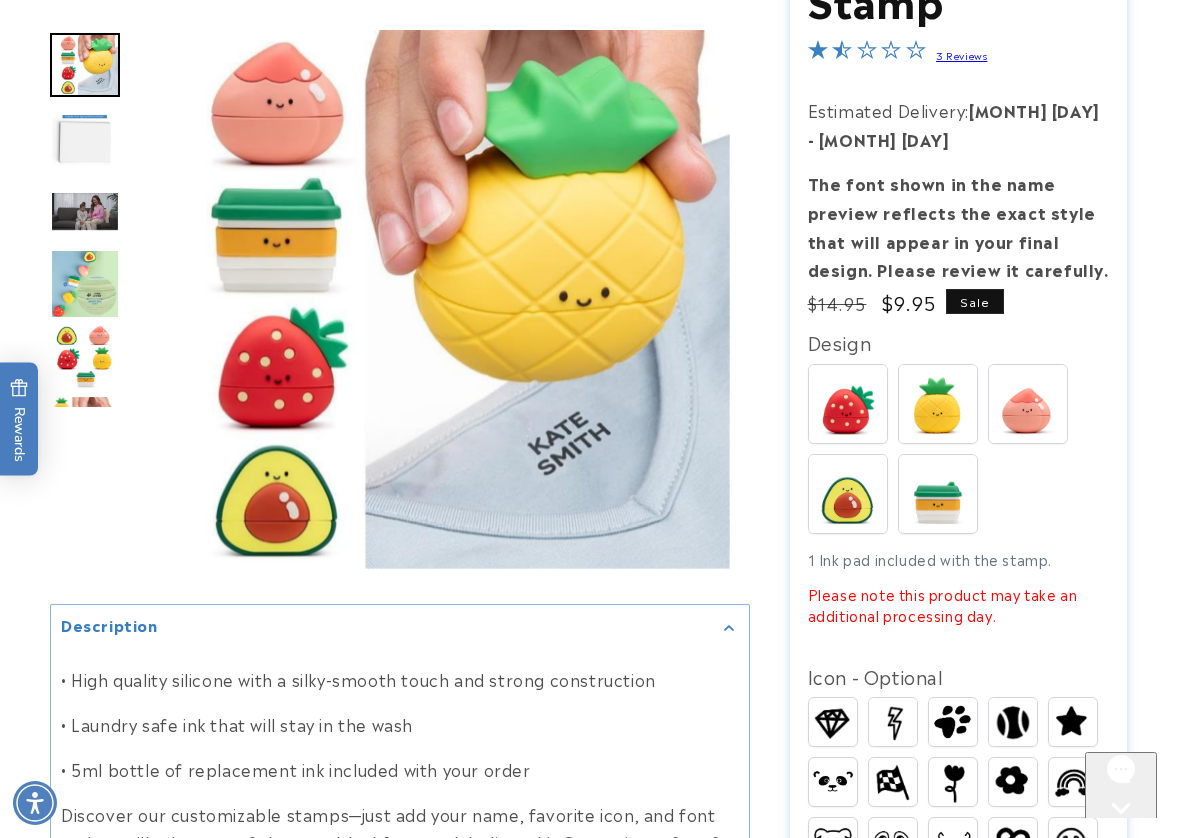 click at bounding box center (848, 404) 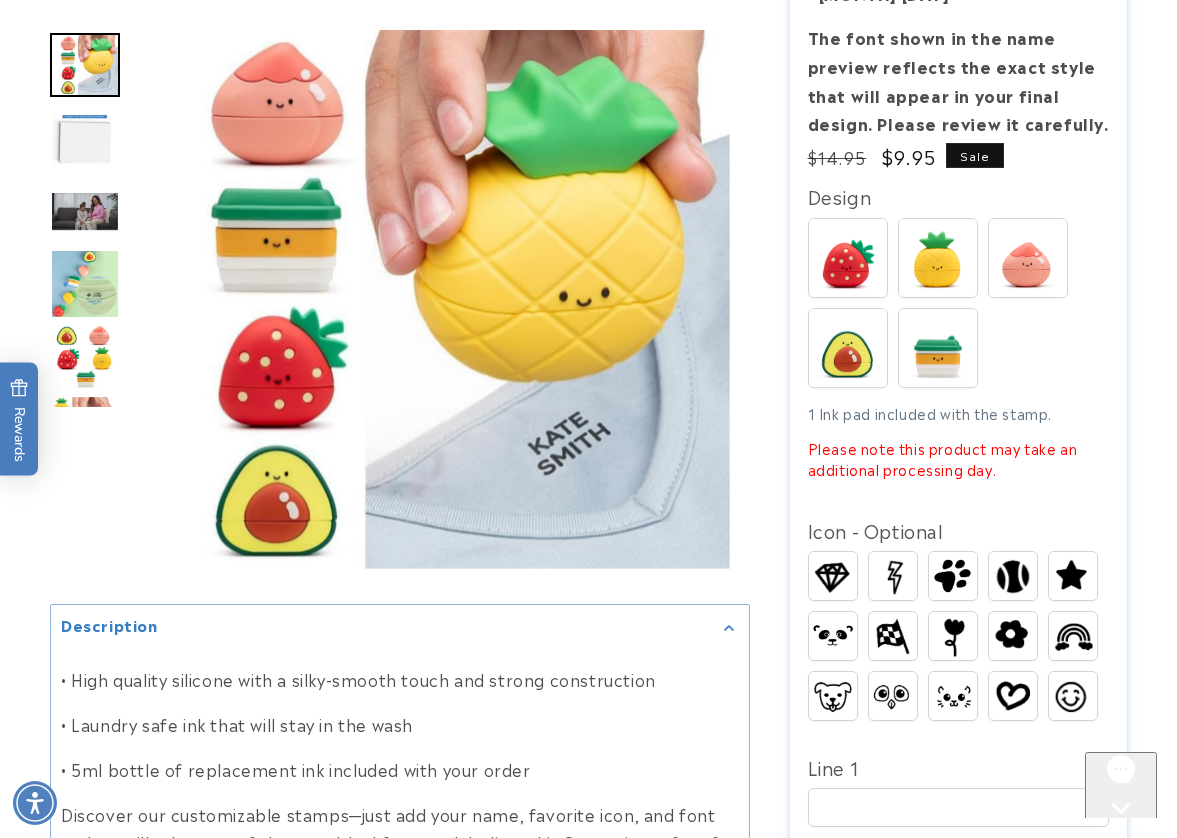 scroll, scrollTop: 800, scrollLeft: 0, axis: vertical 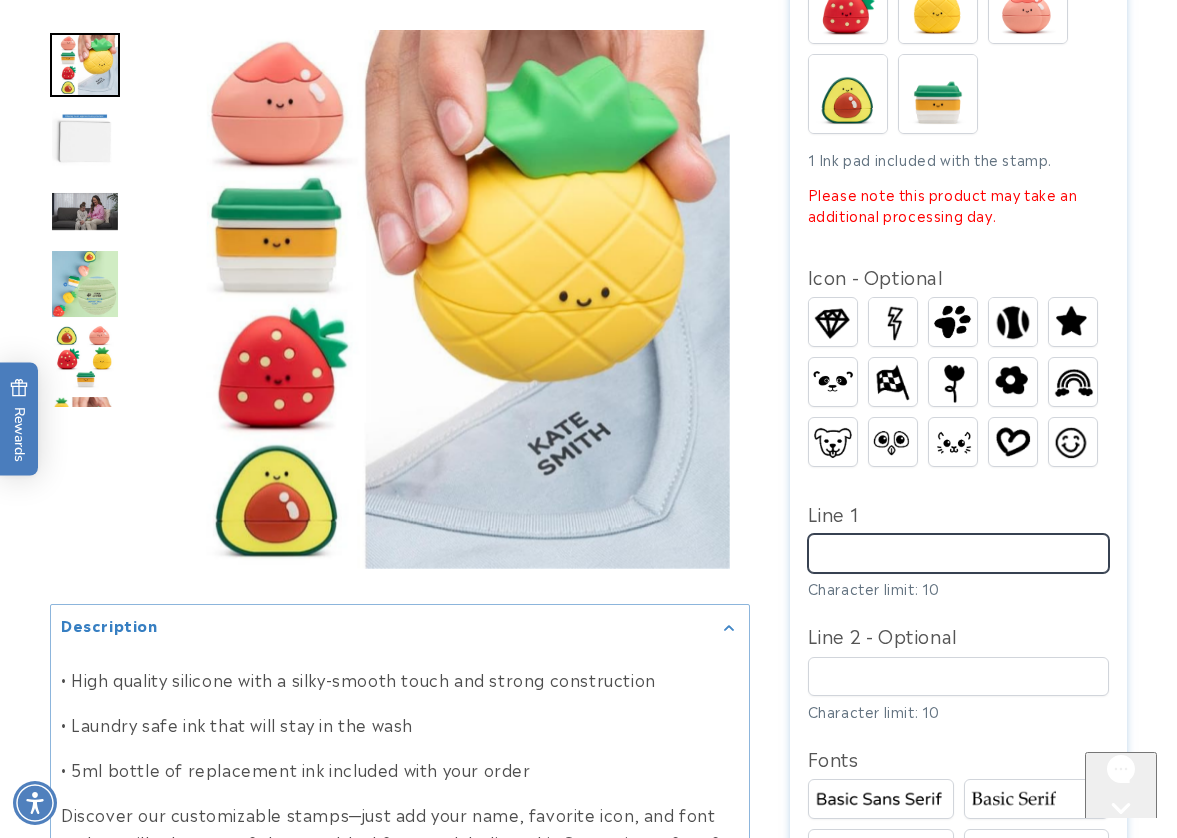 click on "Line 1" at bounding box center [959, 553] 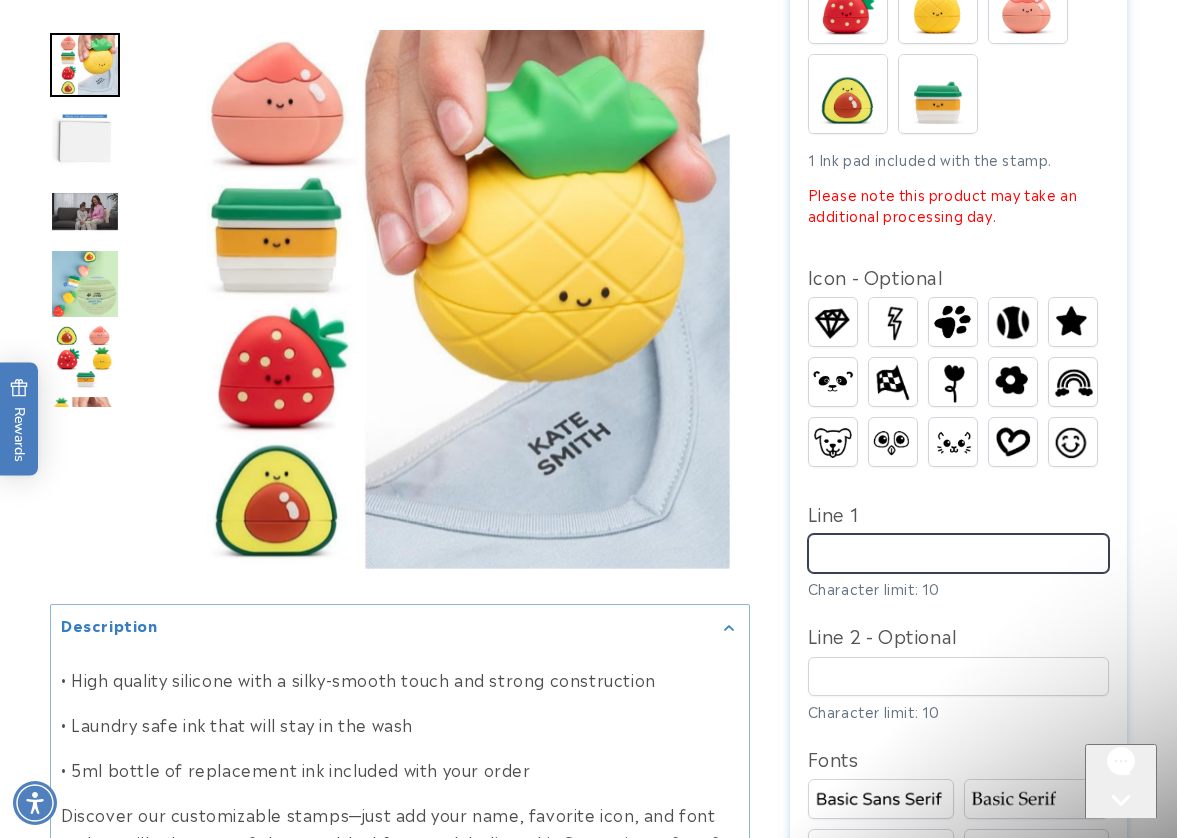 scroll, scrollTop: 0, scrollLeft: 0, axis: both 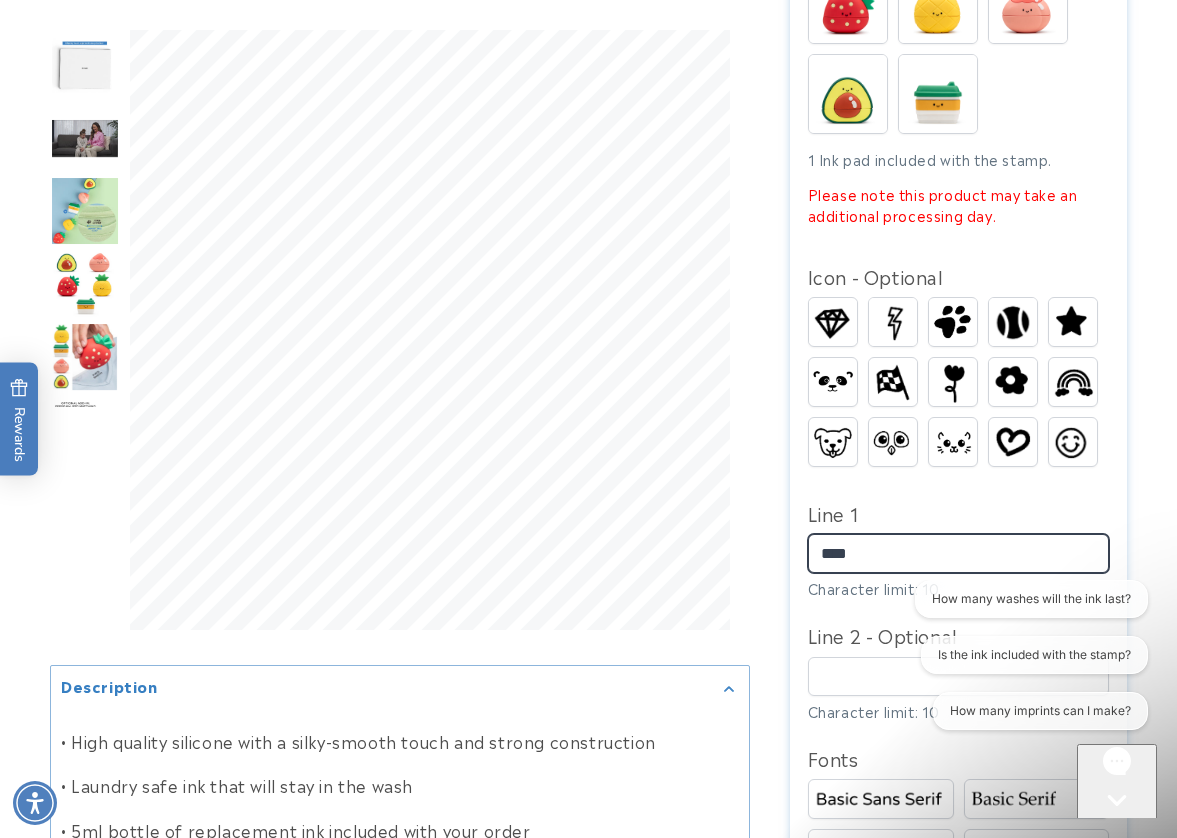 type on "****" 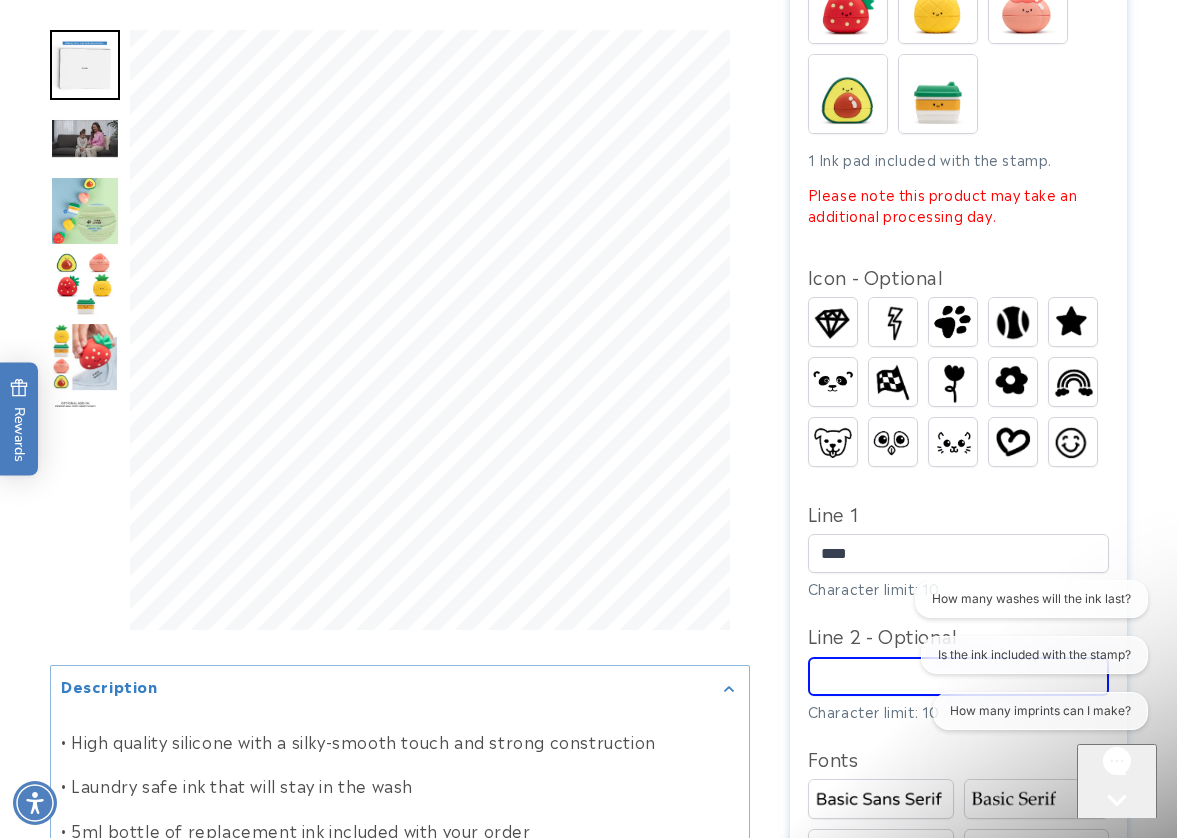 click at bounding box center (1117, 837) 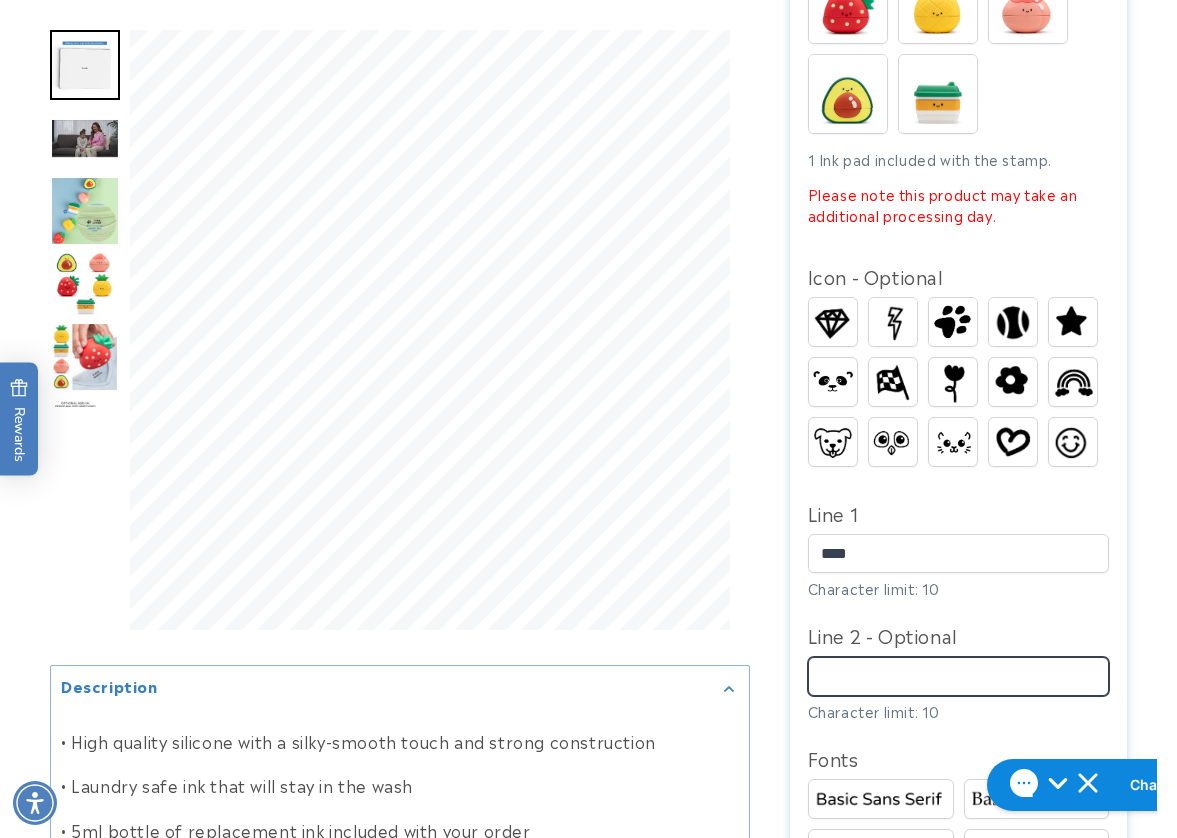 click on "Line 2 - Optional" at bounding box center (959, 676) 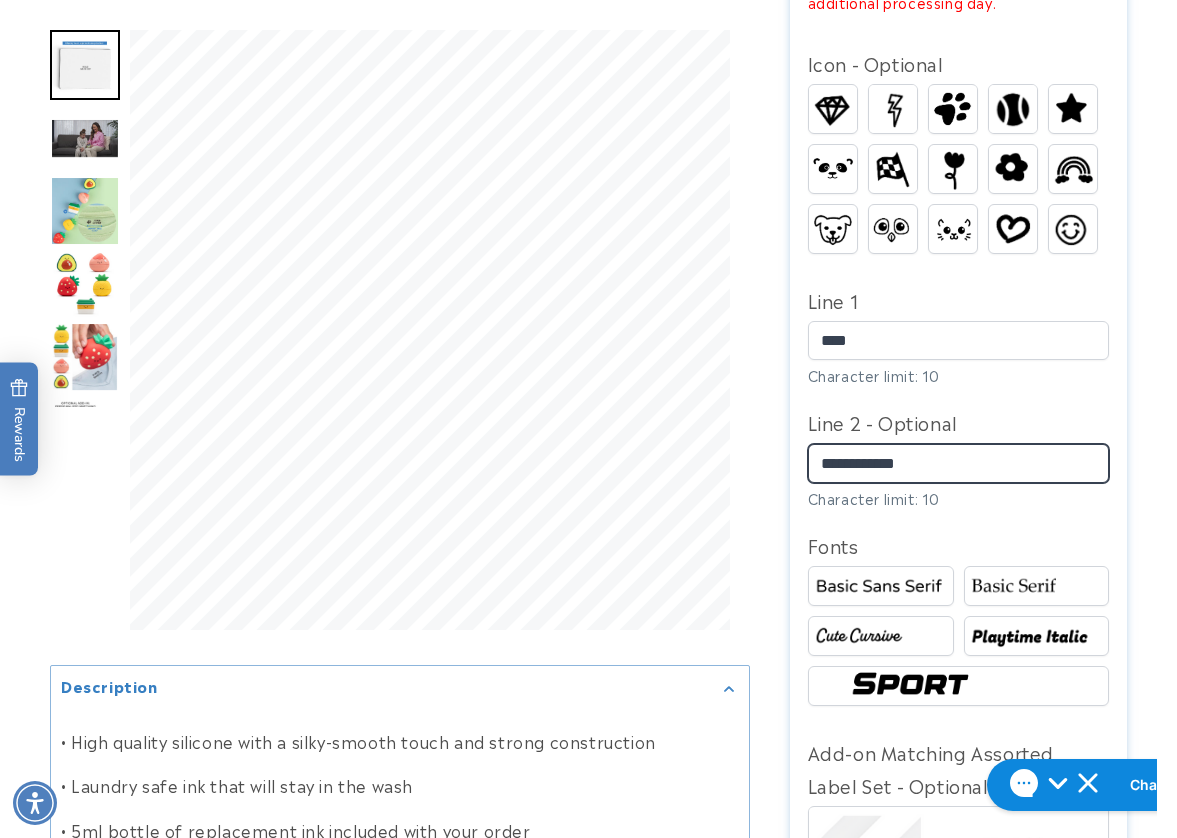scroll, scrollTop: 1200, scrollLeft: 0, axis: vertical 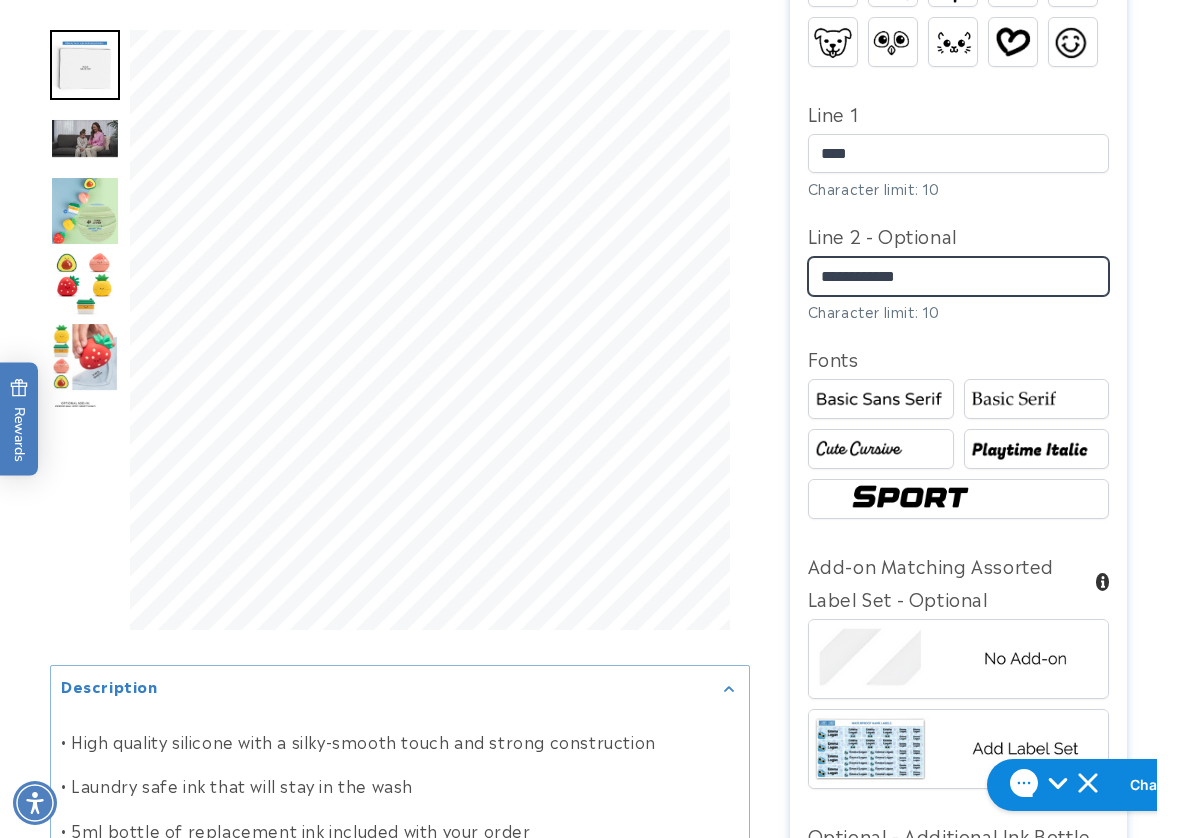 type on "**********" 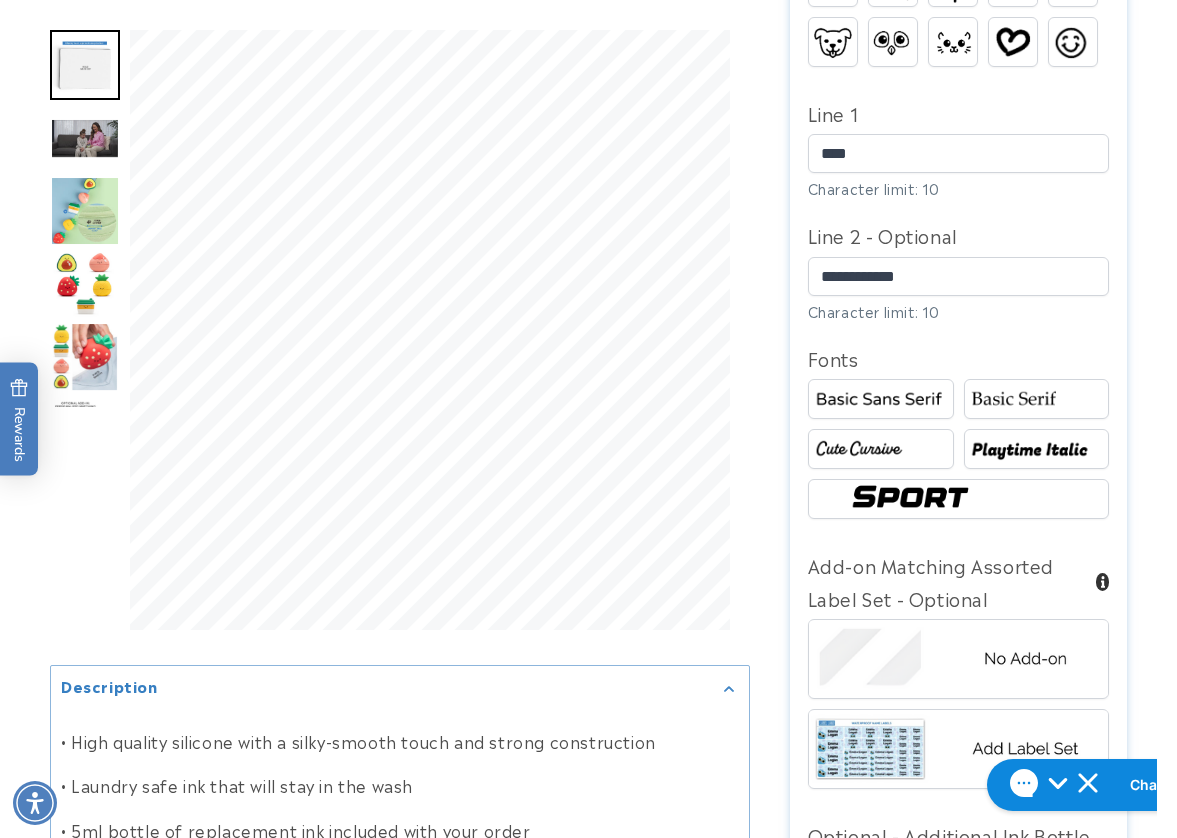 click at bounding box center [959, 499] 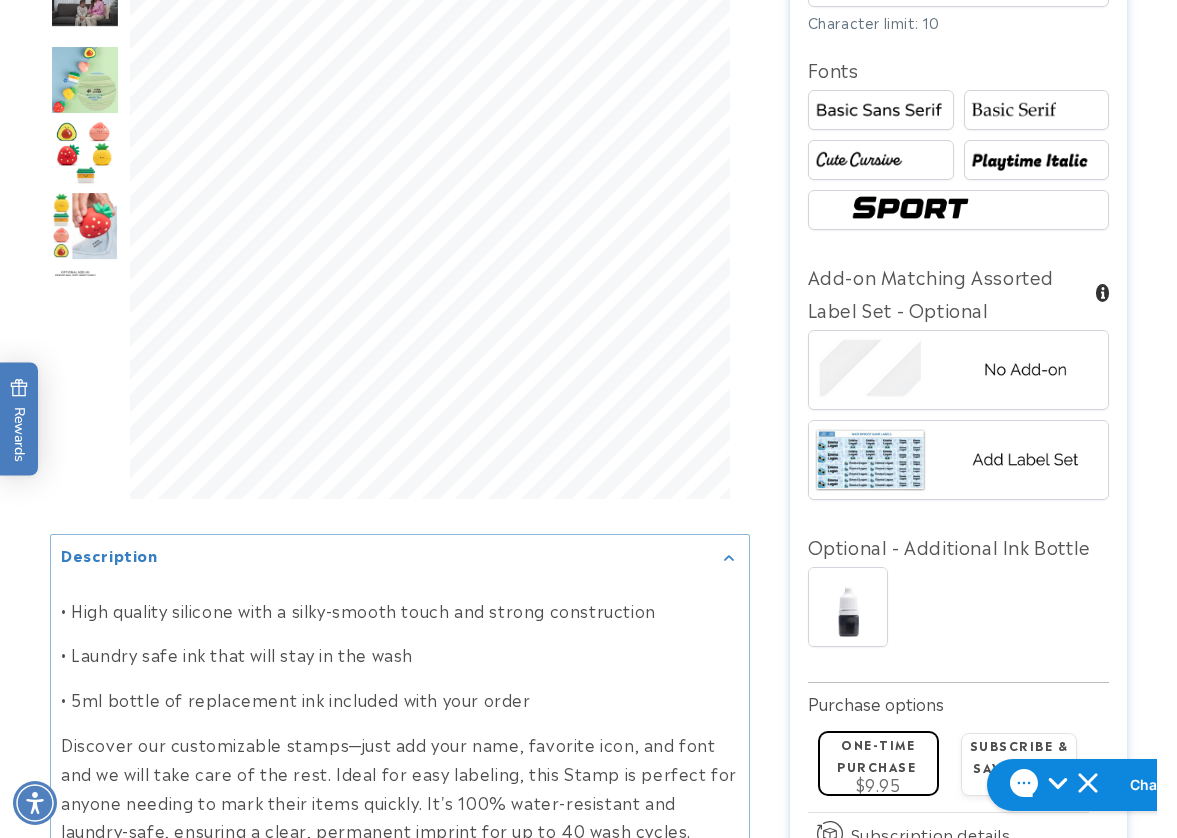 scroll, scrollTop: 1500, scrollLeft: 0, axis: vertical 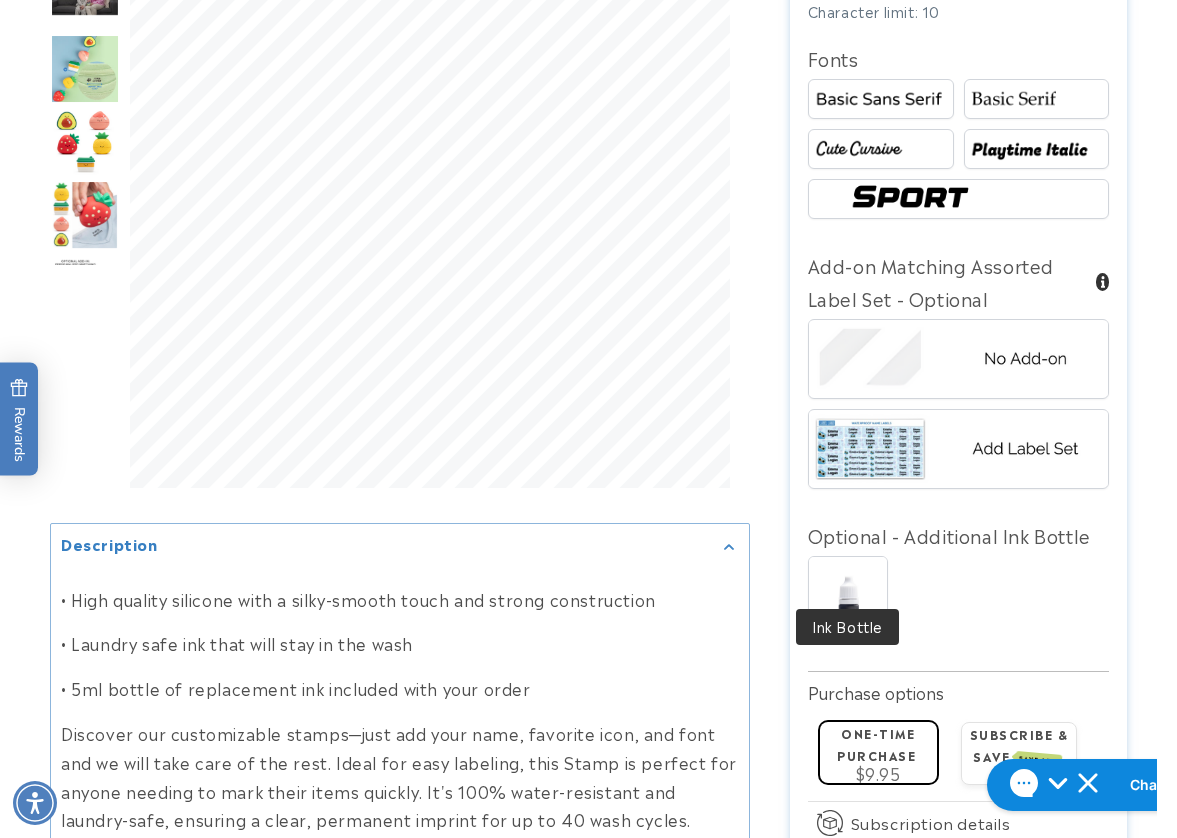 click at bounding box center (848, 596) 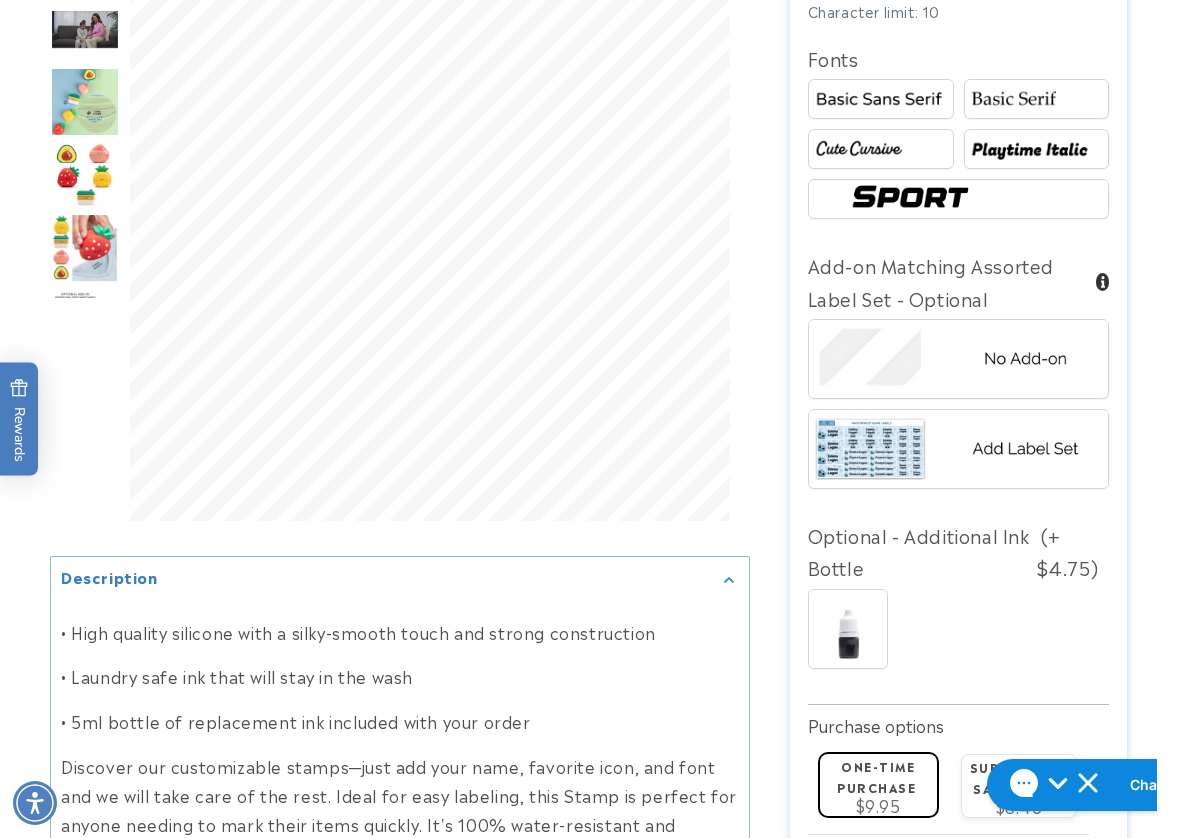 click at bounding box center (848, 629) 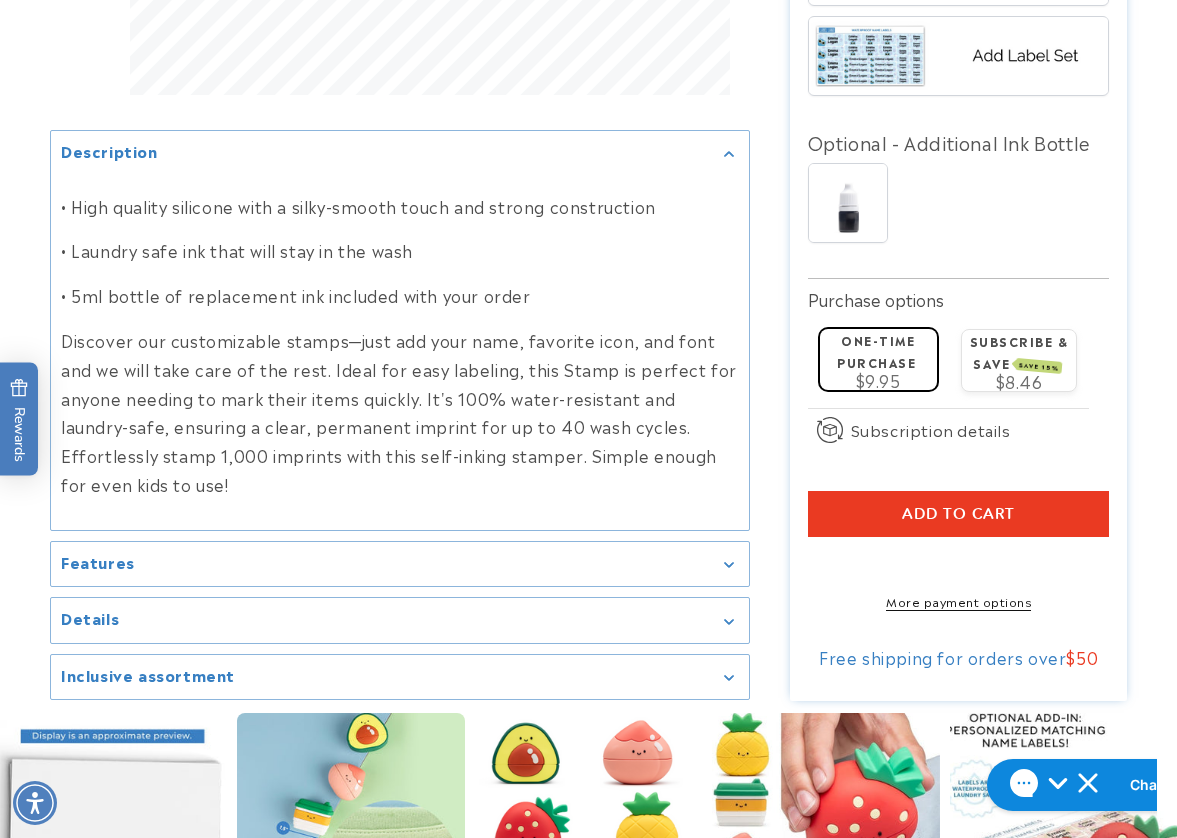 scroll, scrollTop: 1900, scrollLeft: 0, axis: vertical 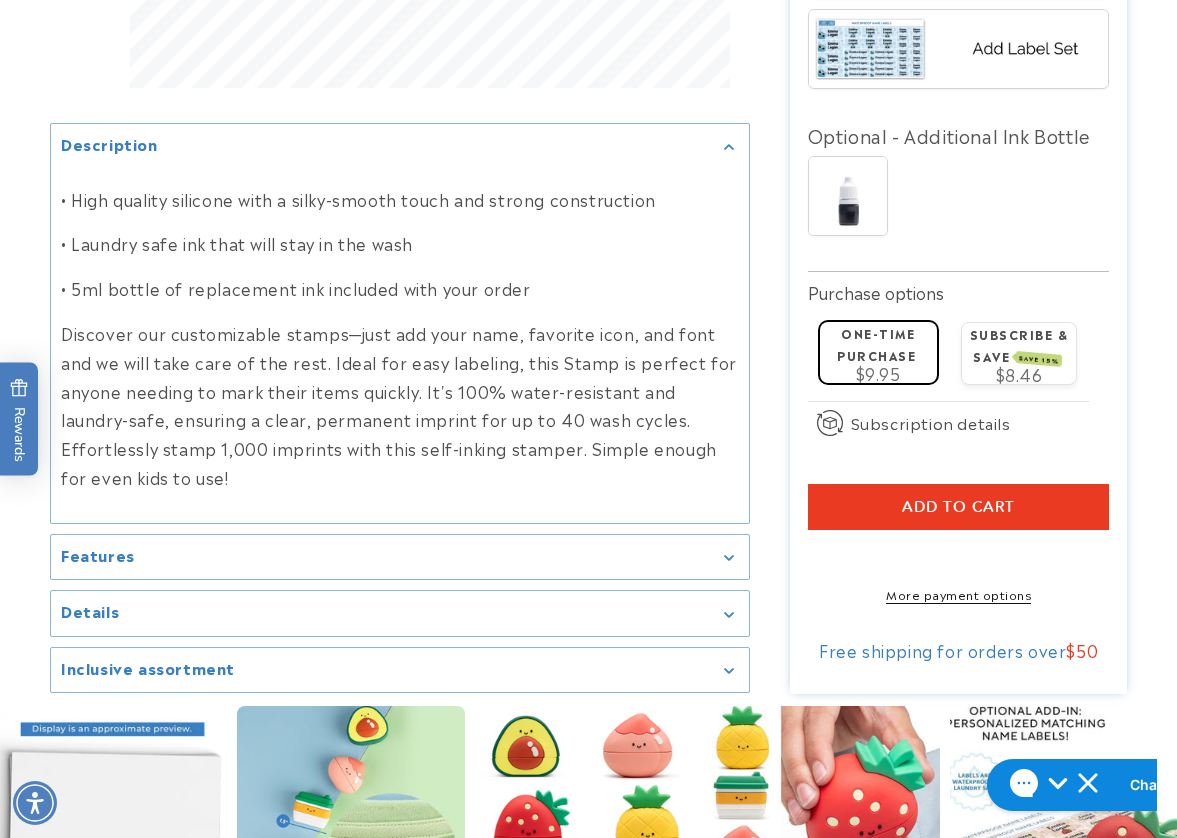 click on "Add to cart" at bounding box center (959, 507) 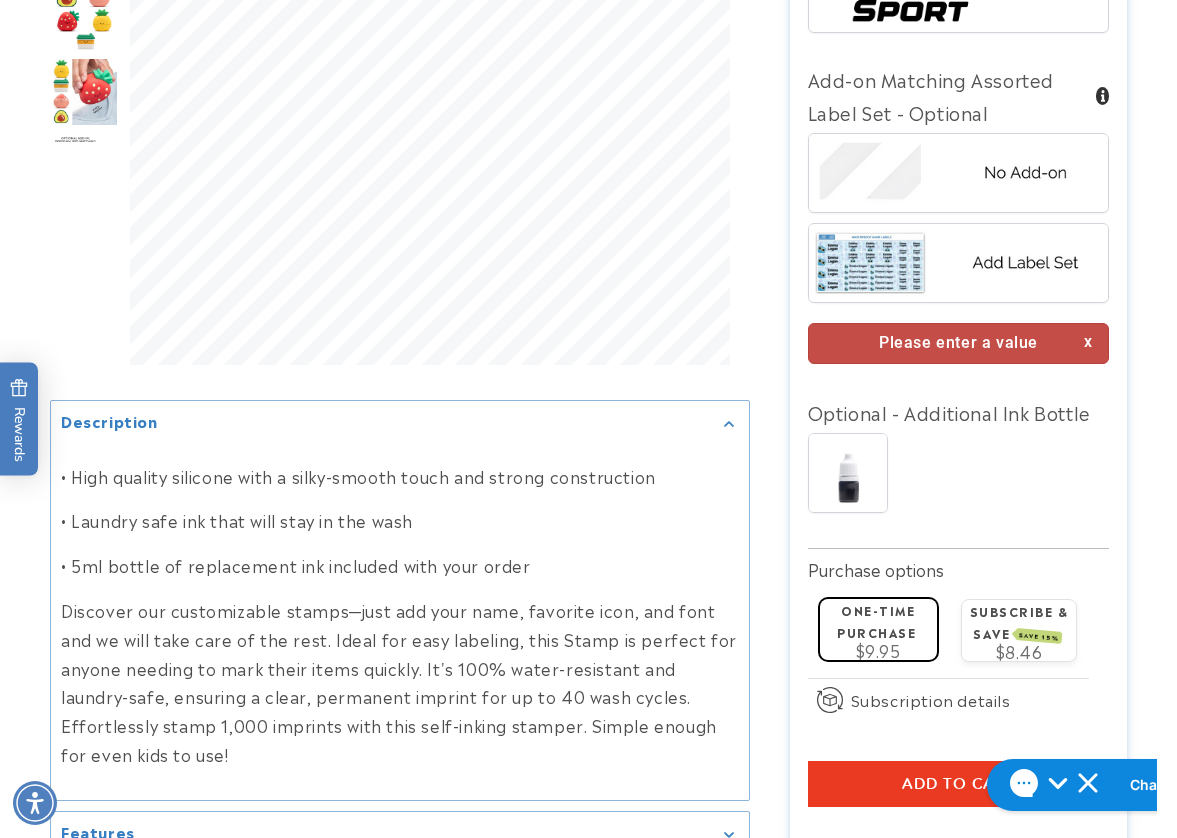 scroll, scrollTop: 1611, scrollLeft: 0, axis: vertical 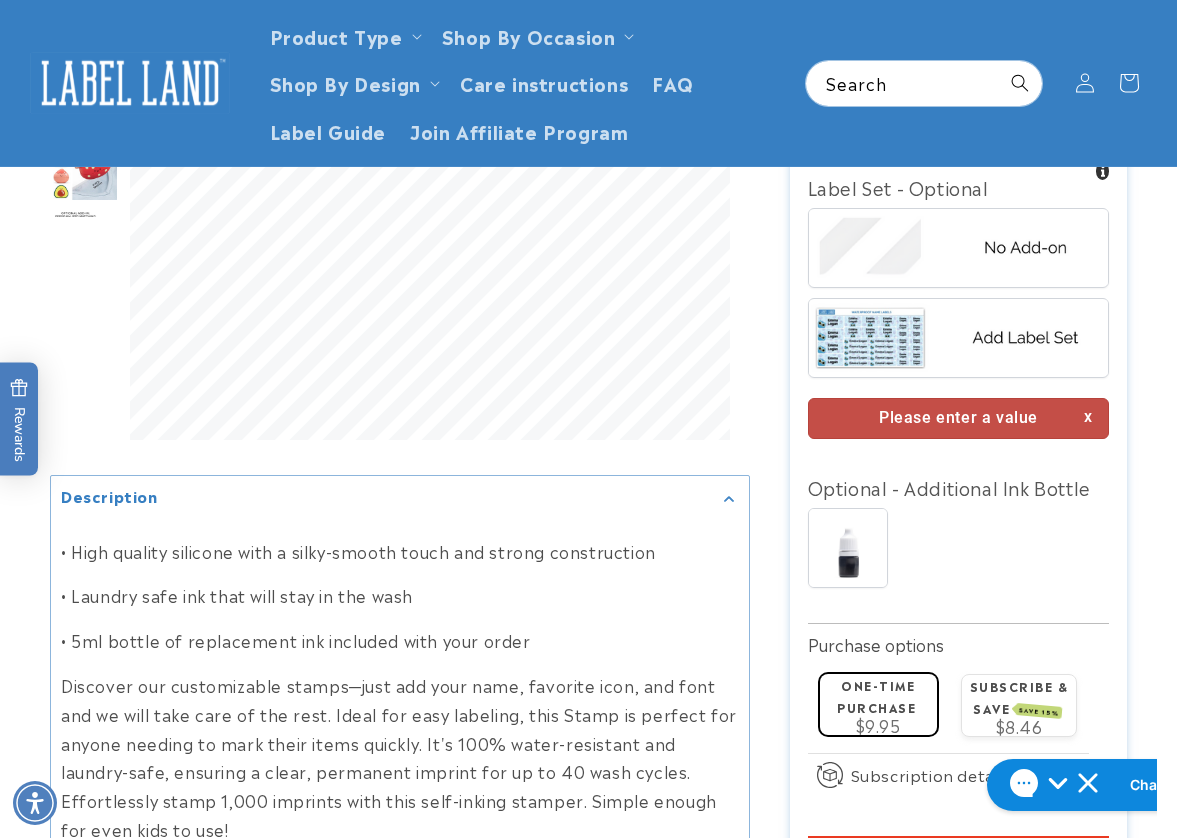 click at bounding box center (959, 247) 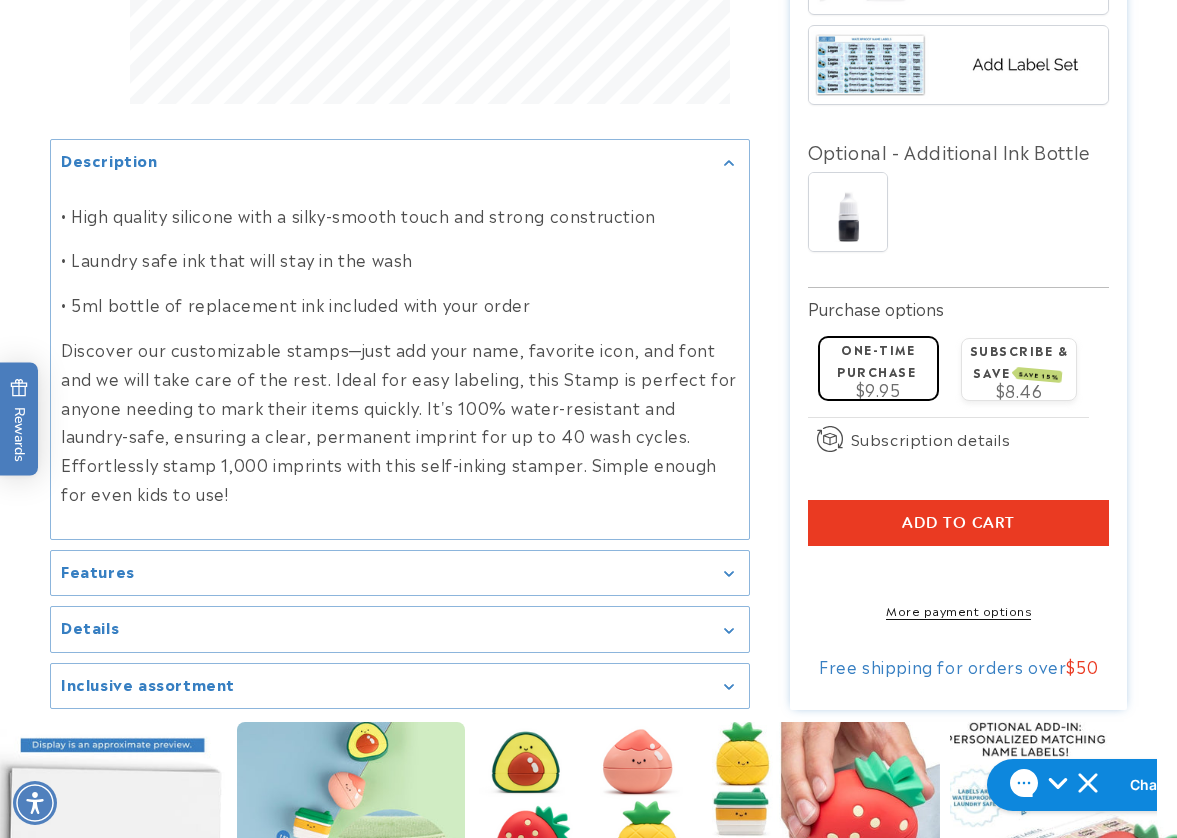 scroll, scrollTop: 1911, scrollLeft: 0, axis: vertical 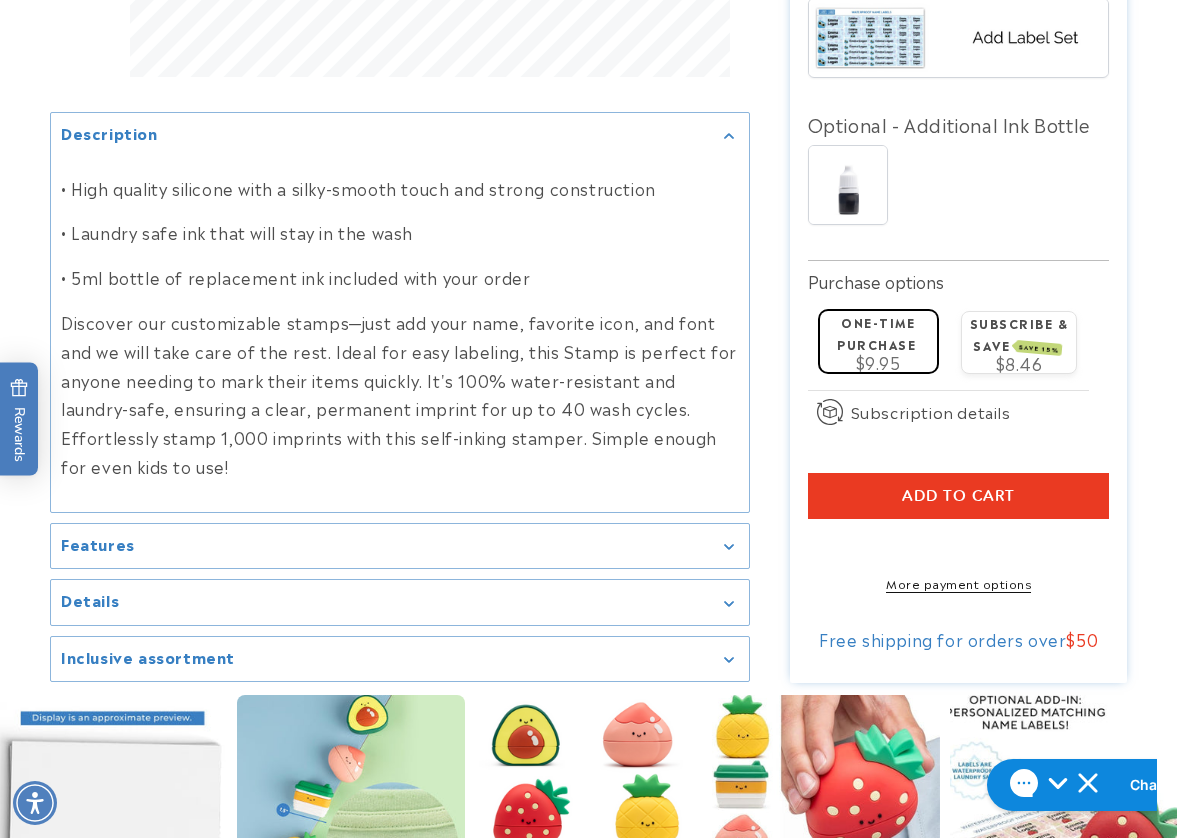 click on "Add to cart" at bounding box center (959, 496) 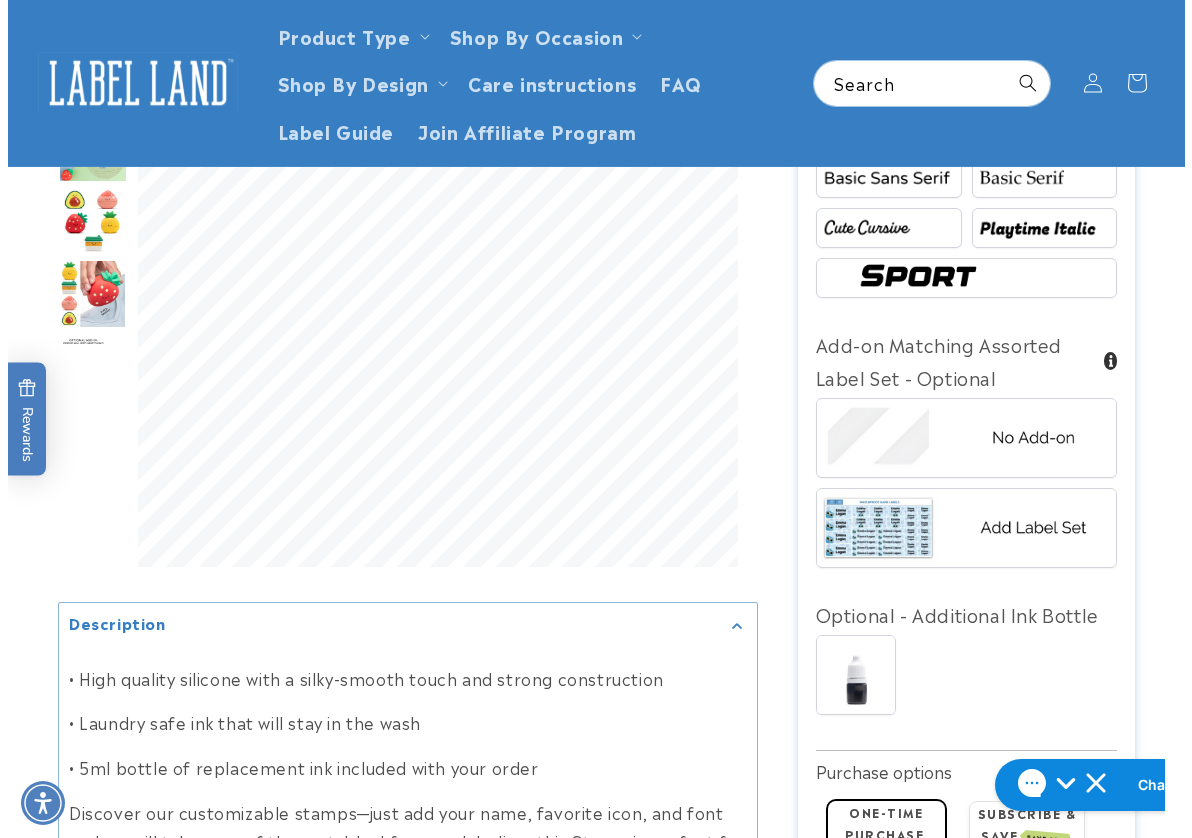 scroll, scrollTop: 1111, scrollLeft: 0, axis: vertical 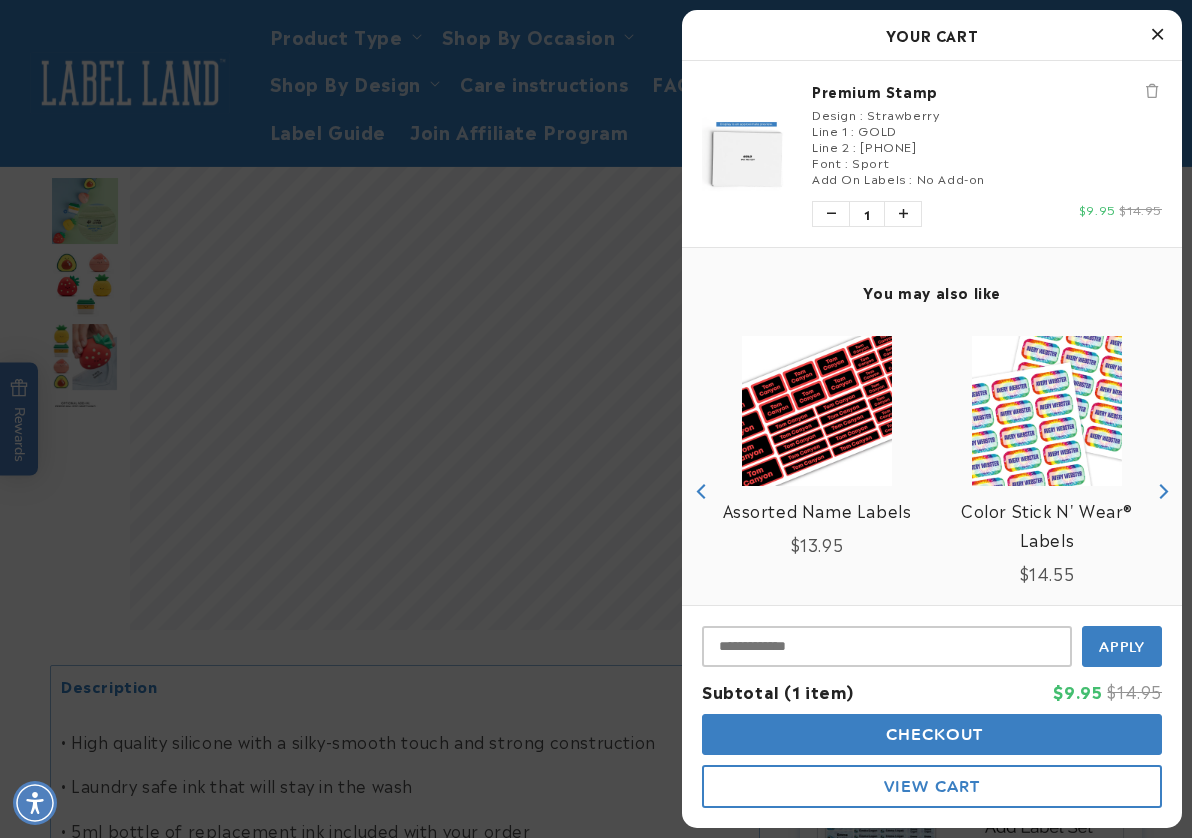 click on "Checkout" at bounding box center [932, 734] 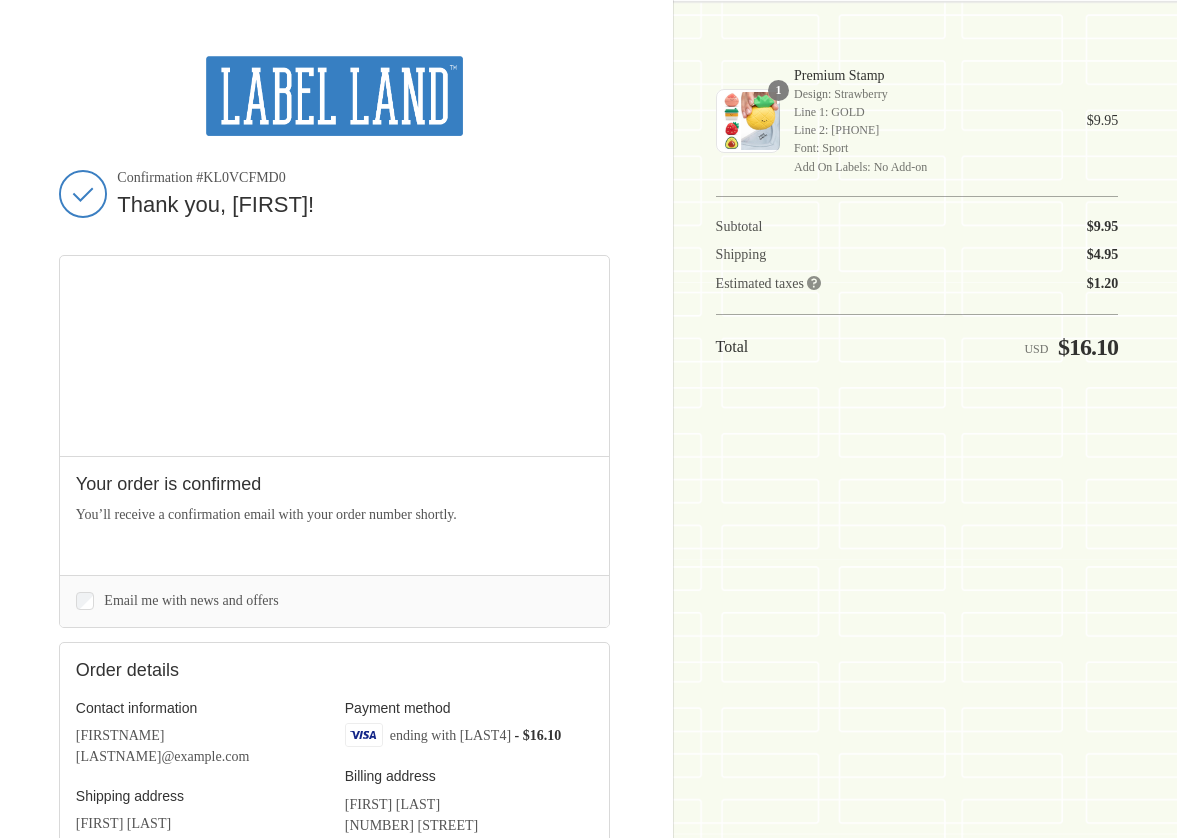 scroll, scrollTop: 0, scrollLeft: 0, axis: both 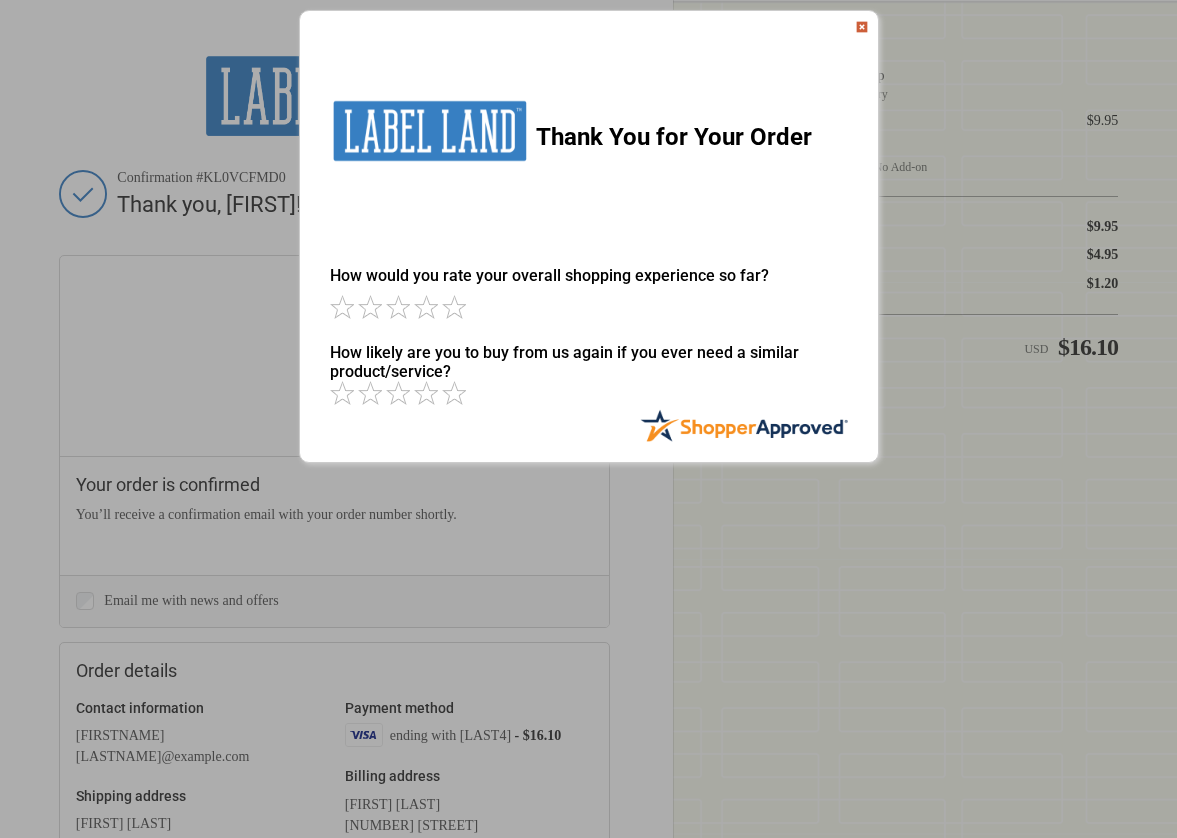 click at bounding box center (862, 27) 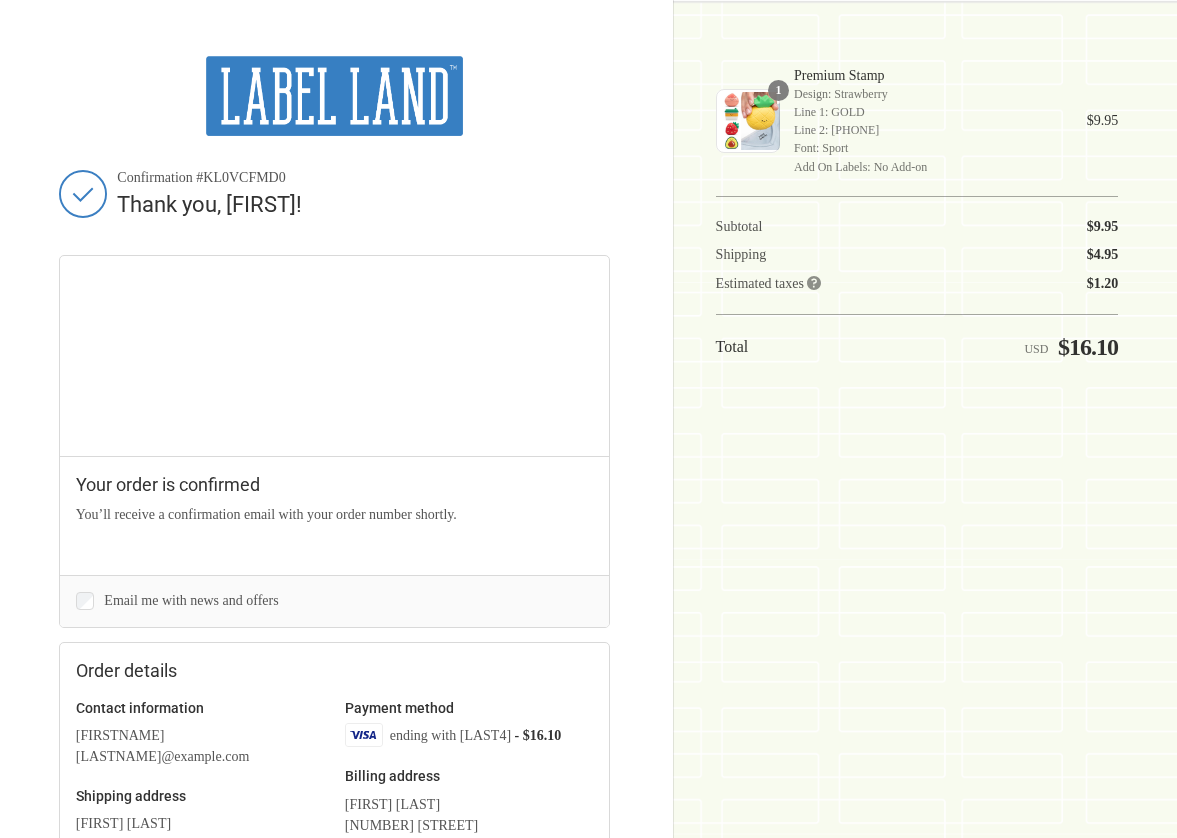 click on "Confirmation #KL0VCFMD0
Design: Strawberry
Line 1: GOLD
Line 2: [PHONE]
Font: Sport
Add On Labels: No Add-on
Premium Stamp
1
$9.95
Subtotal
$9.95" at bounding box center (917, 419) 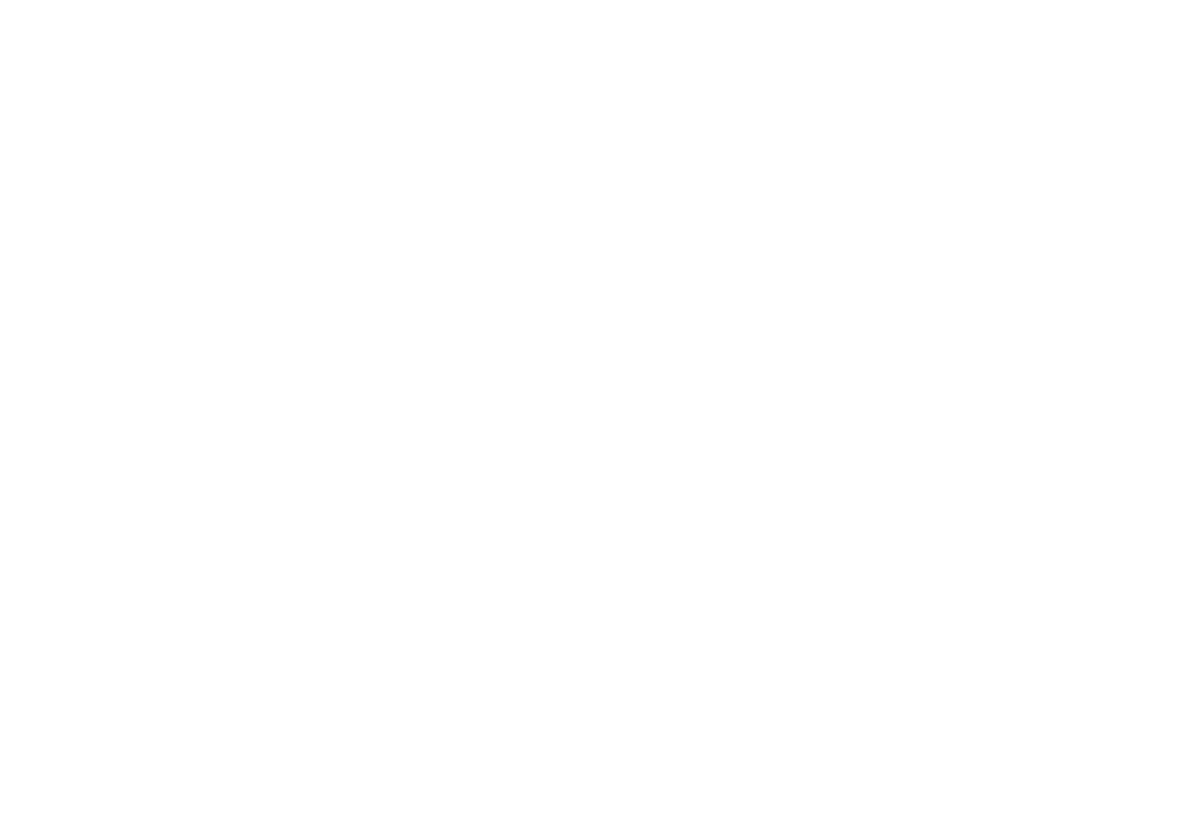 scroll, scrollTop: 0, scrollLeft: 0, axis: both 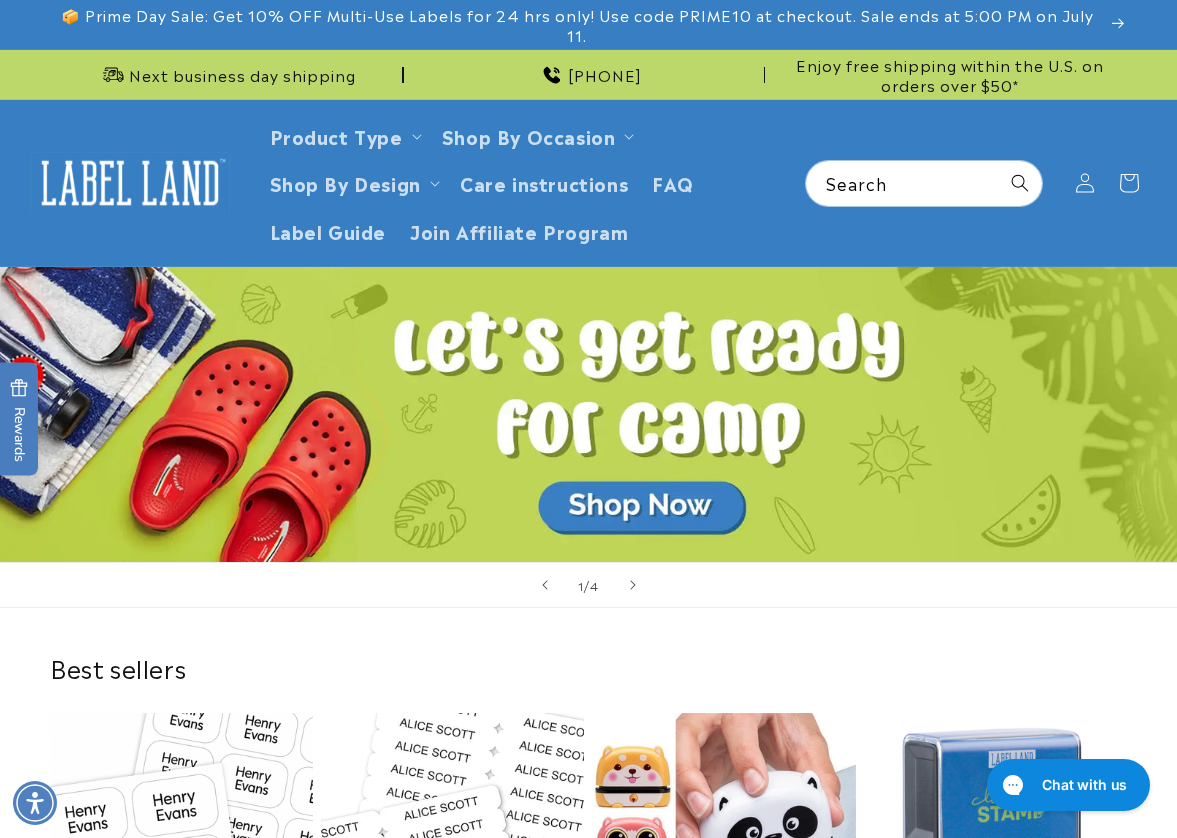 click on "Best sellers" at bounding box center (588, 667) 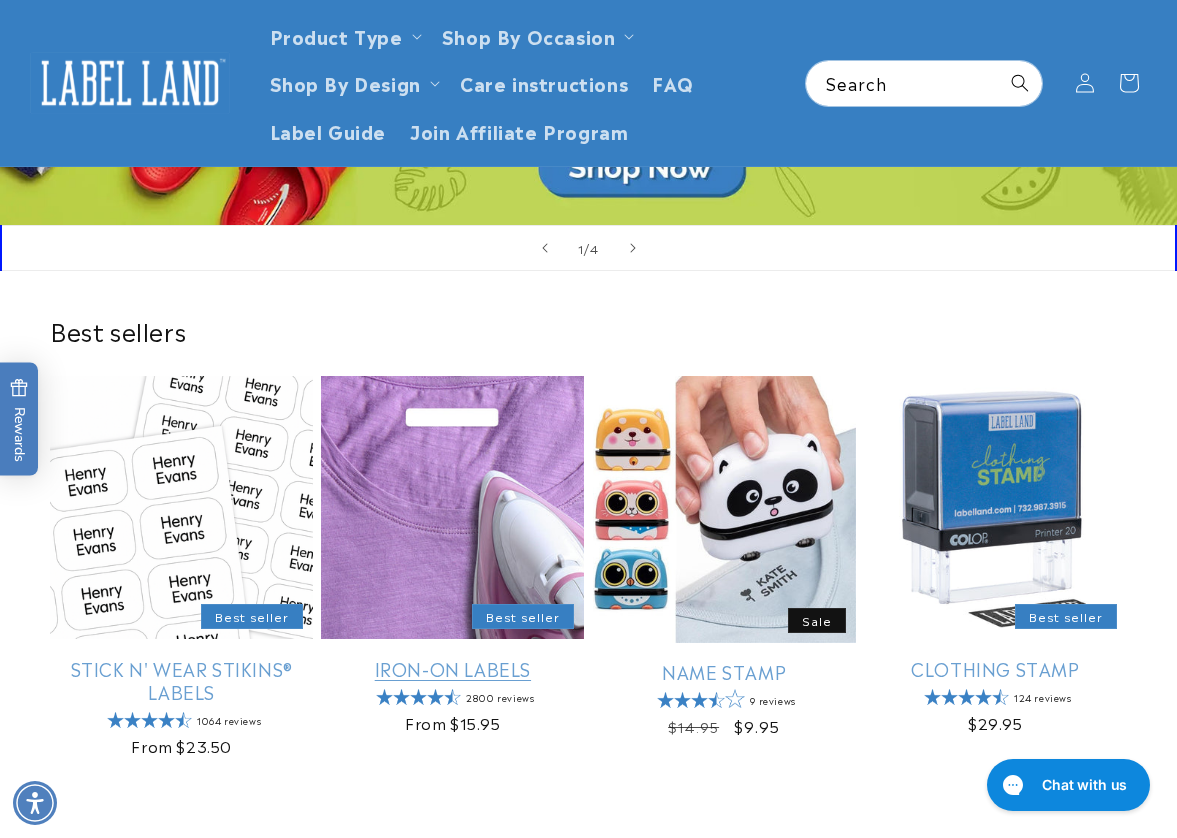 scroll, scrollTop: 100, scrollLeft: 0, axis: vertical 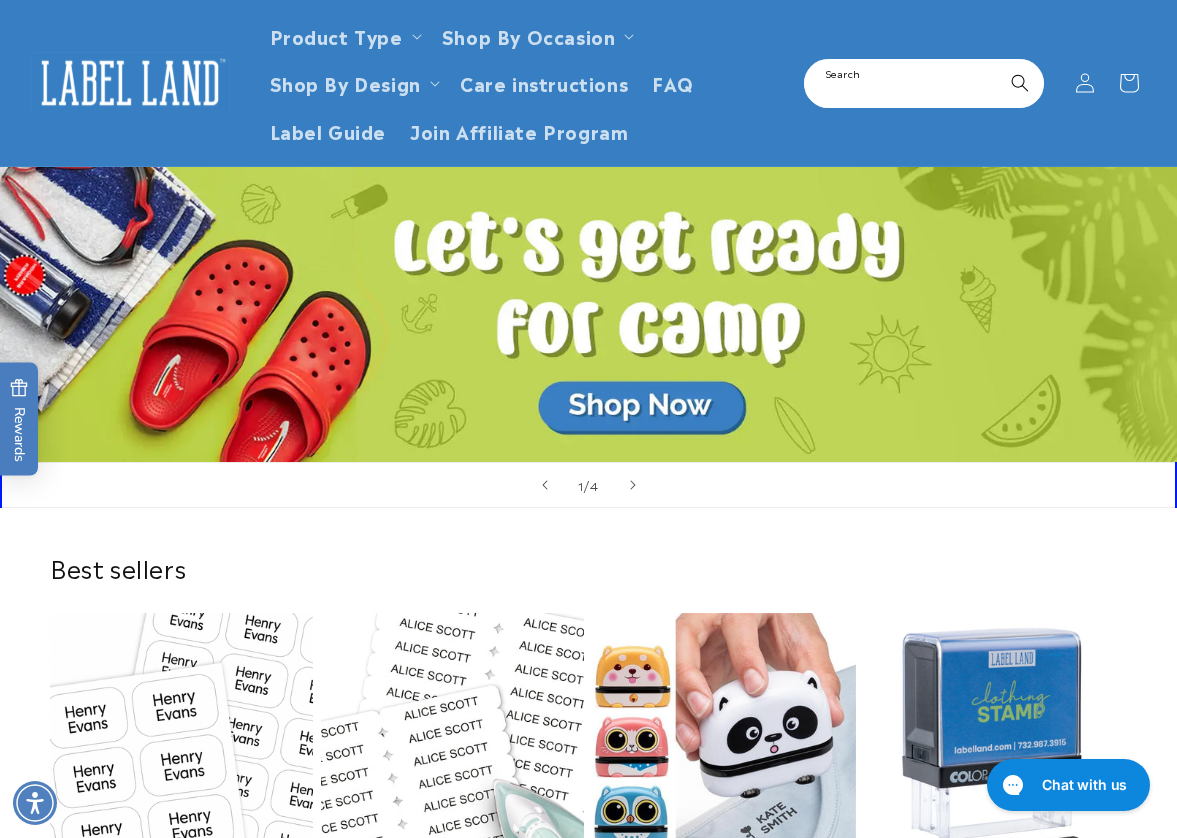 click on "Search" at bounding box center [924, 83] 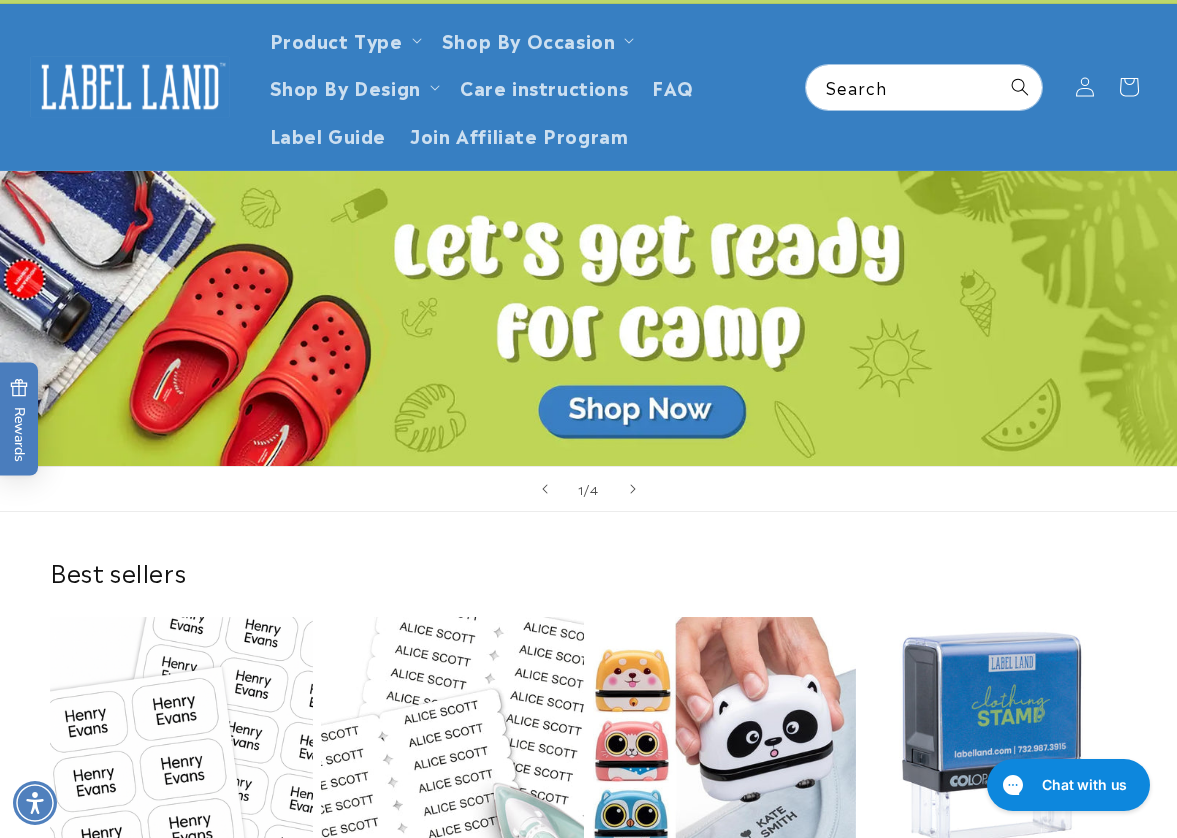 scroll, scrollTop: 0, scrollLeft: 0, axis: both 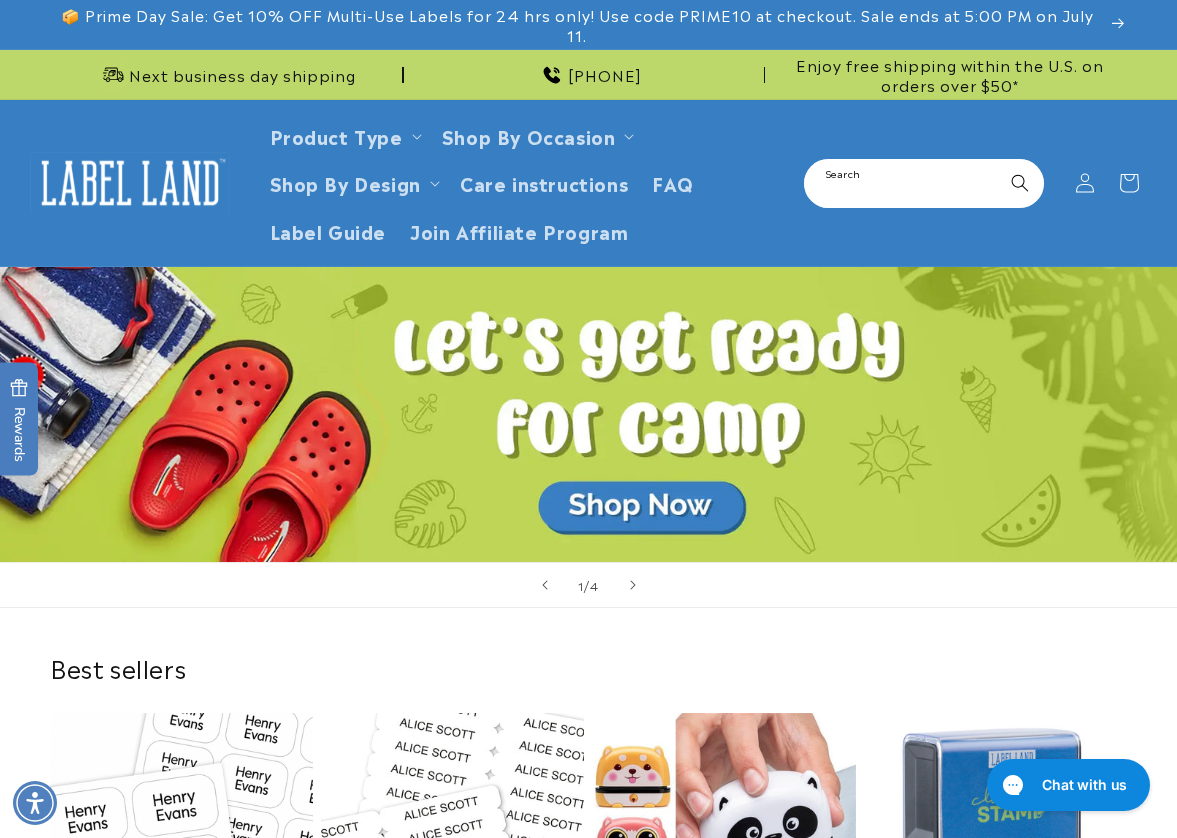 click on "Search" at bounding box center [924, 183] 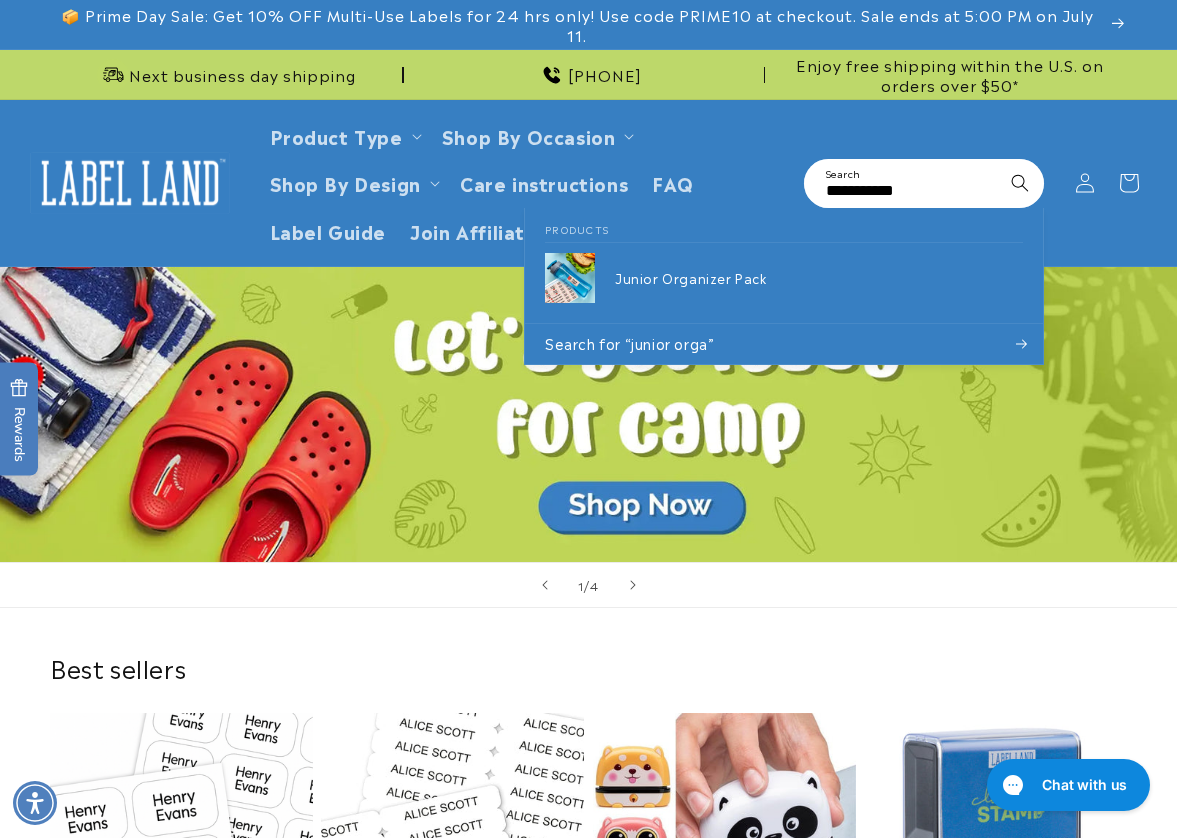 type on "**********" 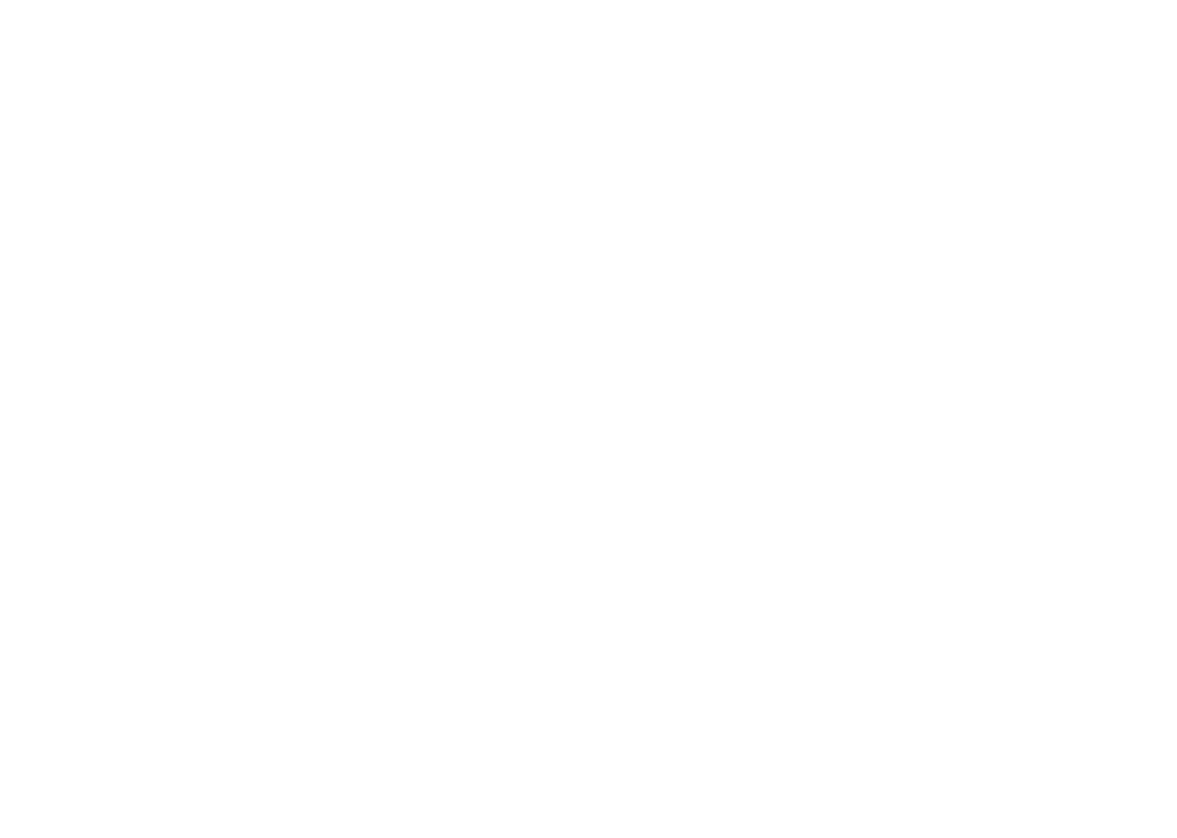 scroll, scrollTop: 0, scrollLeft: 0, axis: both 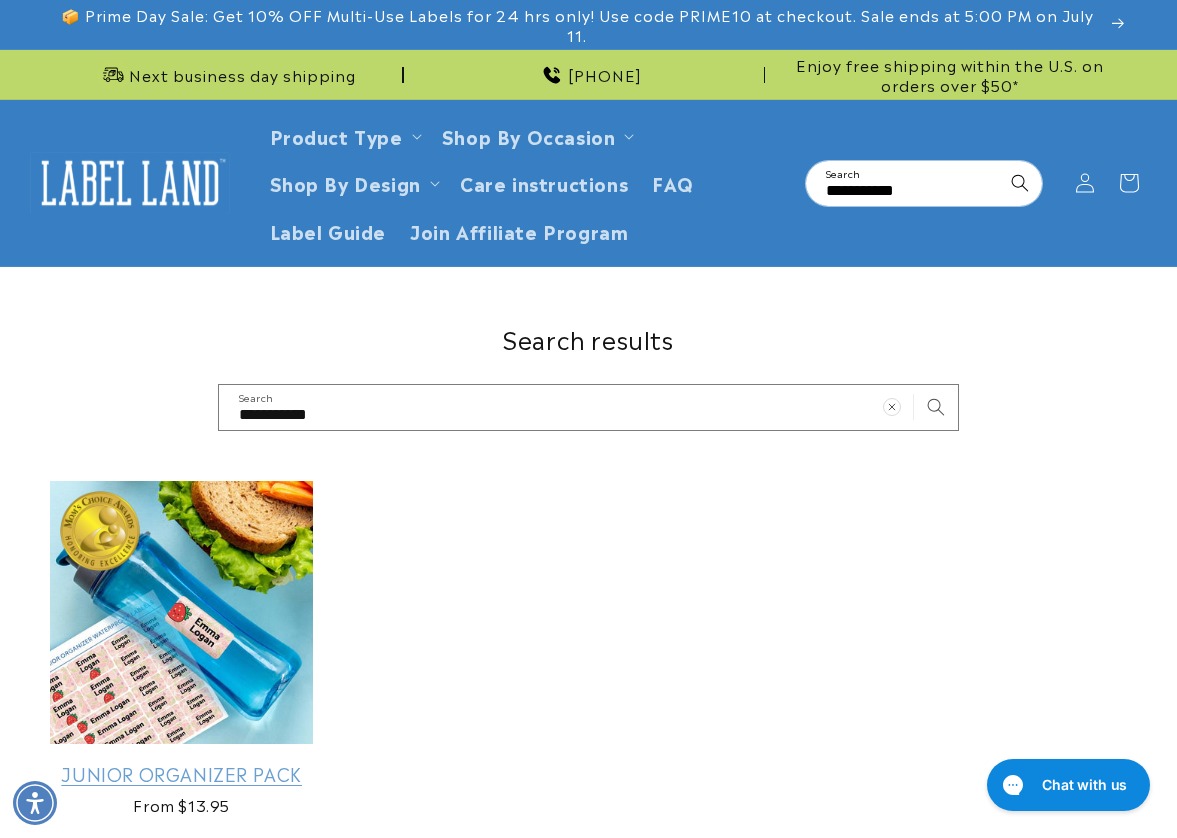 click on "Junior Organizer Pack" at bounding box center (181, 773) 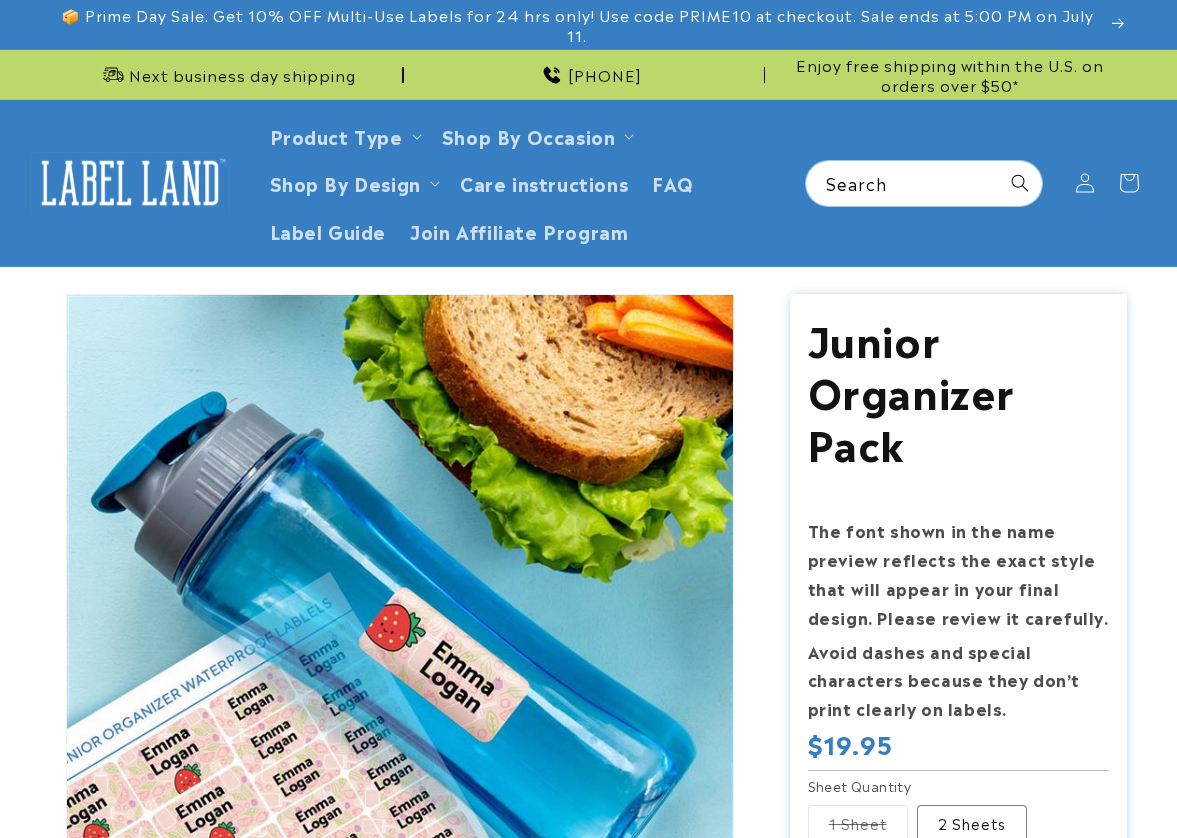 scroll, scrollTop: 300, scrollLeft: 0, axis: vertical 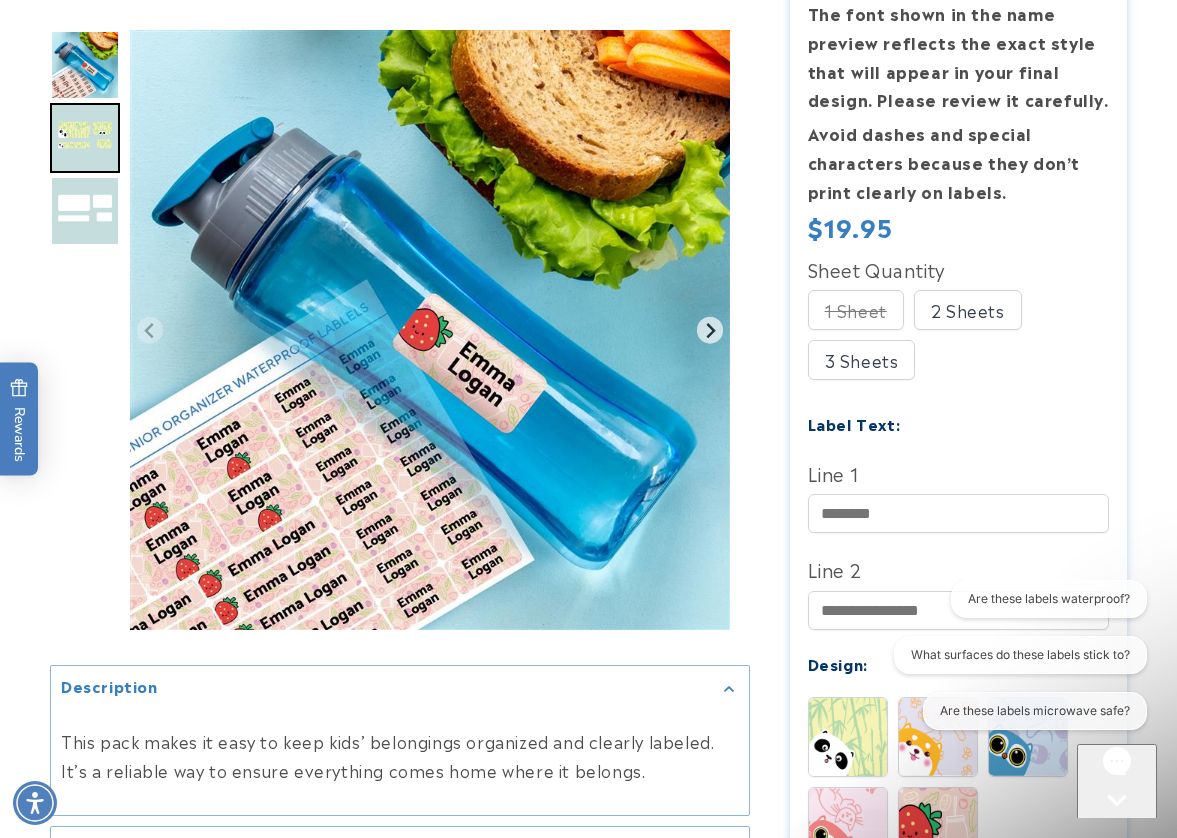 click at bounding box center (1117, 837) 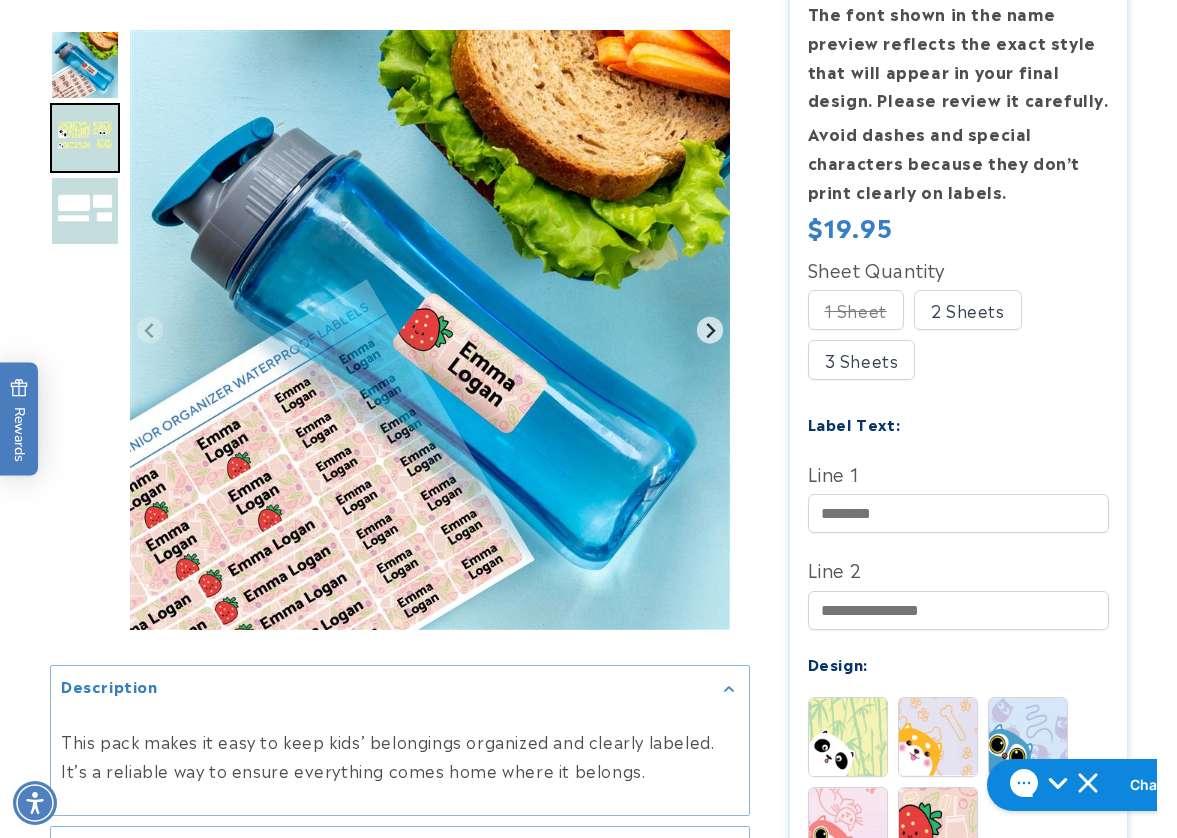 click on "1 Sheet" at bounding box center [856, 310] 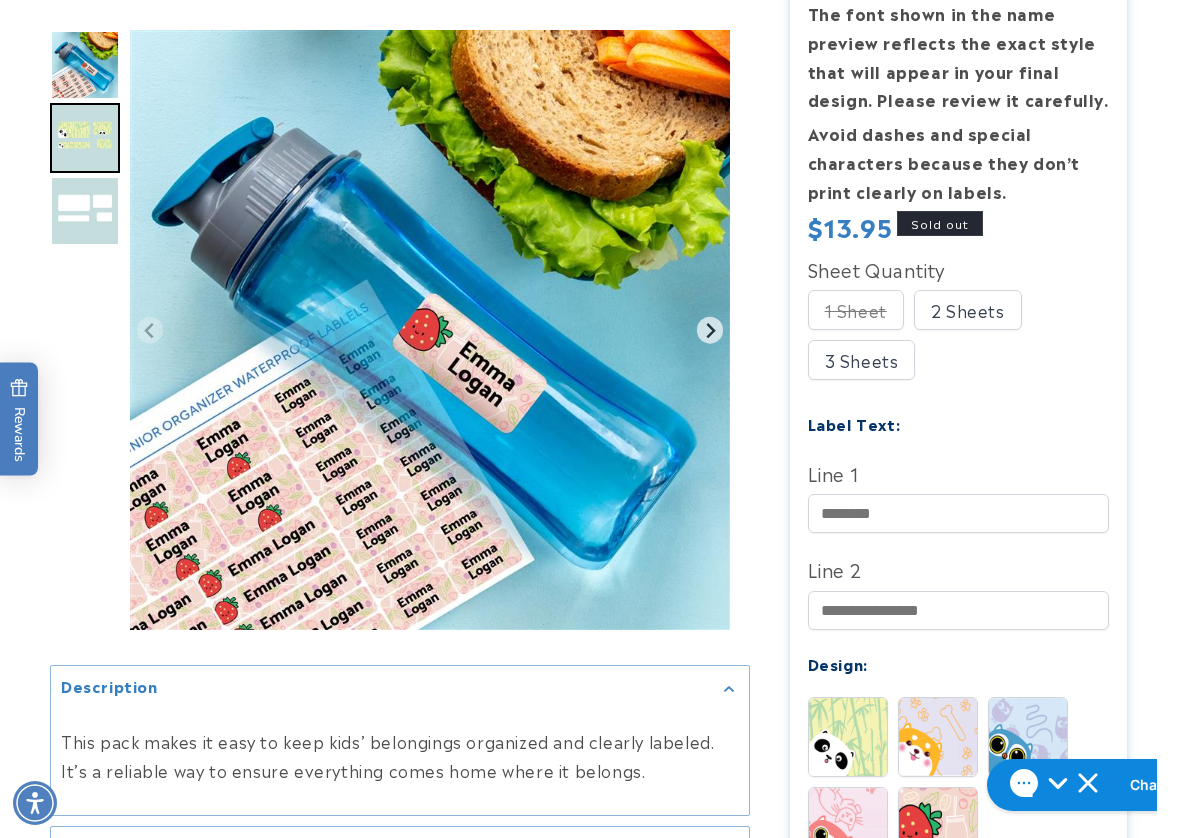 type 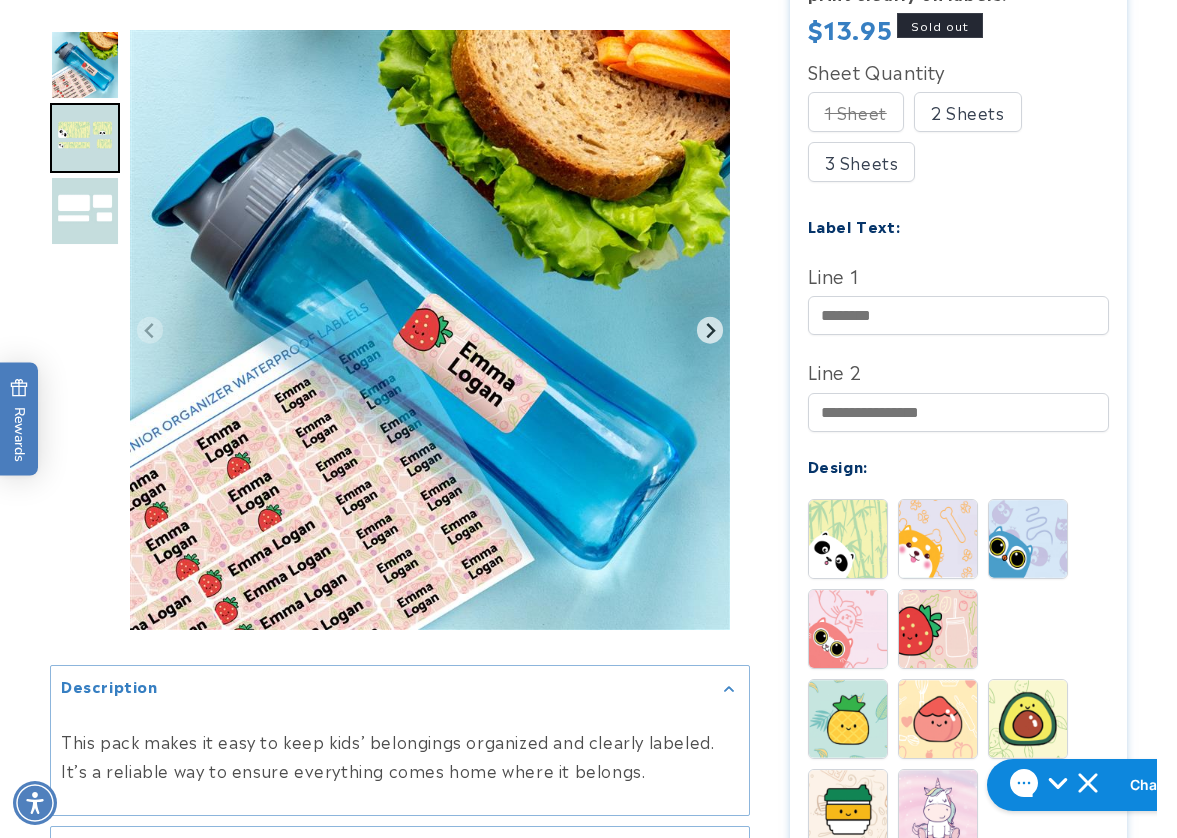 scroll, scrollTop: 800, scrollLeft: 0, axis: vertical 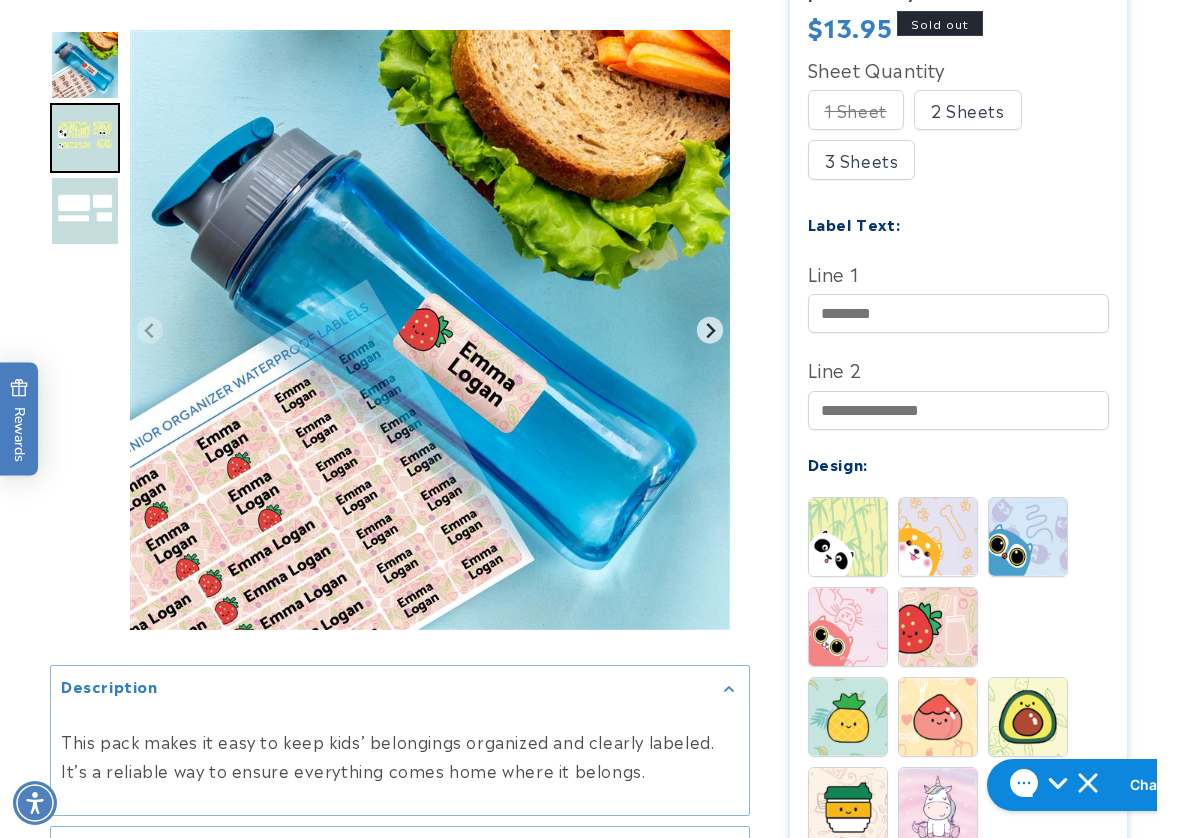 click on "Description" at bounding box center [588, 444] 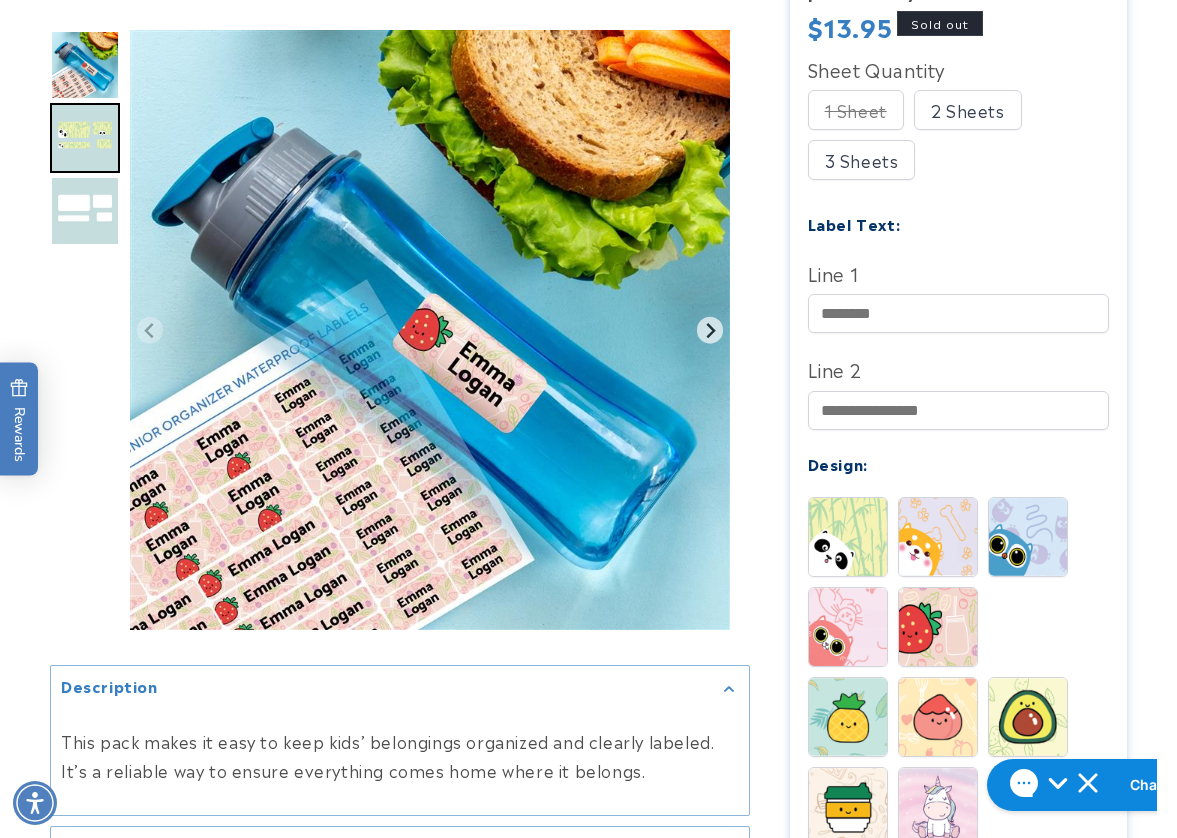 click on "Description" at bounding box center [588, 444] 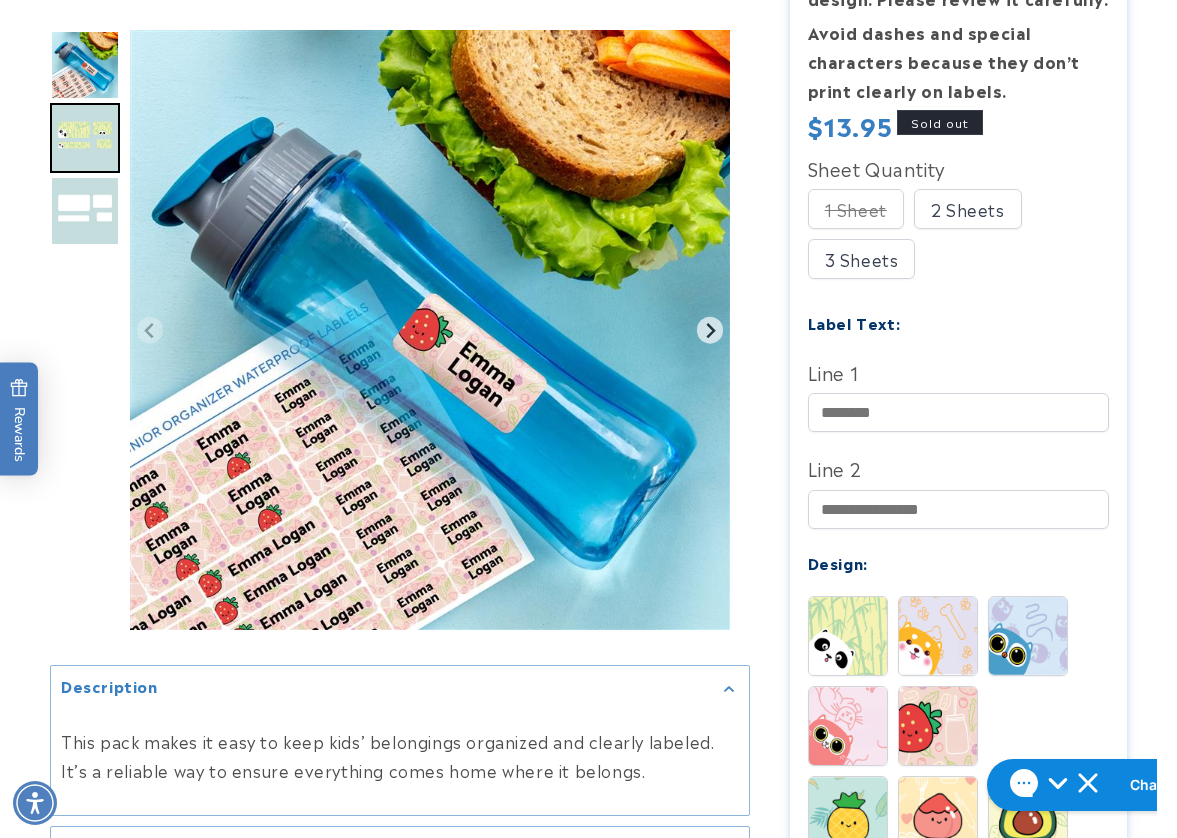 scroll, scrollTop: 1000, scrollLeft: 0, axis: vertical 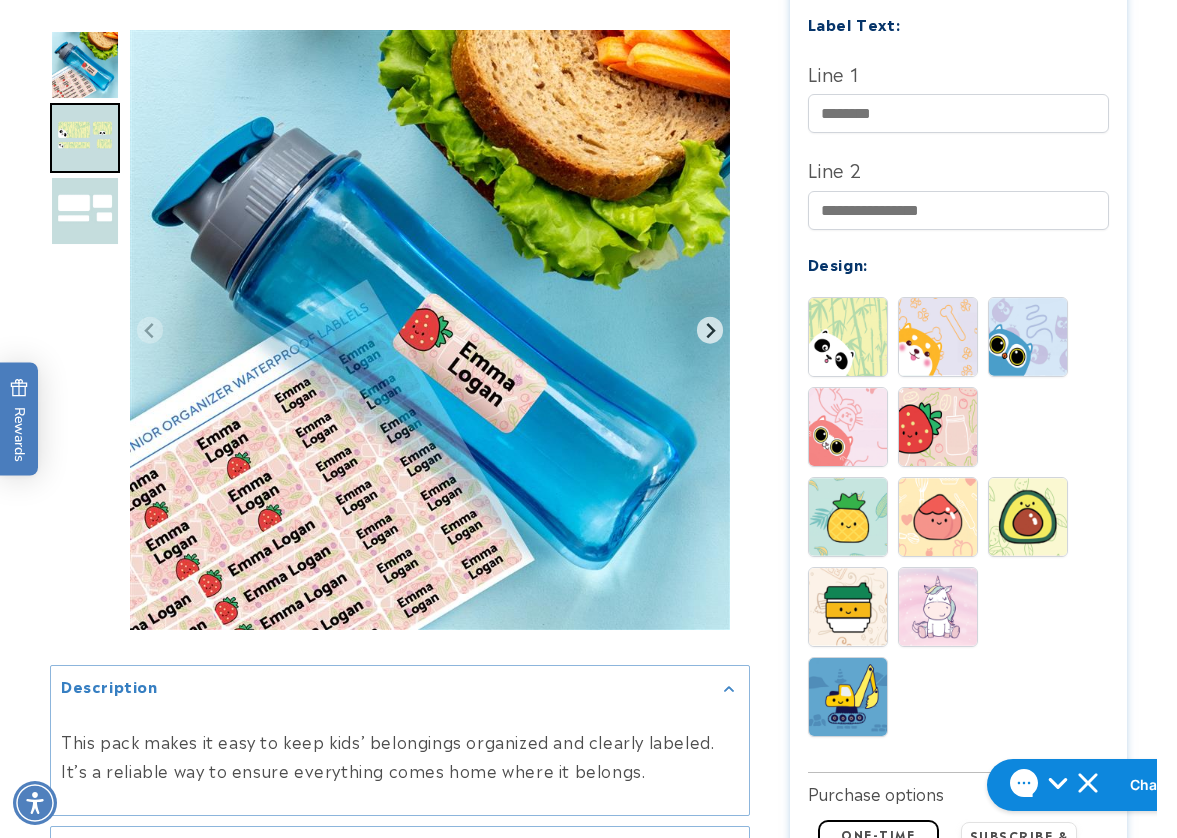 click on "Description" at bounding box center (588, 244) 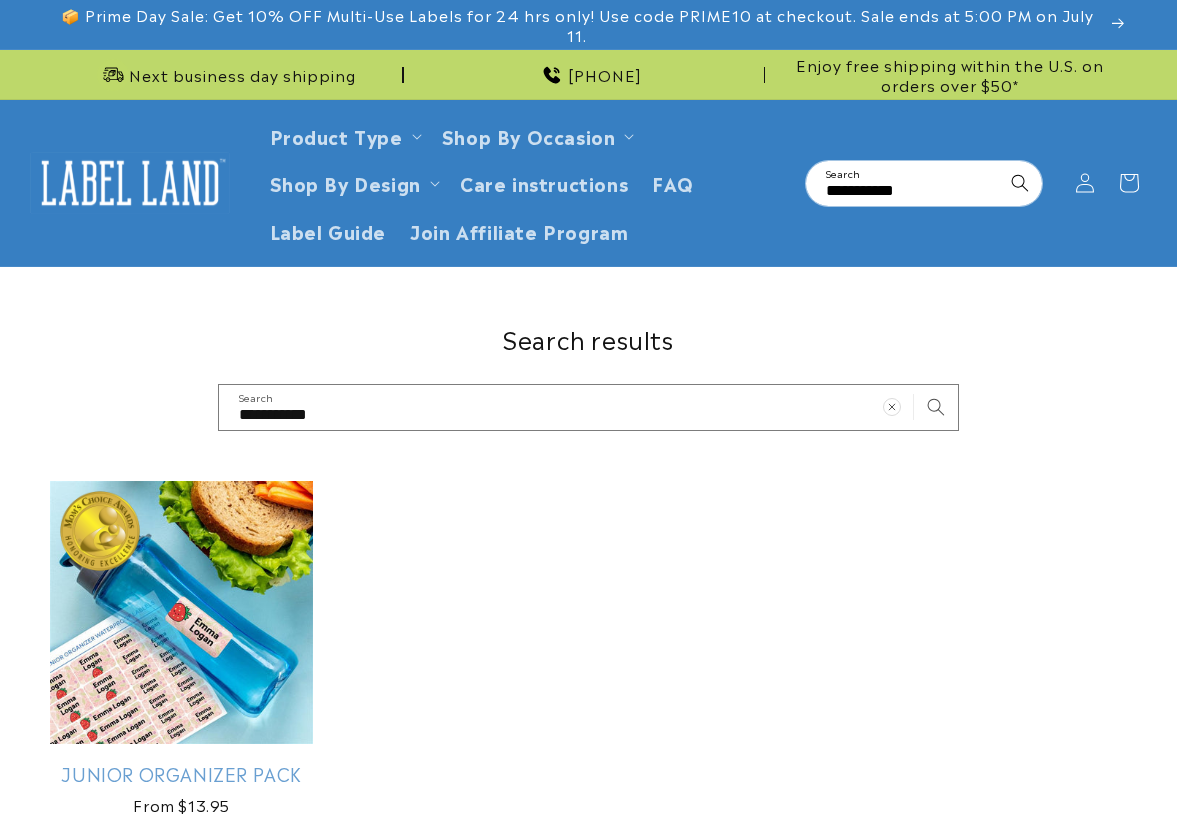 scroll, scrollTop: 300, scrollLeft: 0, axis: vertical 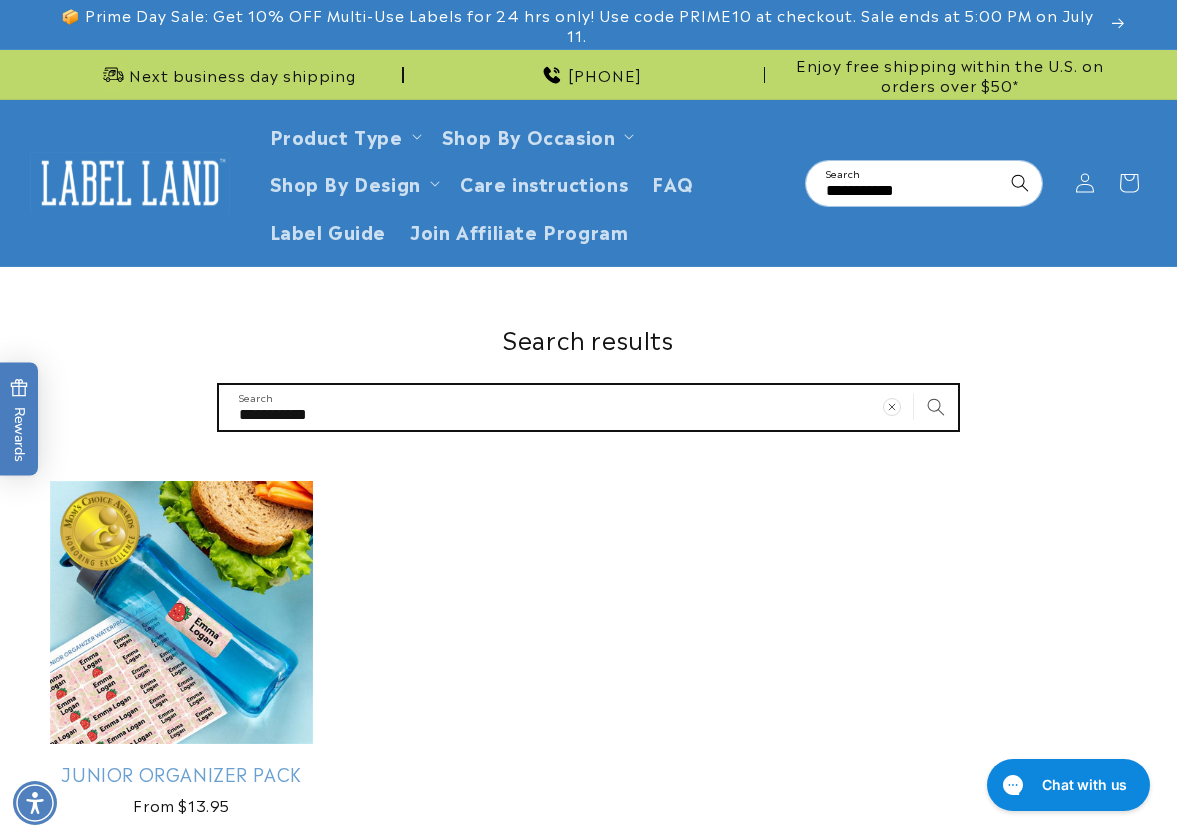 click on "**********" at bounding box center (588, 407) 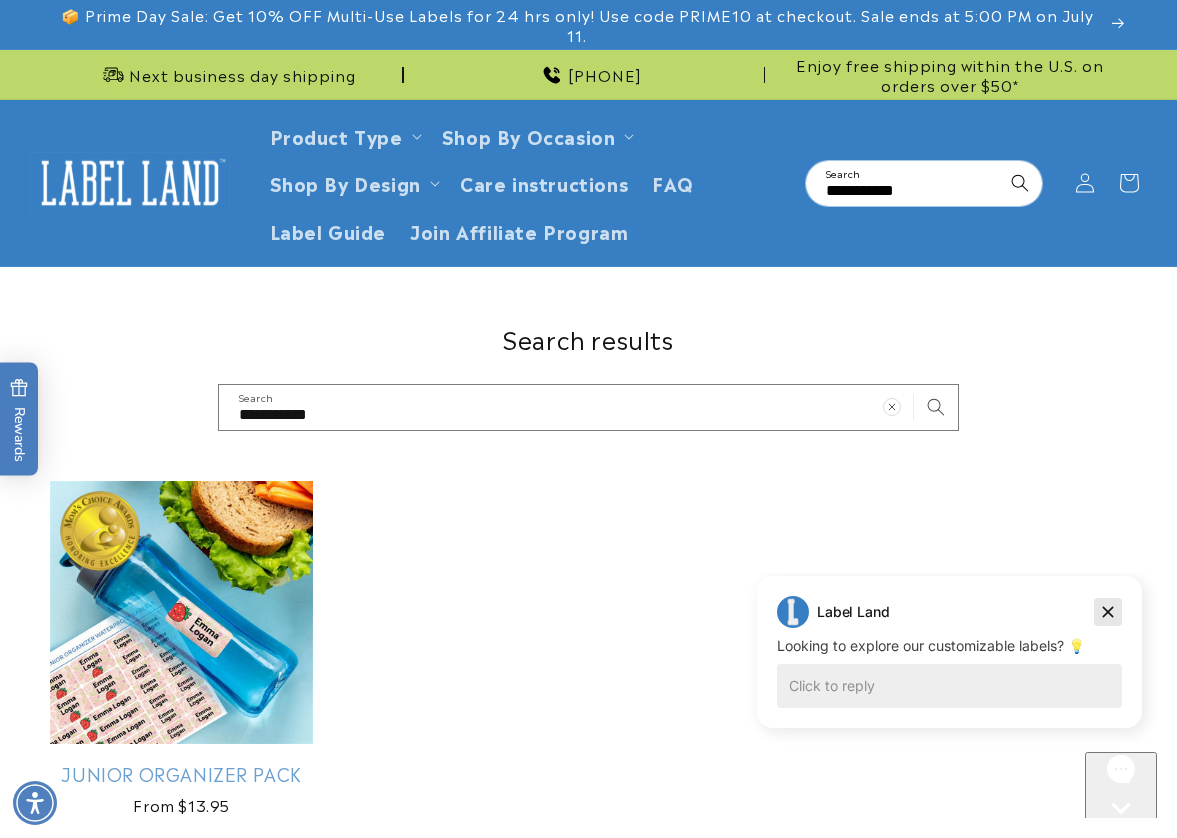 click 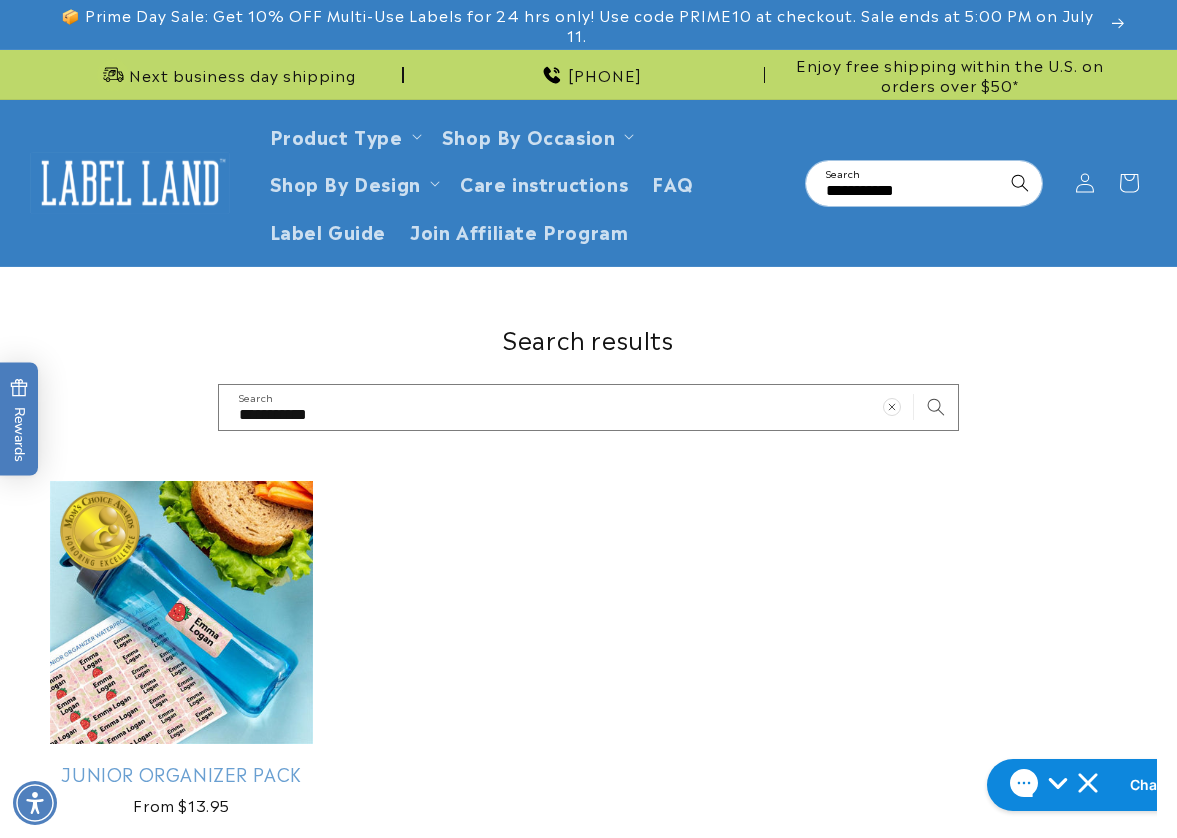 click on "**********" at bounding box center [588, 377] 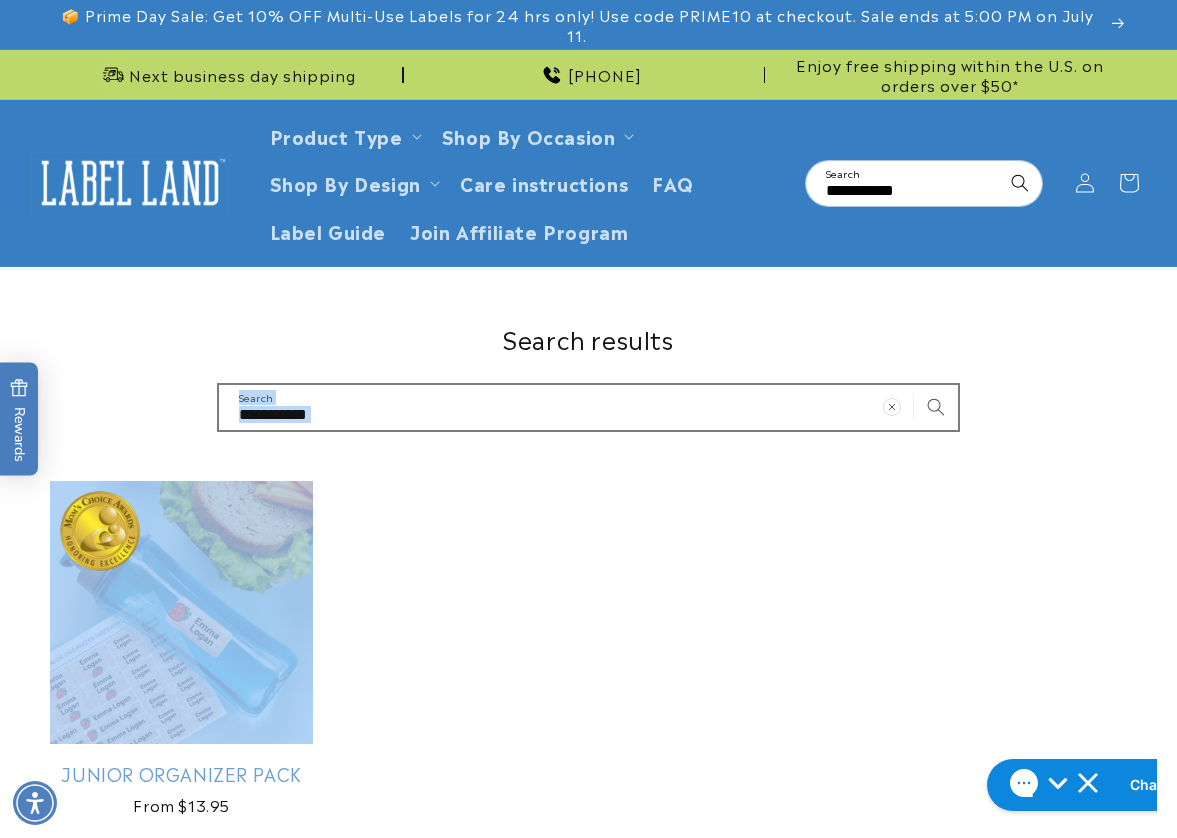 drag, startPoint x: 308, startPoint y: 391, endPoint x: 275, endPoint y: 388, distance: 33.13608 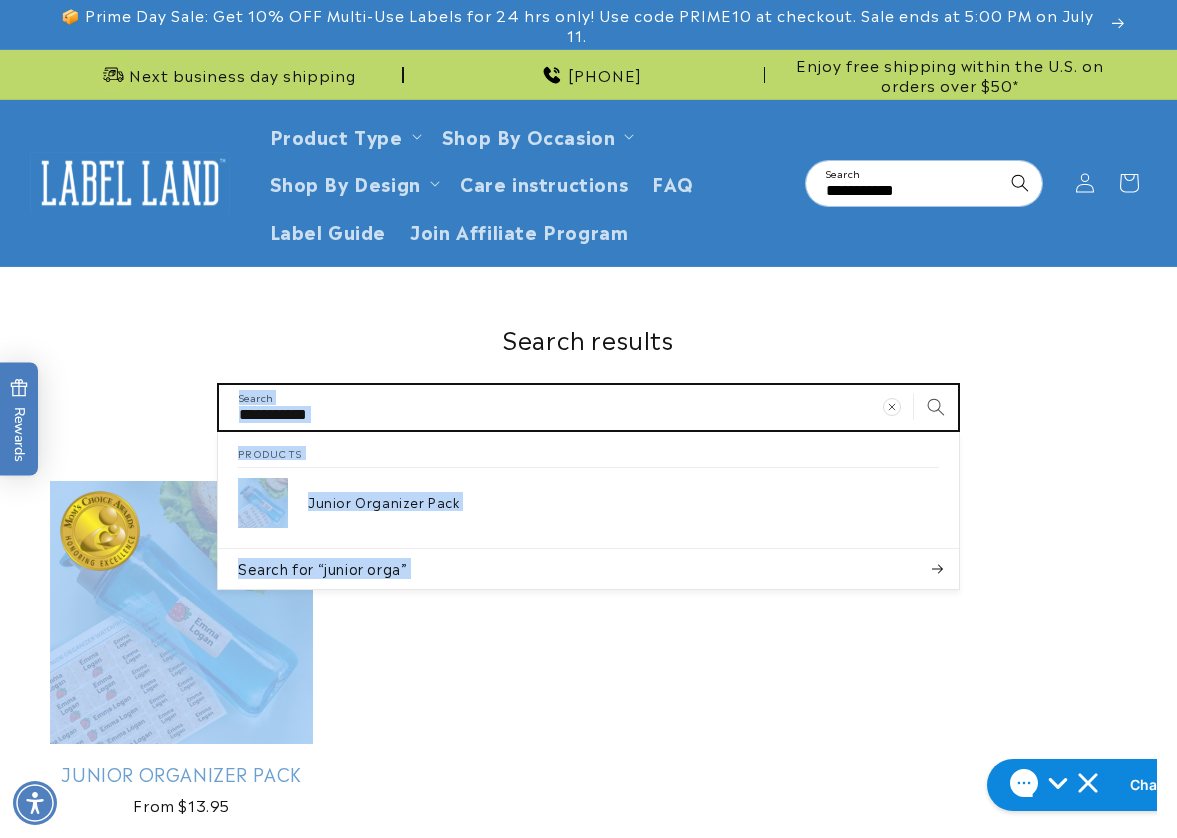 click on "**********" at bounding box center (588, 407) 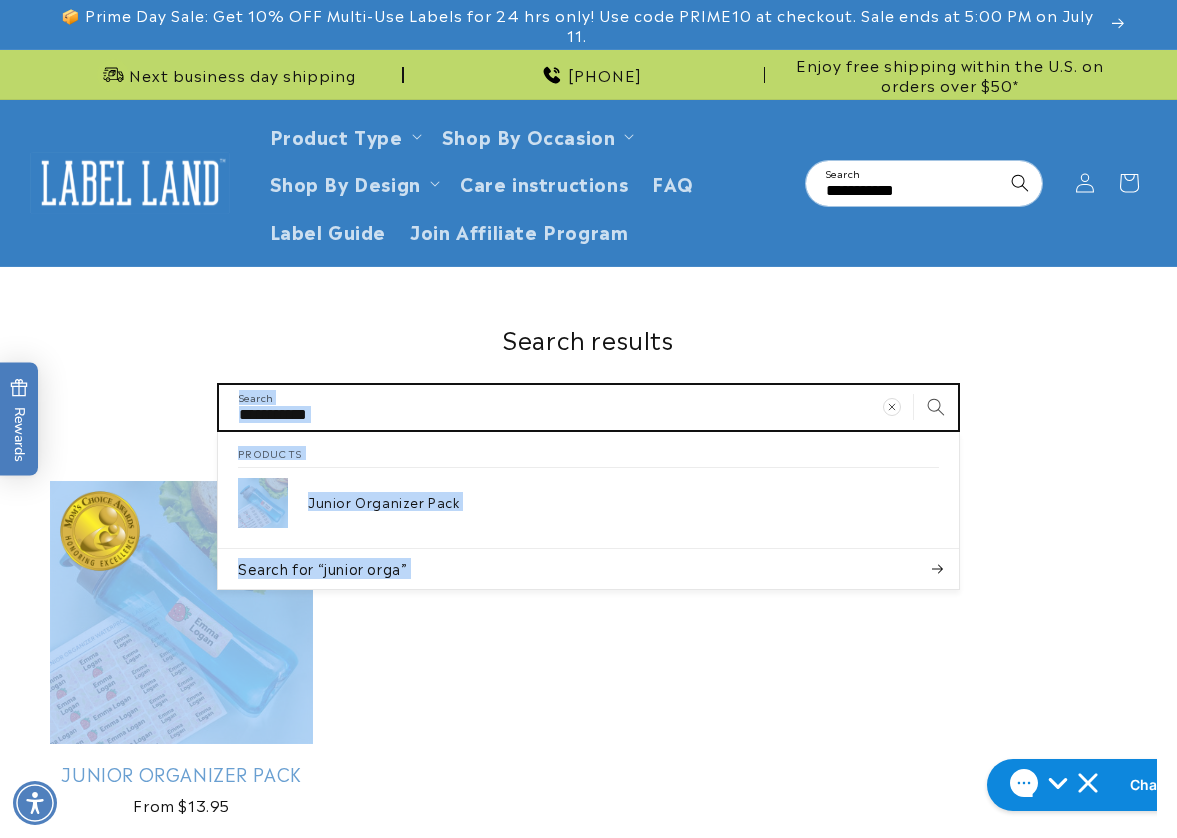 drag, startPoint x: 362, startPoint y: 402, endPoint x: 144, endPoint y: 402, distance: 218 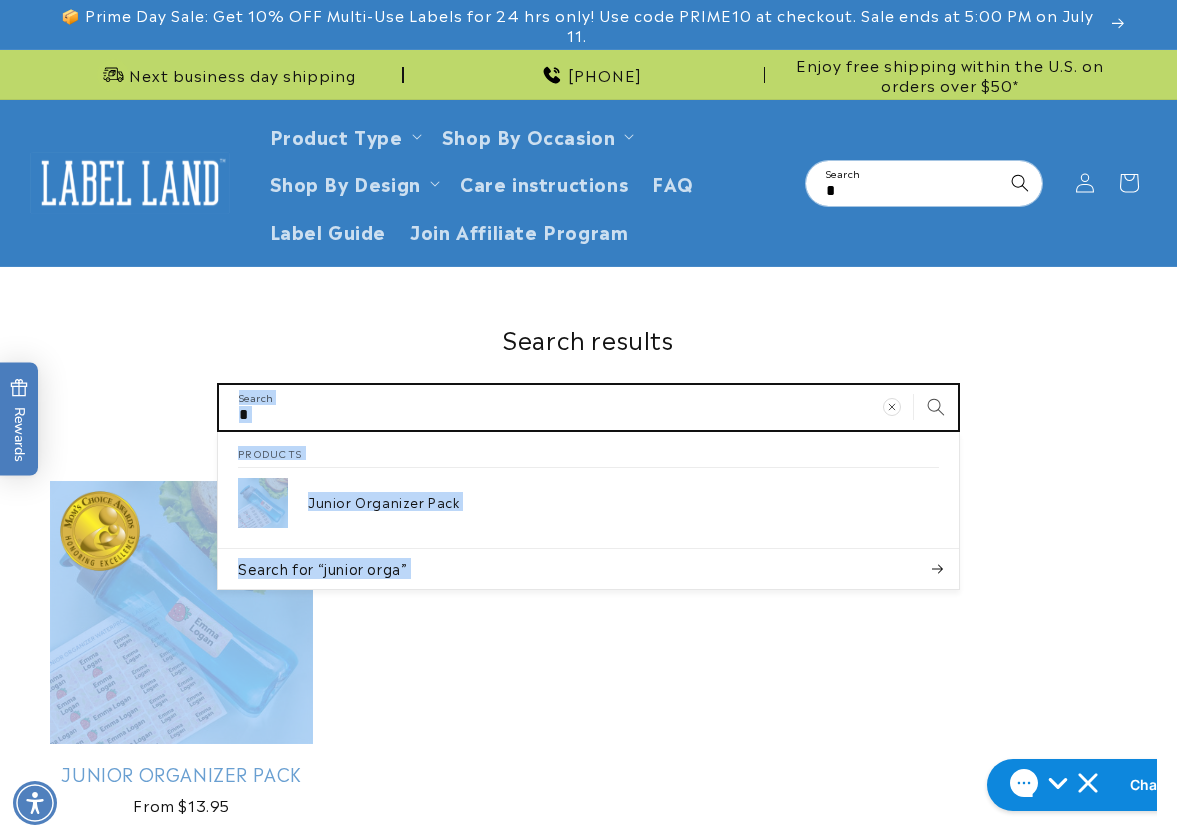 type on "**" 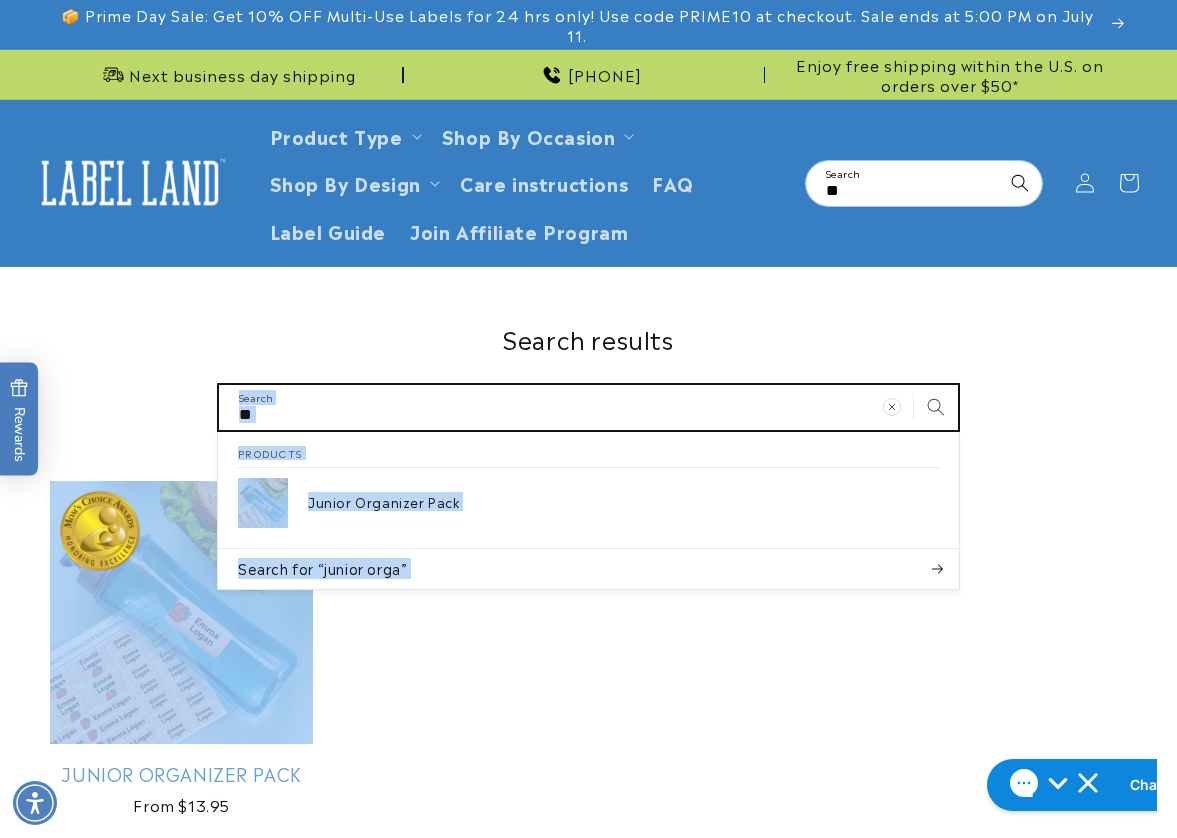 type on "***" 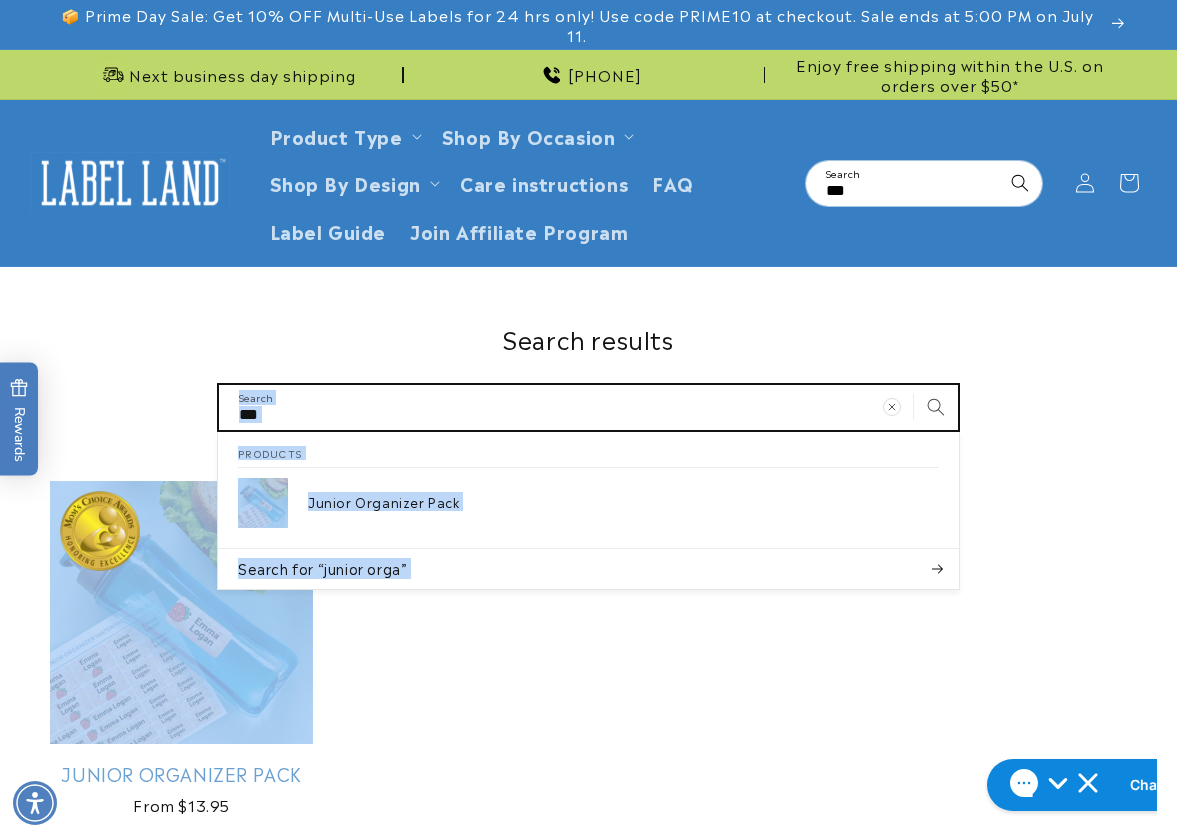 type on "****" 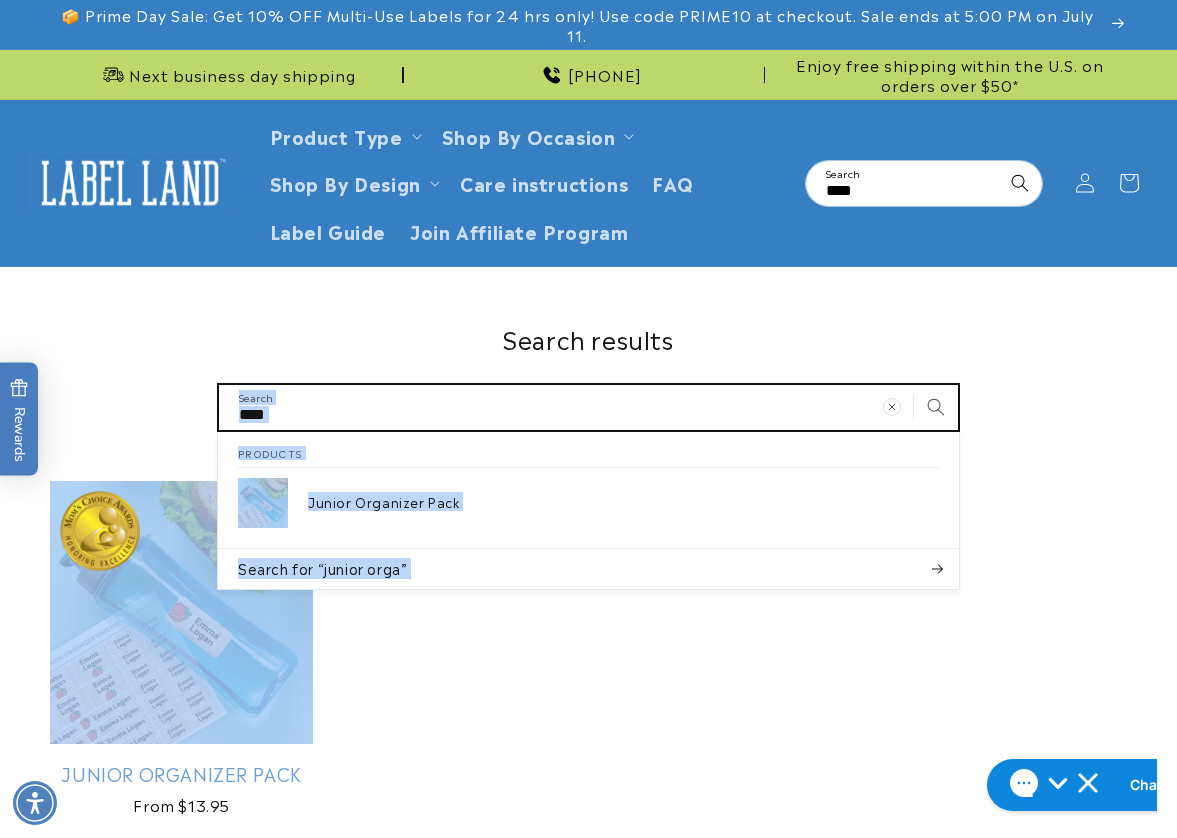 type on "*****" 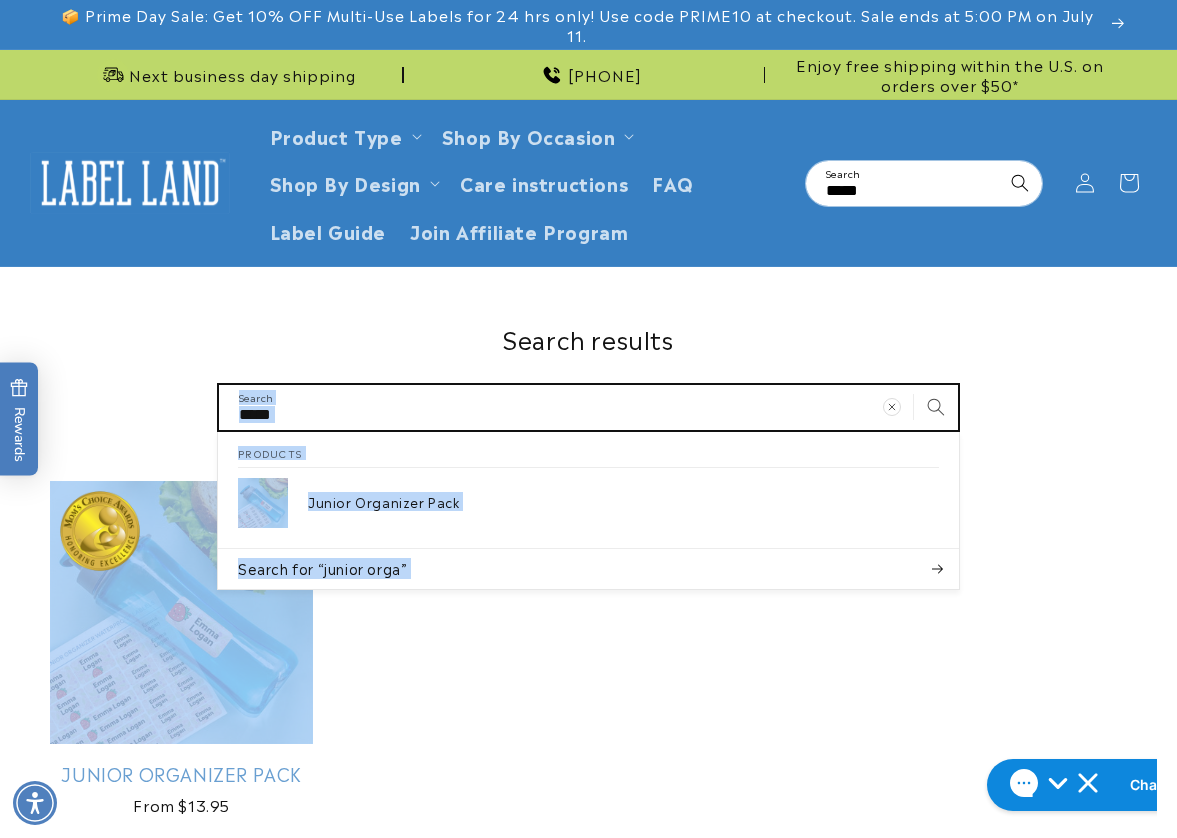 type on "******" 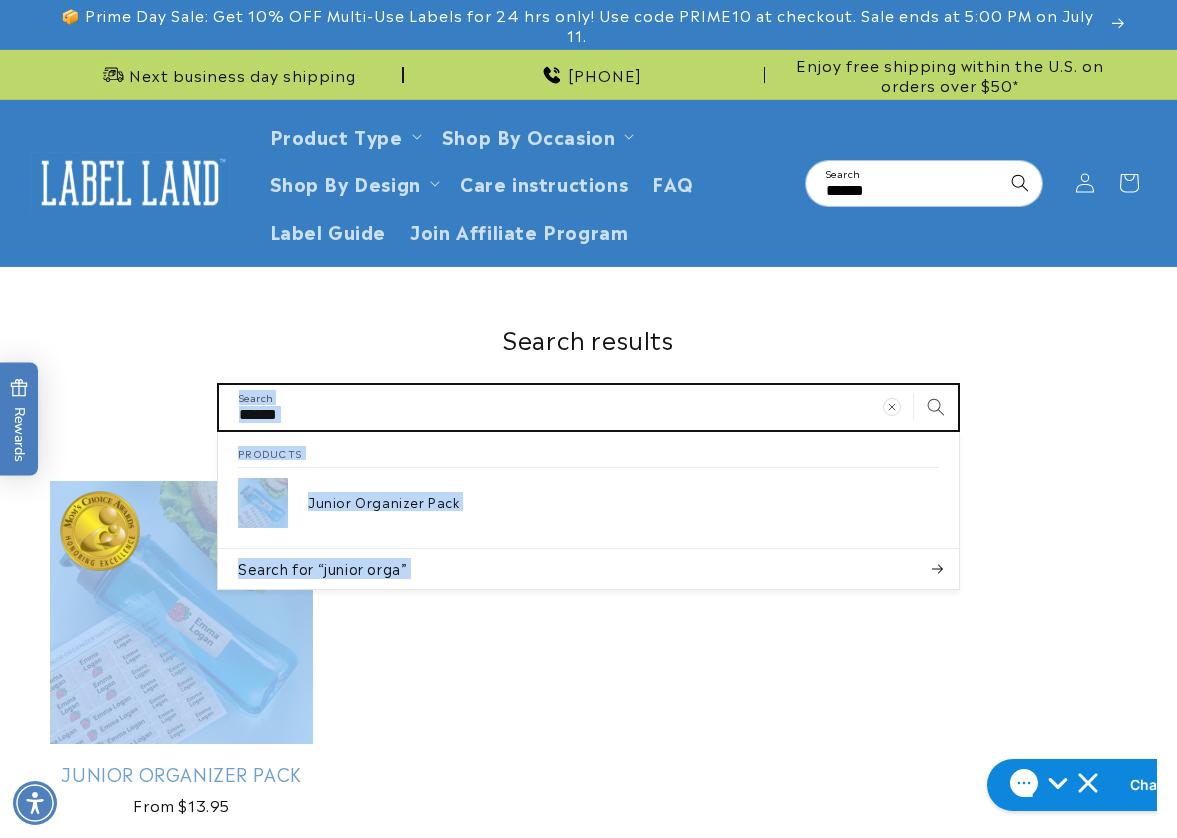 type on "*******" 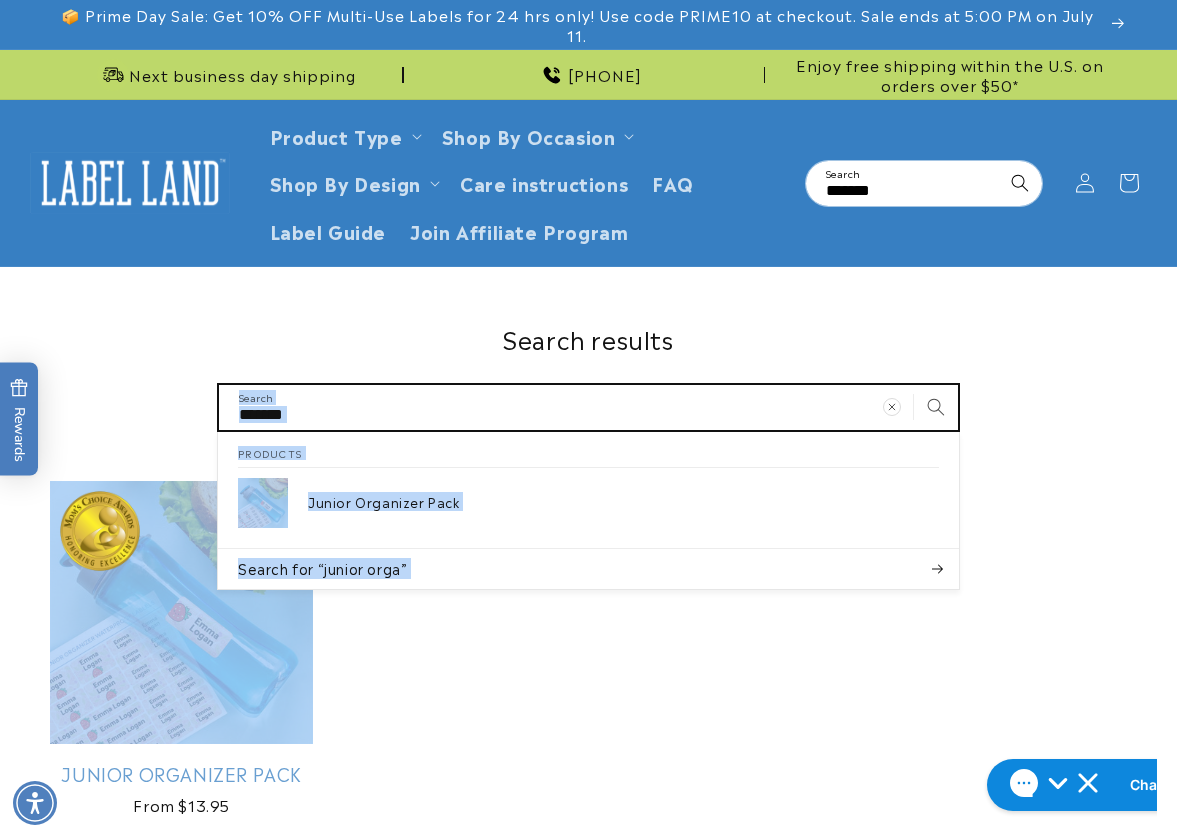 type on "********" 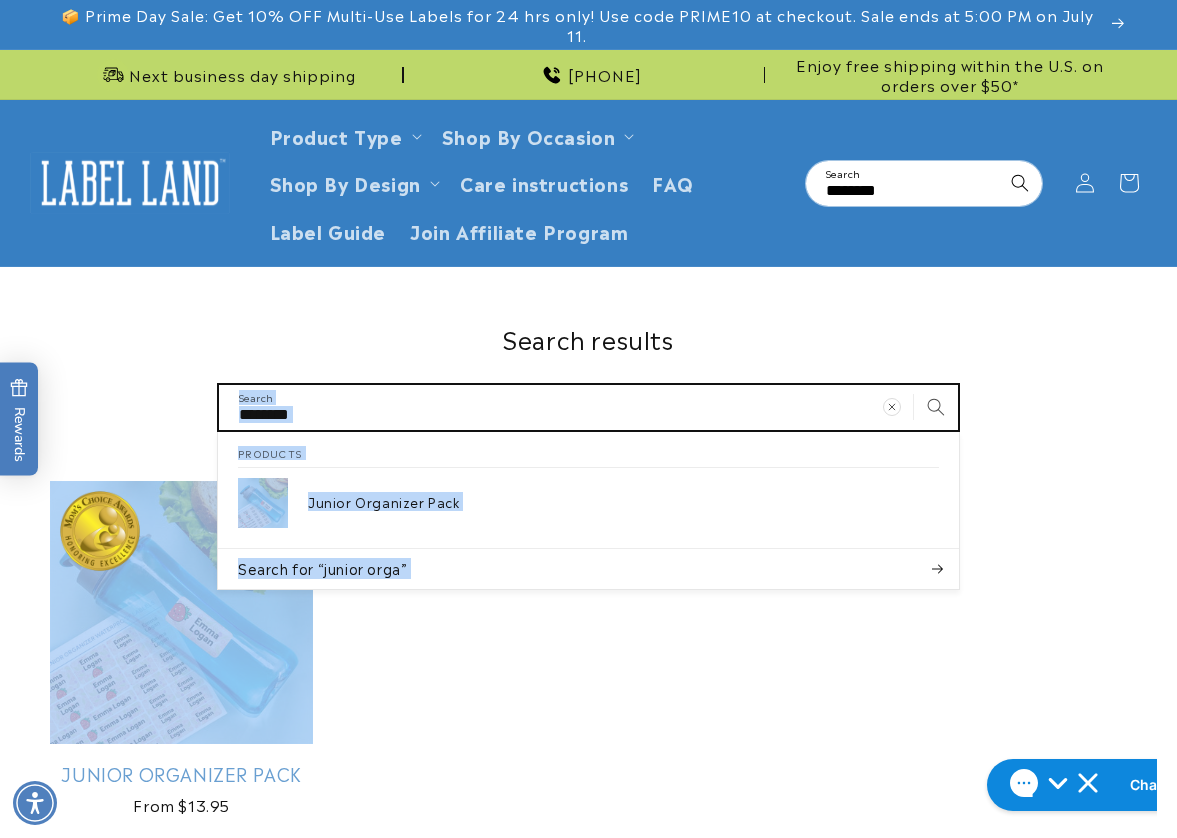 type on "********" 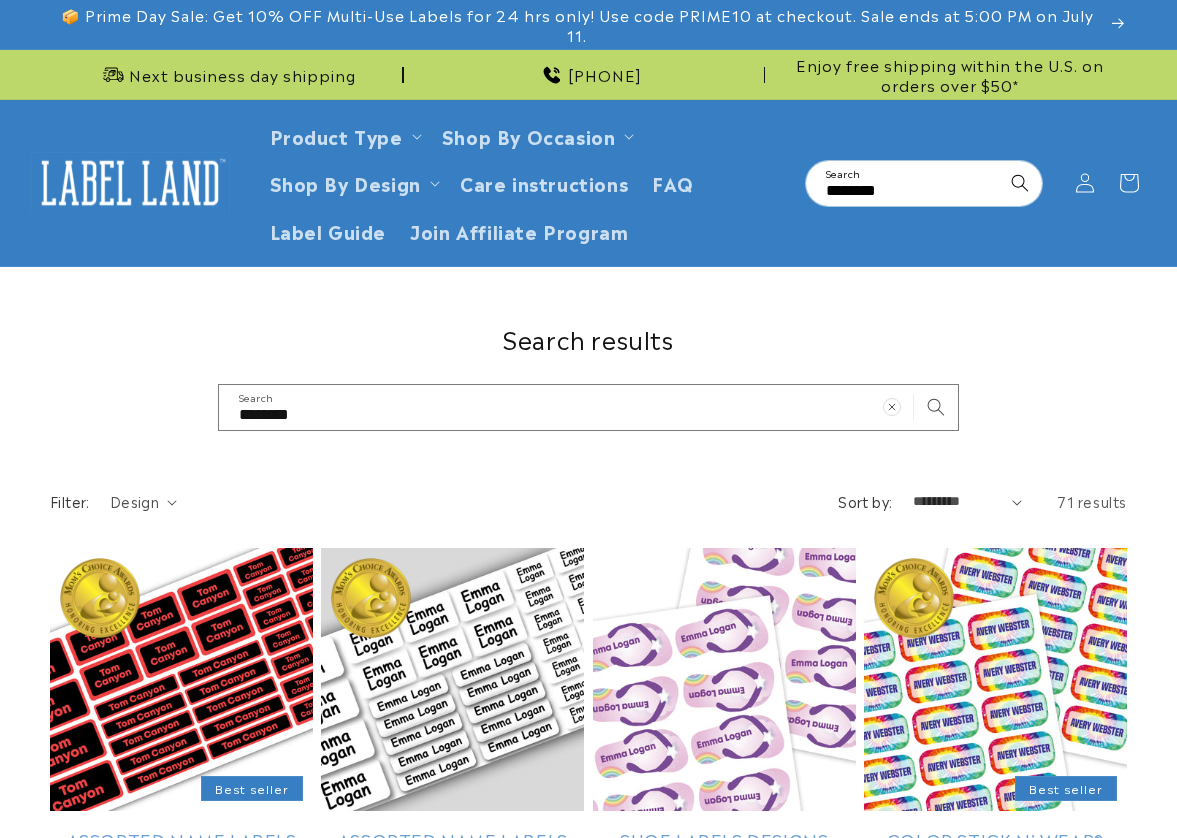 scroll, scrollTop: 0, scrollLeft: 0, axis: both 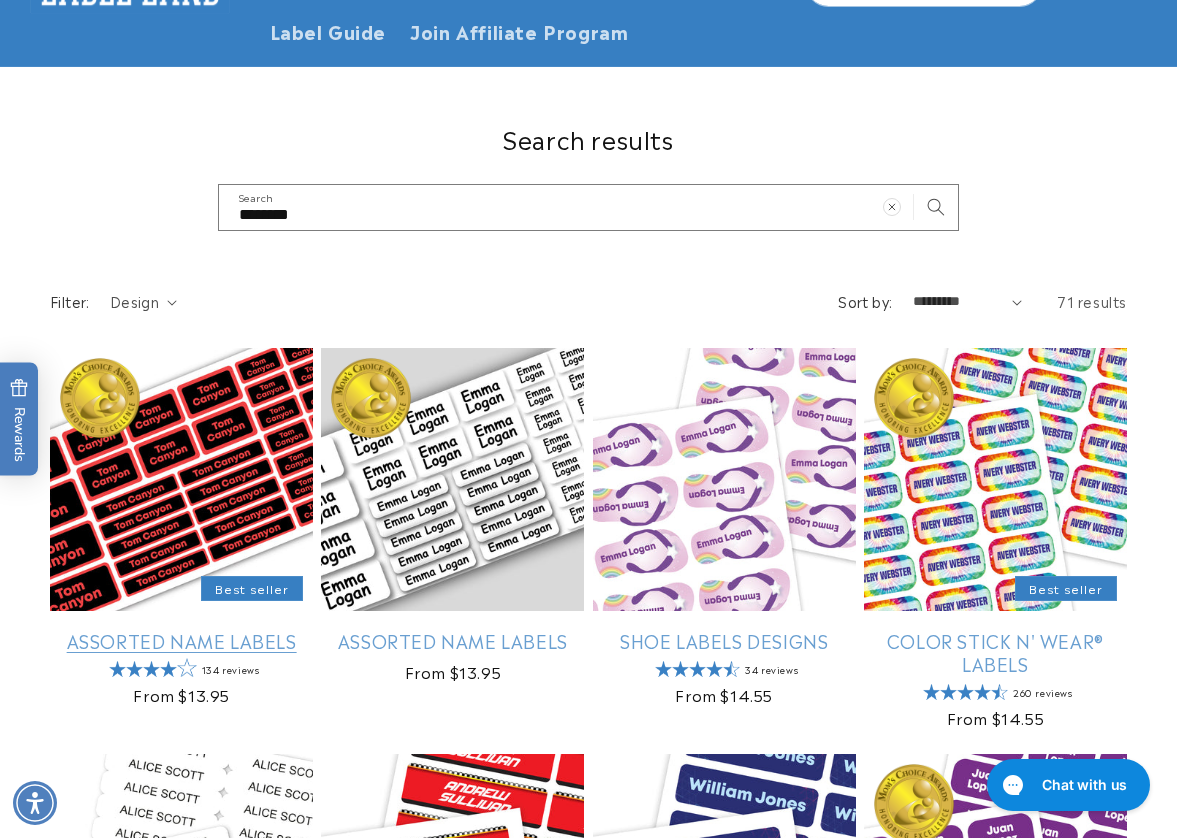 click on "Assorted Name Labels" at bounding box center [181, 640] 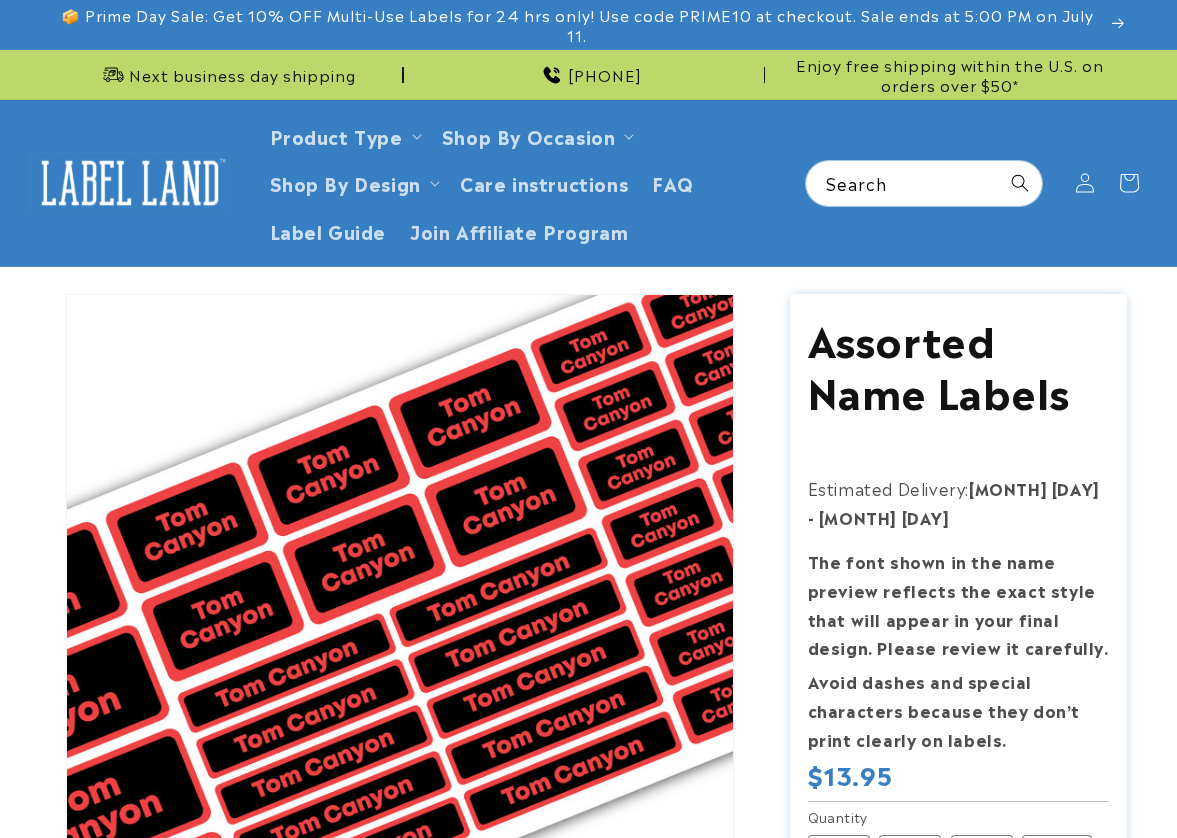 scroll, scrollTop: 0, scrollLeft: 0, axis: both 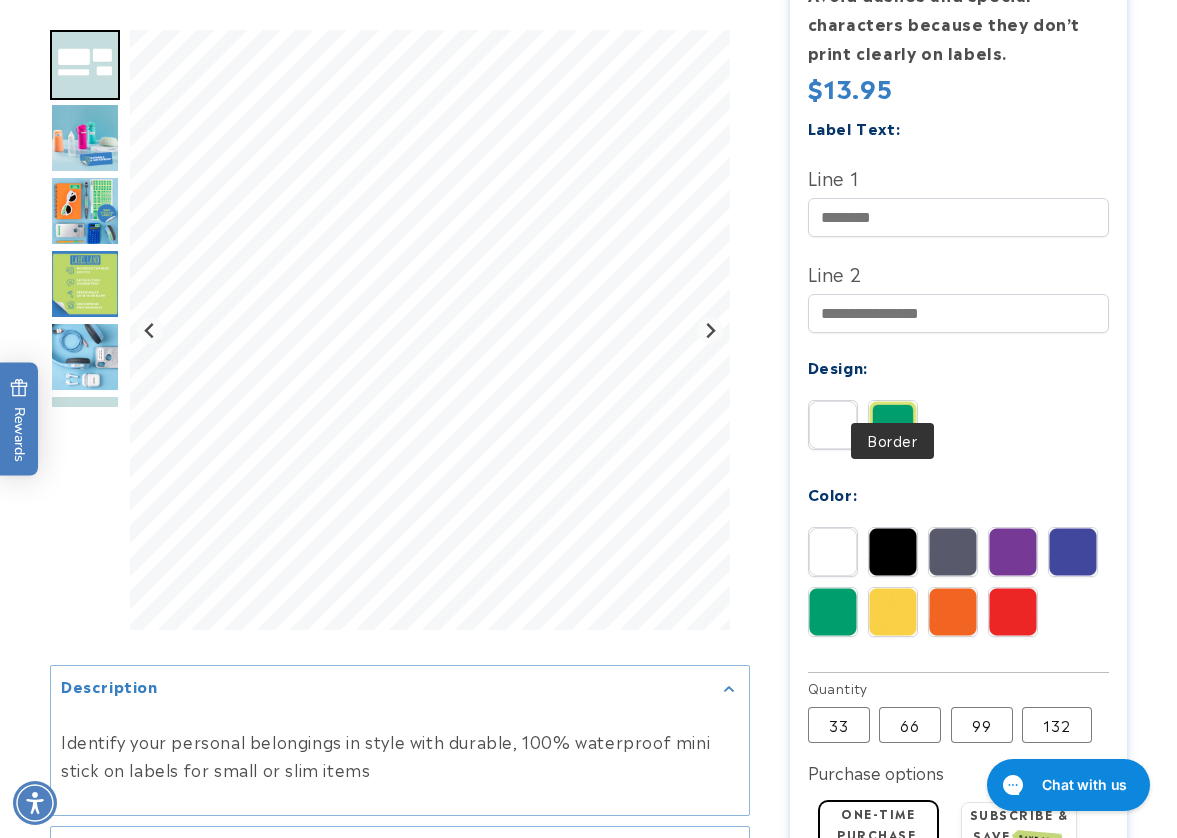 click at bounding box center (893, 425) 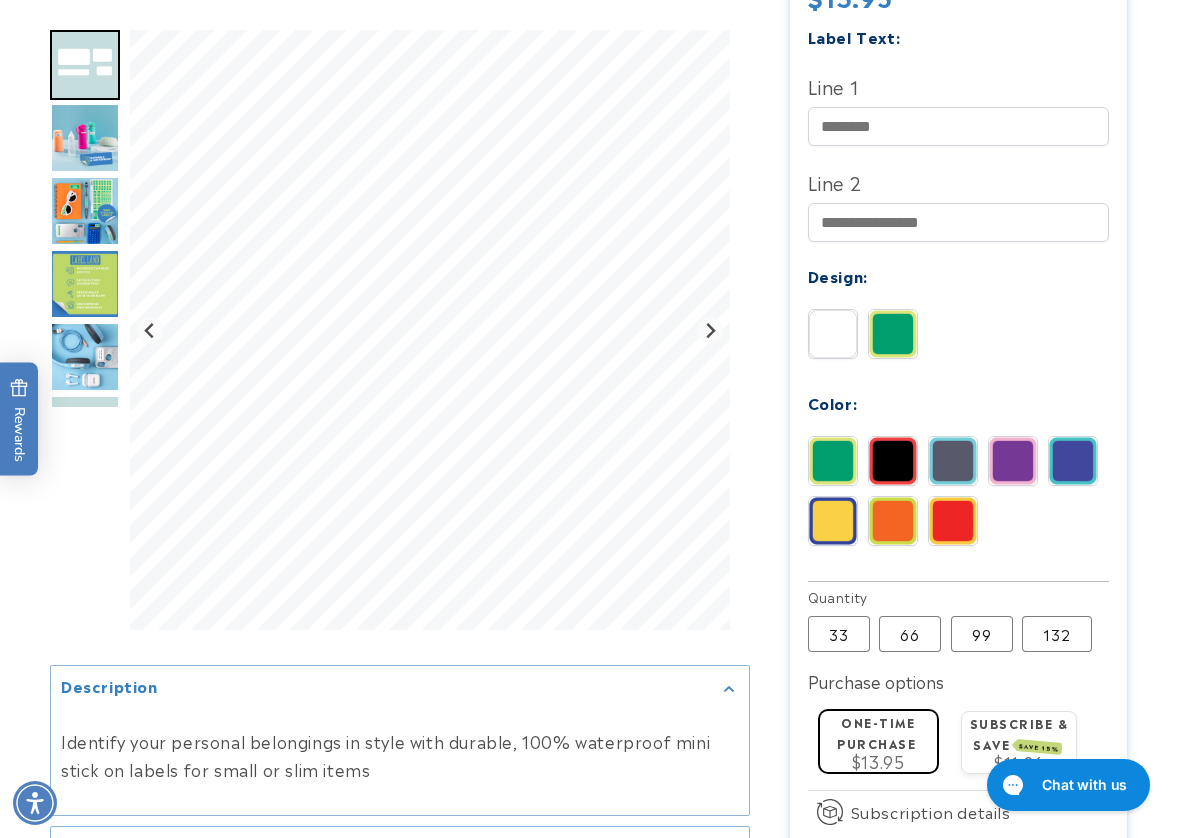 scroll, scrollTop: 1000, scrollLeft: 0, axis: vertical 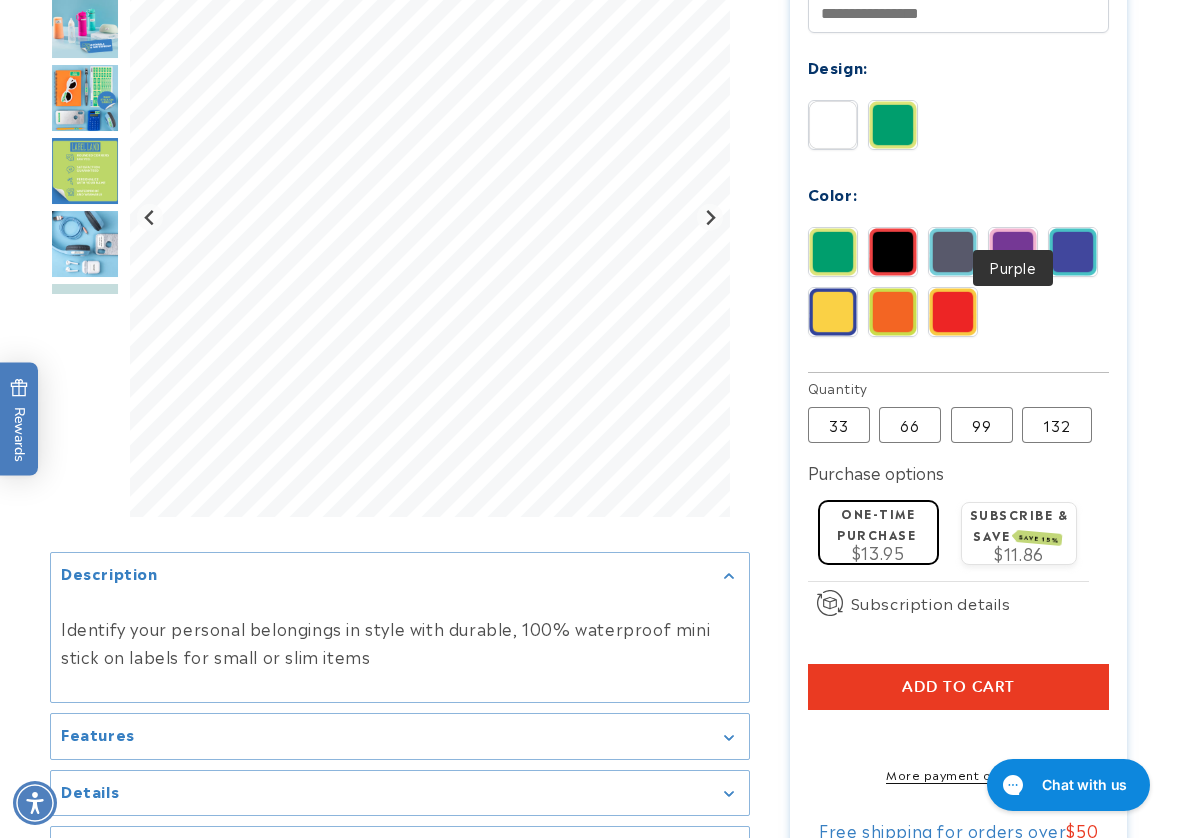 click at bounding box center (1013, 252) 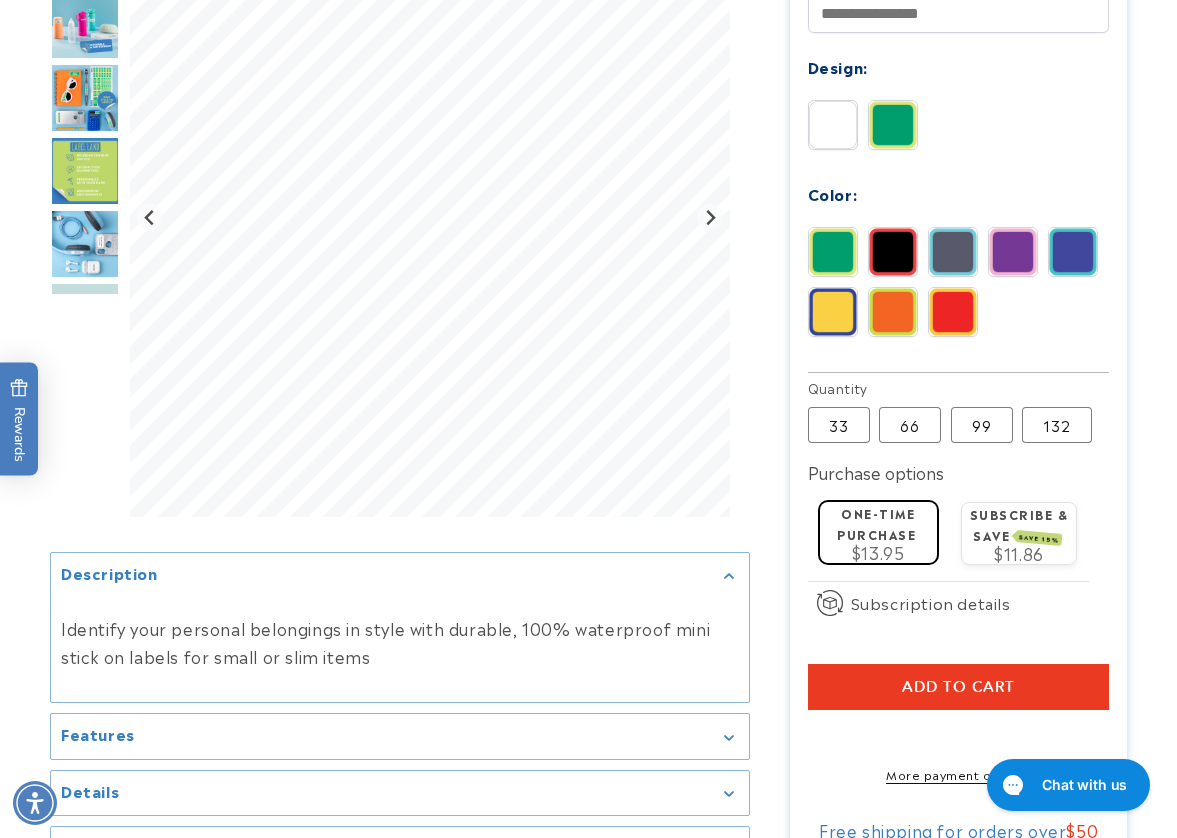 click at bounding box center (1073, 252) 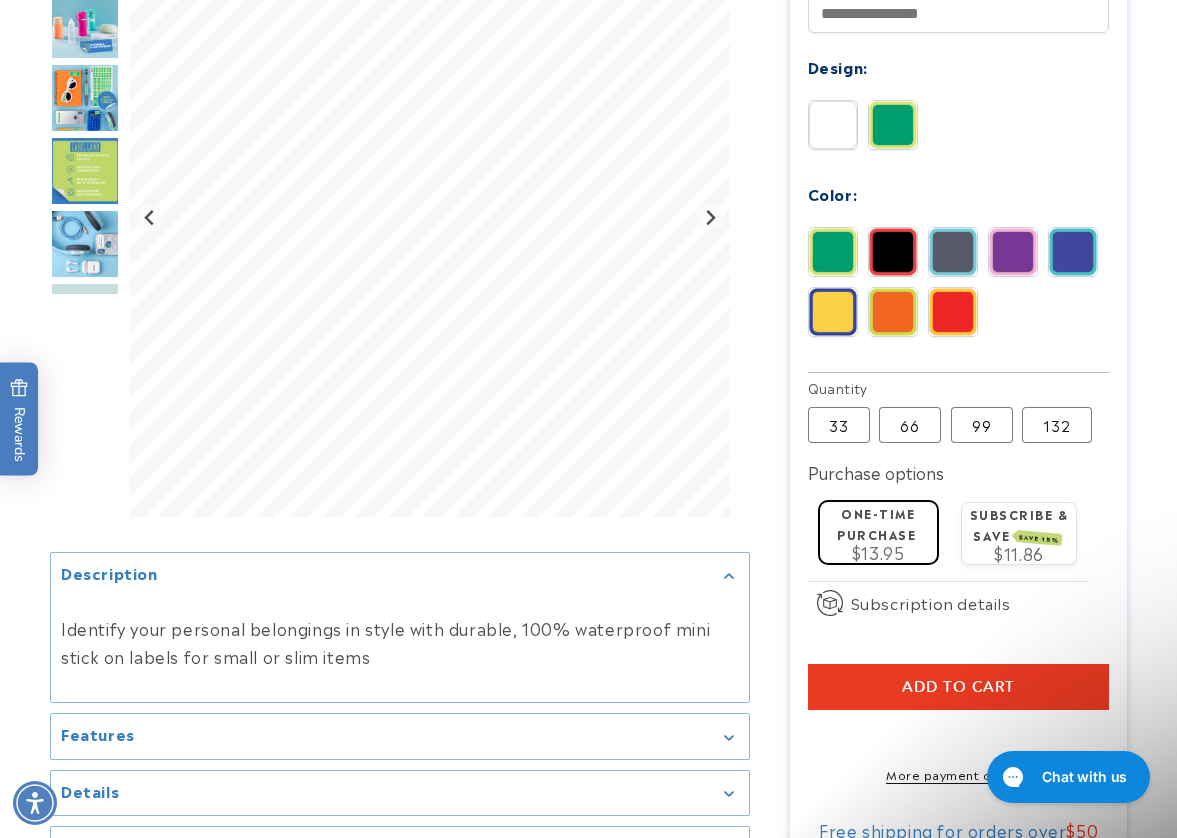 scroll, scrollTop: 0, scrollLeft: 0, axis: both 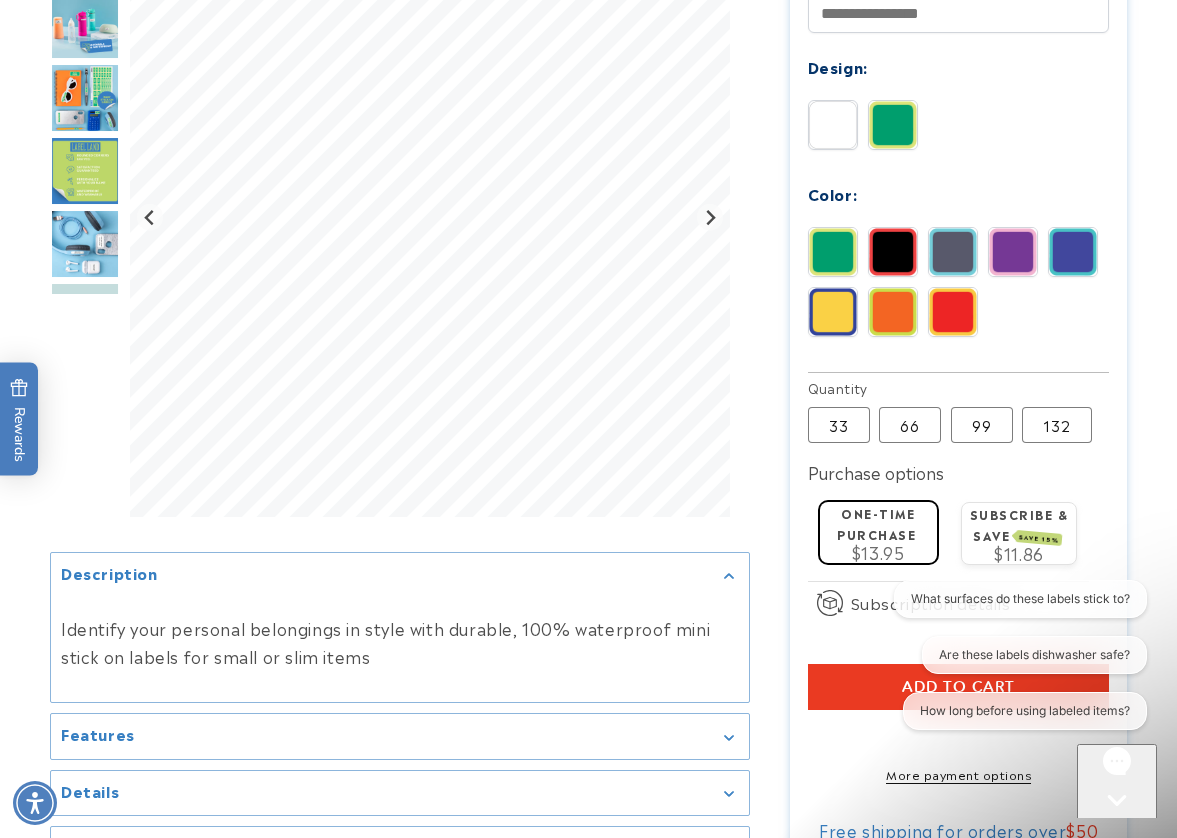 drag, startPoint x: 1164, startPoint y: 283, endPoint x: 852, endPoint y: 284, distance: 312.00162 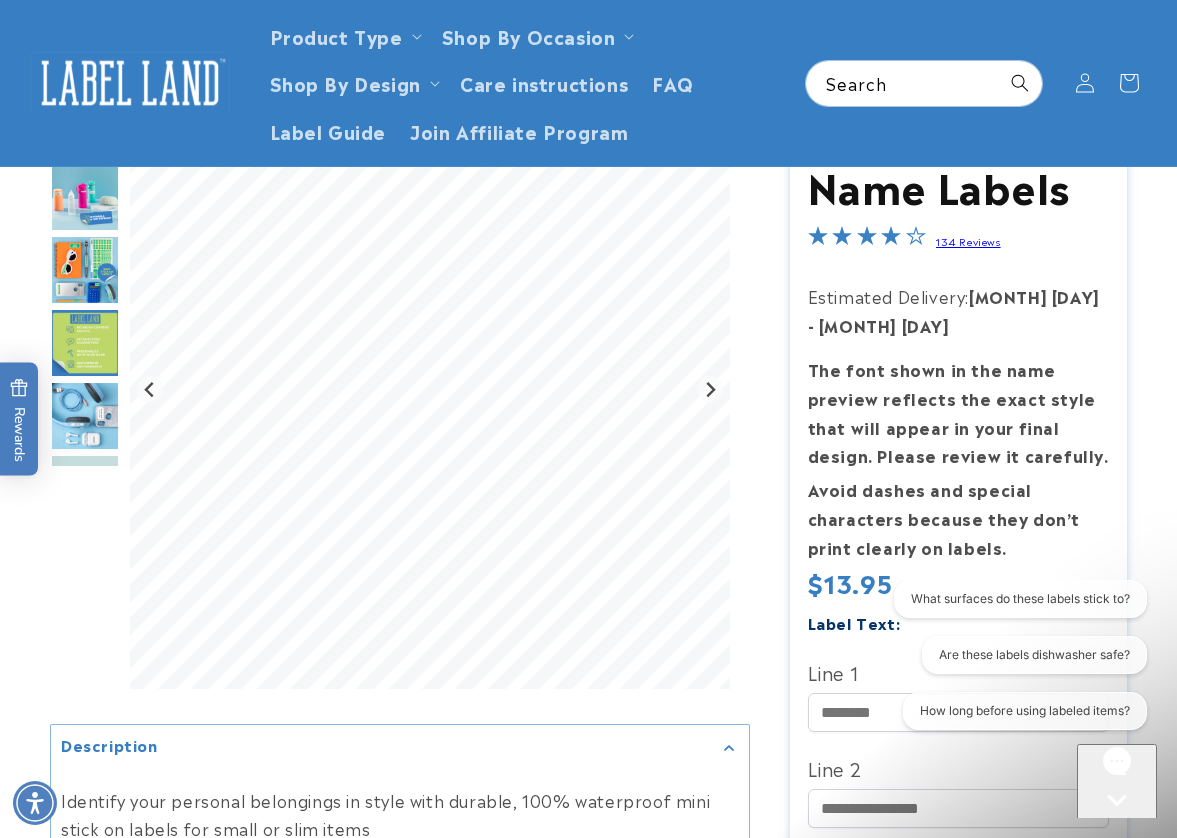 scroll, scrollTop: 200, scrollLeft: 0, axis: vertical 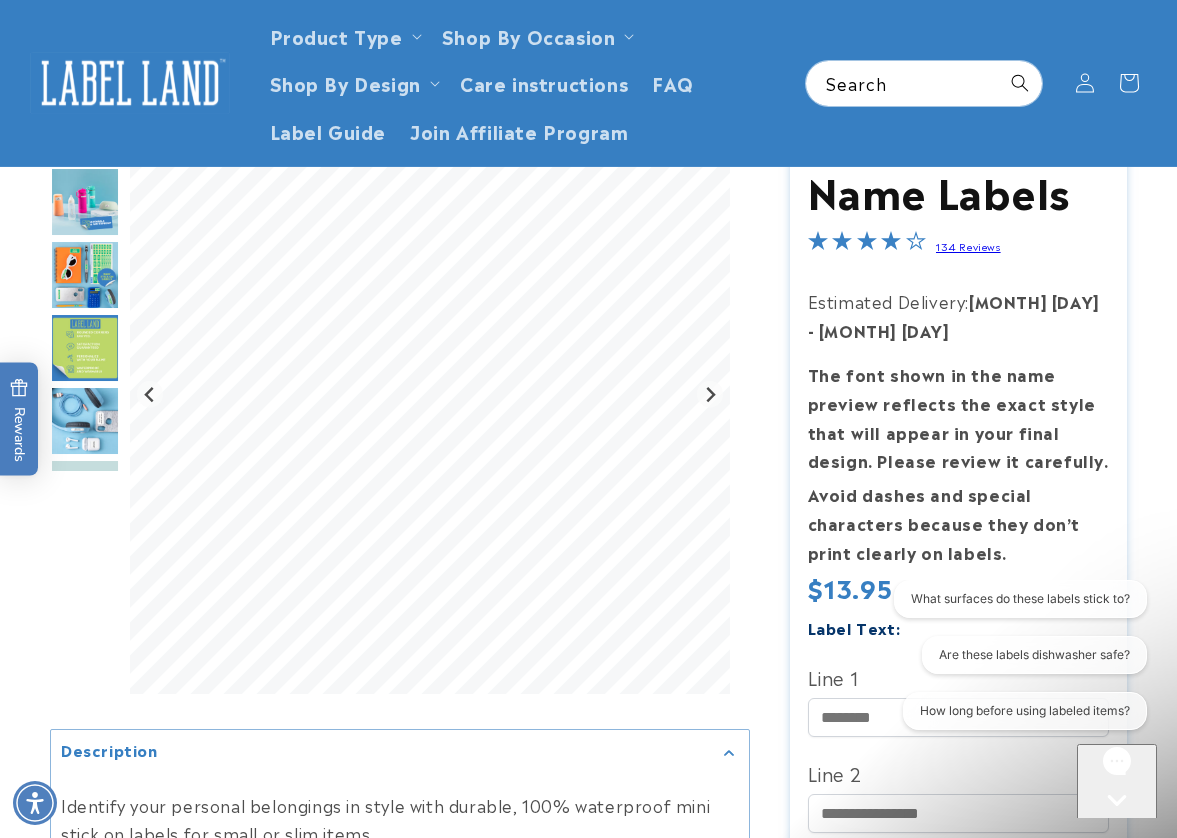 click at bounding box center [130, 83] 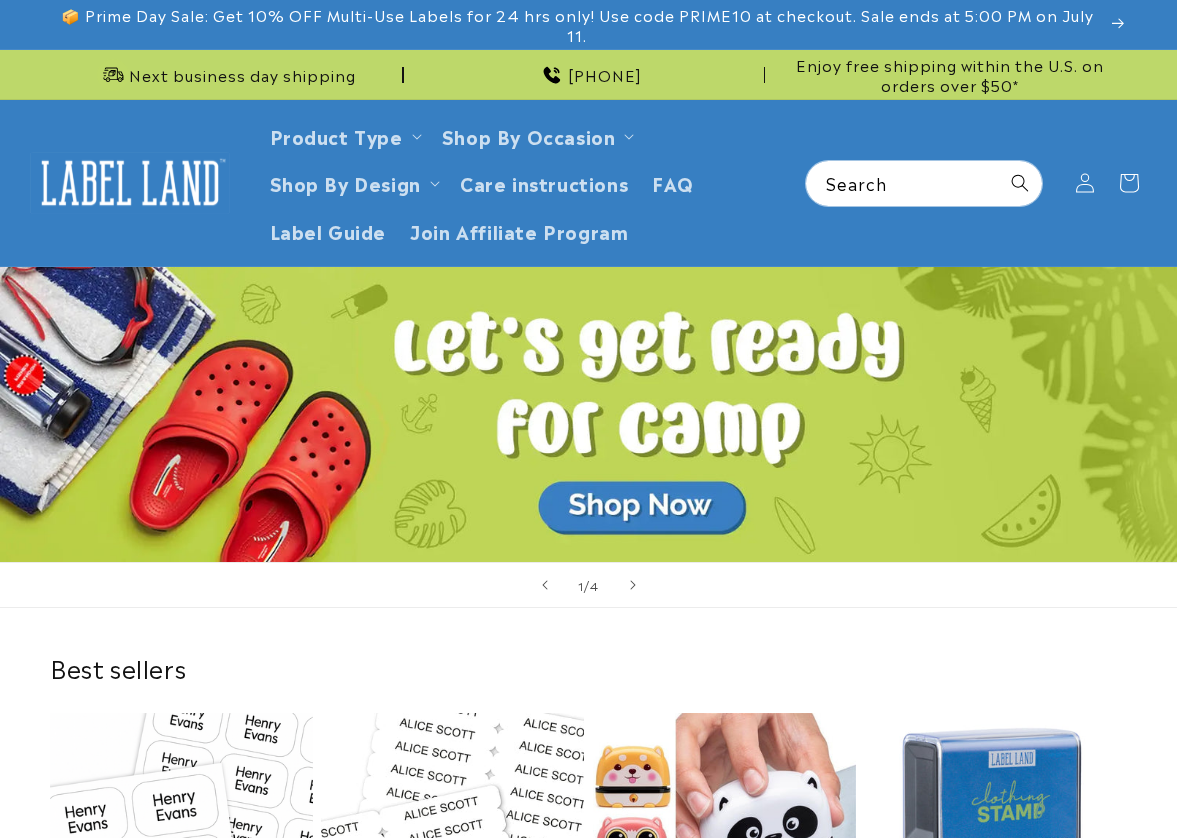 scroll, scrollTop: 0, scrollLeft: 0, axis: both 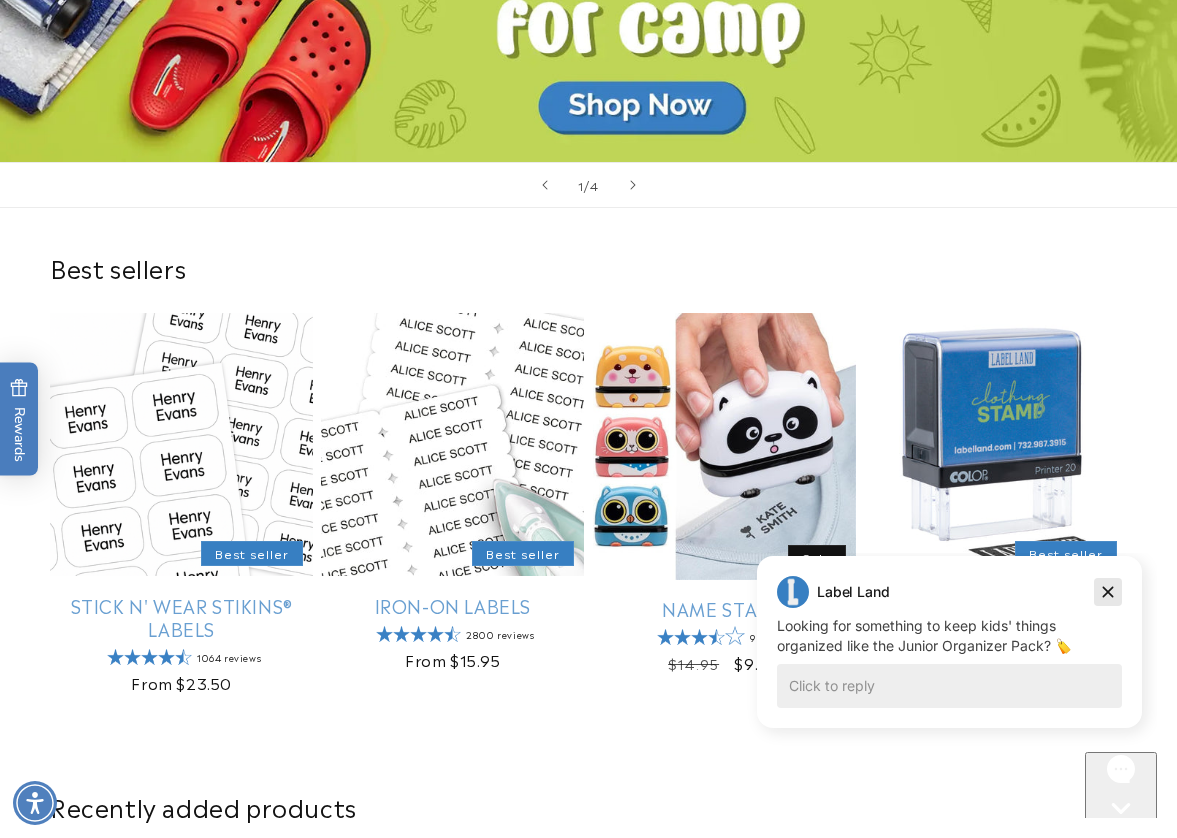 click 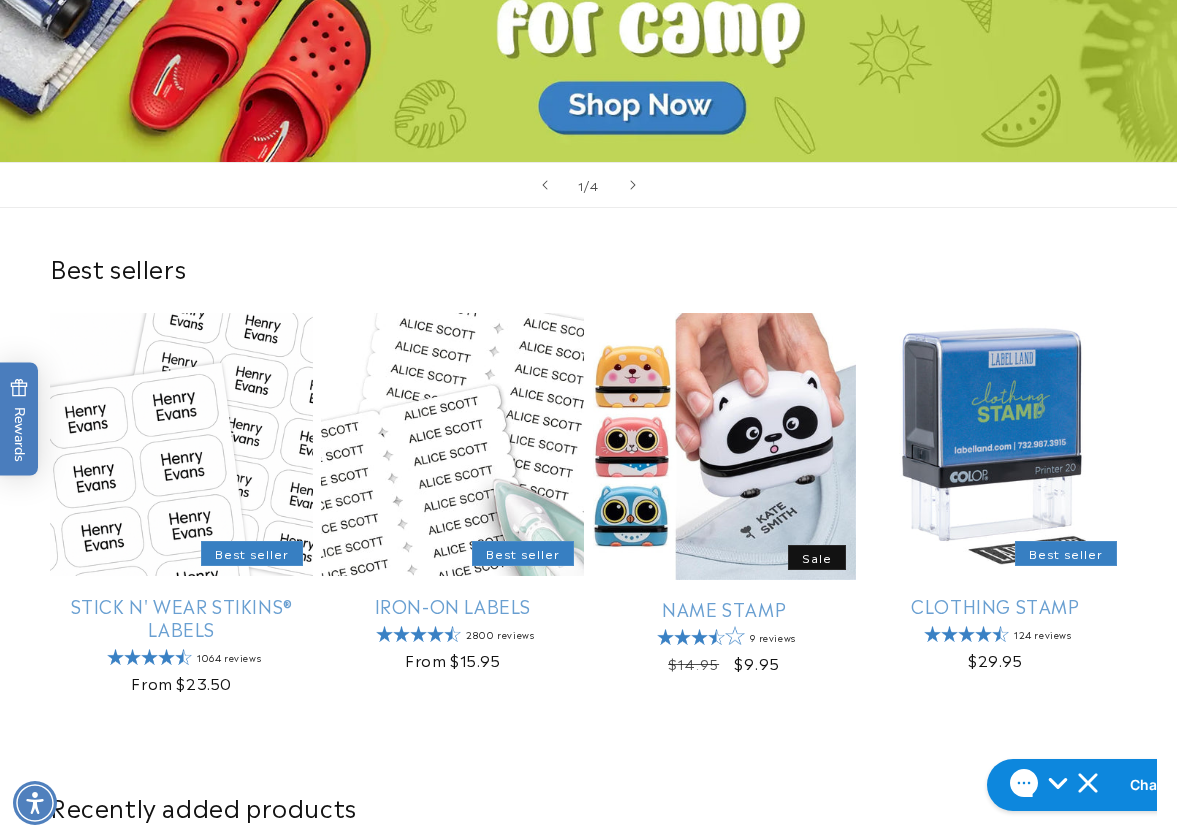 click on "Best sellers
Stick N' Wear Stikins® Labels
Best seller
Stick N' Wear Stikins® Labels
1064   reviews
Regular price
From $23.50
Regular price
Sale price
From $23.50
Unit price
/
per" at bounding box center (588, 477) 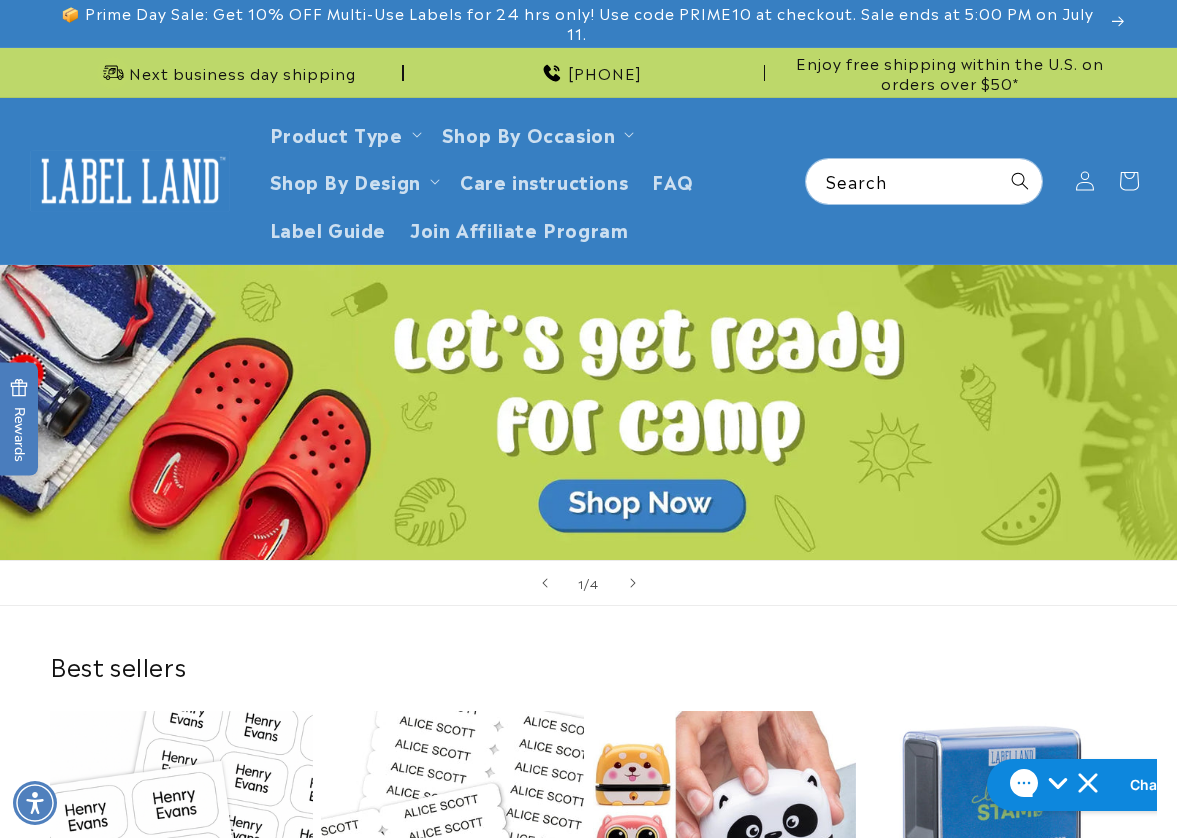 scroll, scrollTop: 0, scrollLeft: 0, axis: both 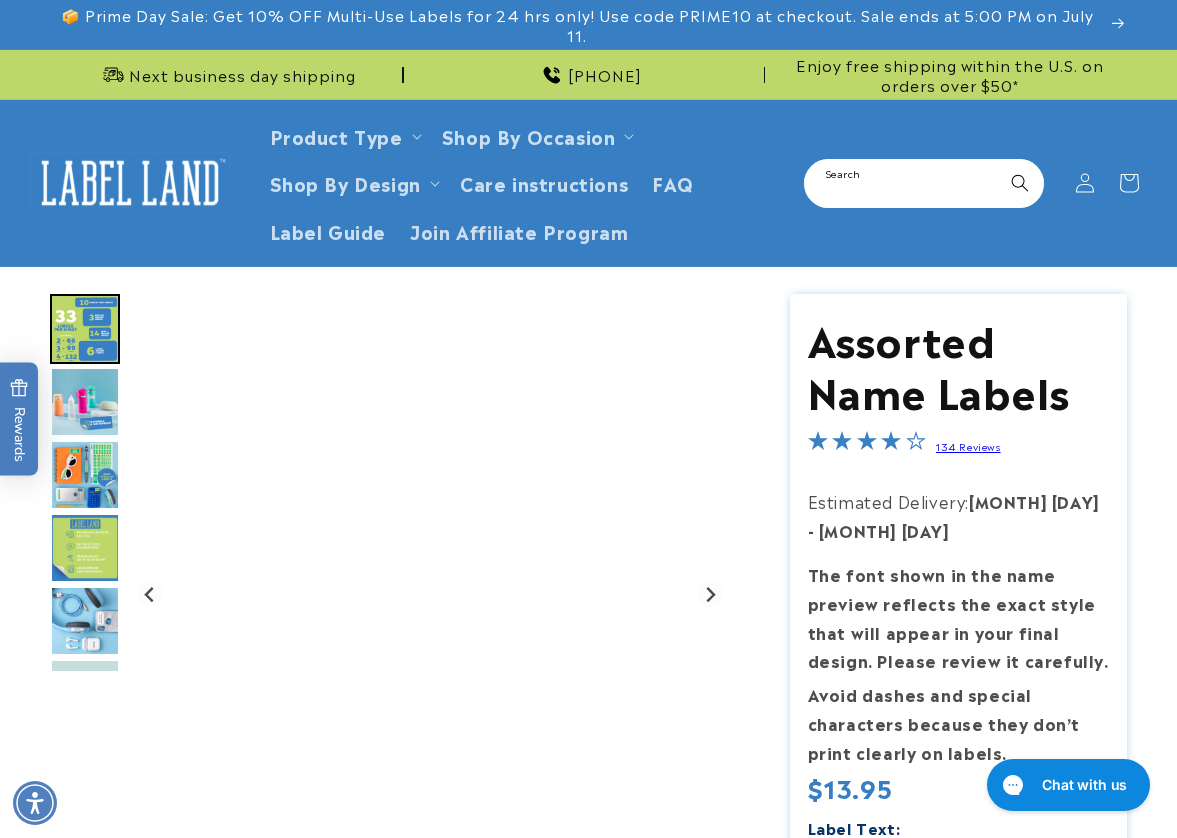 click on "Search" at bounding box center [924, 183] 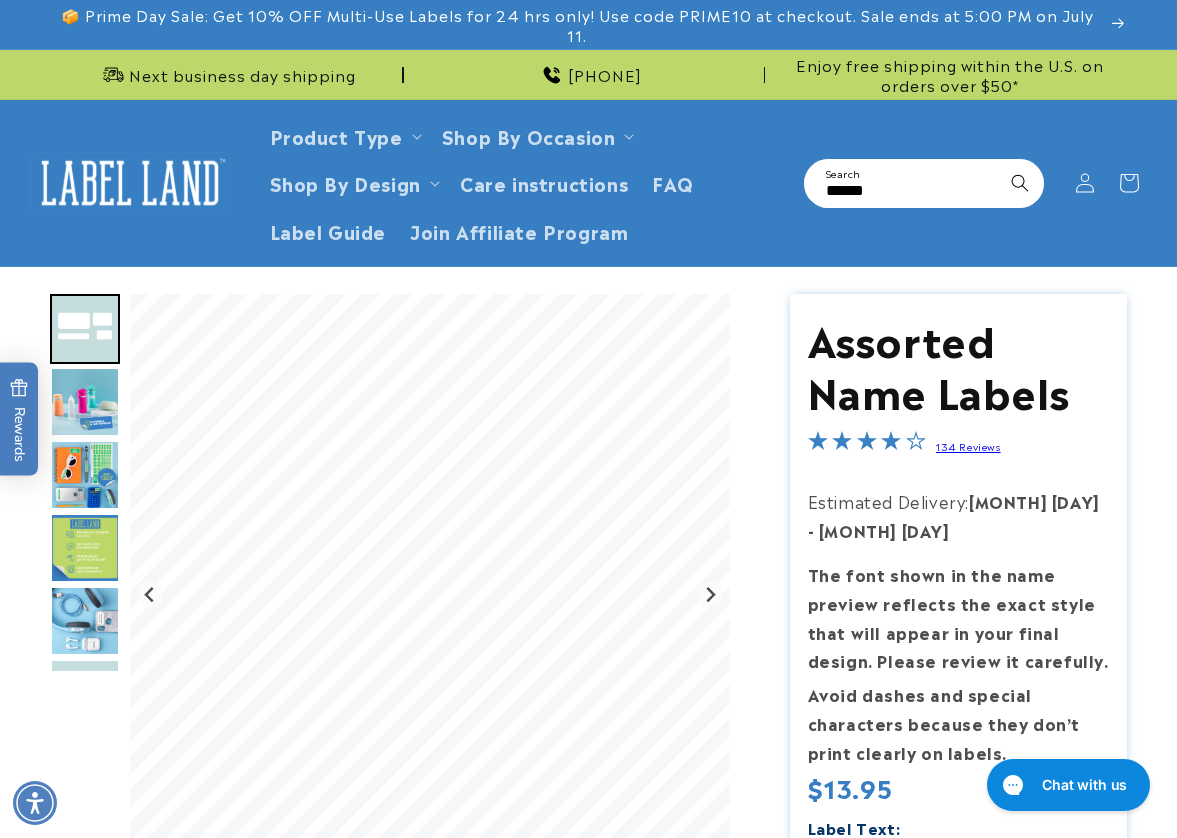 type on "******" 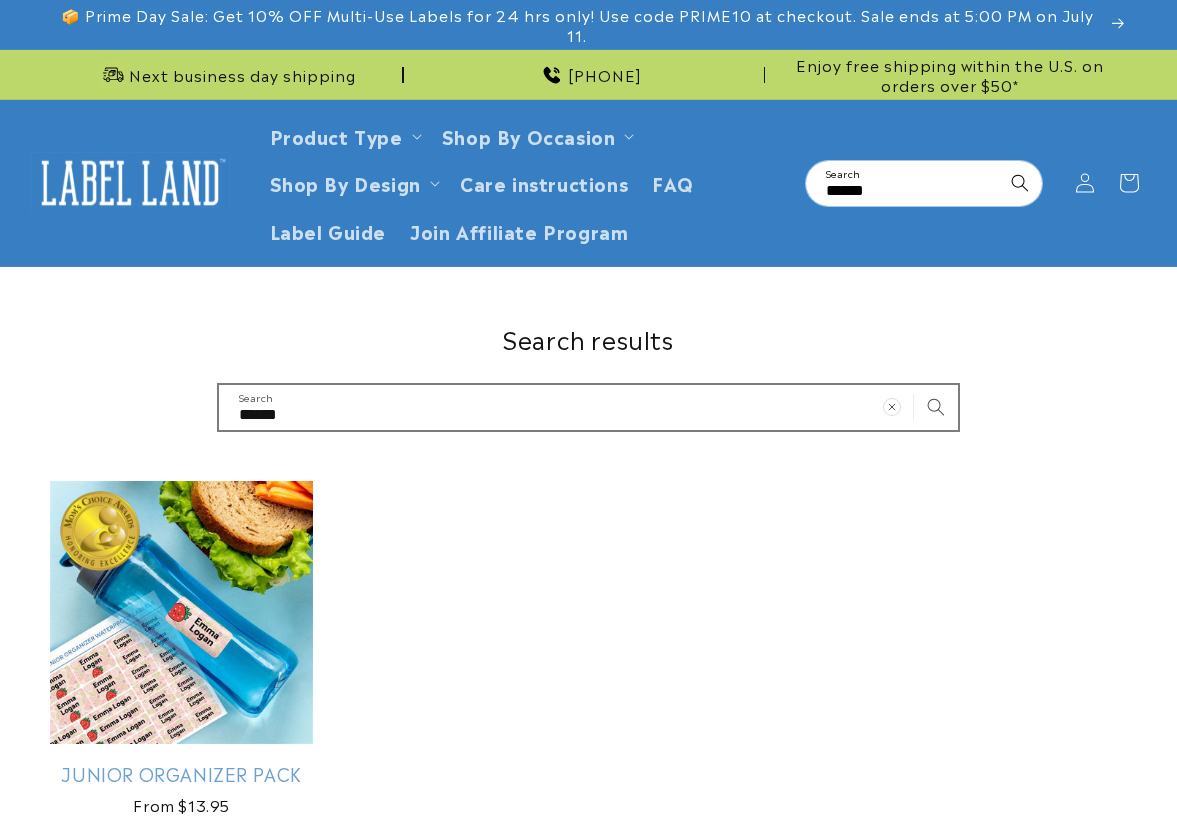 scroll, scrollTop: 0, scrollLeft: 0, axis: both 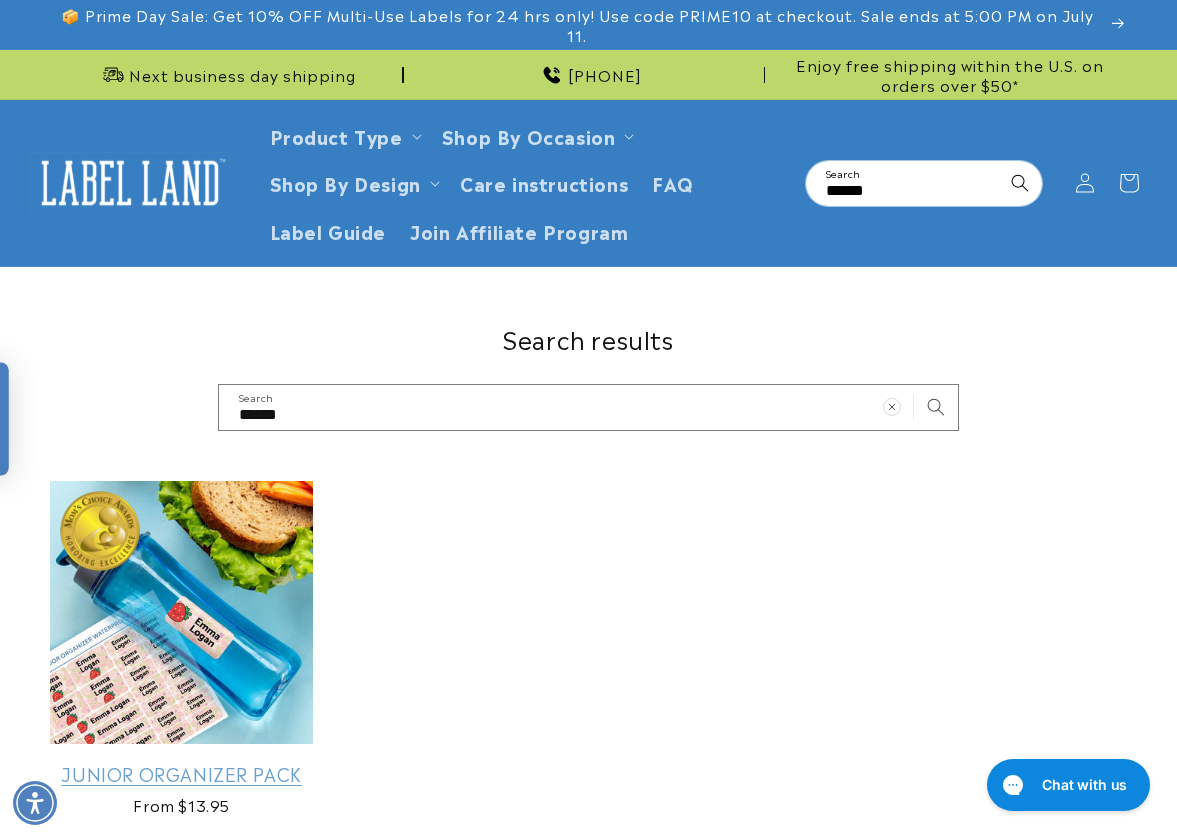 click on "Junior Organizer Pack" at bounding box center [181, 773] 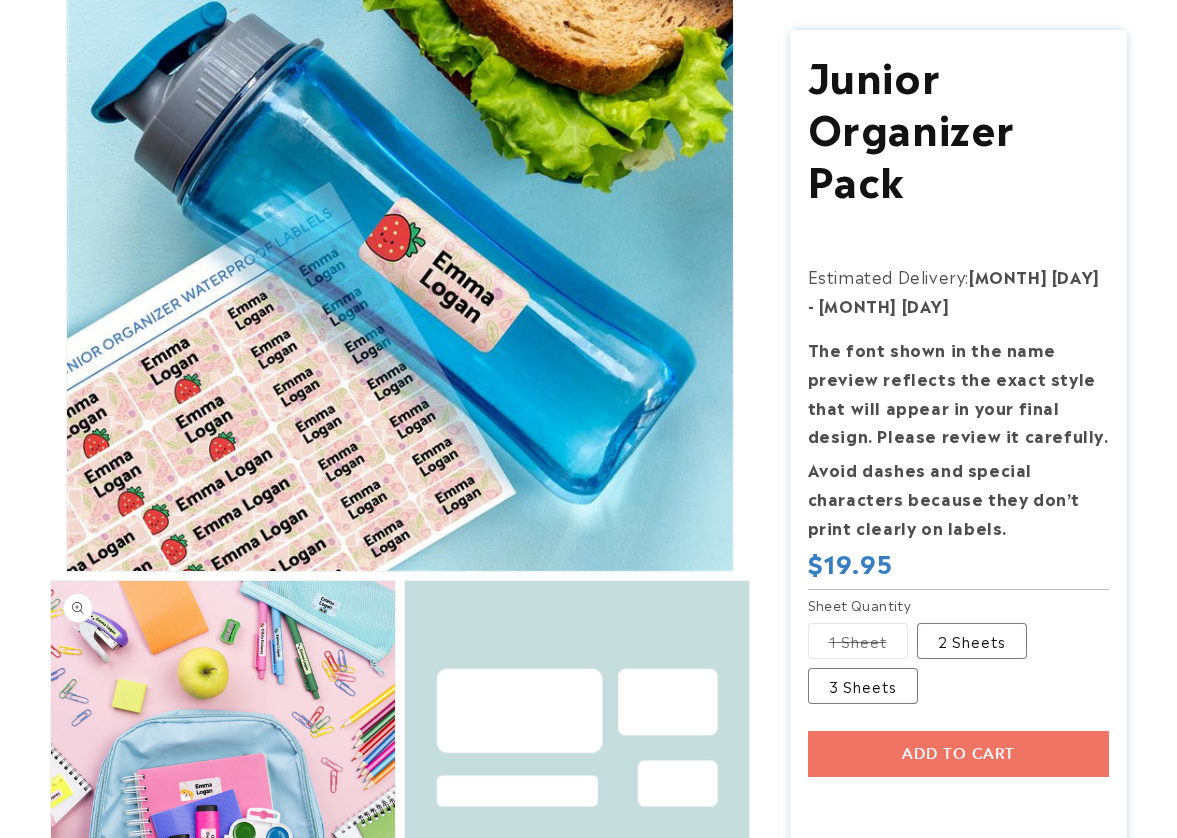 scroll, scrollTop: 400, scrollLeft: 0, axis: vertical 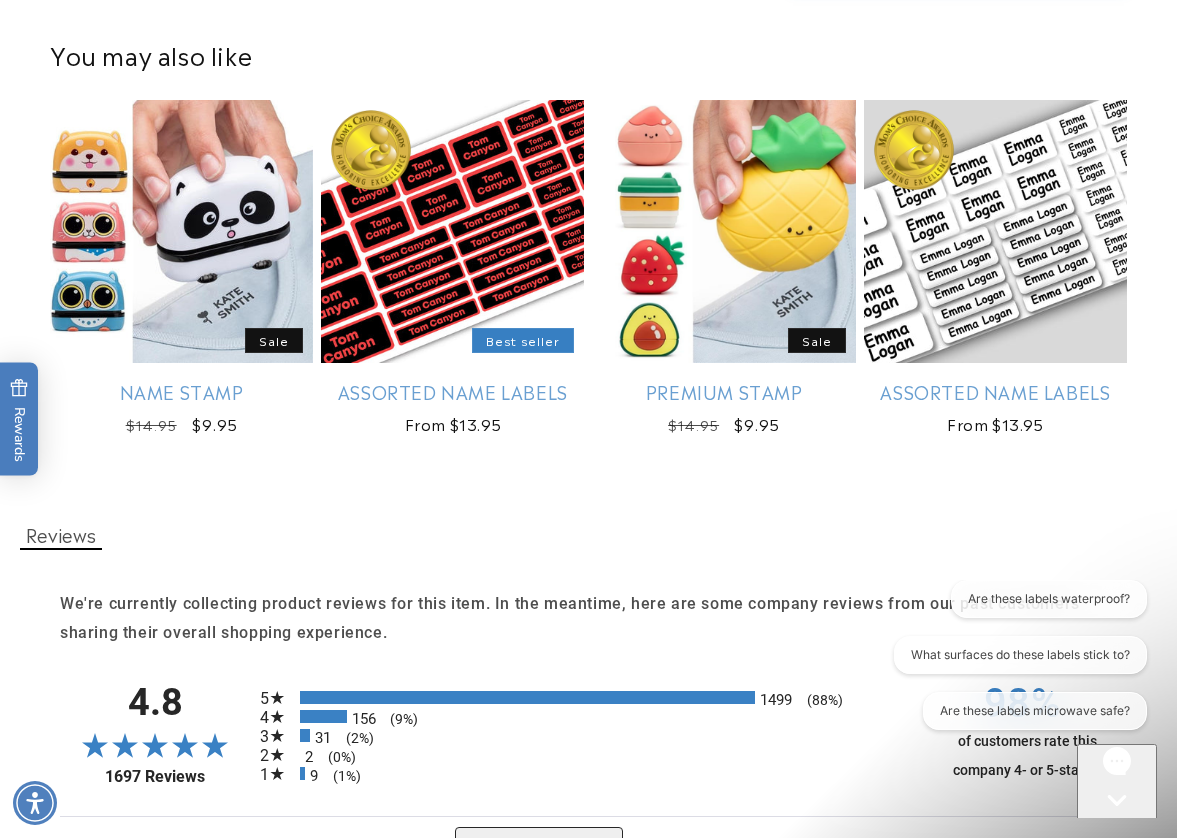 click 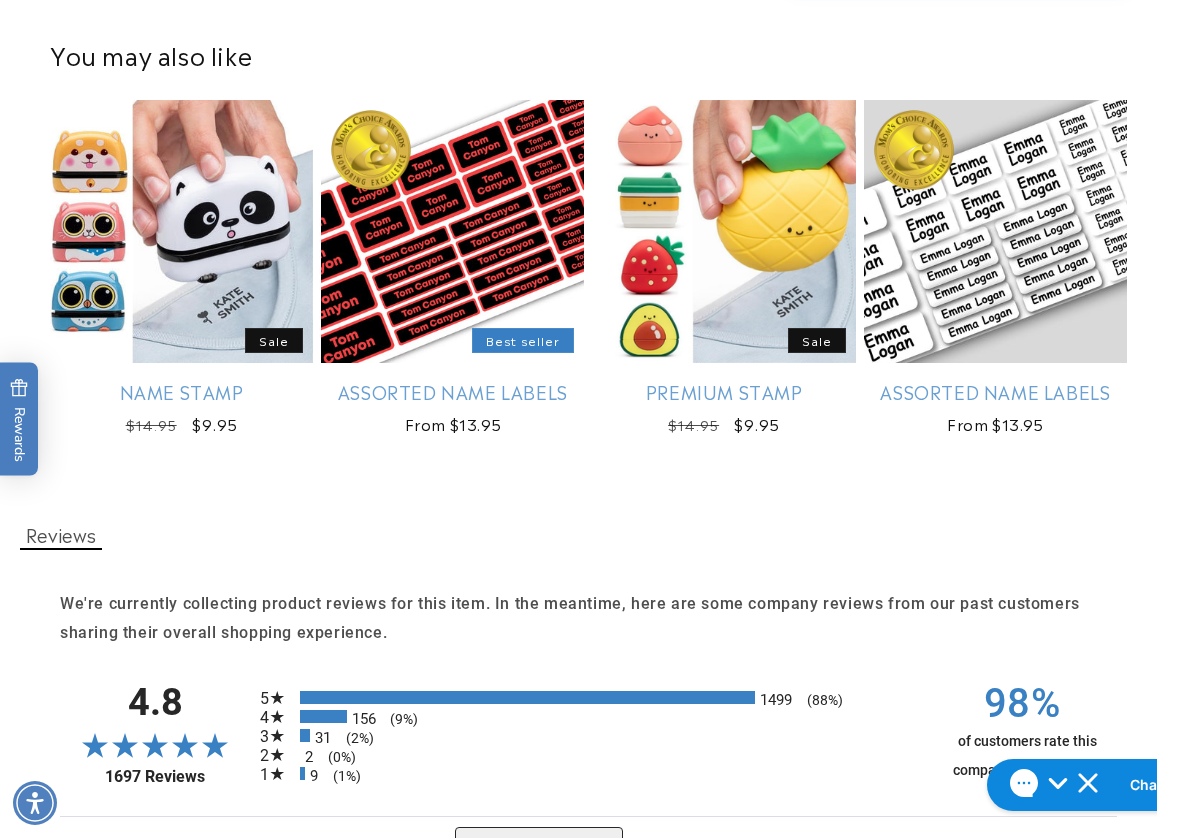 click on "You may also like
Name Stamp
Sale
Name Stamp
Regular price
$9.95
Regular price
$14.95
Sale price
$9.95
Unit price
/
per
Sale
/" at bounding box center (588, 241) 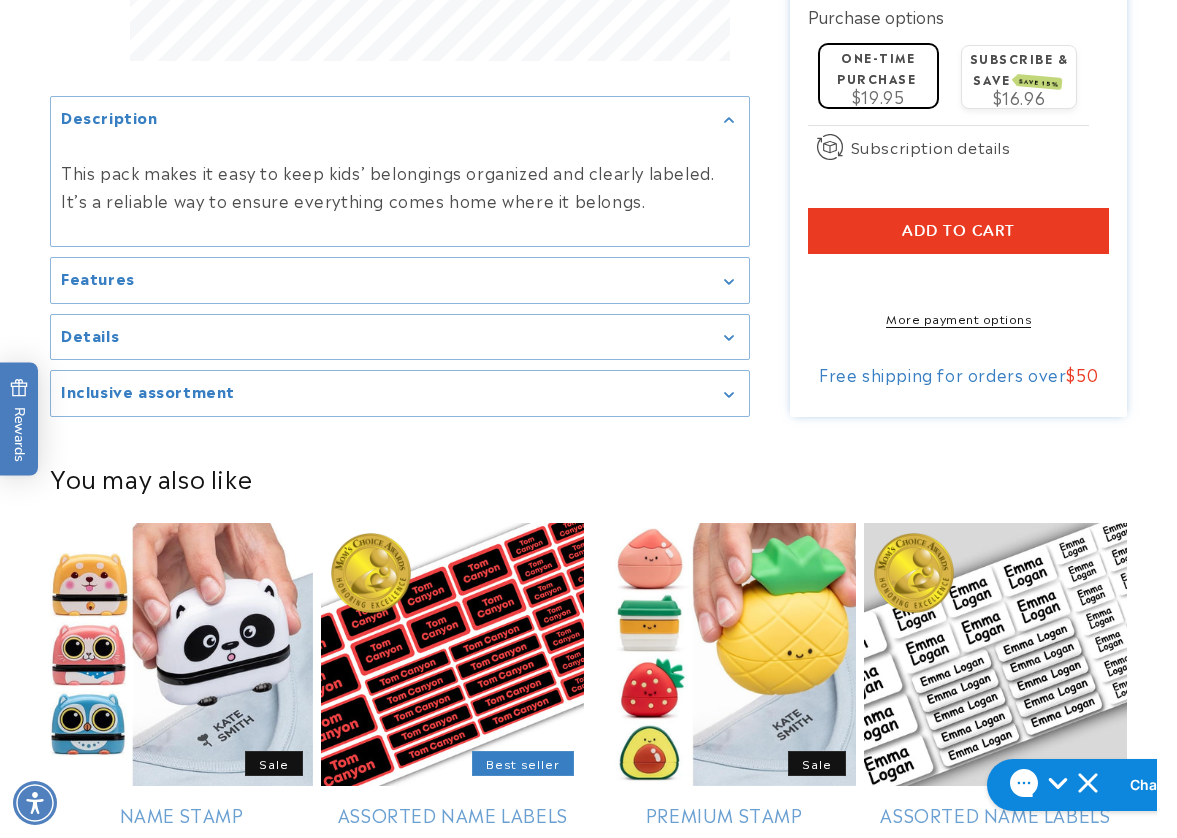 scroll, scrollTop: 1800, scrollLeft: 0, axis: vertical 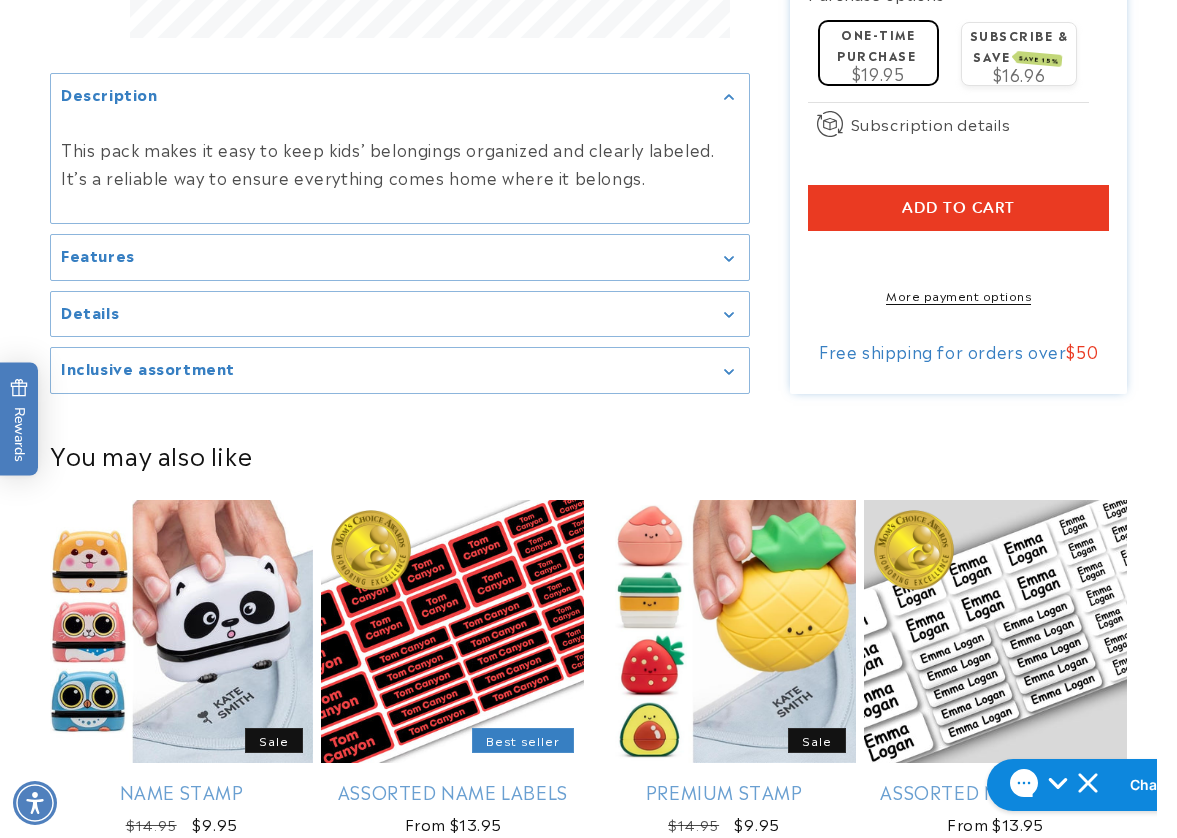 click on "You may also like
Name Stamp
Sale
Name Stamp
Regular price
$9.95
Regular price
$14.95
Sale price
$9.95
Unit price
/
per
Sale
/" at bounding box center [588, 641] 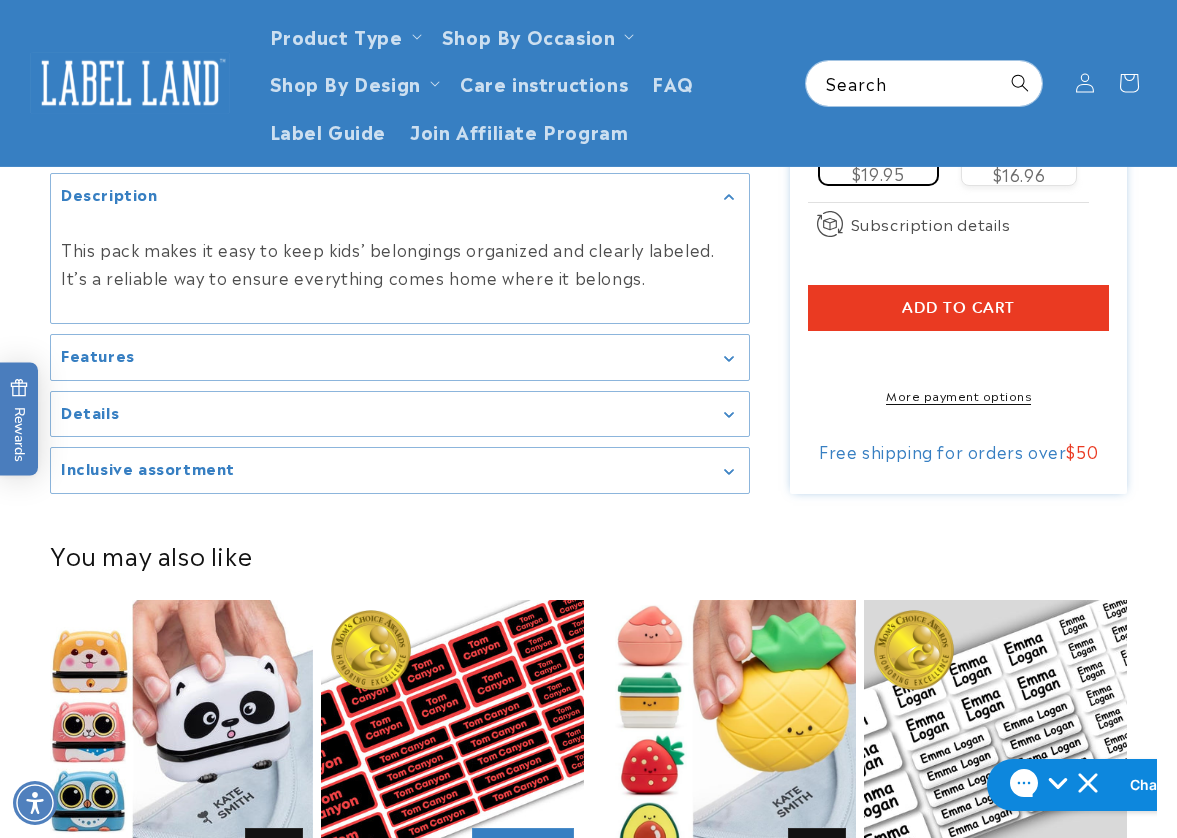 scroll, scrollTop: 1200, scrollLeft: 0, axis: vertical 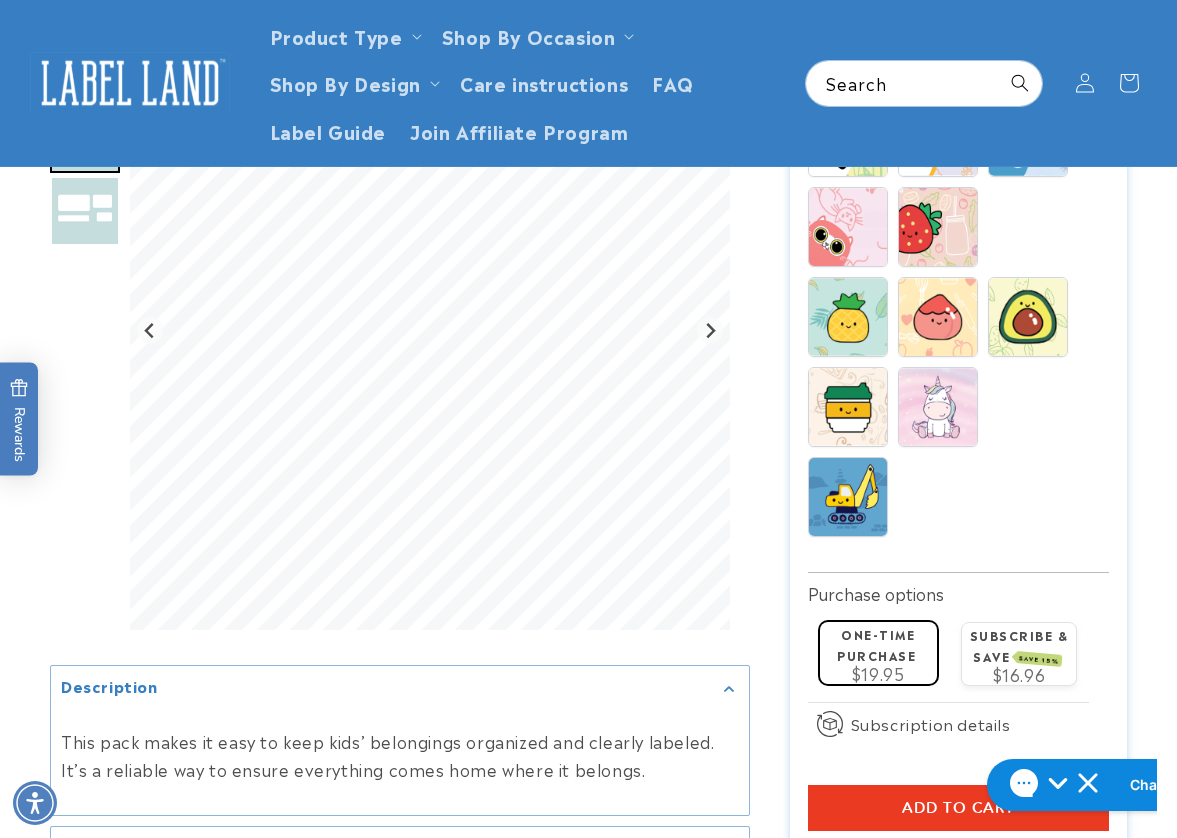 click at bounding box center [130, 83] 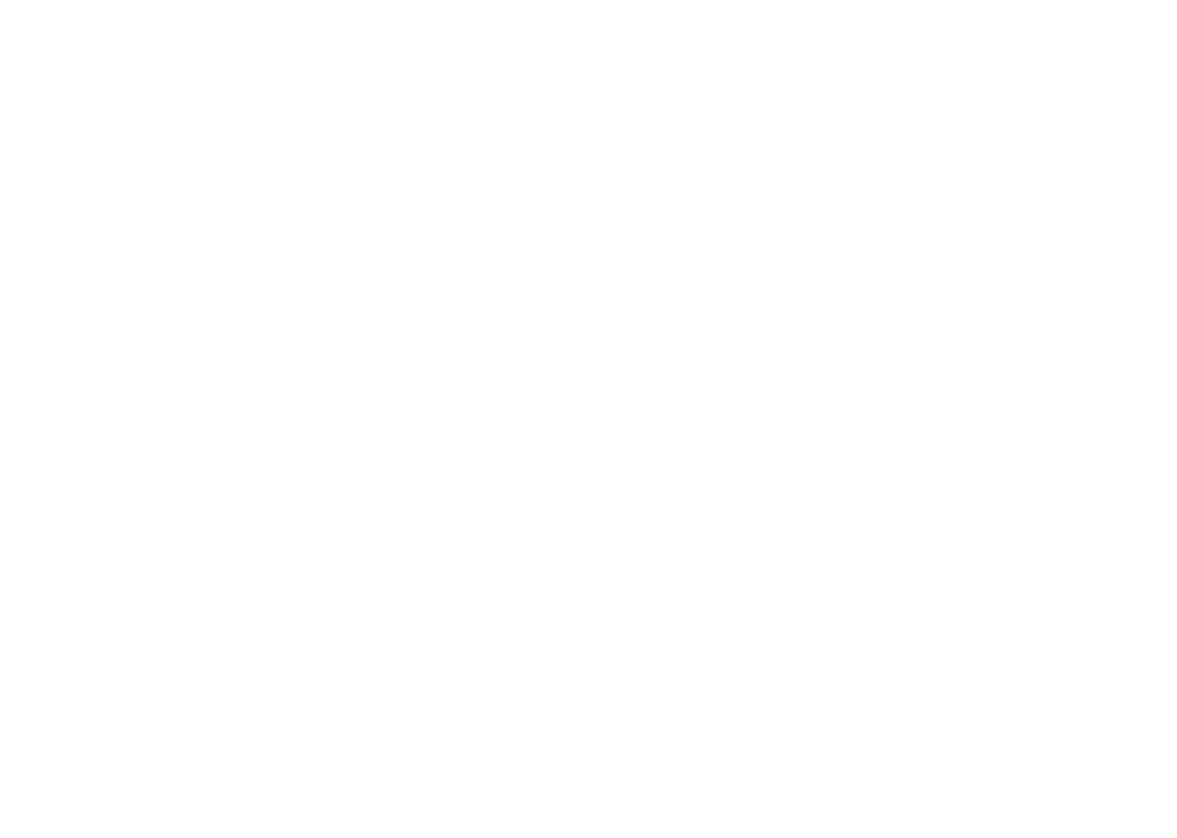 scroll, scrollTop: 0, scrollLeft: 0, axis: both 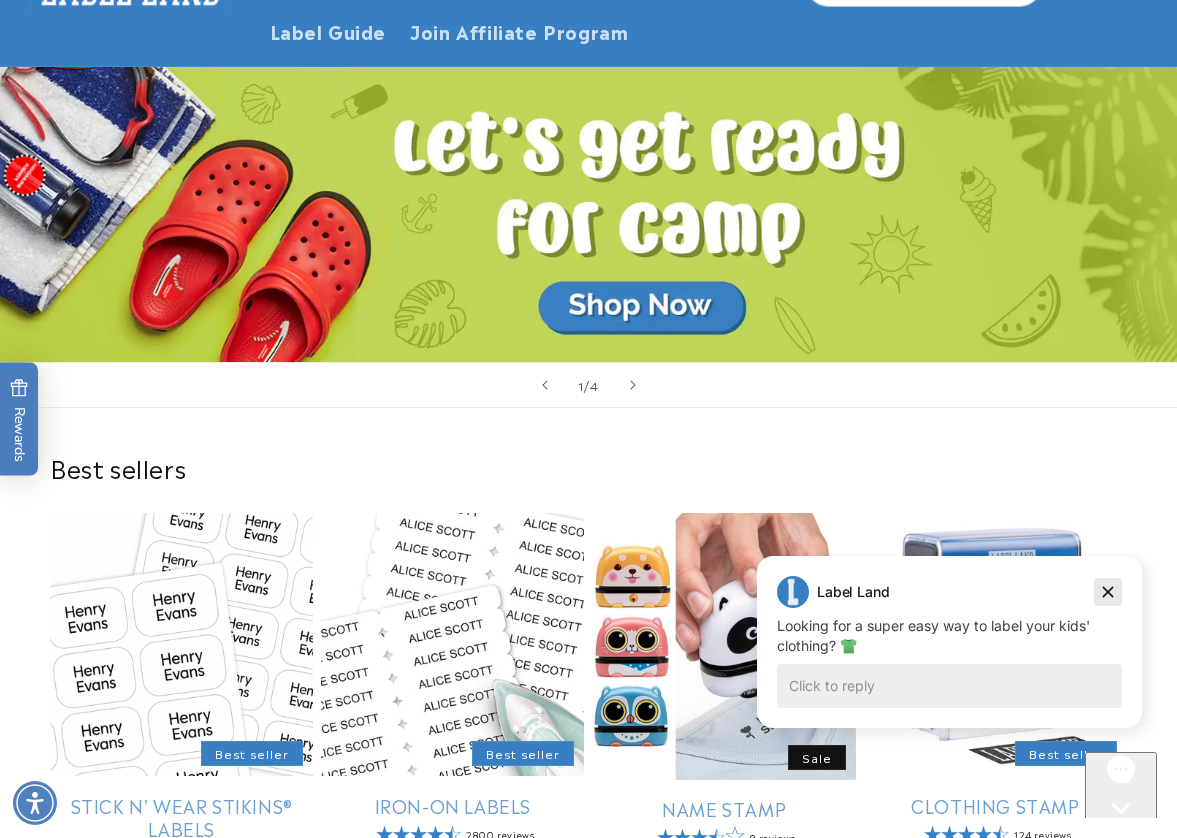 drag, startPoint x: 1104, startPoint y: 589, endPoint x: 1786, endPoint y: 1129, distance: 869.89886 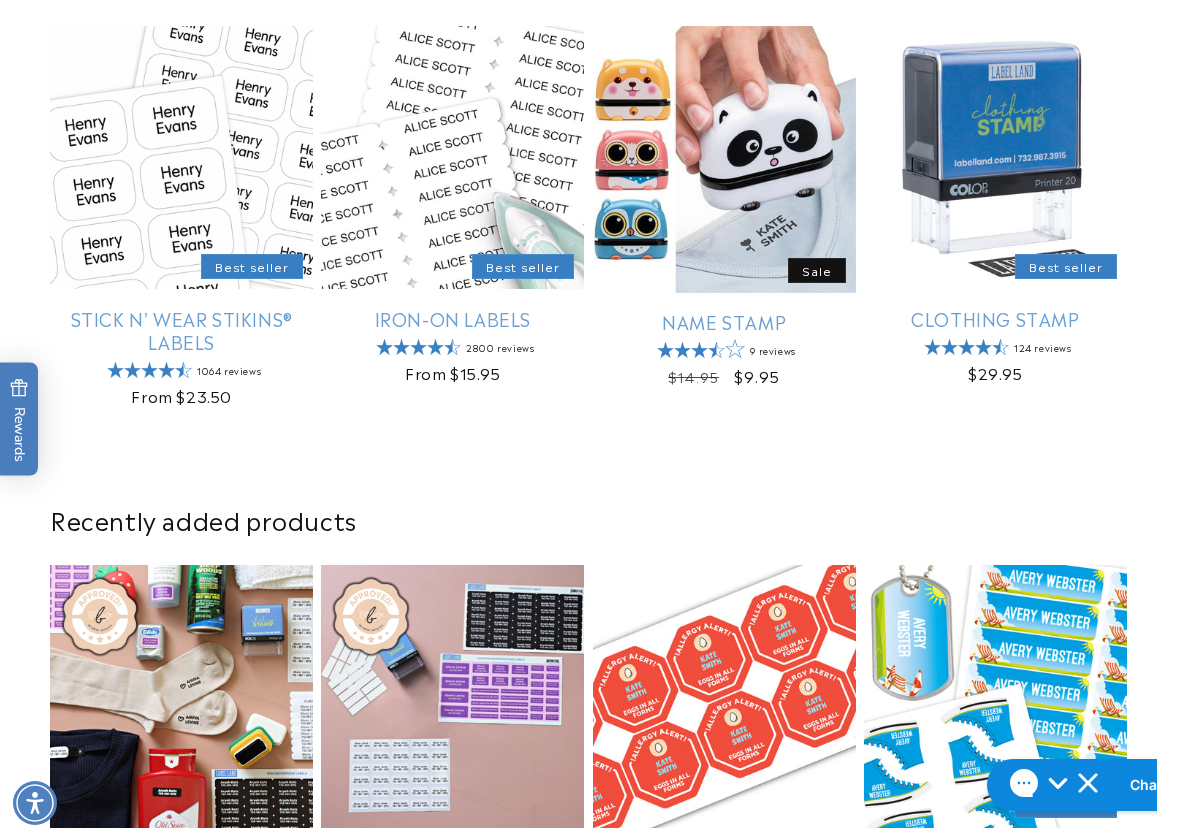scroll, scrollTop: 800, scrollLeft: 0, axis: vertical 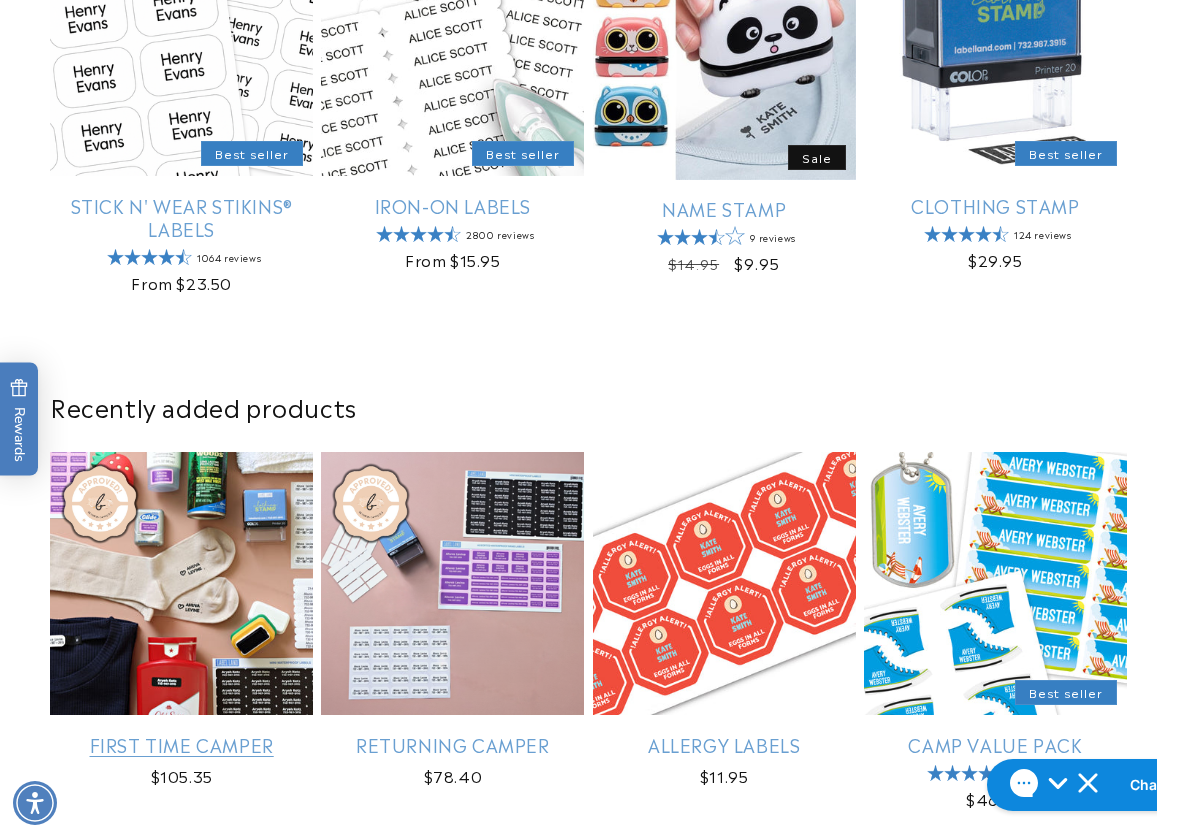 click on "First Time Camper" at bounding box center [181, 744] 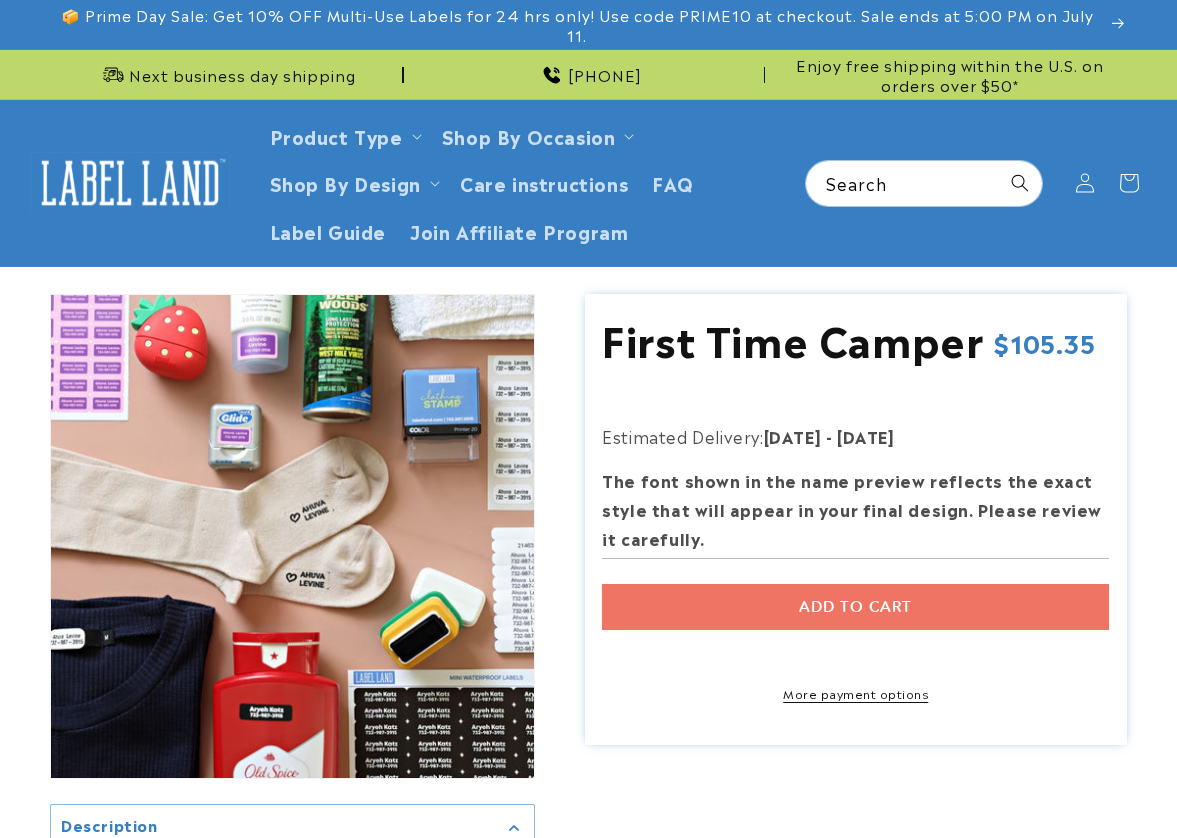 scroll, scrollTop: 0, scrollLeft: 0, axis: both 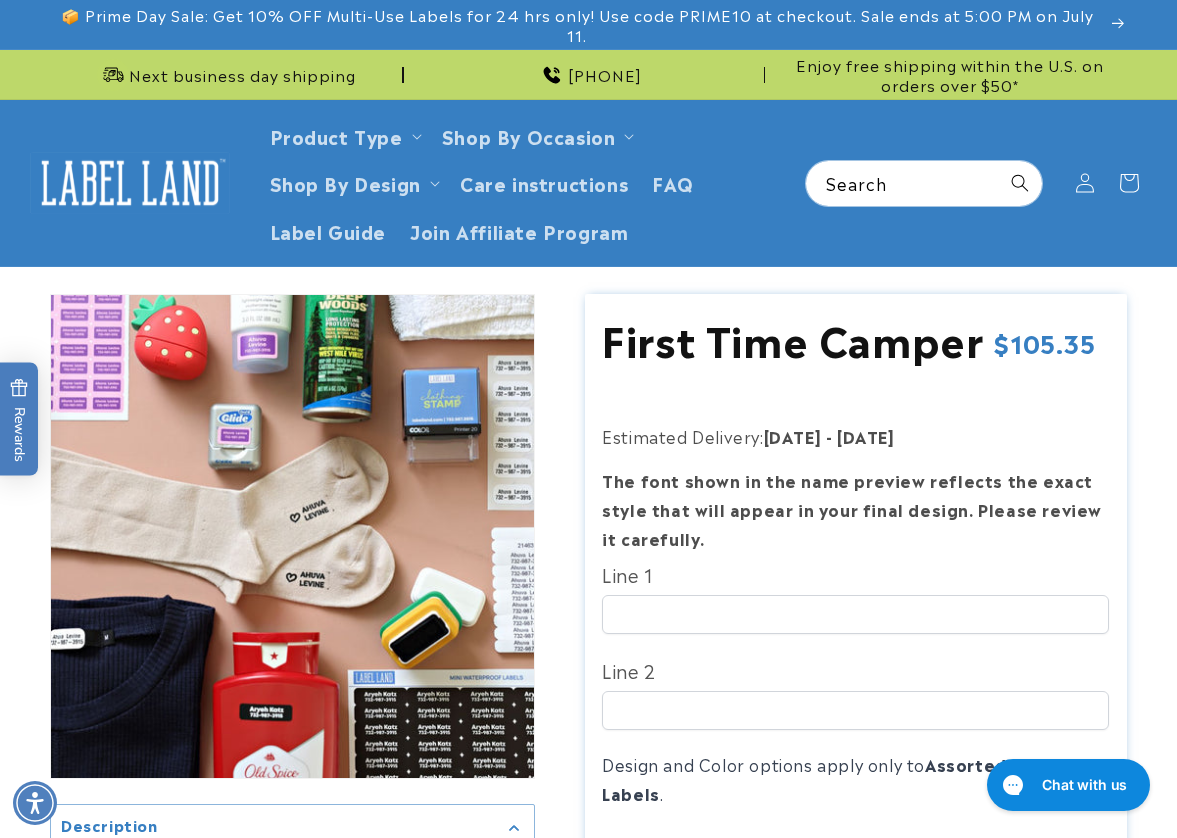 drag, startPoint x: 1156, startPoint y: 383, endPoint x: 913, endPoint y: 293, distance: 259.13126 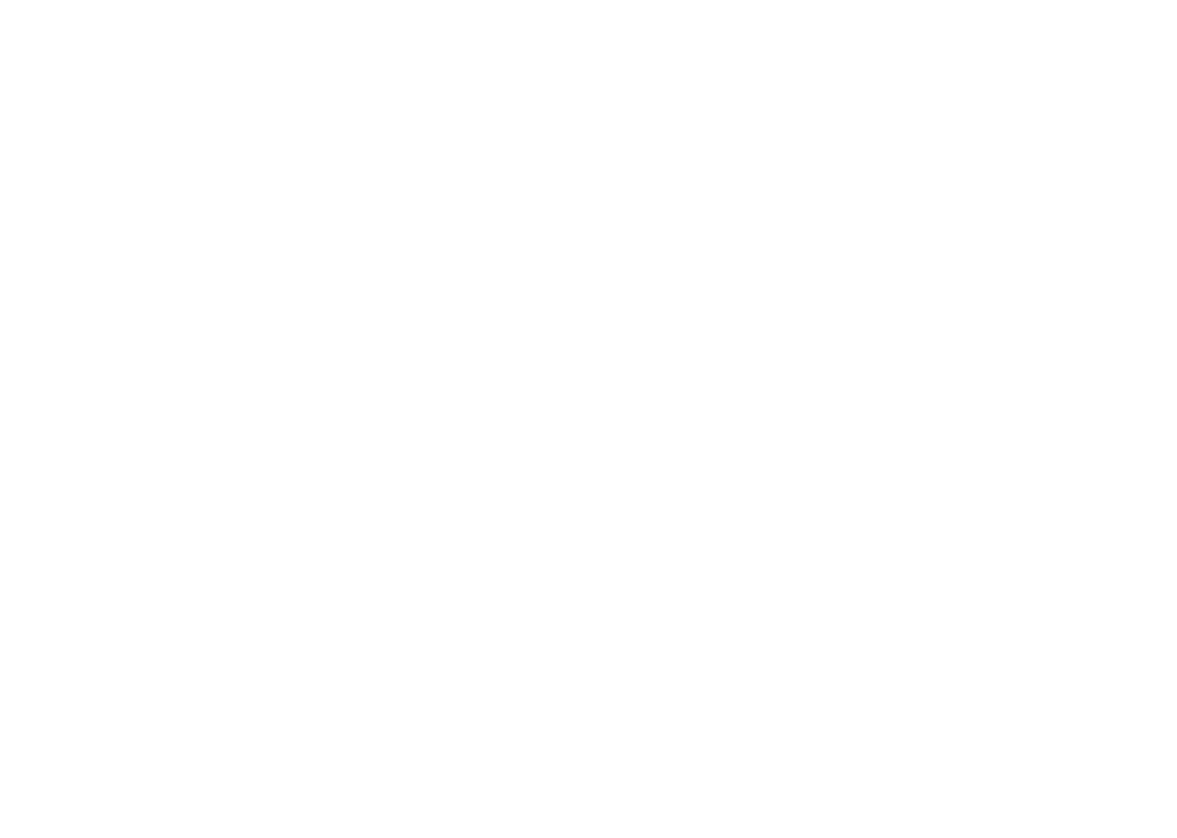 scroll, scrollTop: 840, scrollLeft: 0, axis: vertical 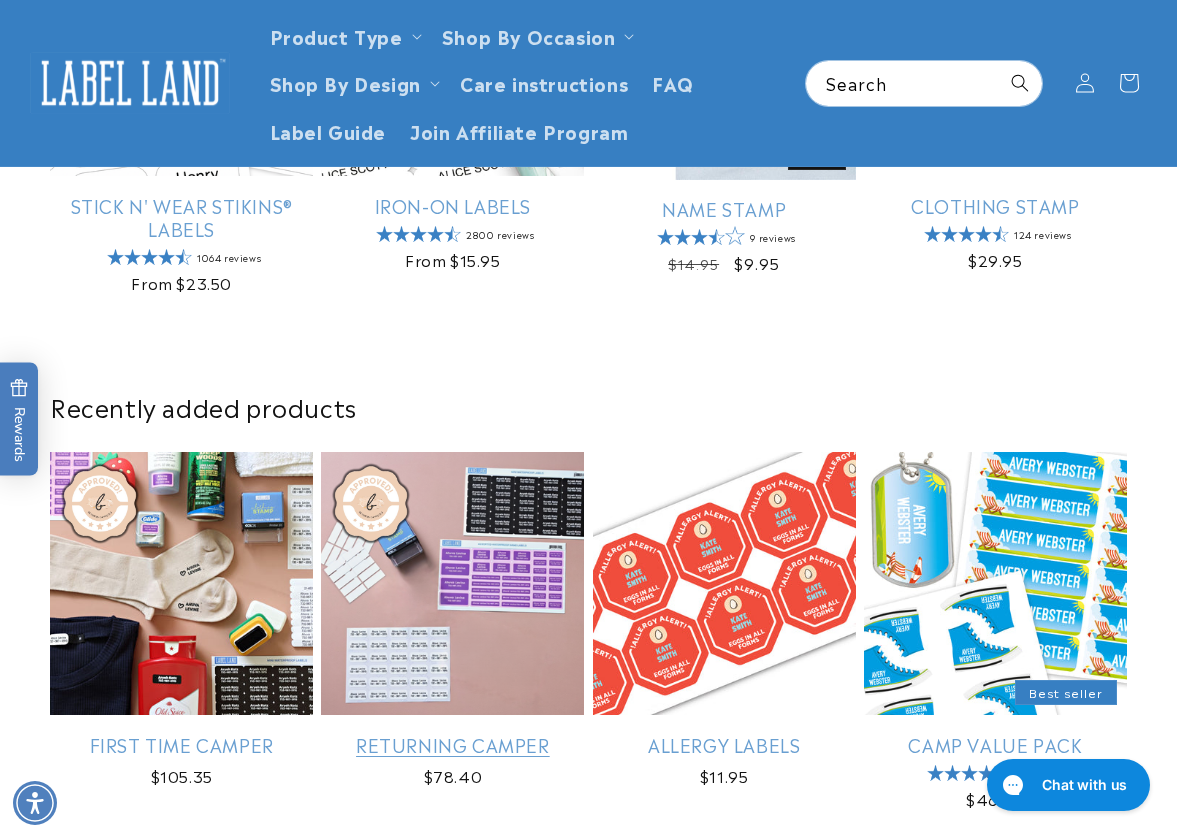 click on "Returning Camper" at bounding box center (452, 744) 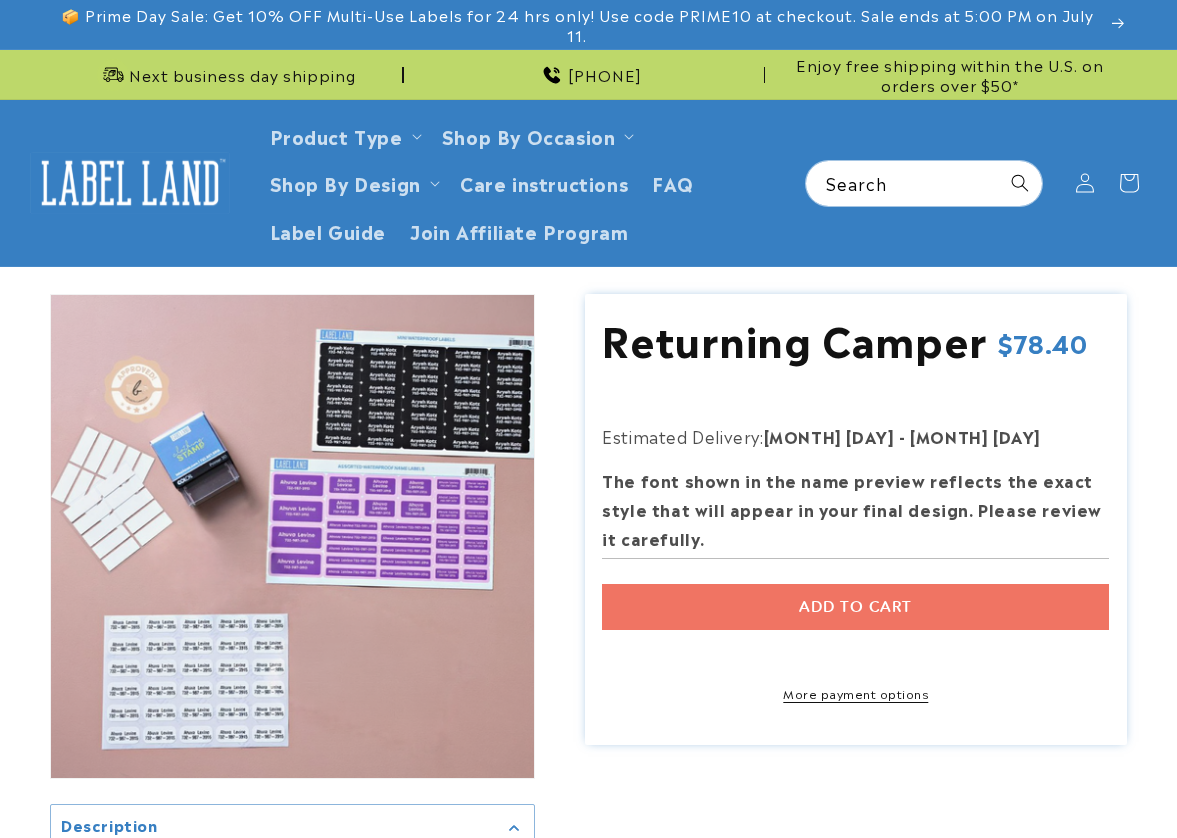 scroll, scrollTop: 0, scrollLeft: 0, axis: both 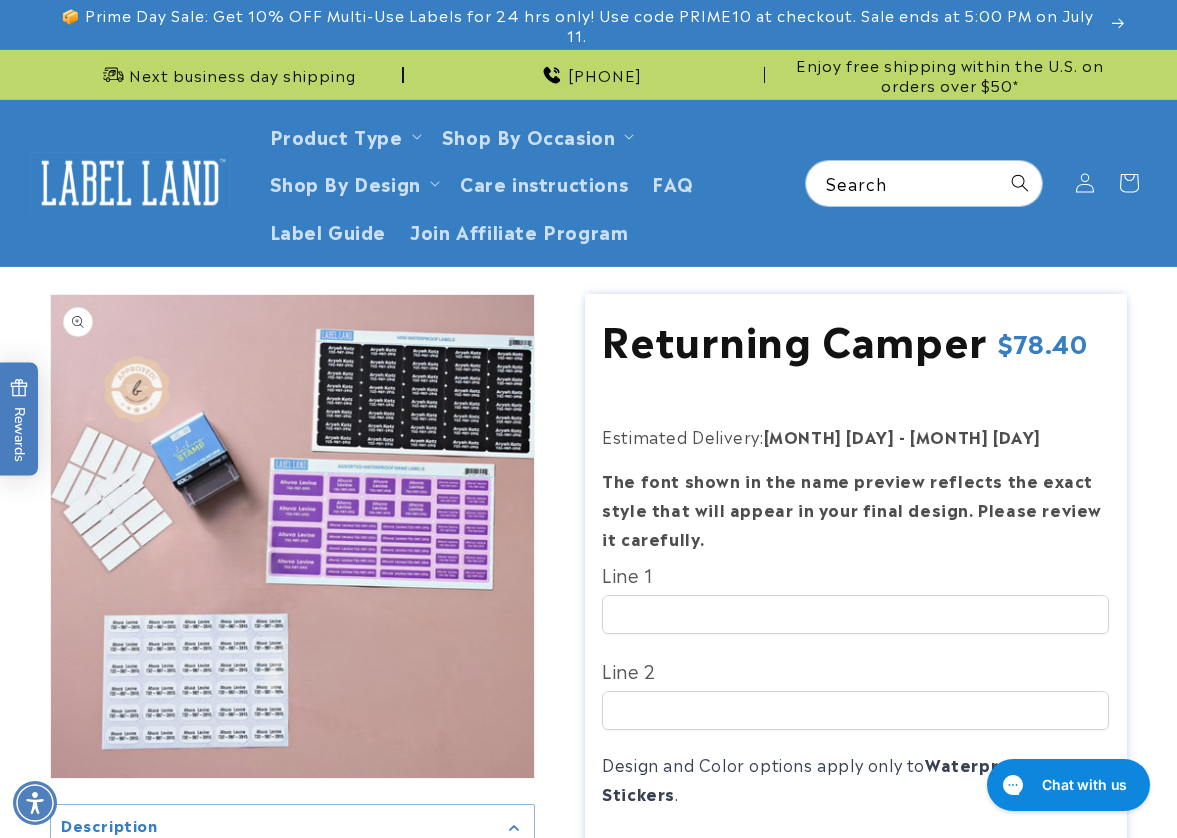 click on "Open media 1 in modal" at bounding box center (51, 778) 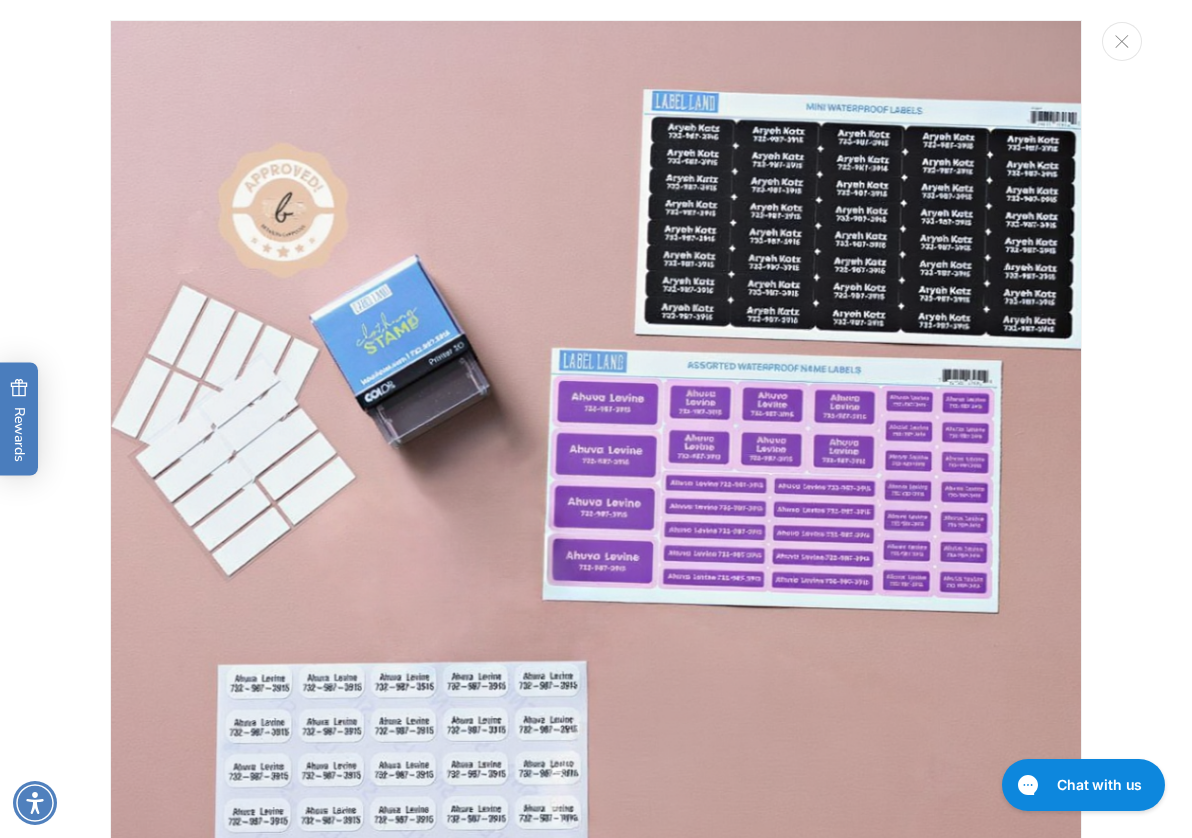 scroll, scrollTop: 20, scrollLeft: 0, axis: vertical 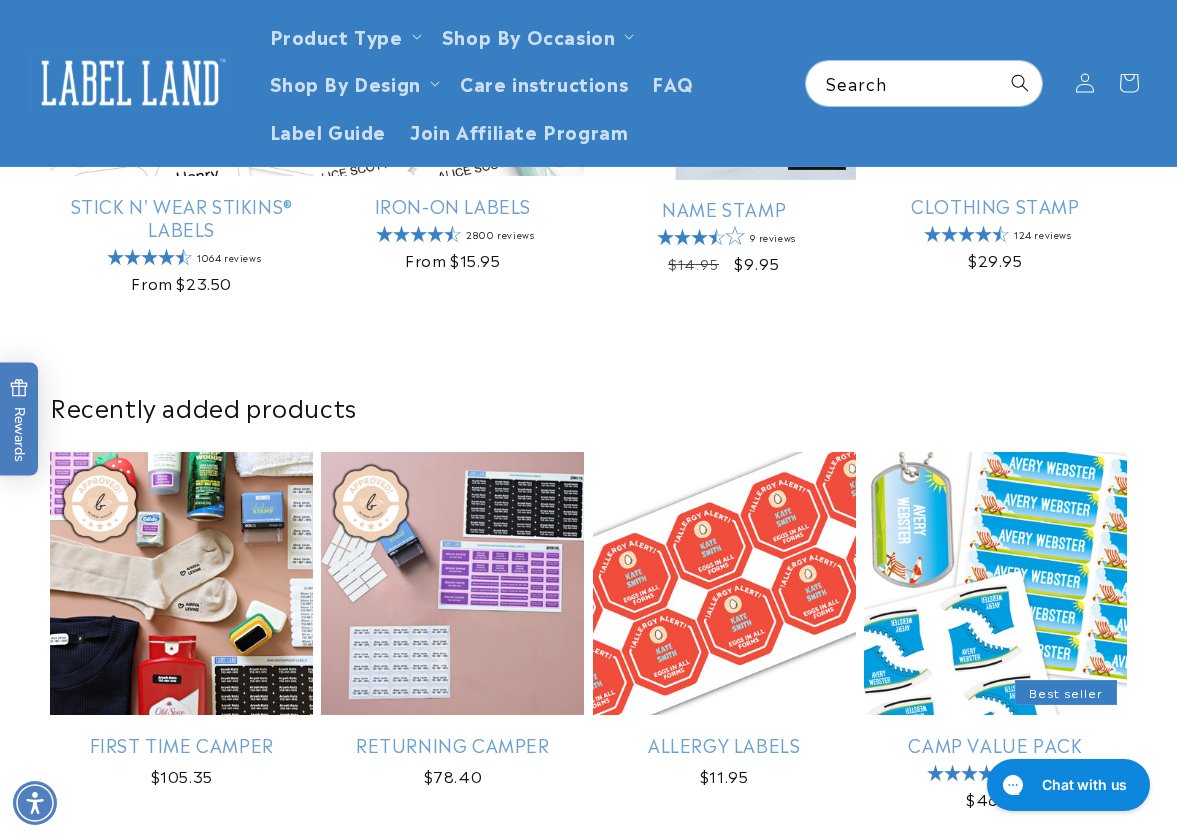 click on "Recently added products
First Time Camper
First Time Camper
Regular price
$105.35
Regular price
Sale price
$0.00
Unit price
/
per" at bounding box center [588, 605] 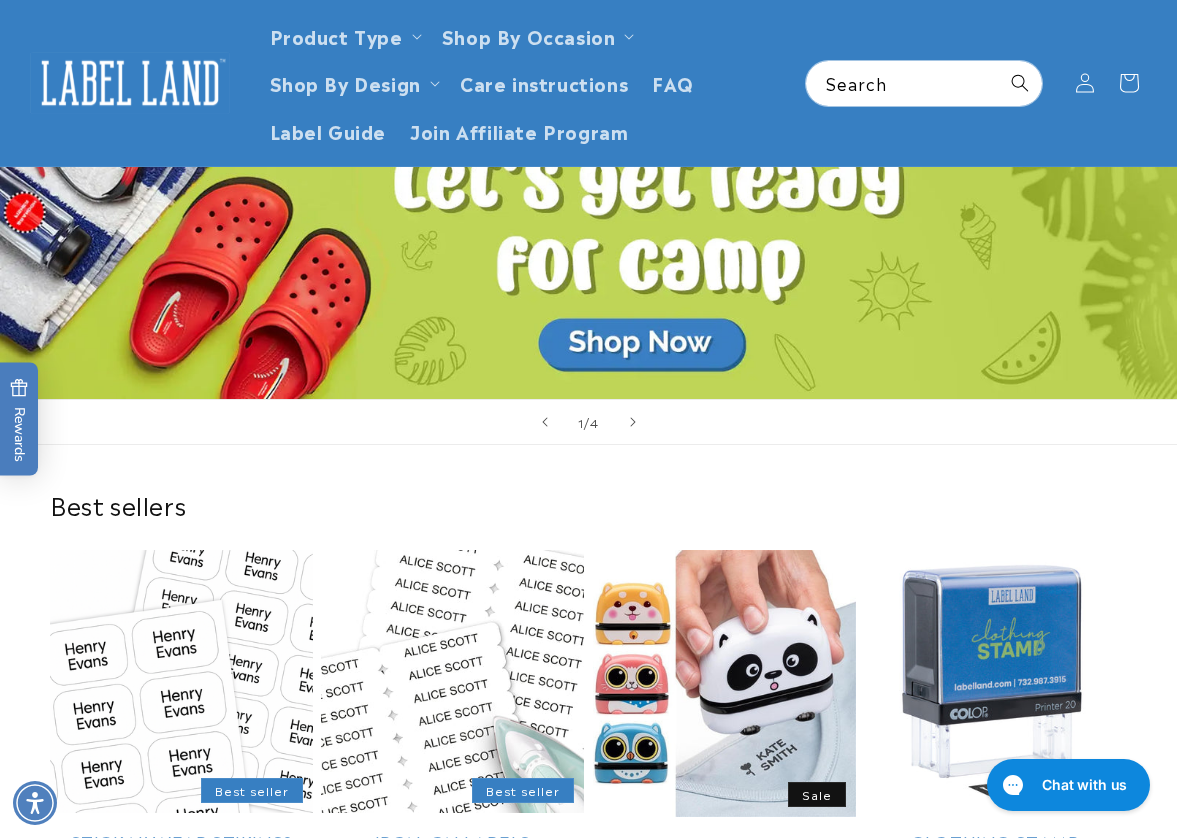 scroll, scrollTop: 0, scrollLeft: 0, axis: both 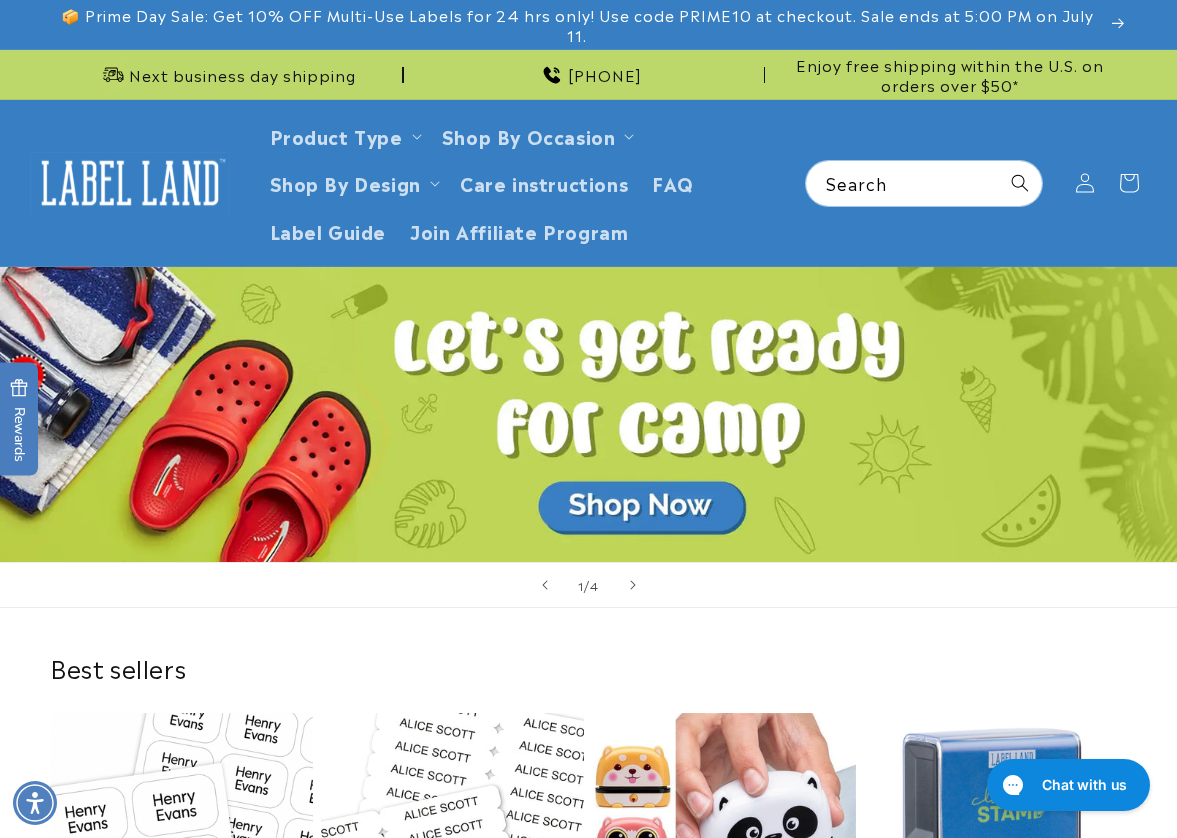 click on "Best sellers
Stick N' Wear Stikins® Labels
Best seller
Stick N' Wear Stikins® Labels
1064   reviews
Regular price
From $23.50
Regular price
Sale price
From $23.50
Unit price
/
per" at bounding box center [588, 877] 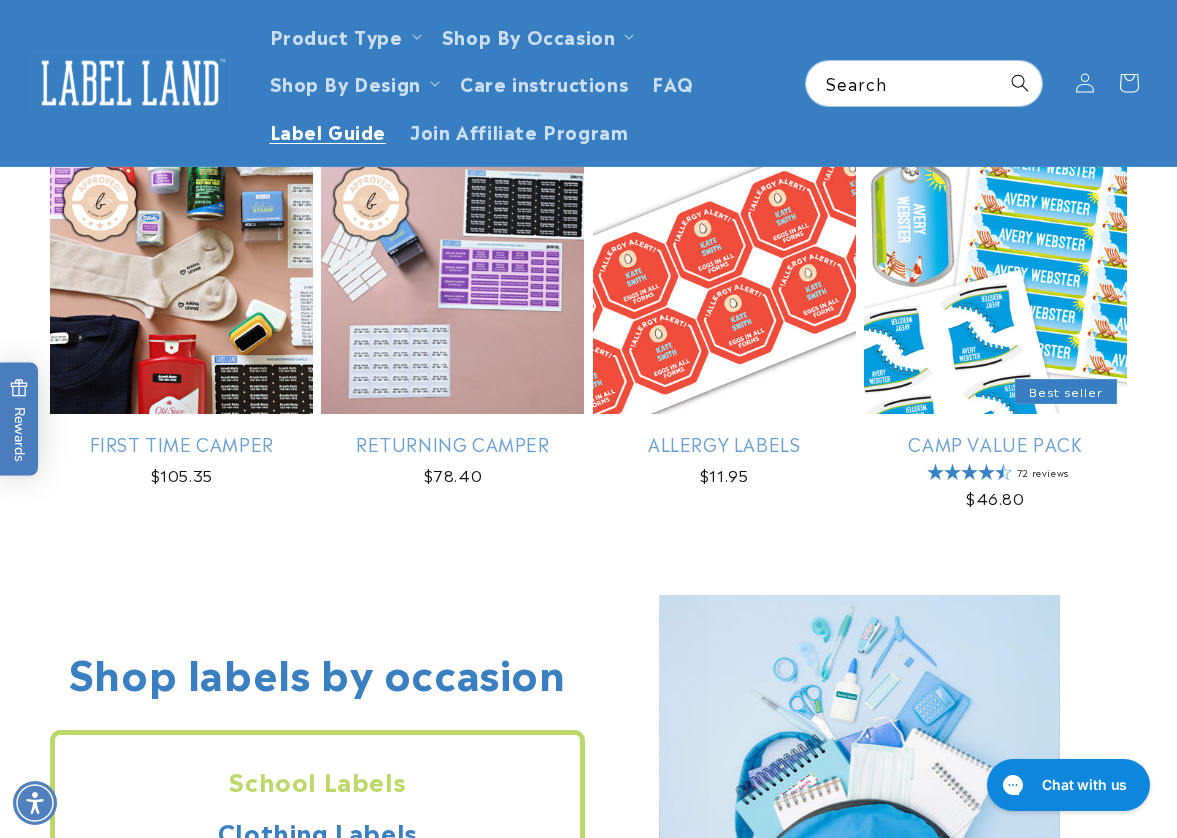 scroll, scrollTop: 1100, scrollLeft: 0, axis: vertical 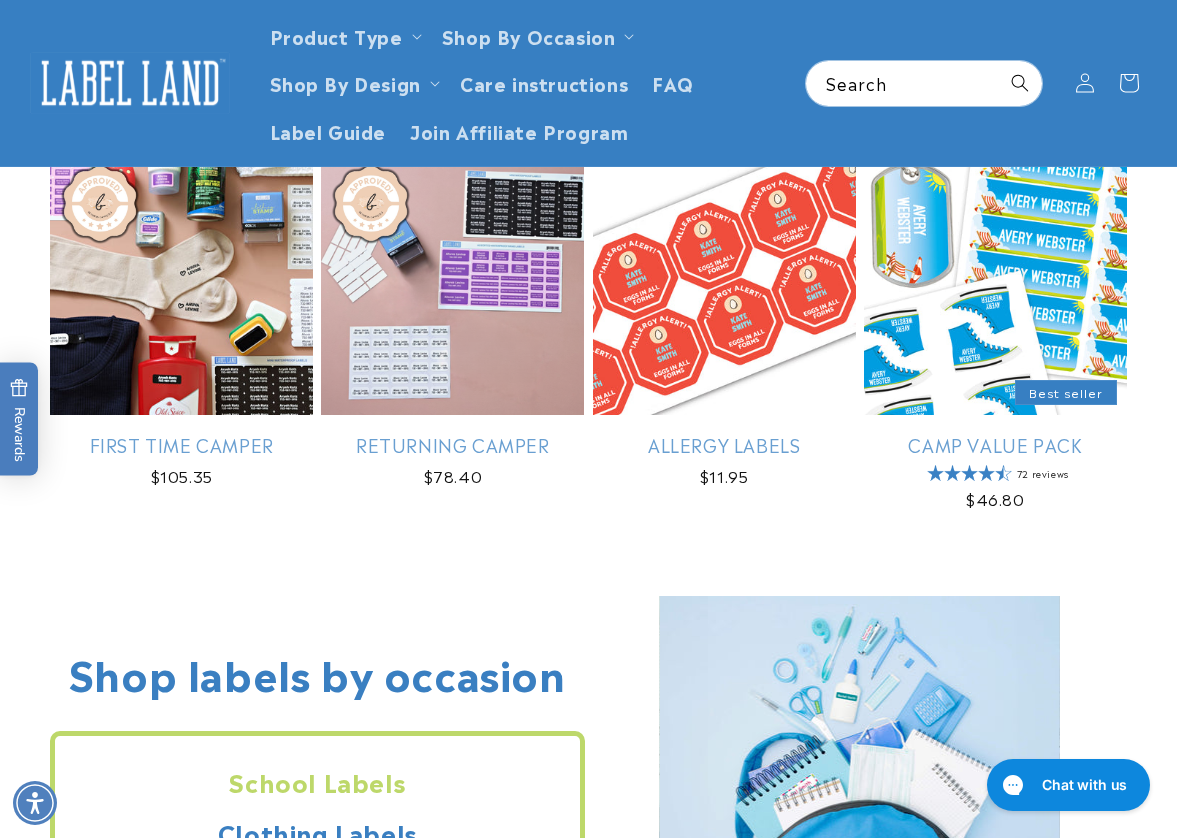 click on "Recently added products
First Time Camper
First Time Camper
Regular price
$105.35
Regular price
Sale price
$0.00
Unit price
/
per" at bounding box center (588, 305) 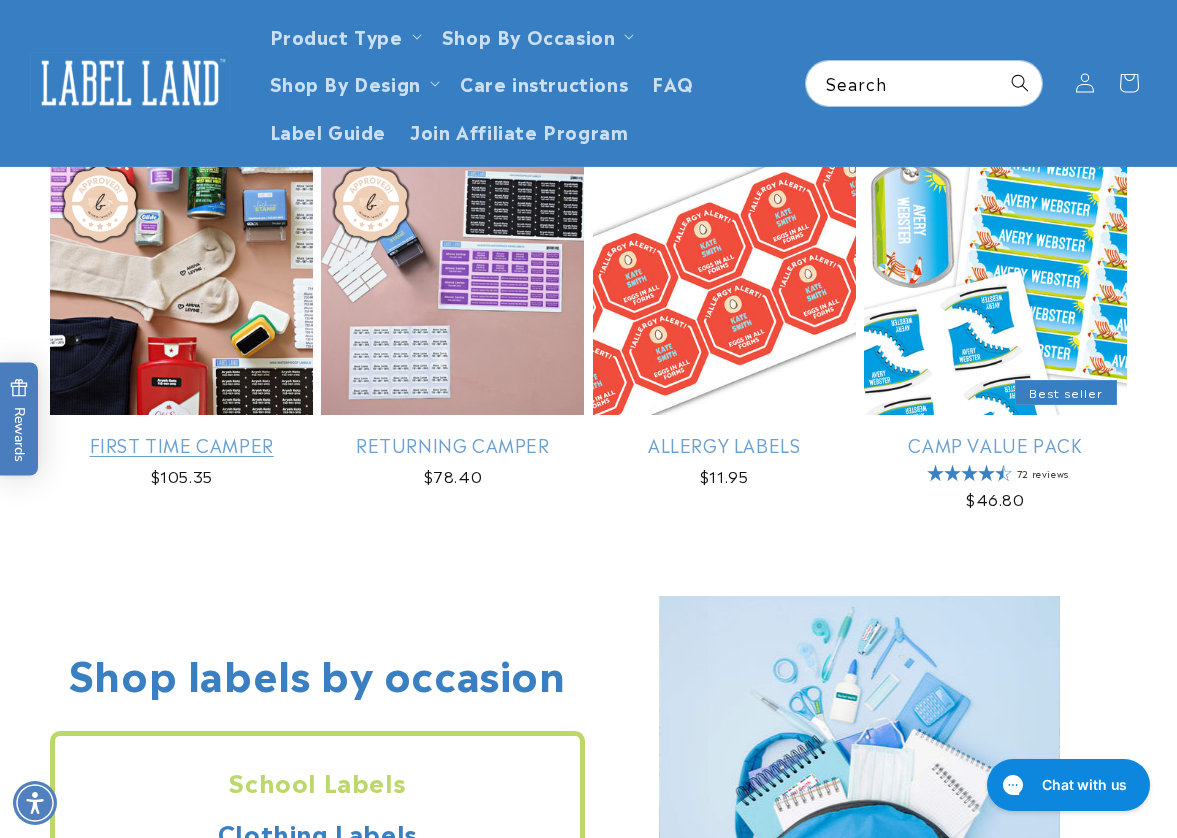 click on "First Time Camper" at bounding box center [181, 444] 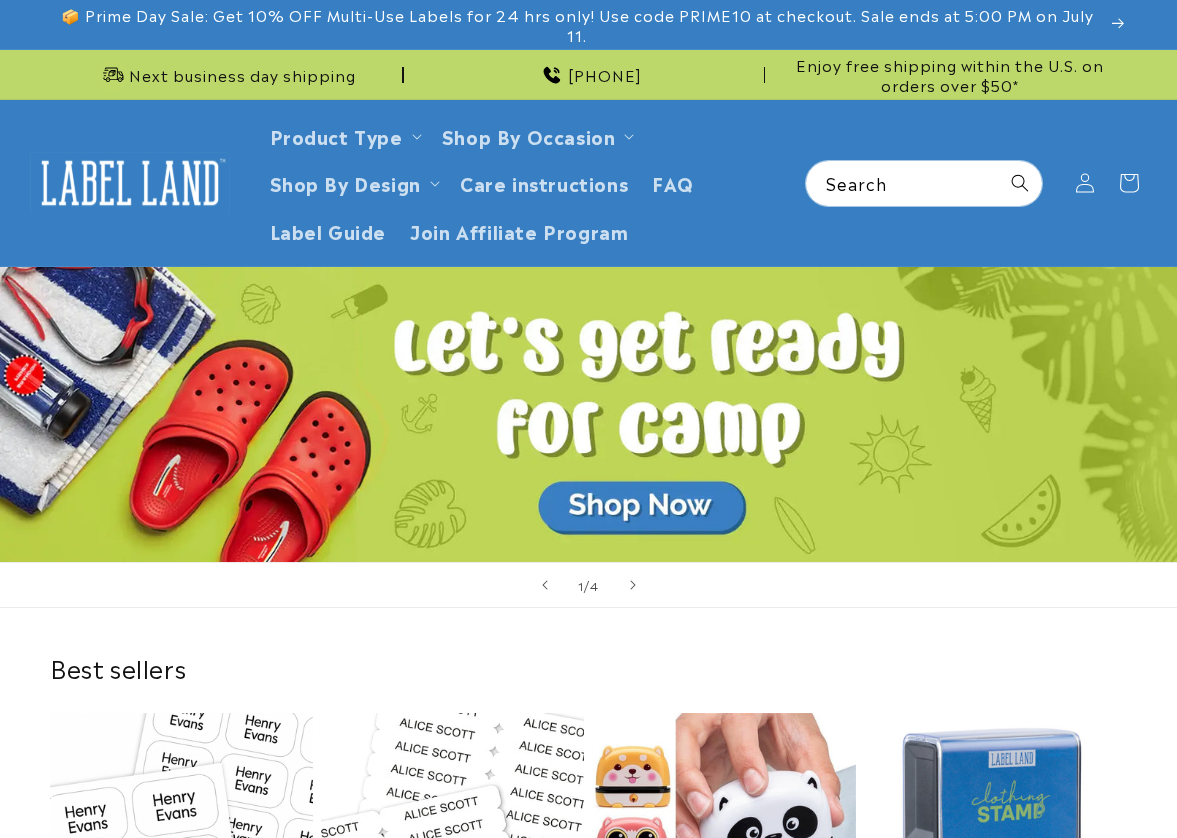 scroll, scrollTop: 0, scrollLeft: 0, axis: both 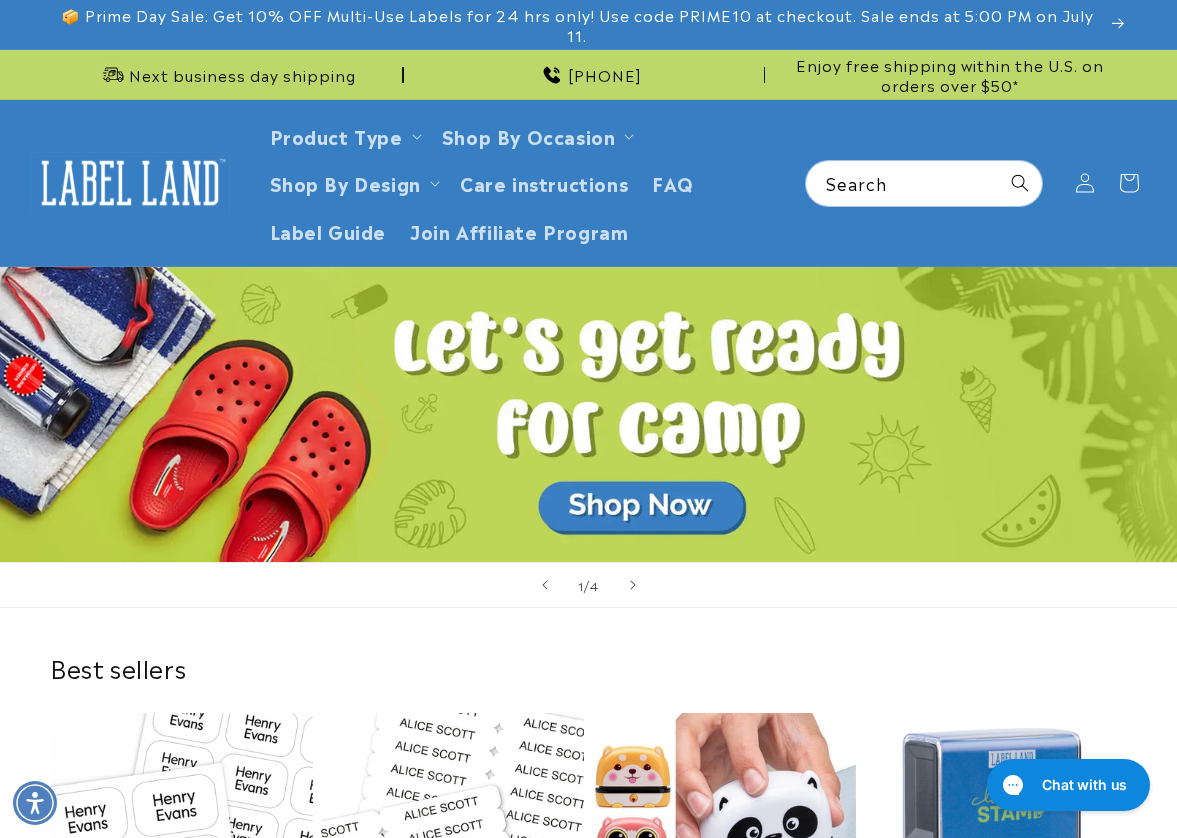 click on "Best sellers
Stick N' Wear Stikins® Labels
Best seller
Stick N' Wear Stikins® Labels
1064   reviews
Regular price
From $23.50
Regular price
Sale price
From $23.50
Unit price
/
per" at bounding box center [588, 877] 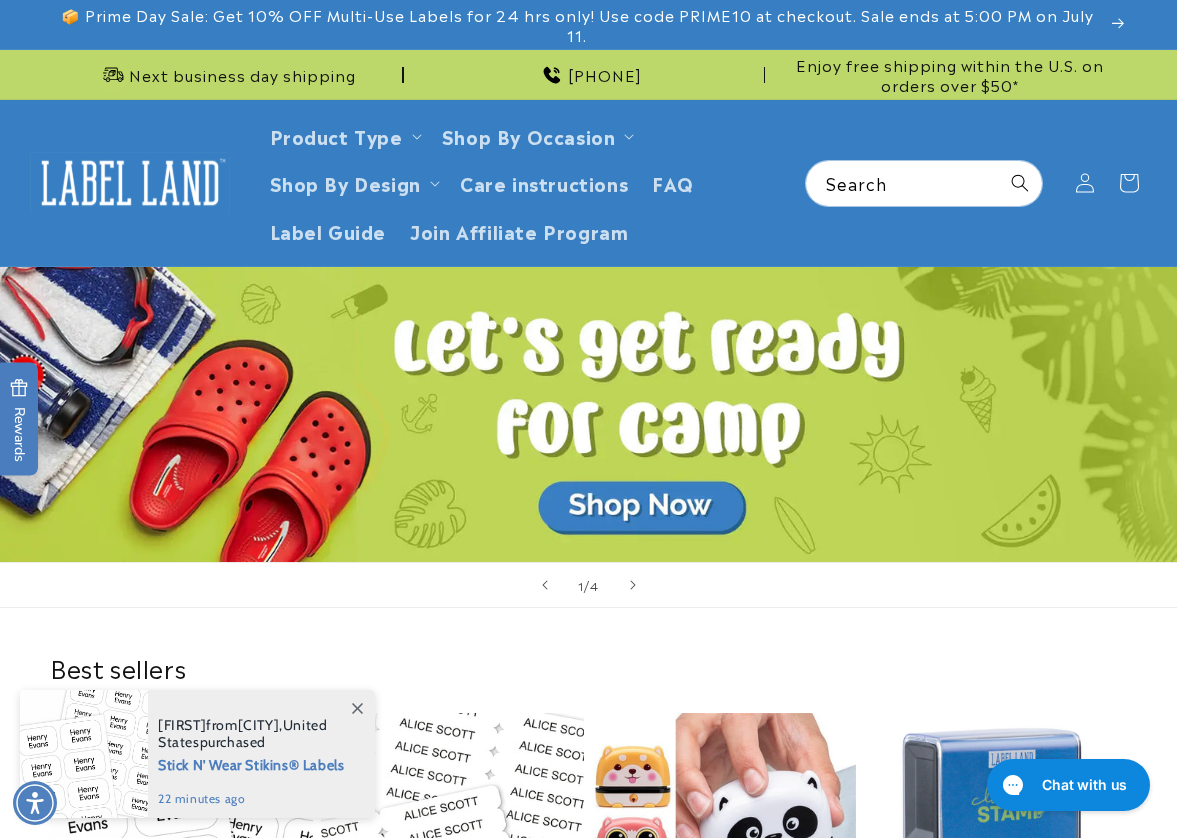 click 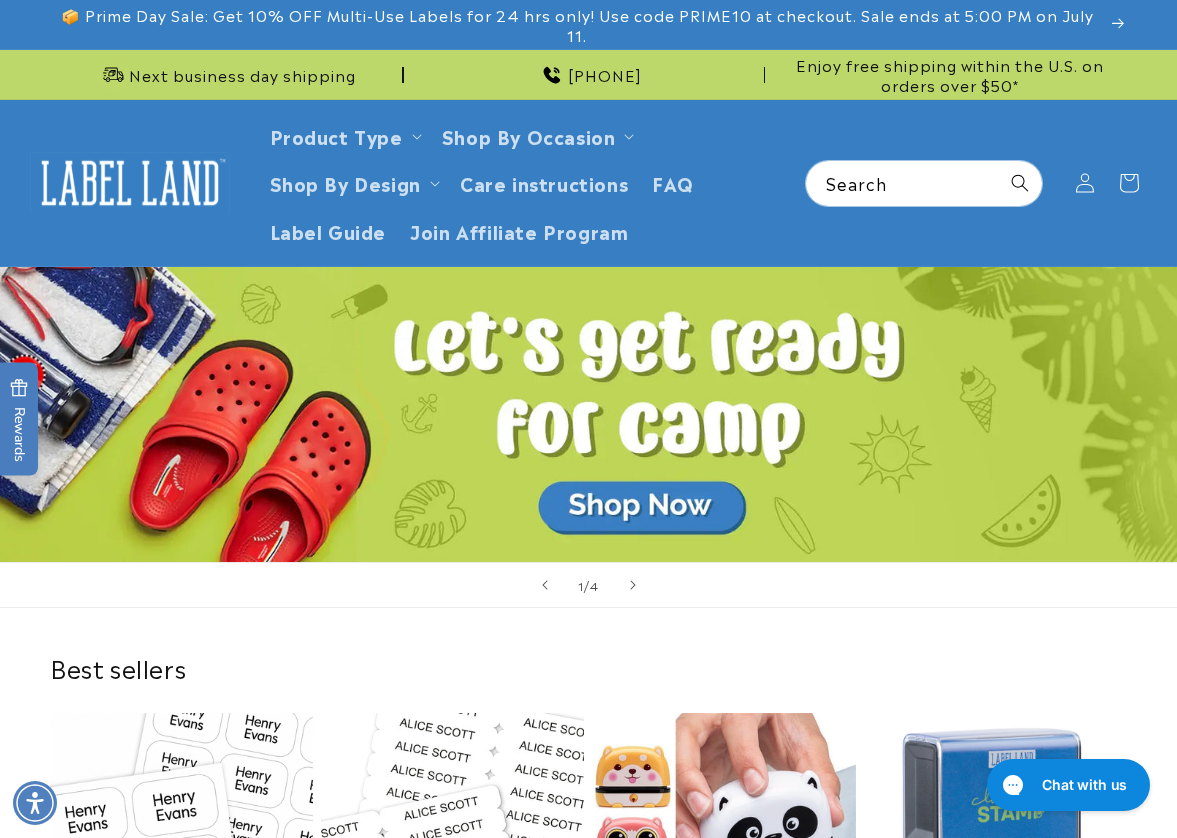 click on "Best sellers
Stick N' Wear Stikins® Labels
Best seller
Stick N' Wear Stikins® Labels
1064   reviews
Regular price
From $23.50
Regular price
Sale price
From $23.50
Unit price
/
per" at bounding box center [588, 877] 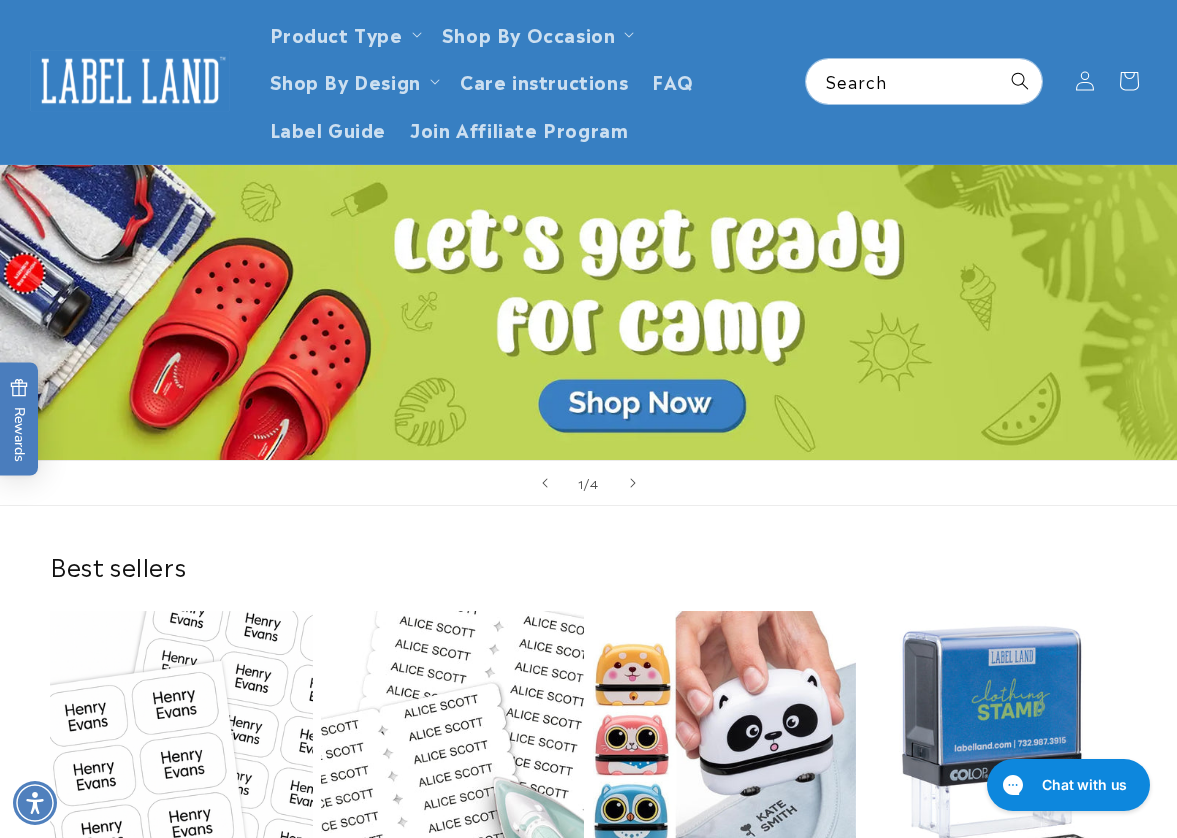 scroll, scrollTop: 200, scrollLeft: 0, axis: vertical 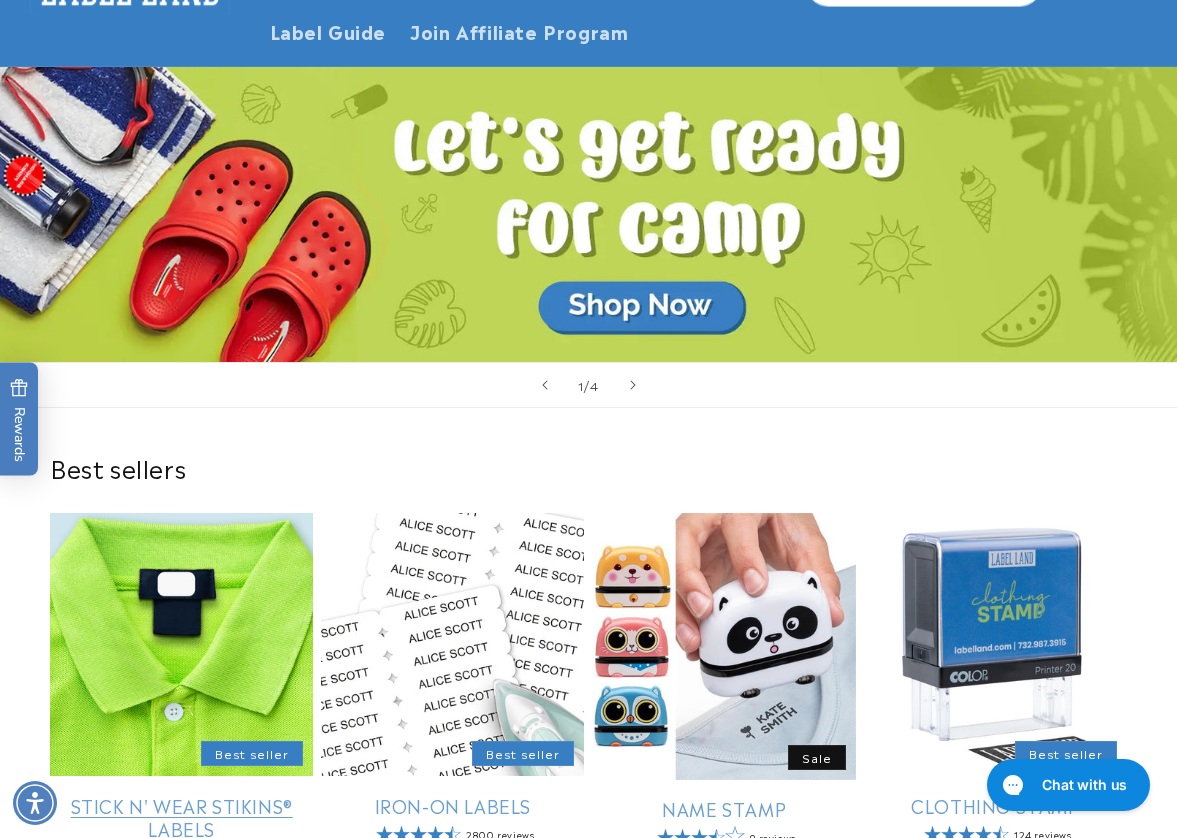 click on "Stick N' Wear Stikins® Labels" at bounding box center [181, 817] 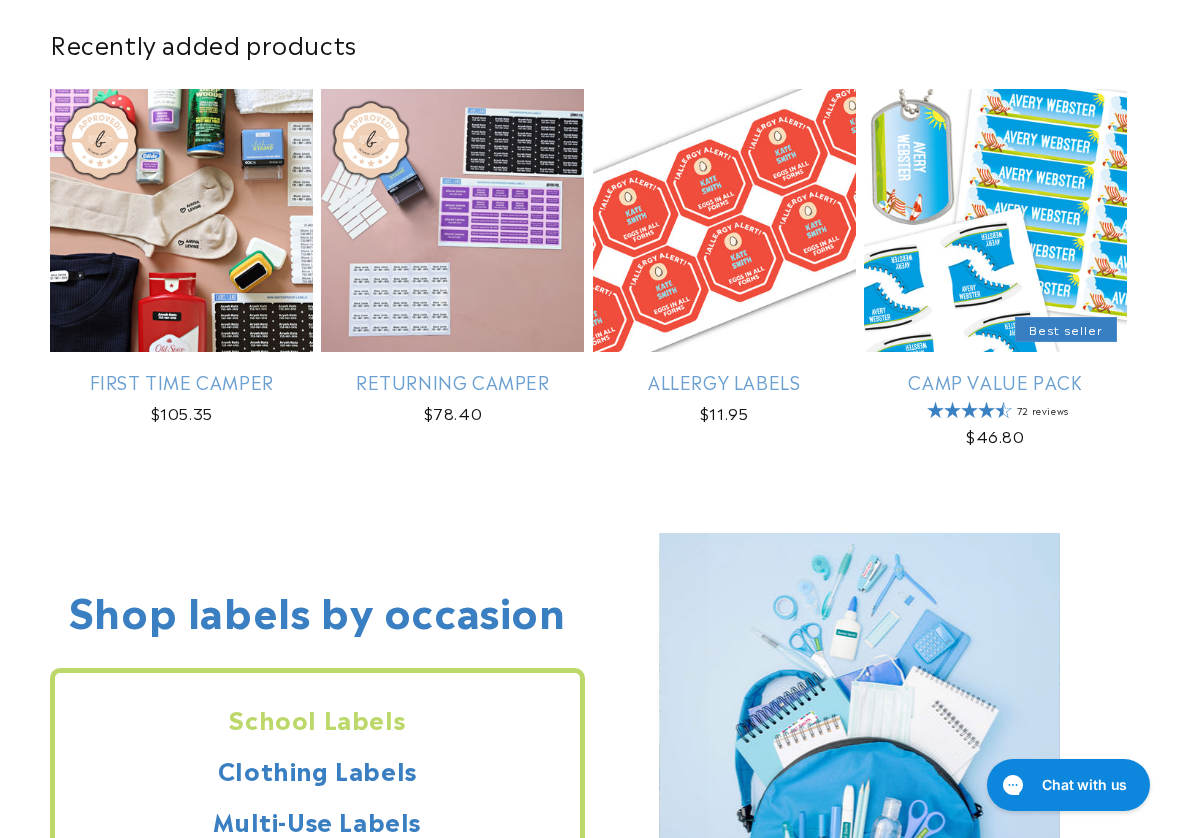 scroll, scrollTop: 1163, scrollLeft: 0, axis: vertical 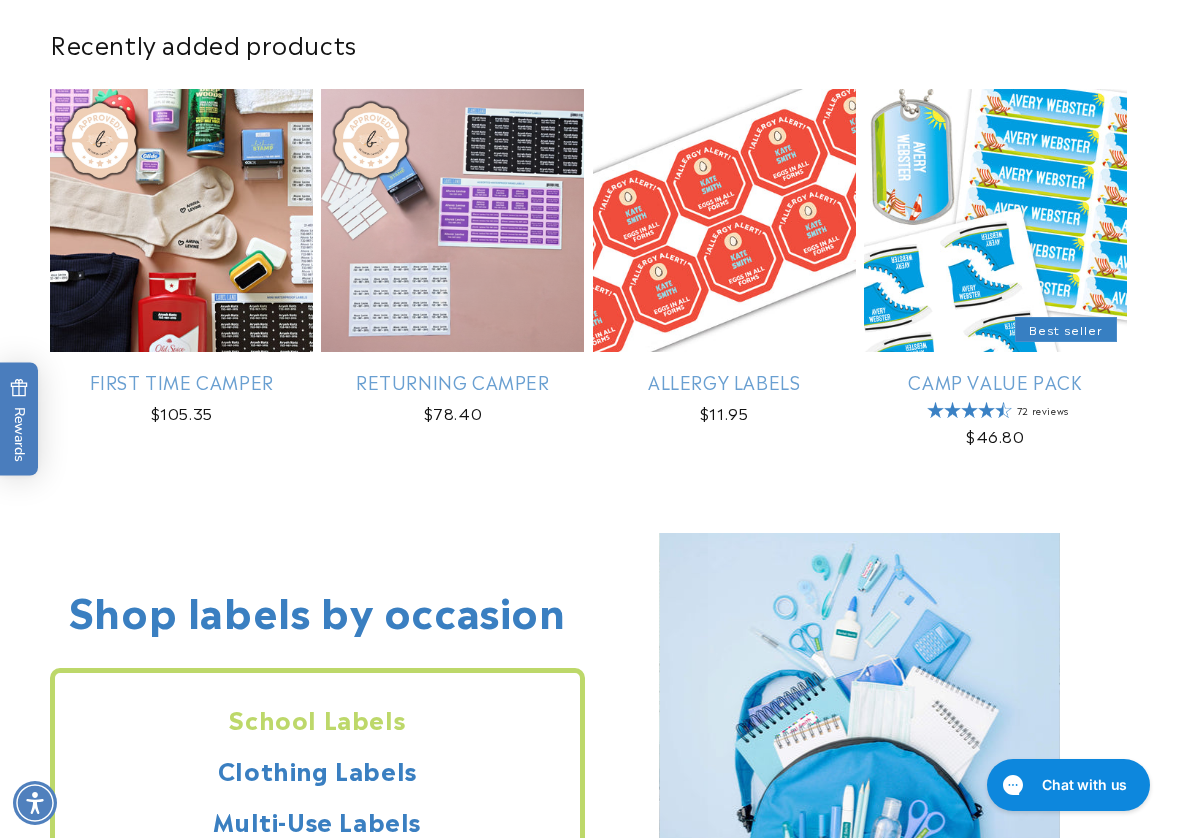 click on "Recently added products
First Time Camper
First Time Camper
Regular price
$105.35
Regular price
Sale price
$0.00
Unit price
/
per" at bounding box center (588, 242) 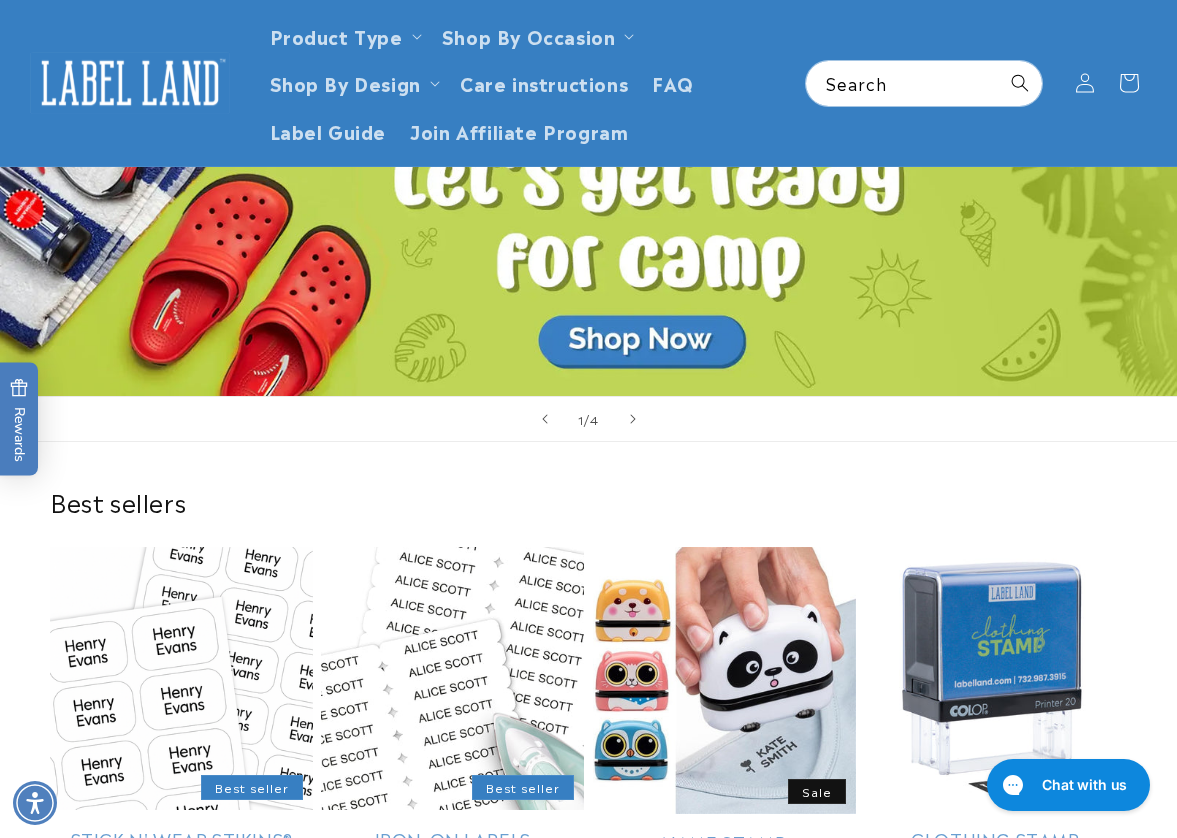 scroll, scrollTop: 0, scrollLeft: 0, axis: both 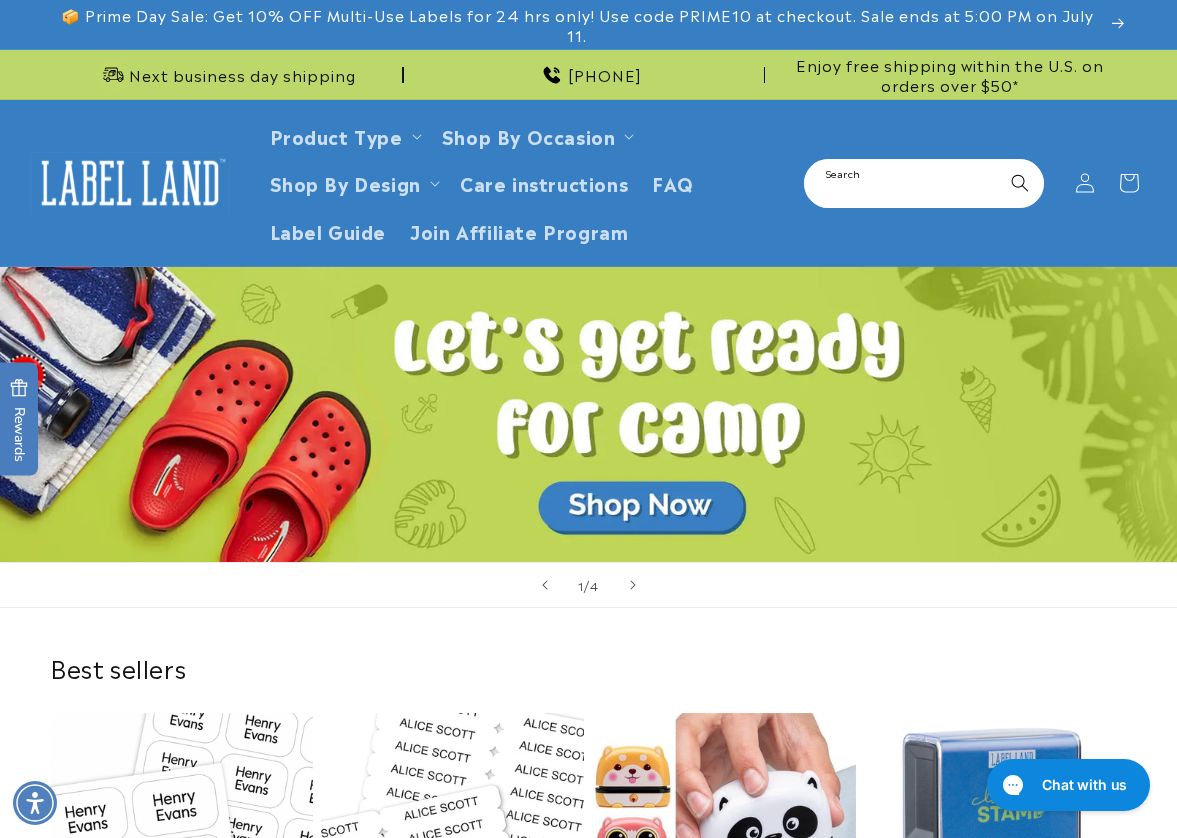 click on "Search" at bounding box center [924, 183] 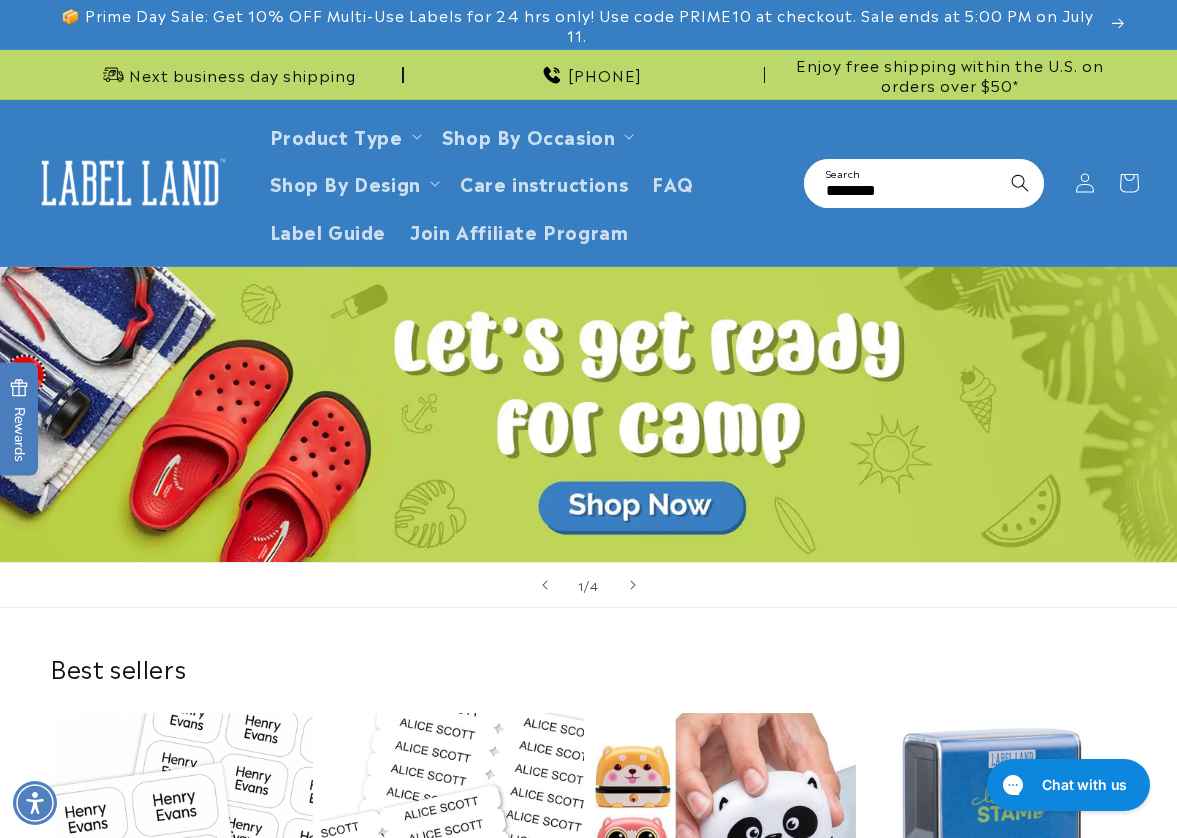 type on "********" 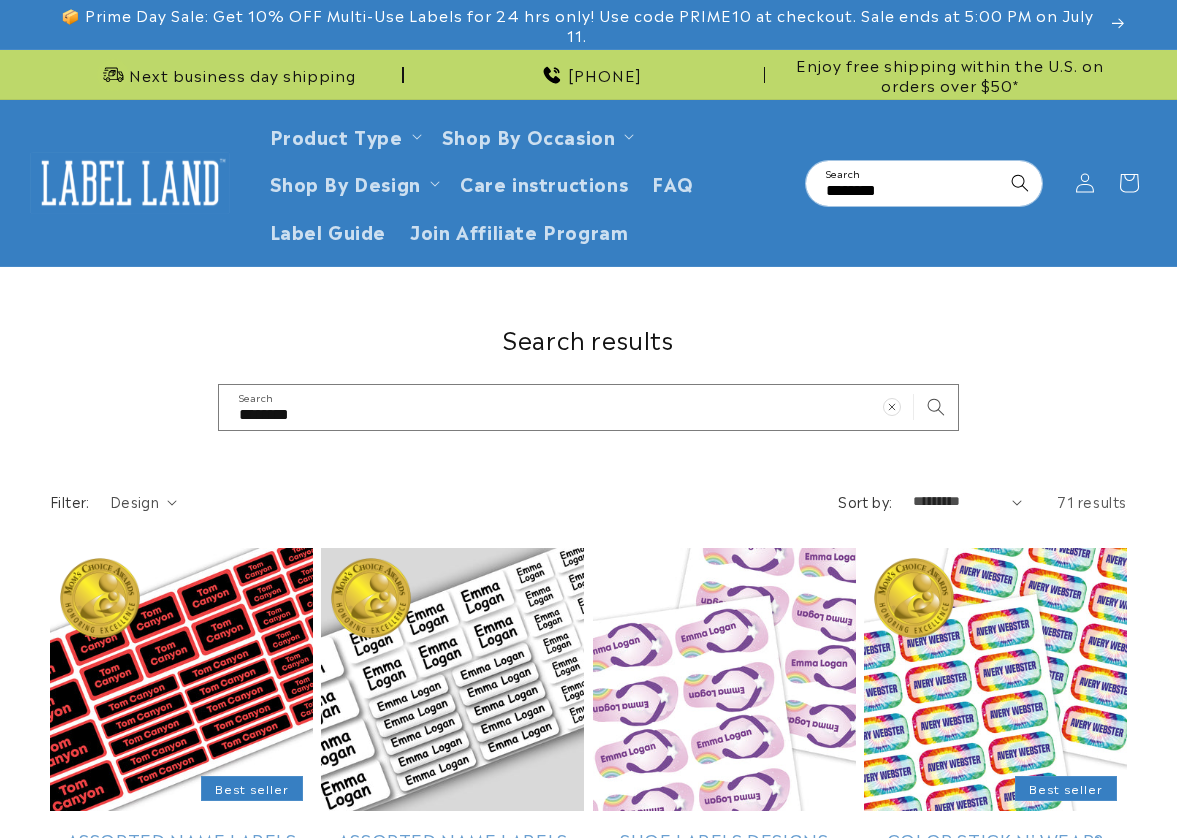 scroll, scrollTop: 0, scrollLeft: 0, axis: both 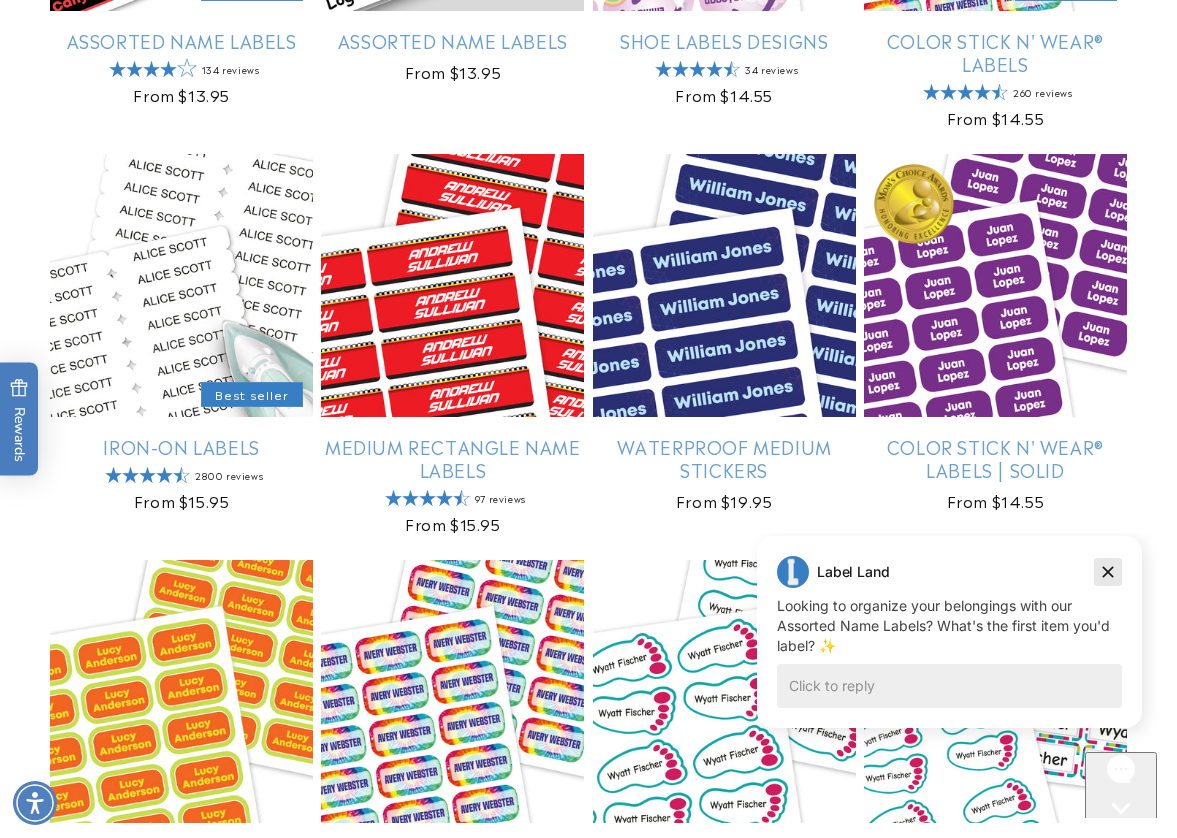 click 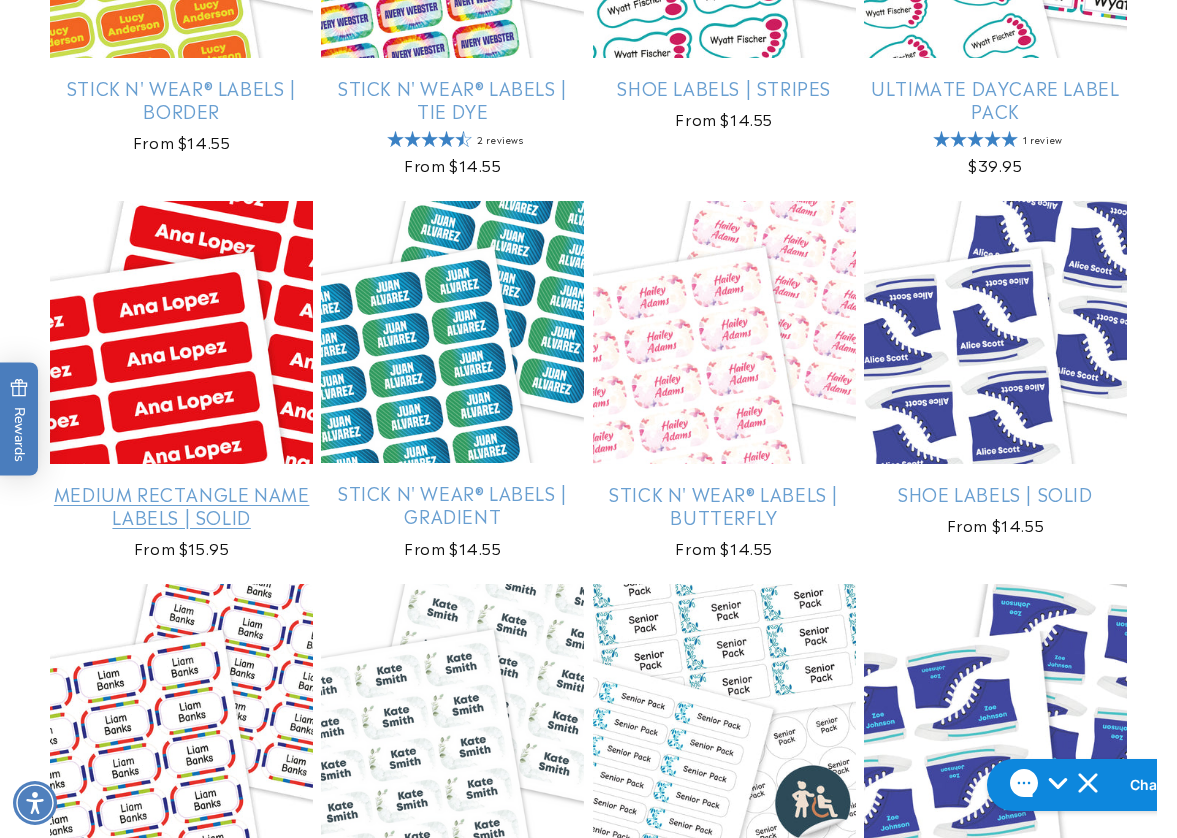 scroll, scrollTop: 1800, scrollLeft: 0, axis: vertical 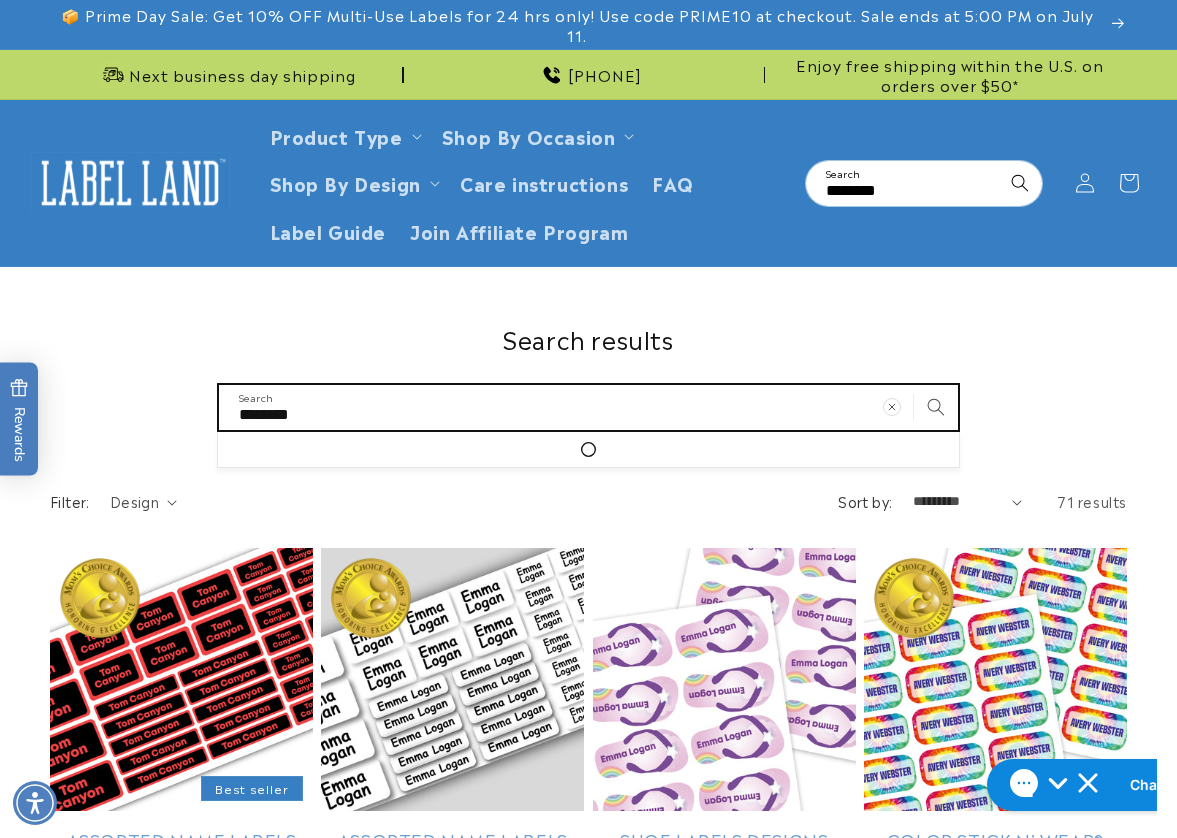 drag, startPoint x: 336, startPoint y: 404, endPoint x: 180, endPoint y: 404, distance: 156 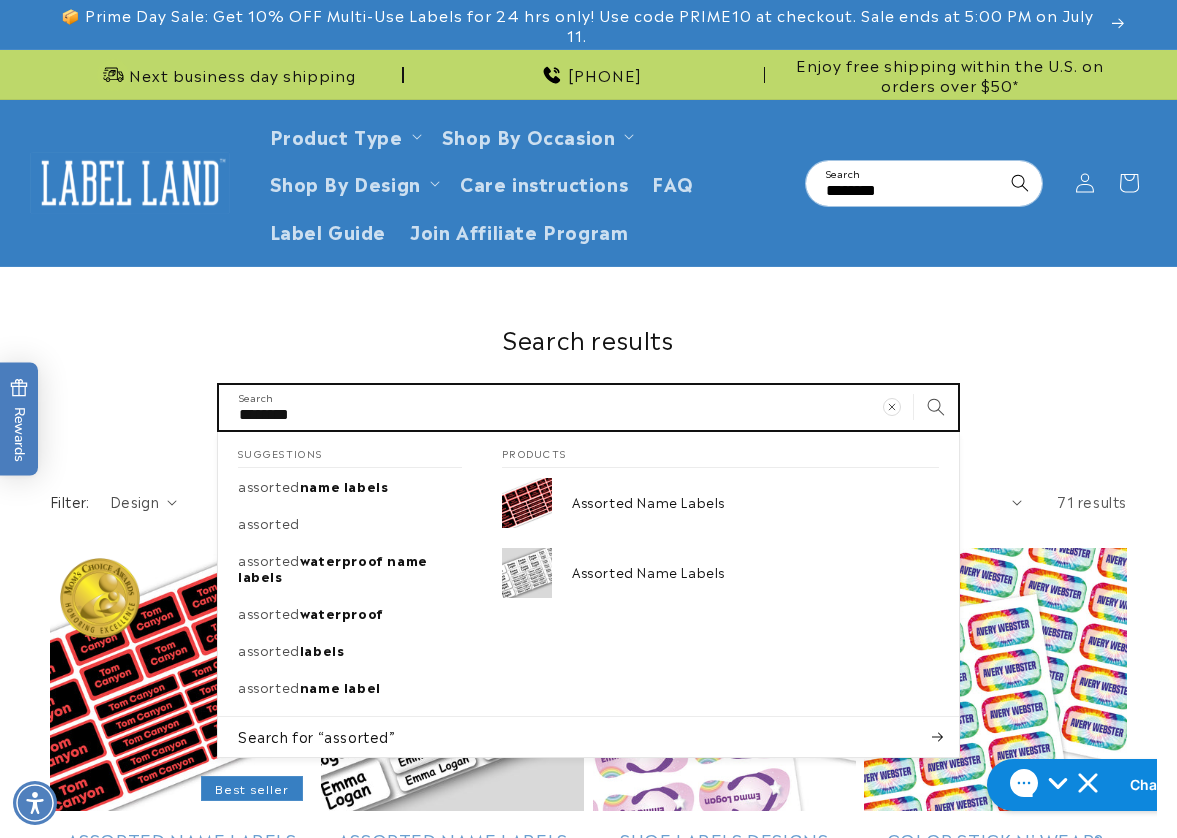 type on "*" 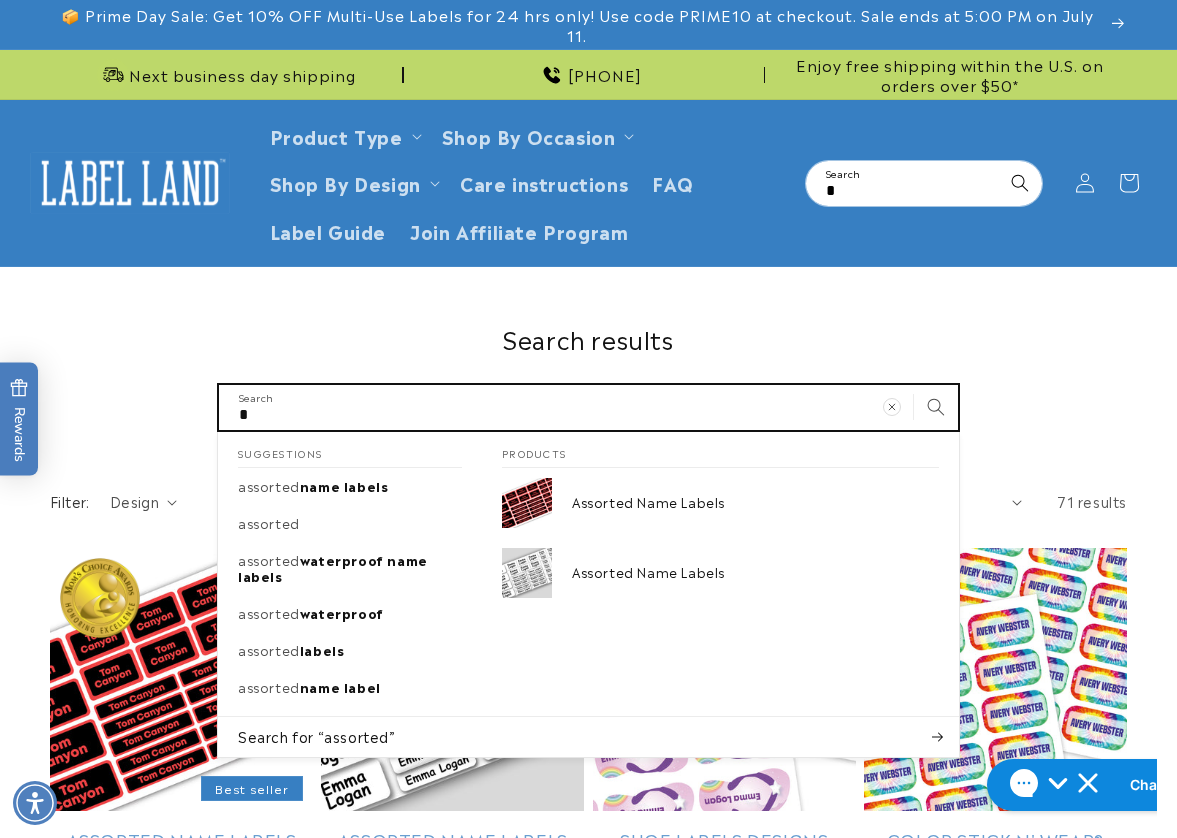 type on "**" 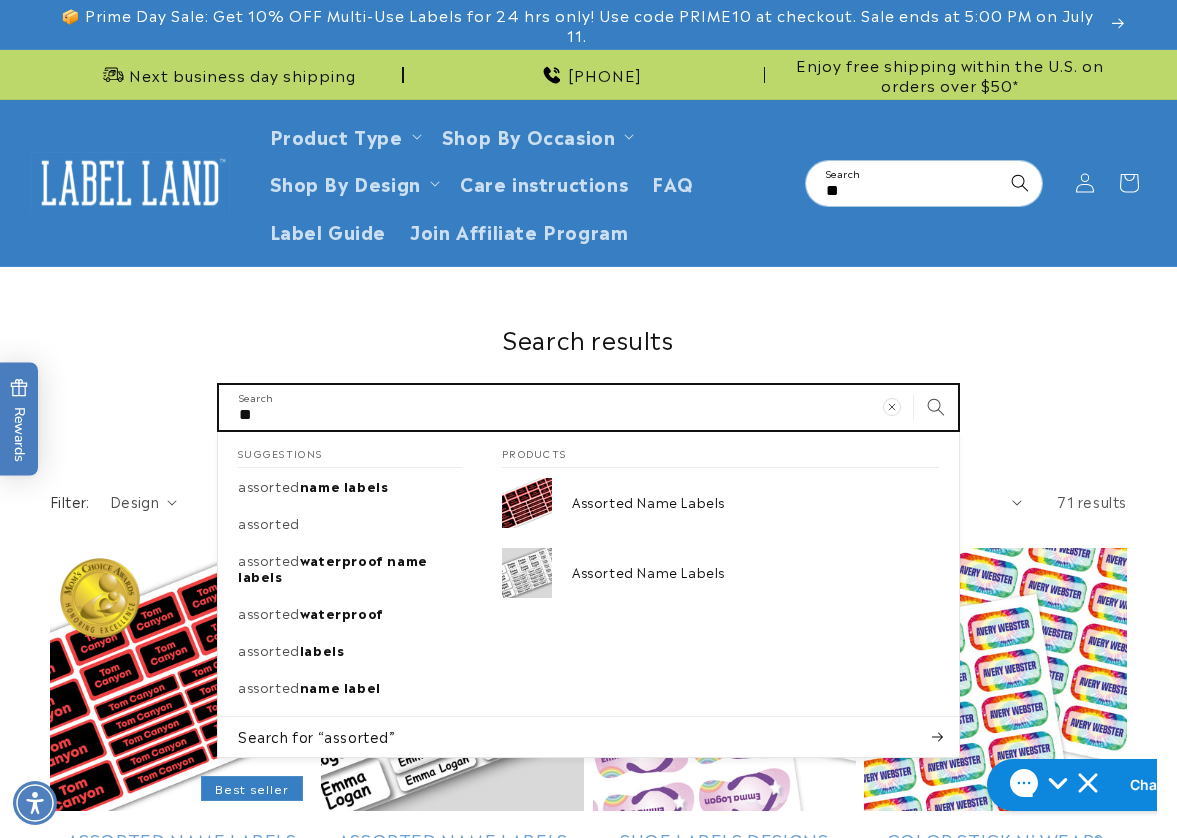 type on "***" 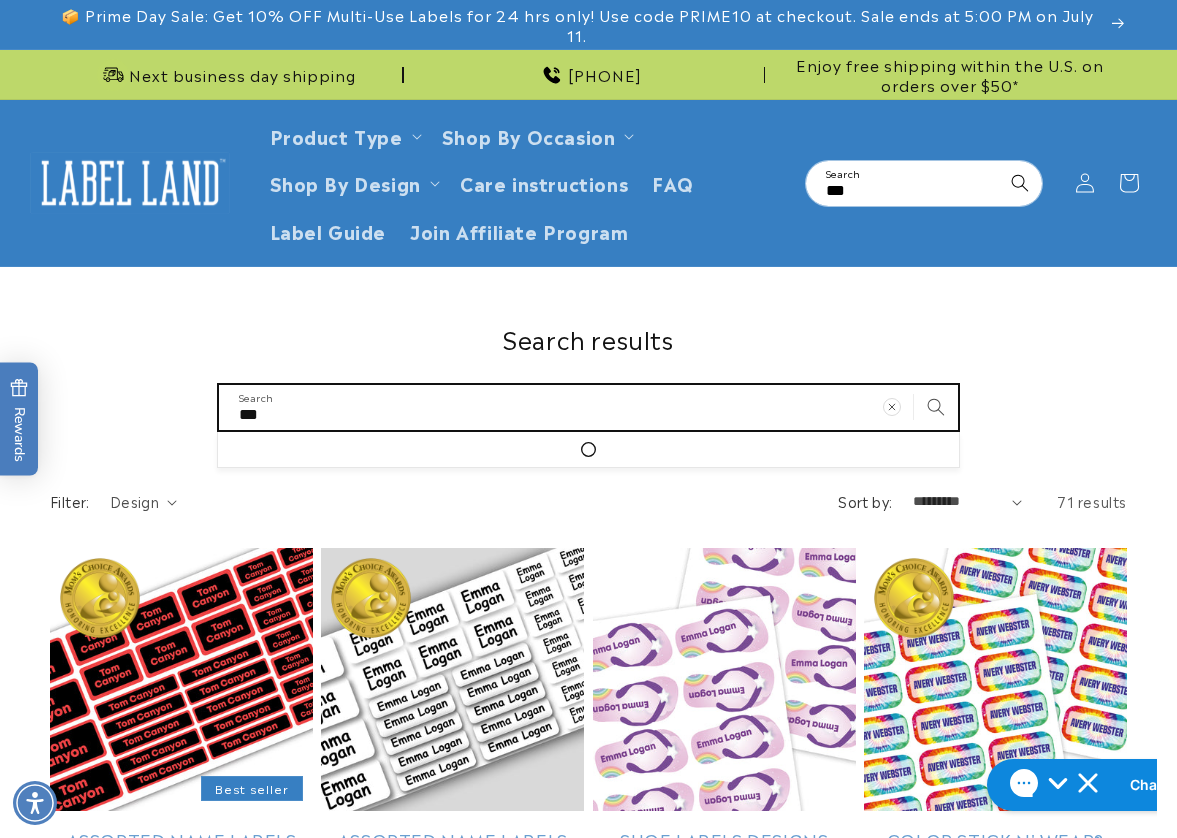 type on "****" 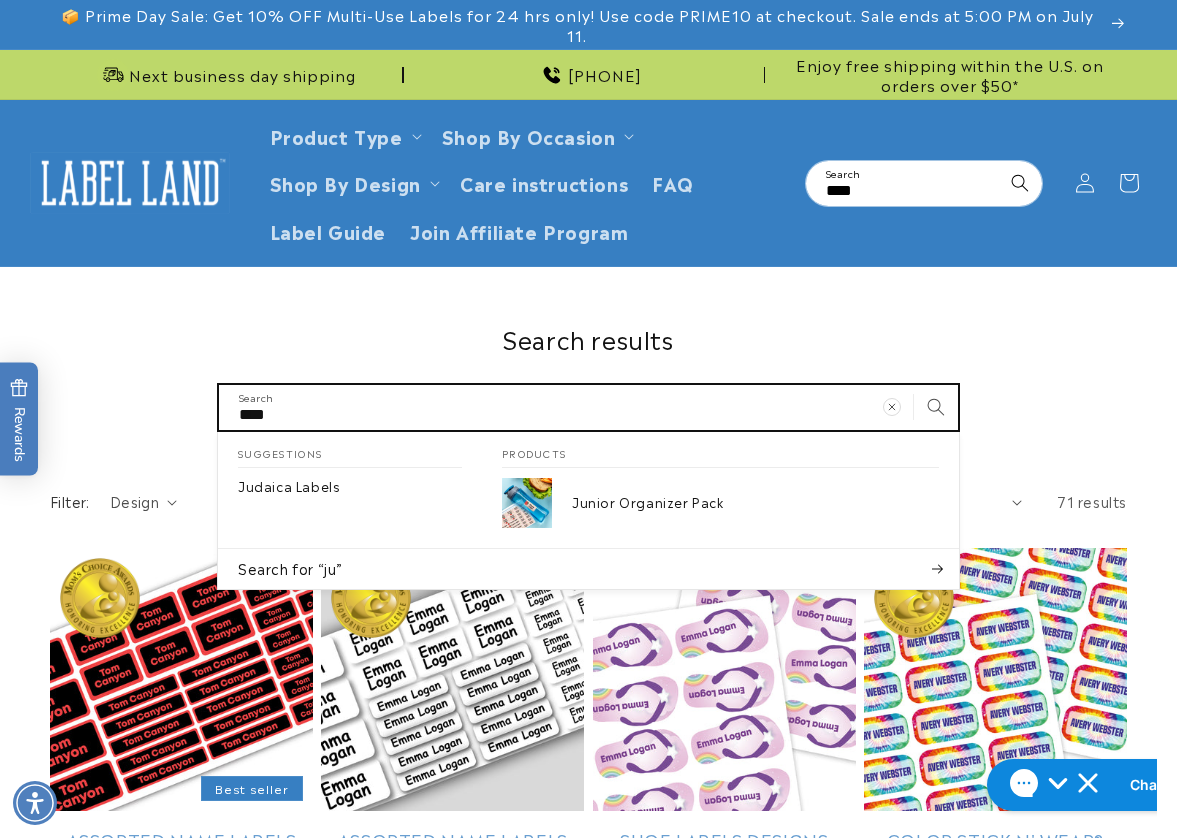 type on "*****" 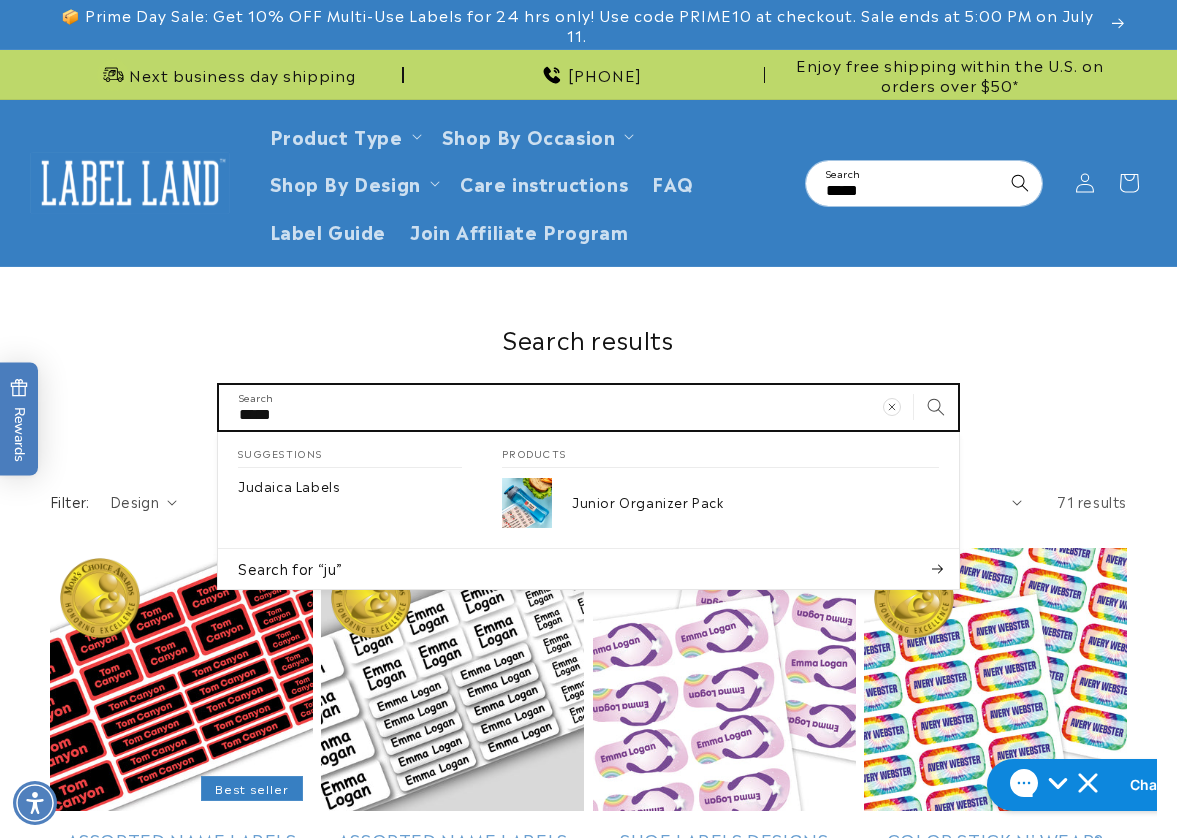 type on "******" 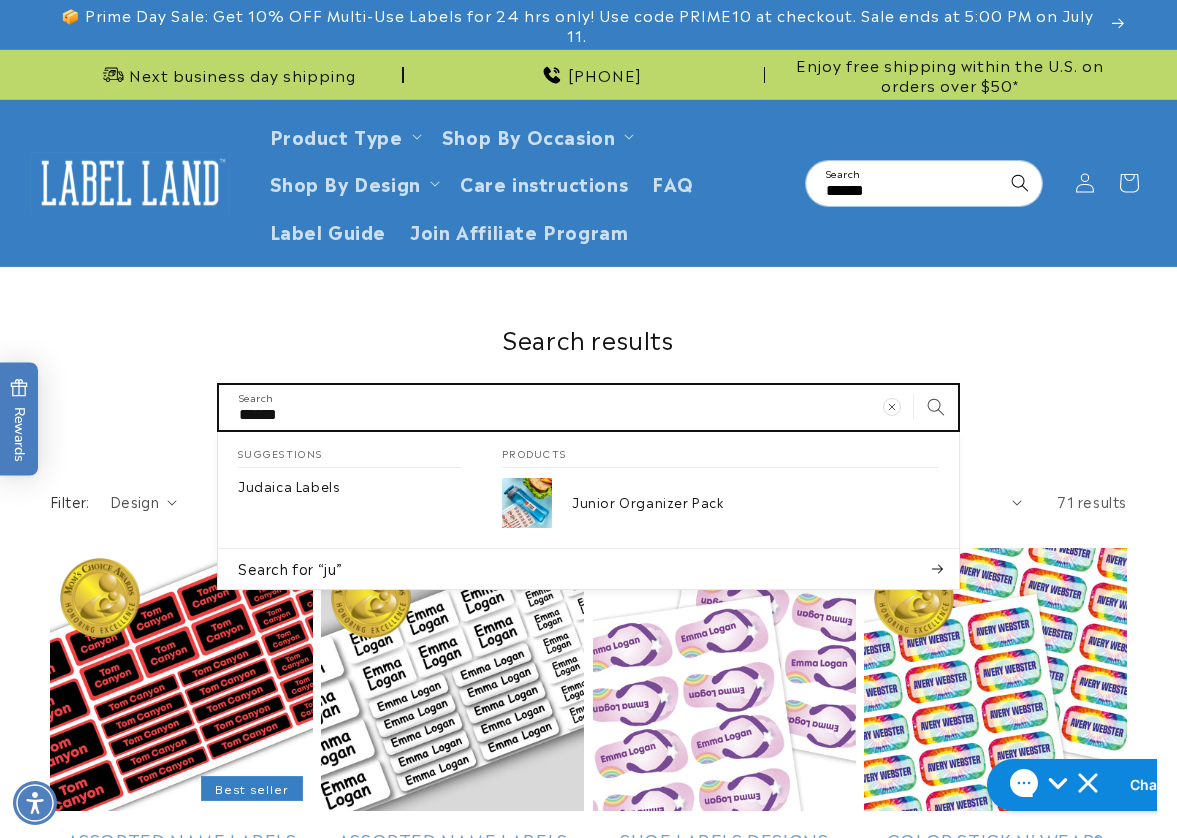 type on "******" 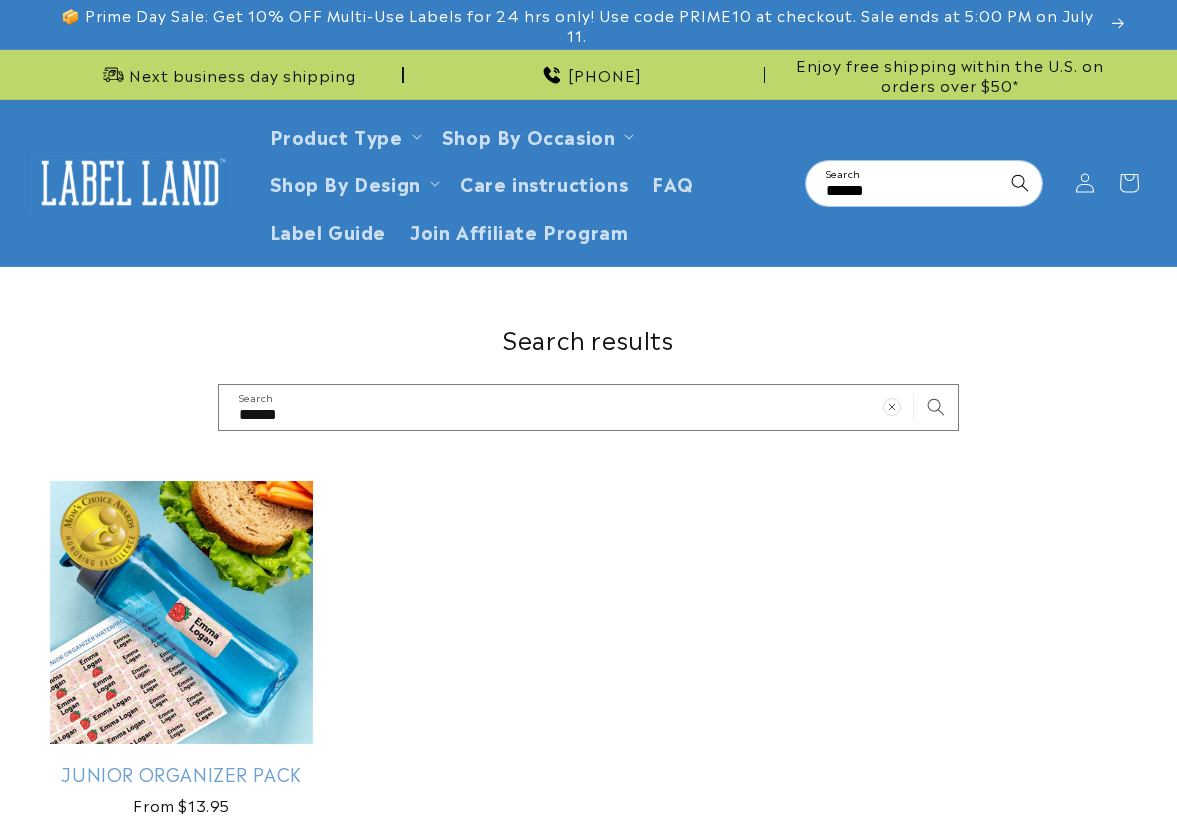 scroll, scrollTop: 0, scrollLeft: 0, axis: both 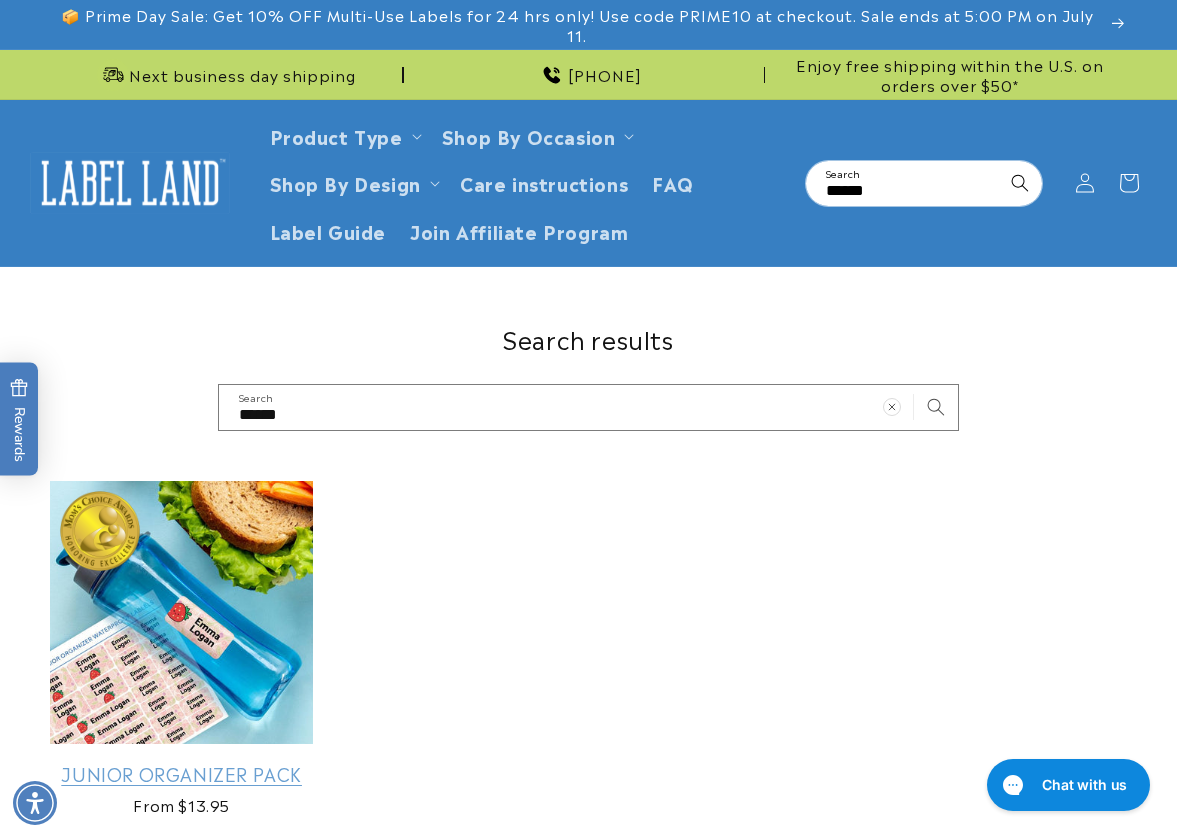 click on "Junior Organizer Pack" at bounding box center (181, 773) 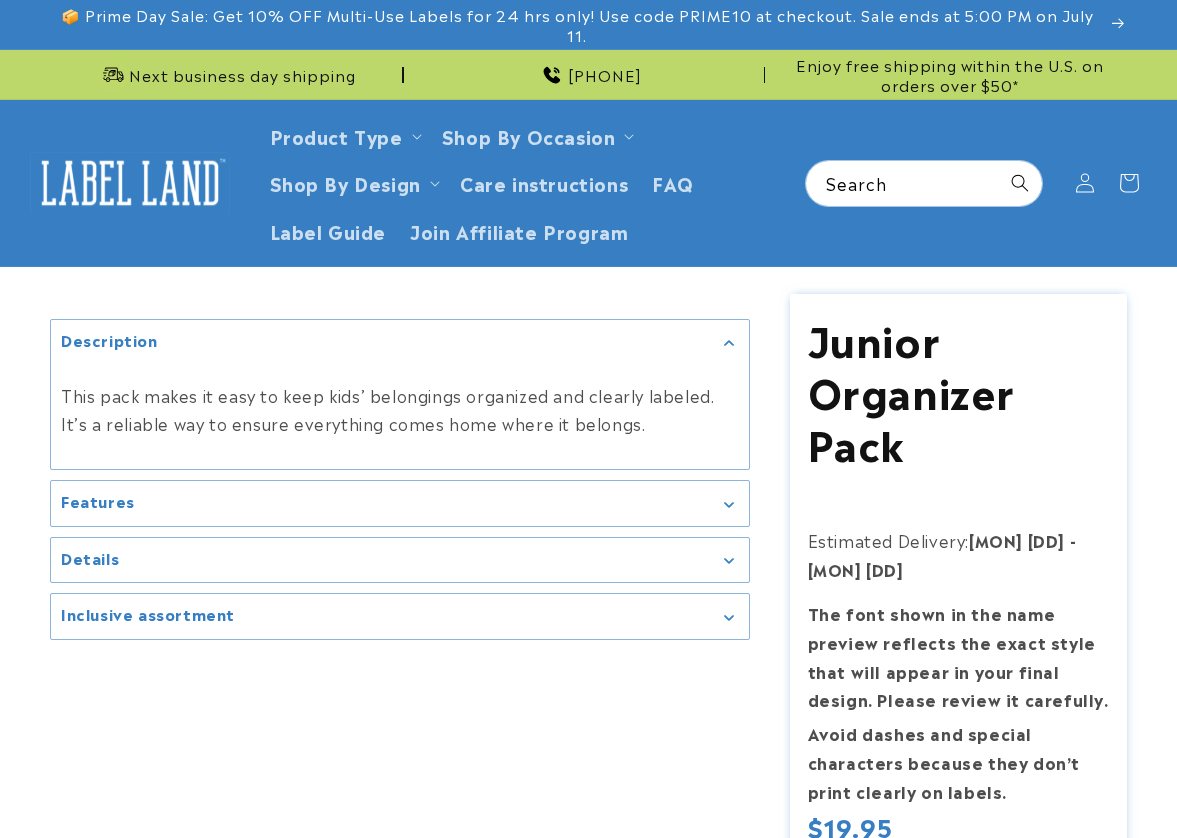 scroll, scrollTop: 0, scrollLeft: 0, axis: both 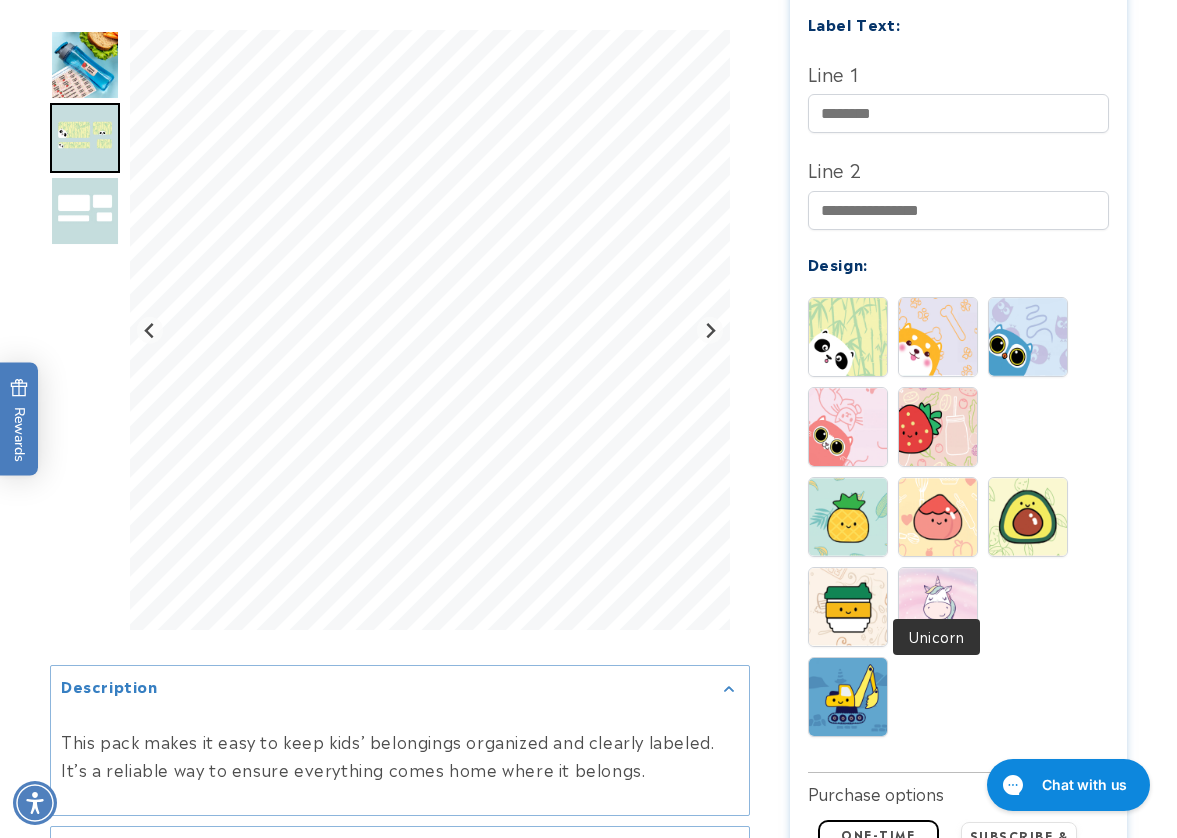 click at bounding box center (938, 607) 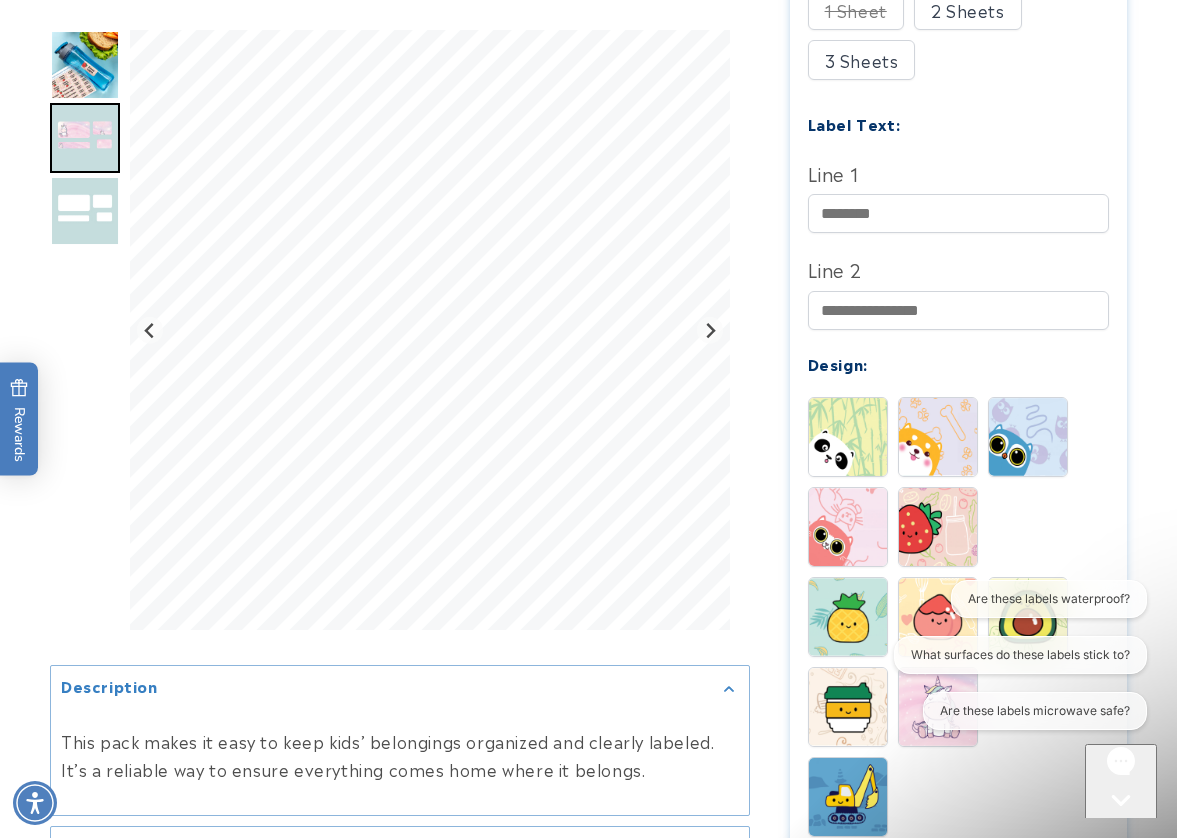 scroll, scrollTop: 0, scrollLeft: 0, axis: both 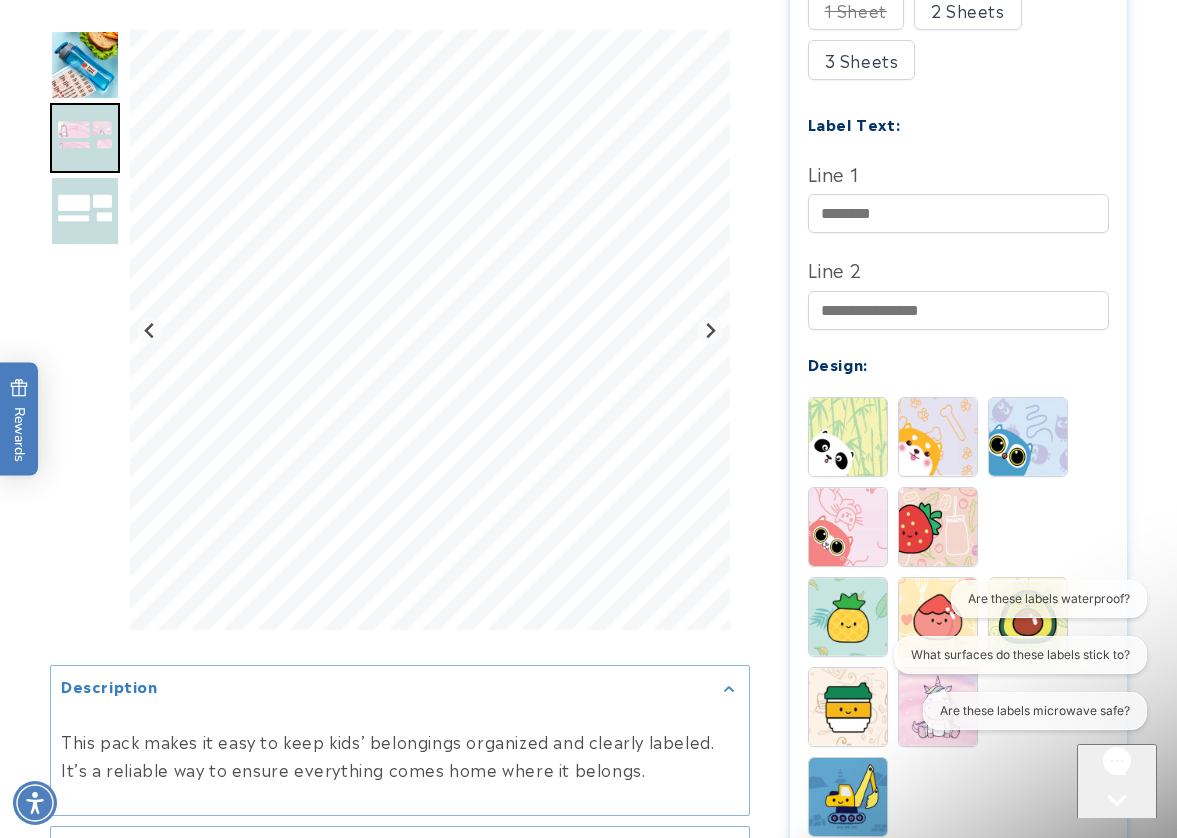 click at bounding box center (1117, 837) 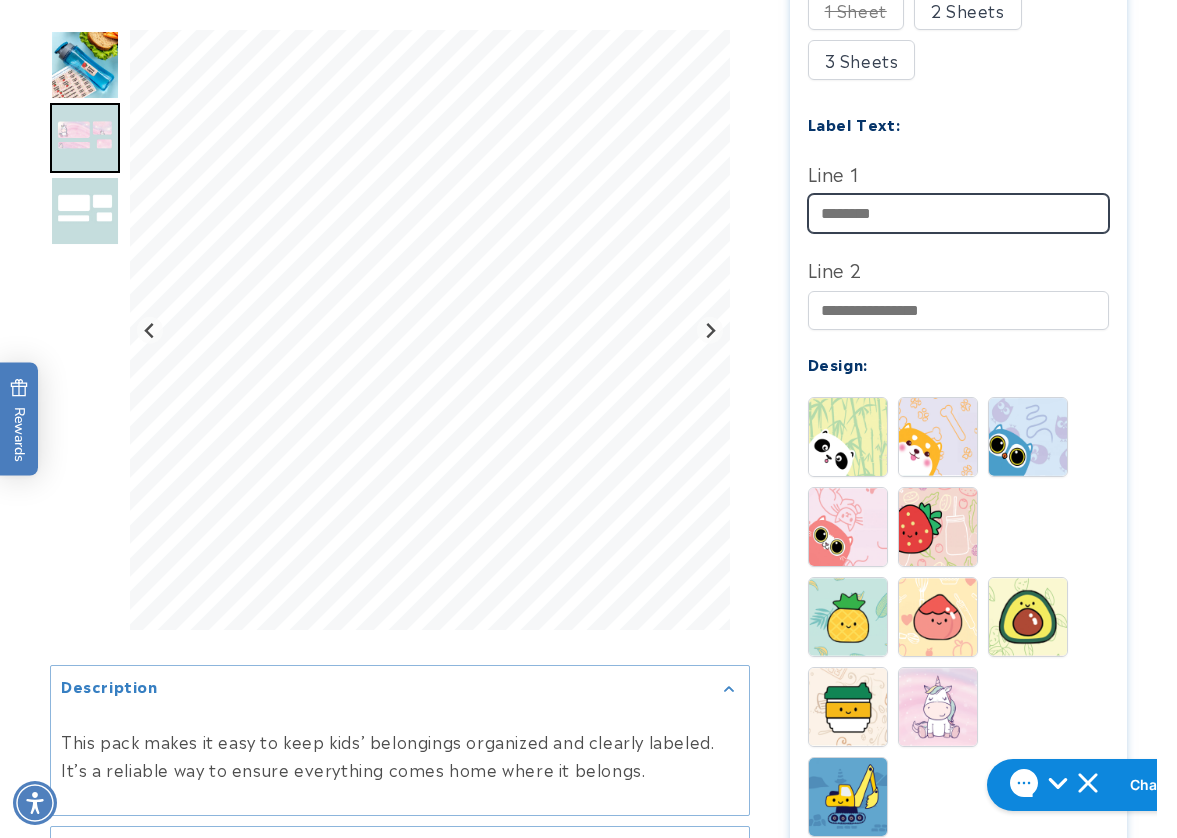 click on "Line 1" at bounding box center (959, 213) 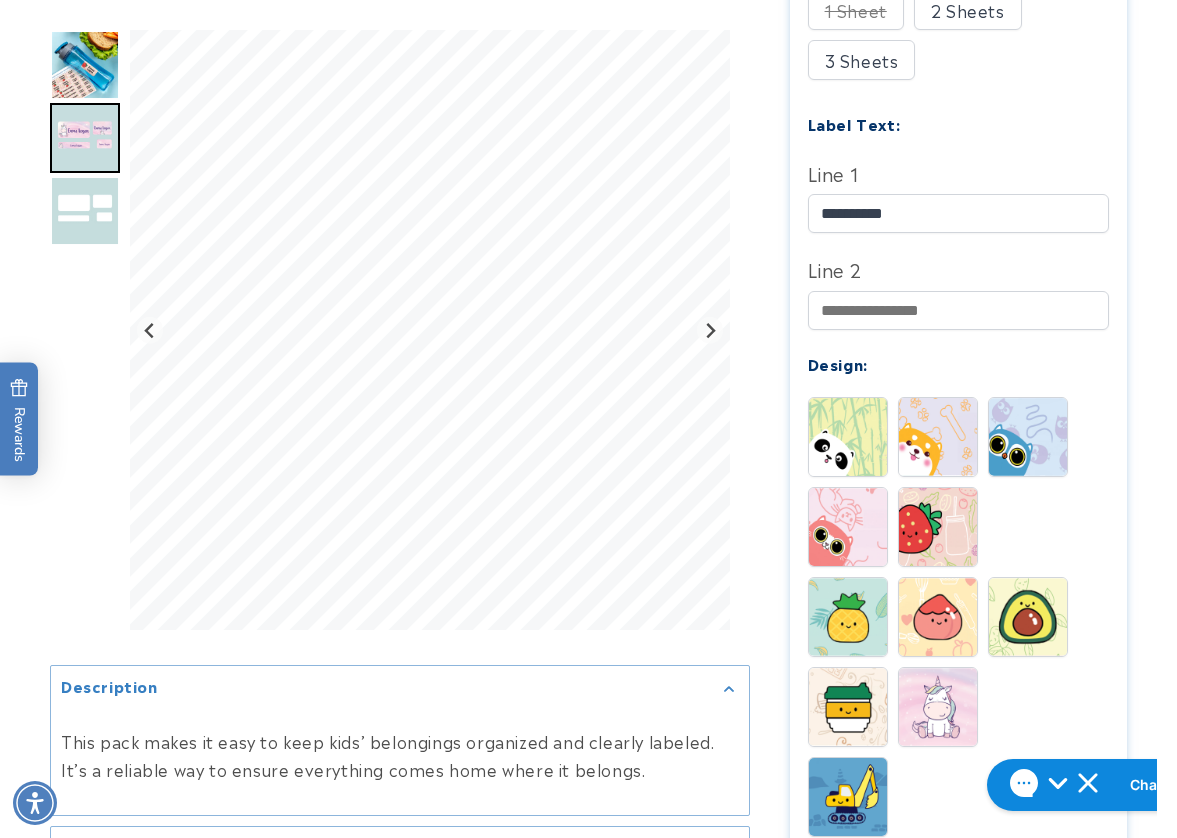 click on "Description" at bounding box center (588, 344) 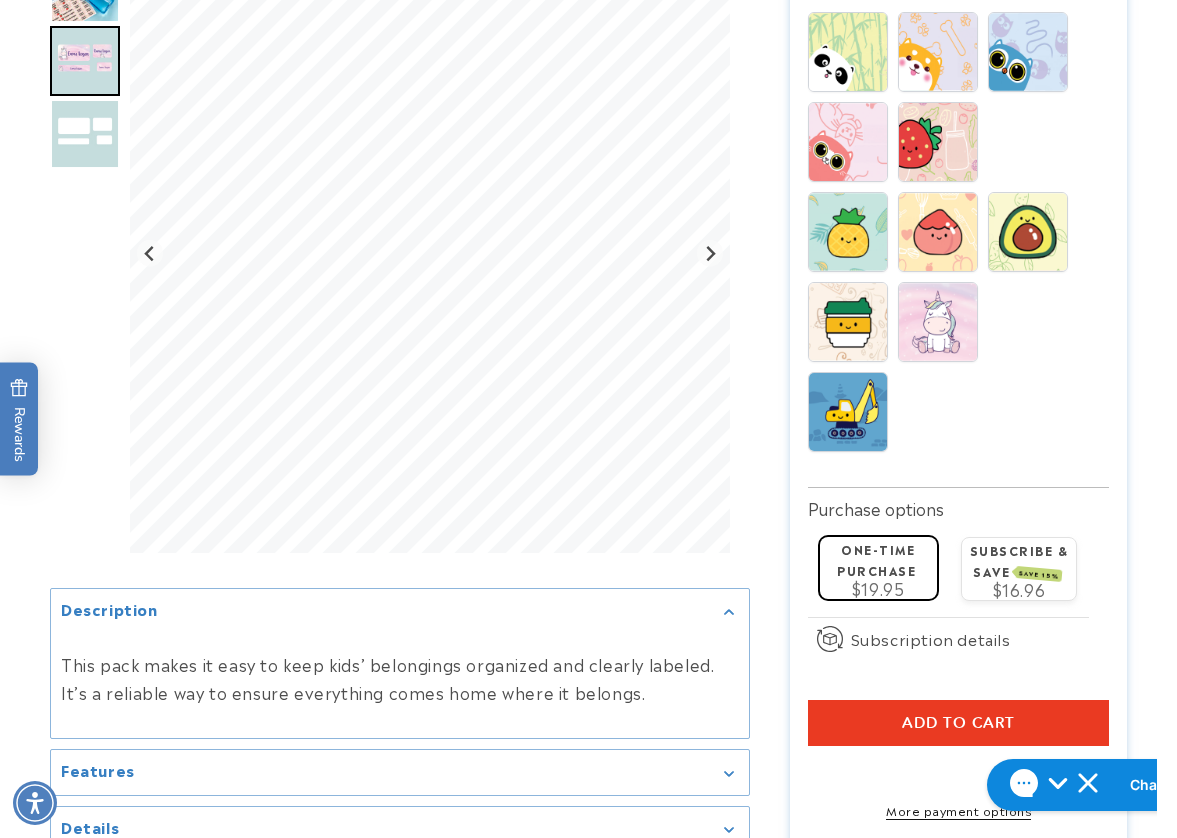 scroll, scrollTop: 1300, scrollLeft: 0, axis: vertical 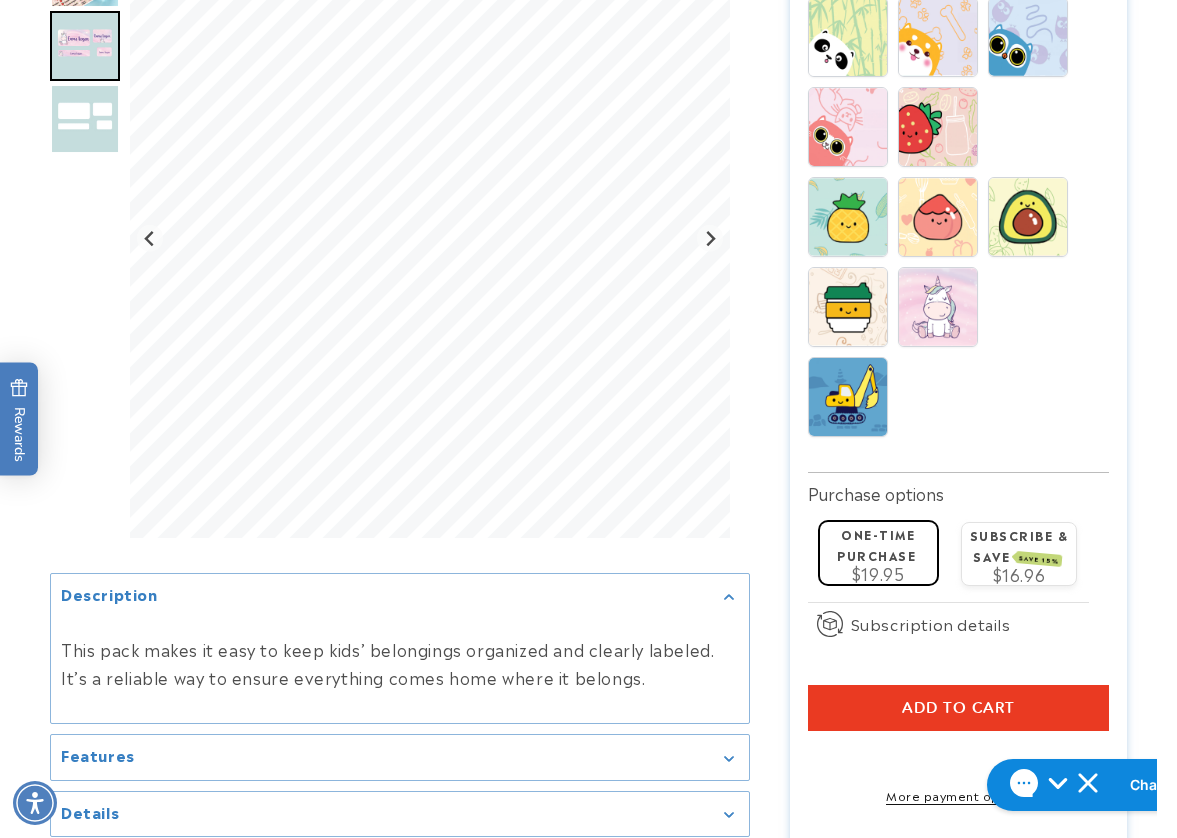 click on "Add to cart" at bounding box center (959, 708) 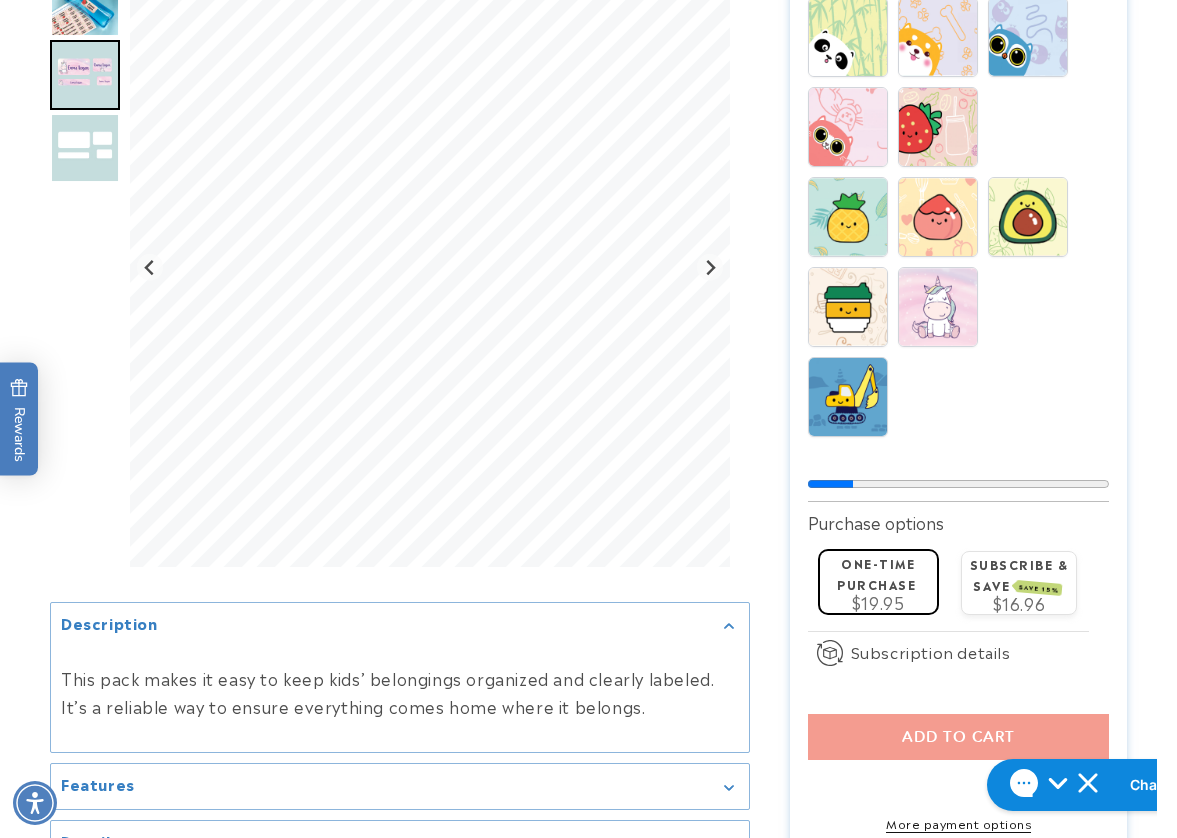 scroll, scrollTop: 1400, scrollLeft: 0, axis: vertical 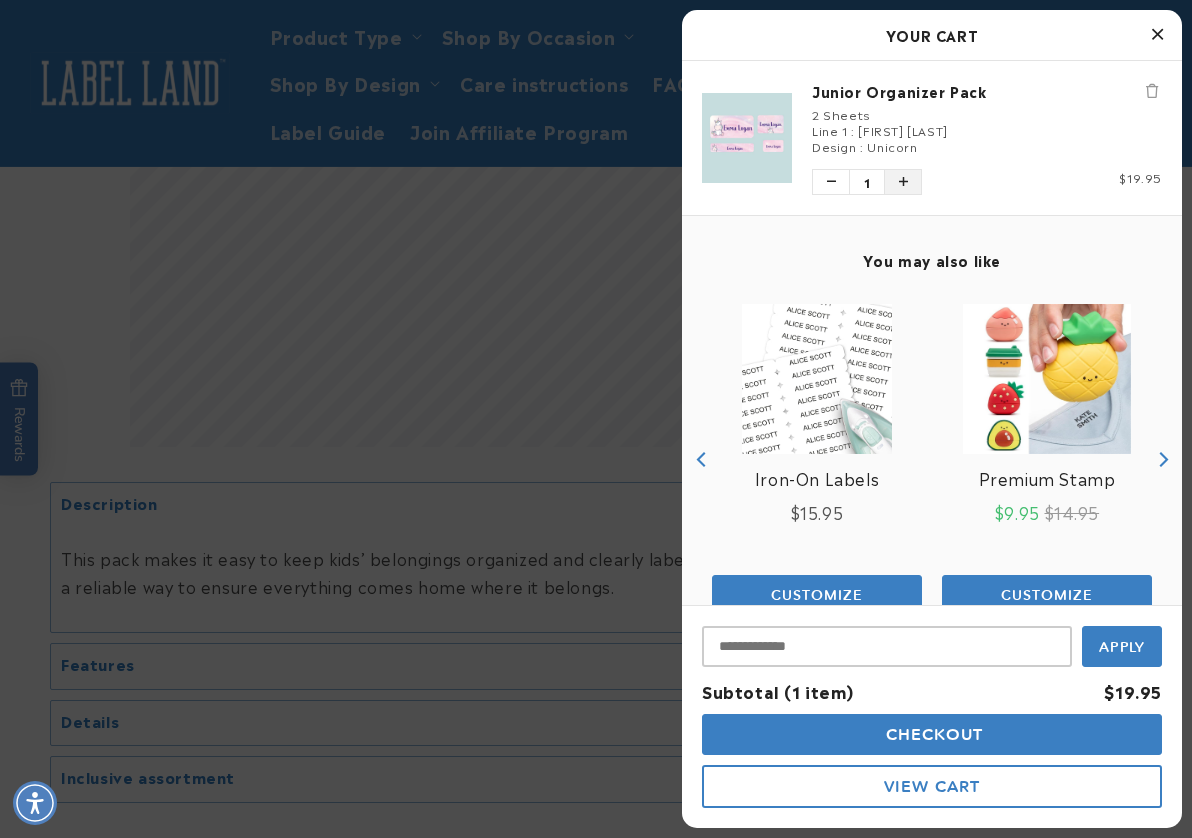 click at bounding box center [903, 182] 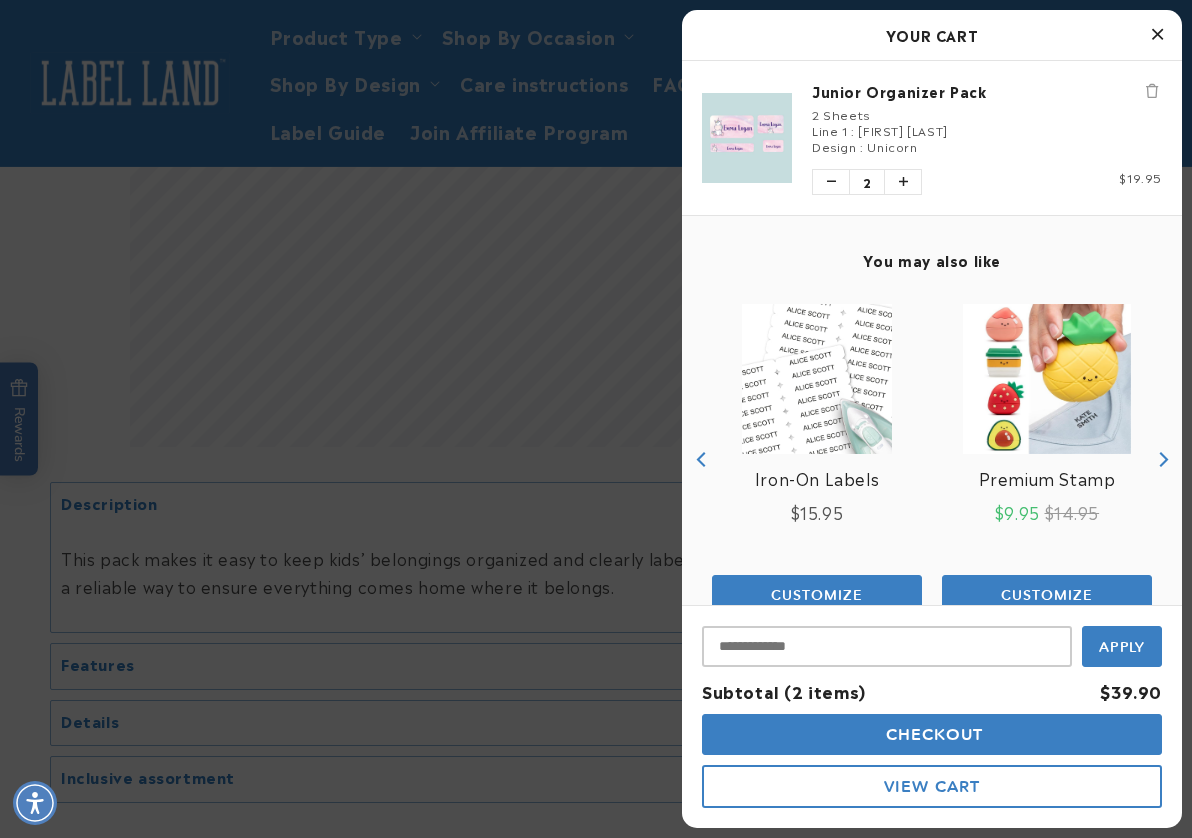 click at bounding box center [1157, 35] 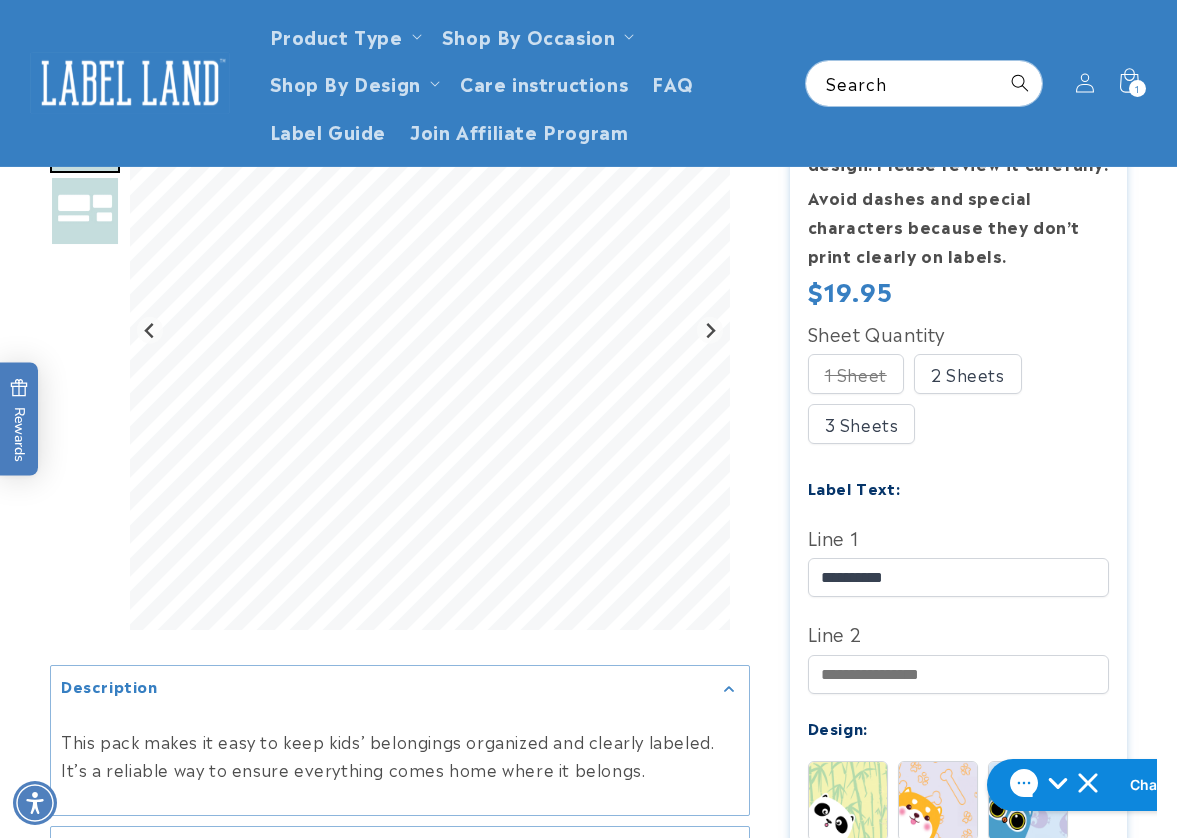 scroll, scrollTop: 500, scrollLeft: 0, axis: vertical 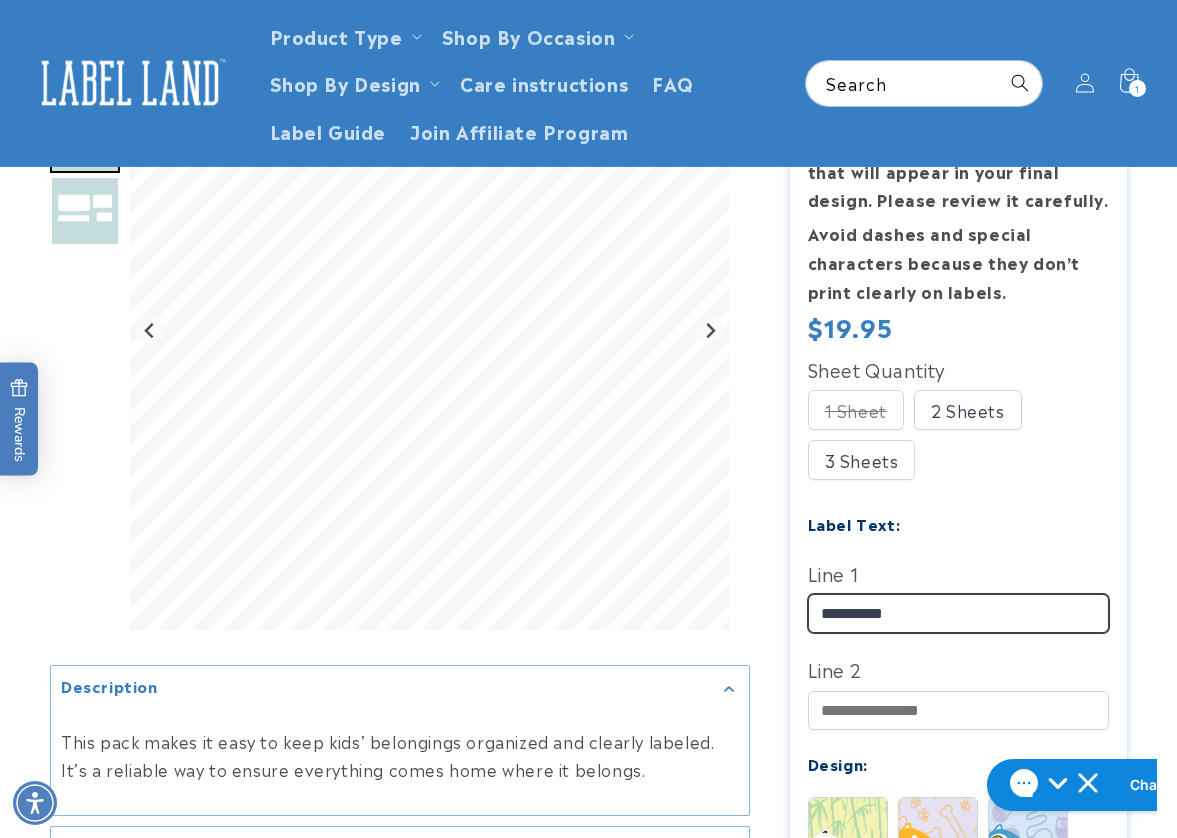 click on "**********" at bounding box center (959, 613) 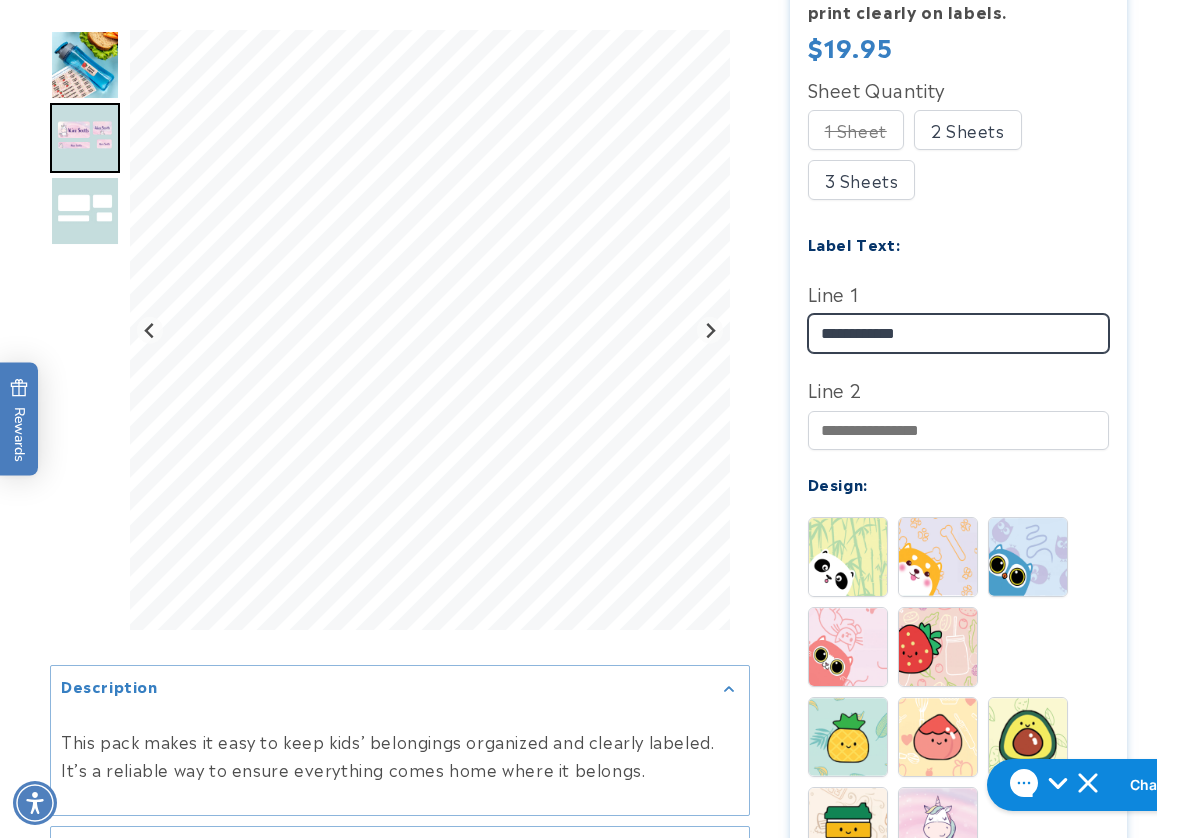 scroll, scrollTop: 800, scrollLeft: 0, axis: vertical 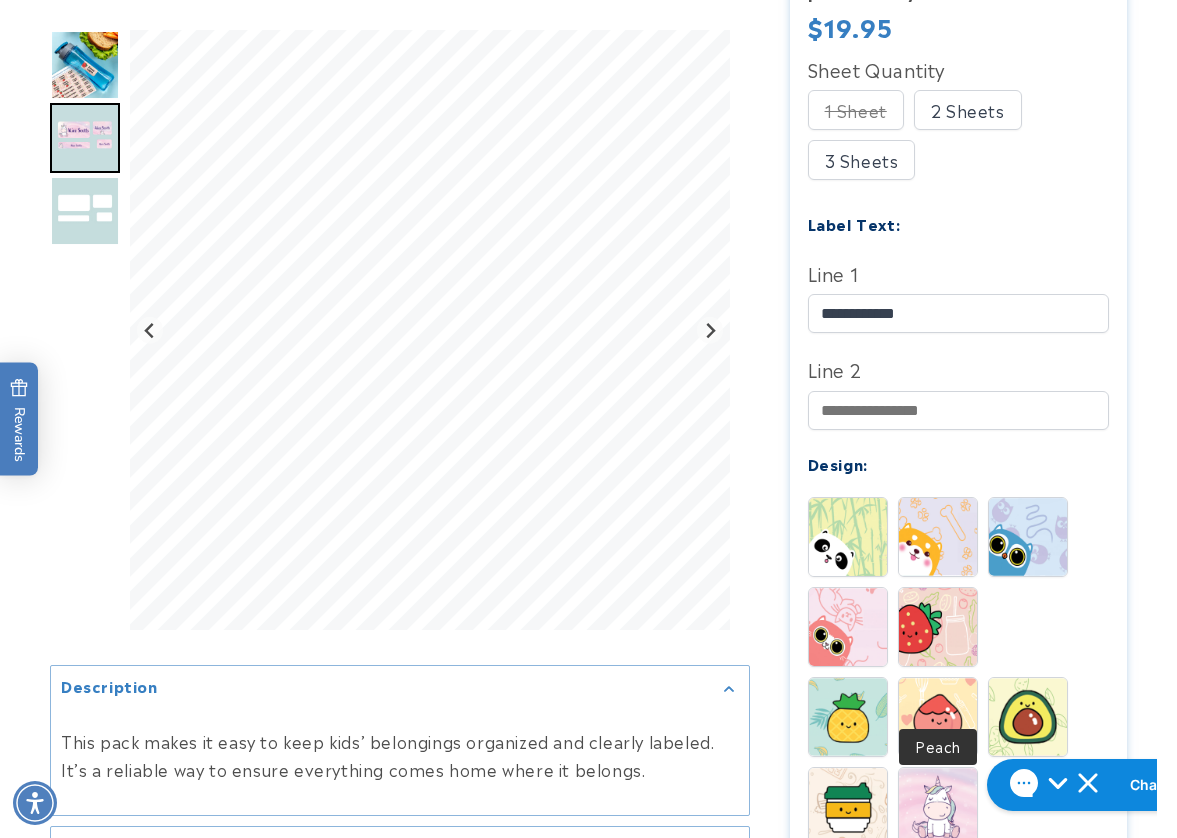 click at bounding box center [938, 717] 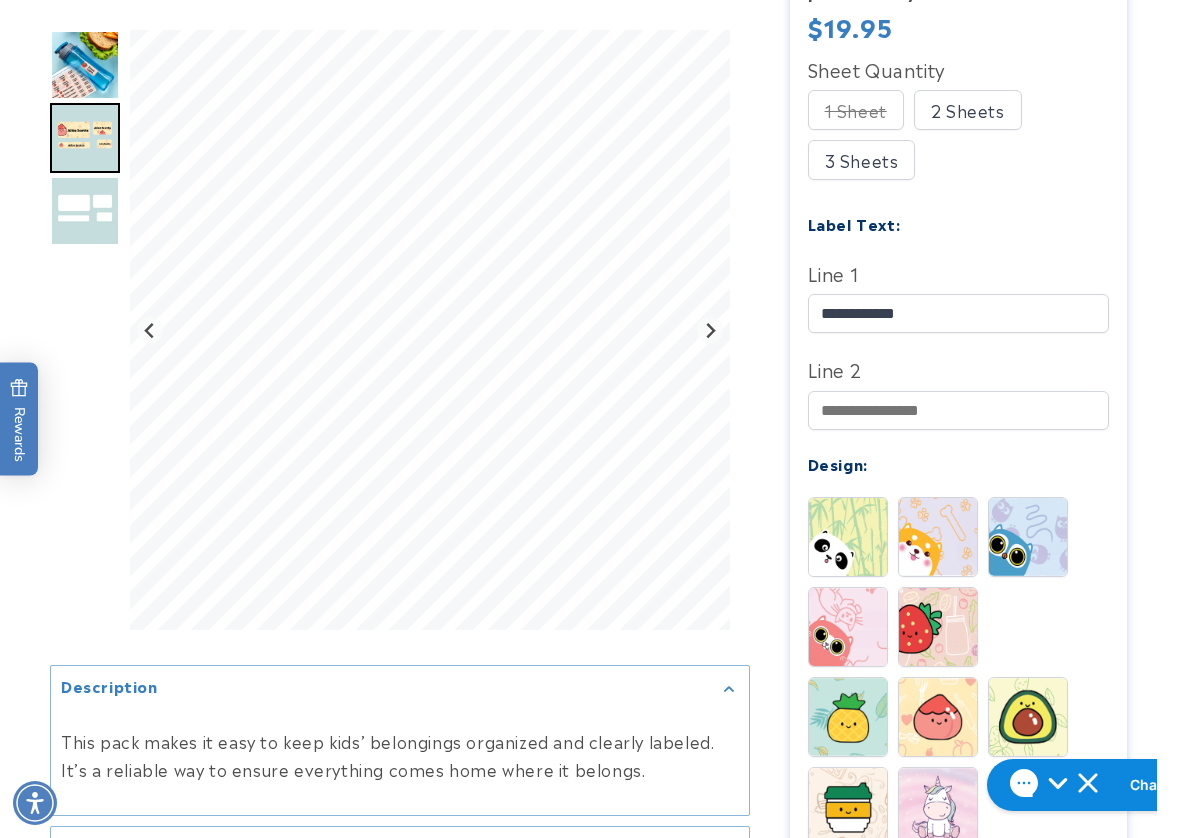 click at bounding box center [1028, 537] 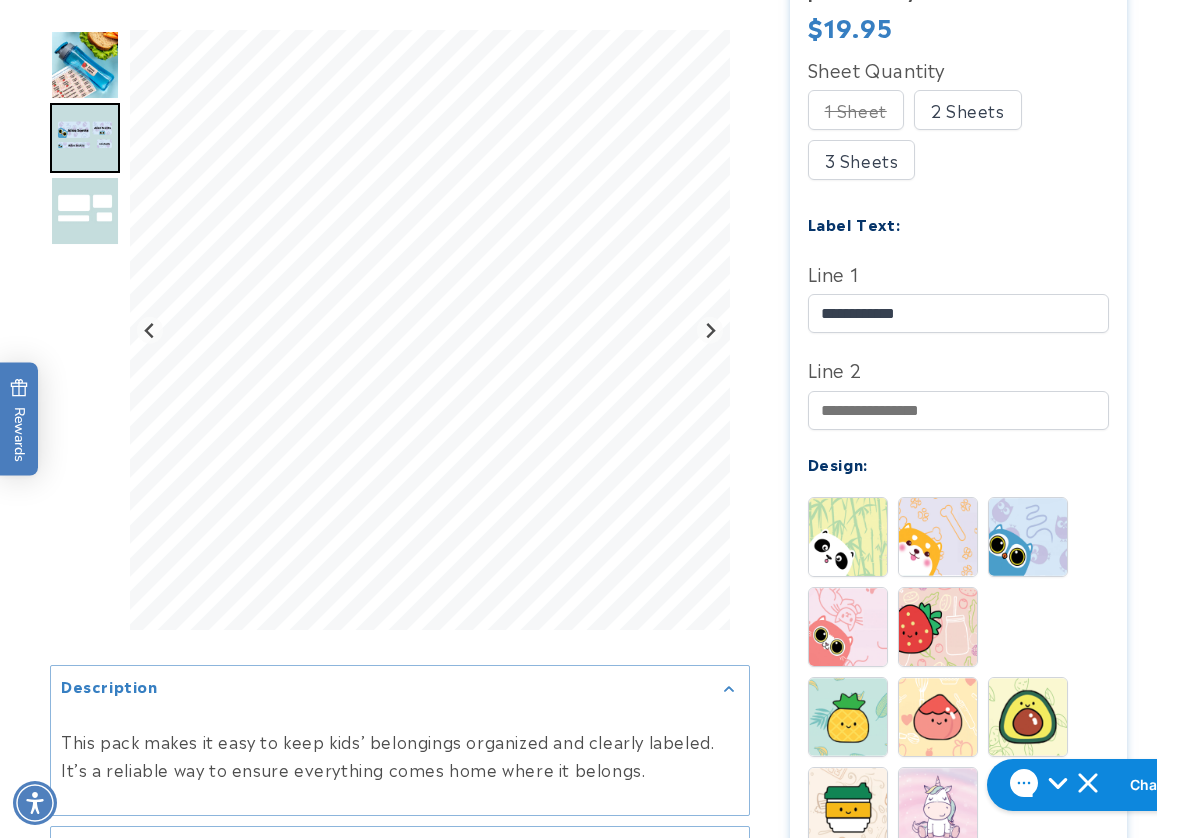 click at bounding box center (938, 627) 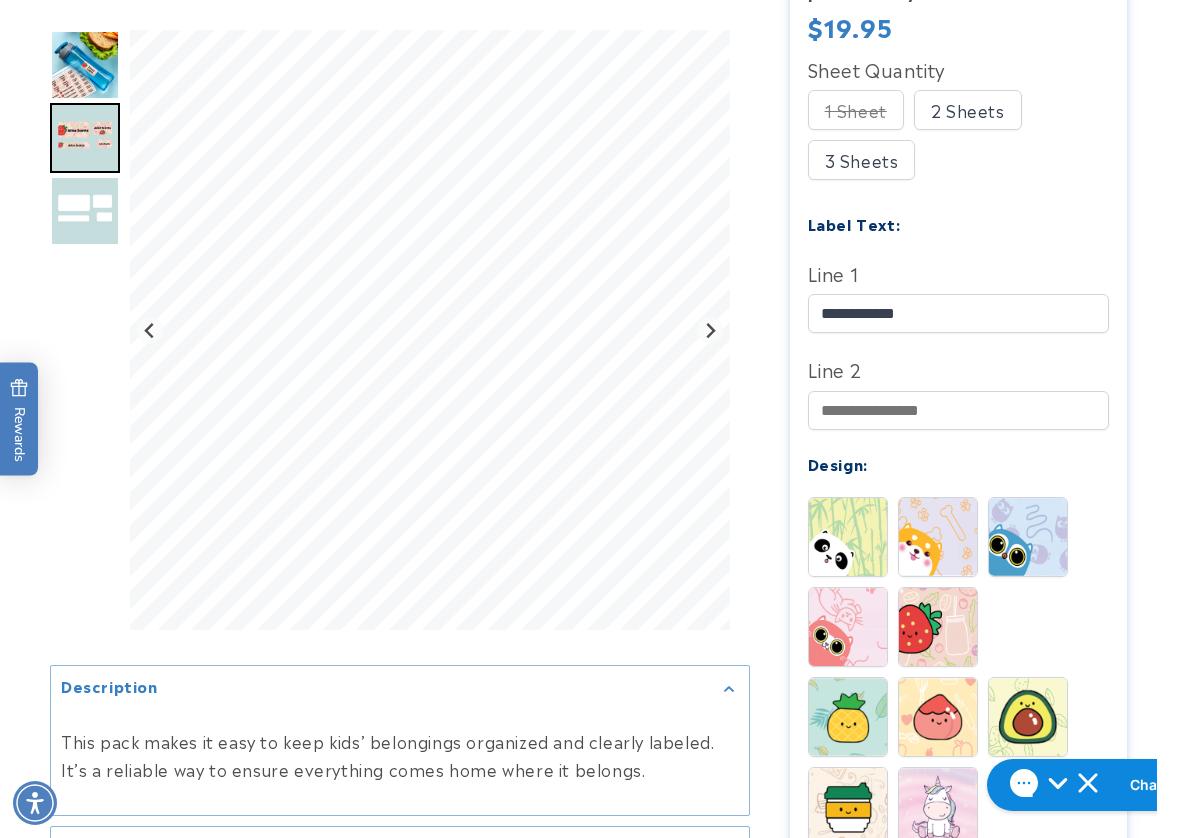 scroll, scrollTop: 900, scrollLeft: 0, axis: vertical 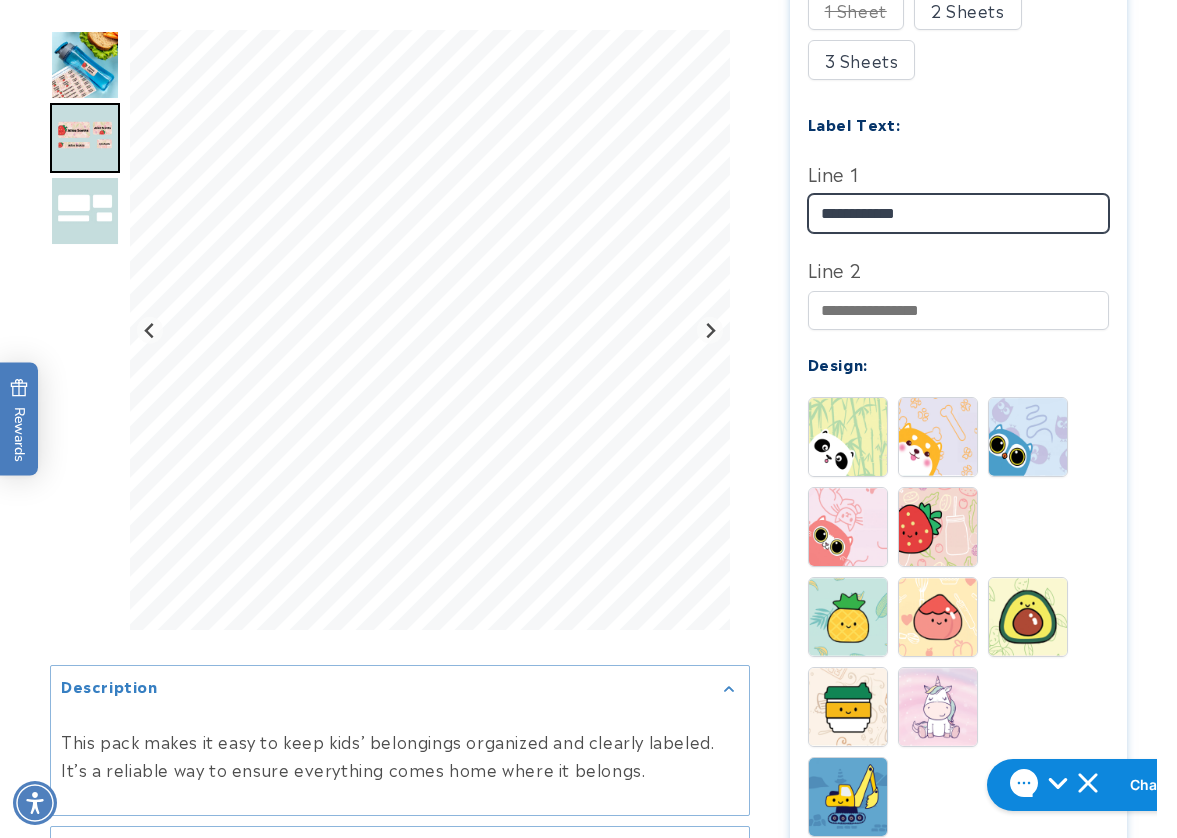 click on "Description" at bounding box center (588, 354) 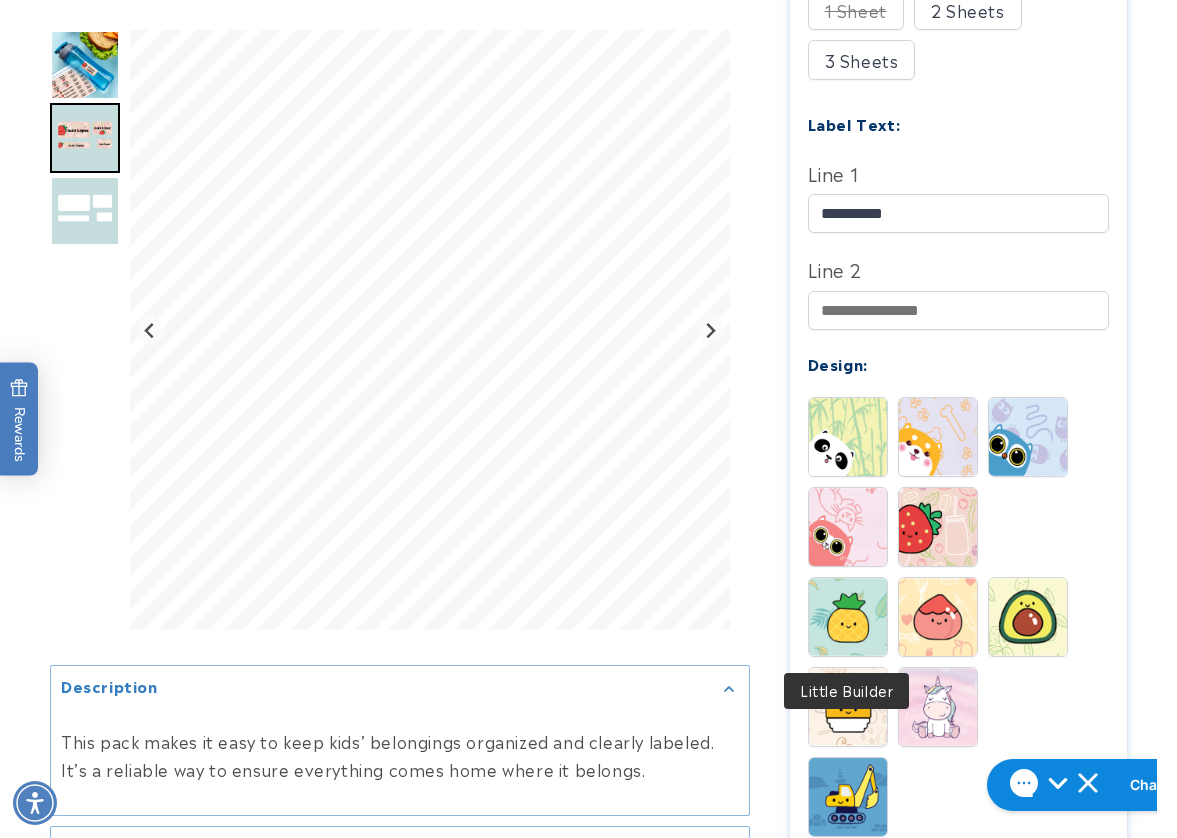 click at bounding box center [848, 797] 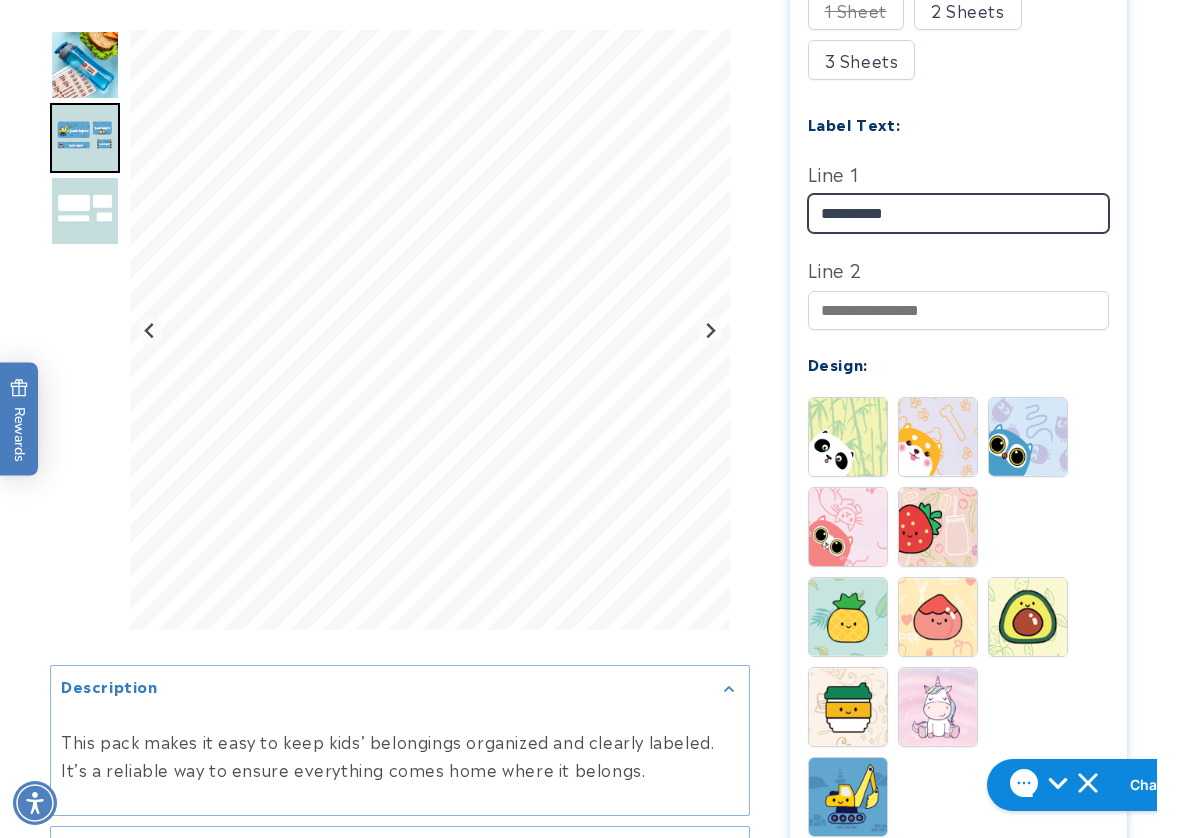 drag, startPoint x: 861, startPoint y: 168, endPoint x: 969, endPoint y: 171, distance: 108.04166 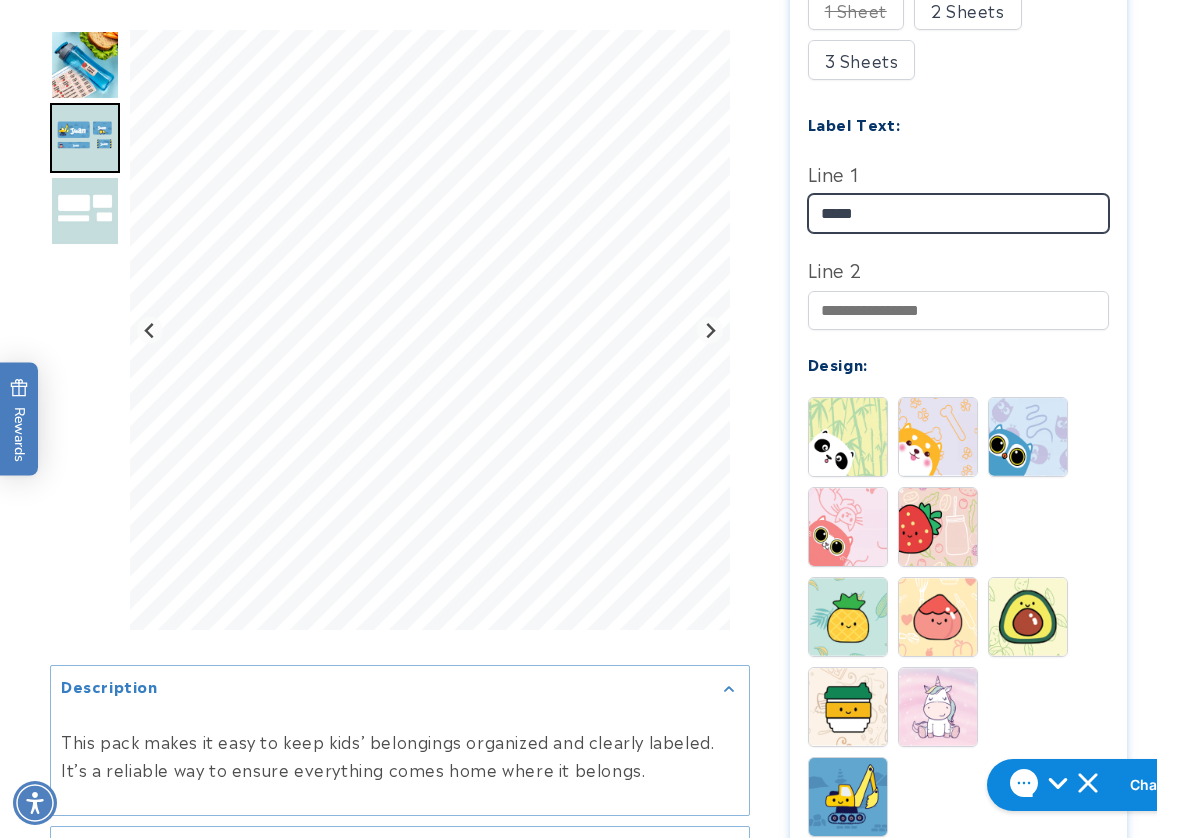 type on "****" 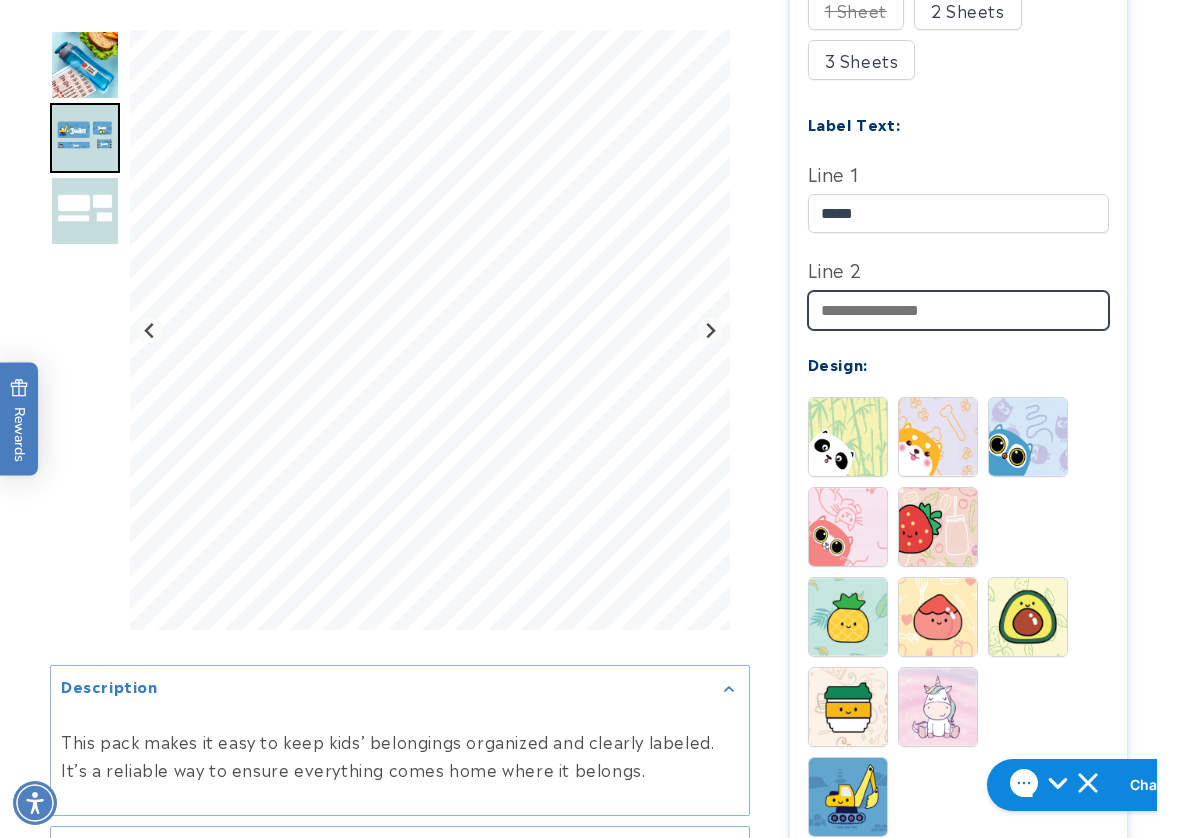 click on "Line 2" at bounding box center (959, 310) 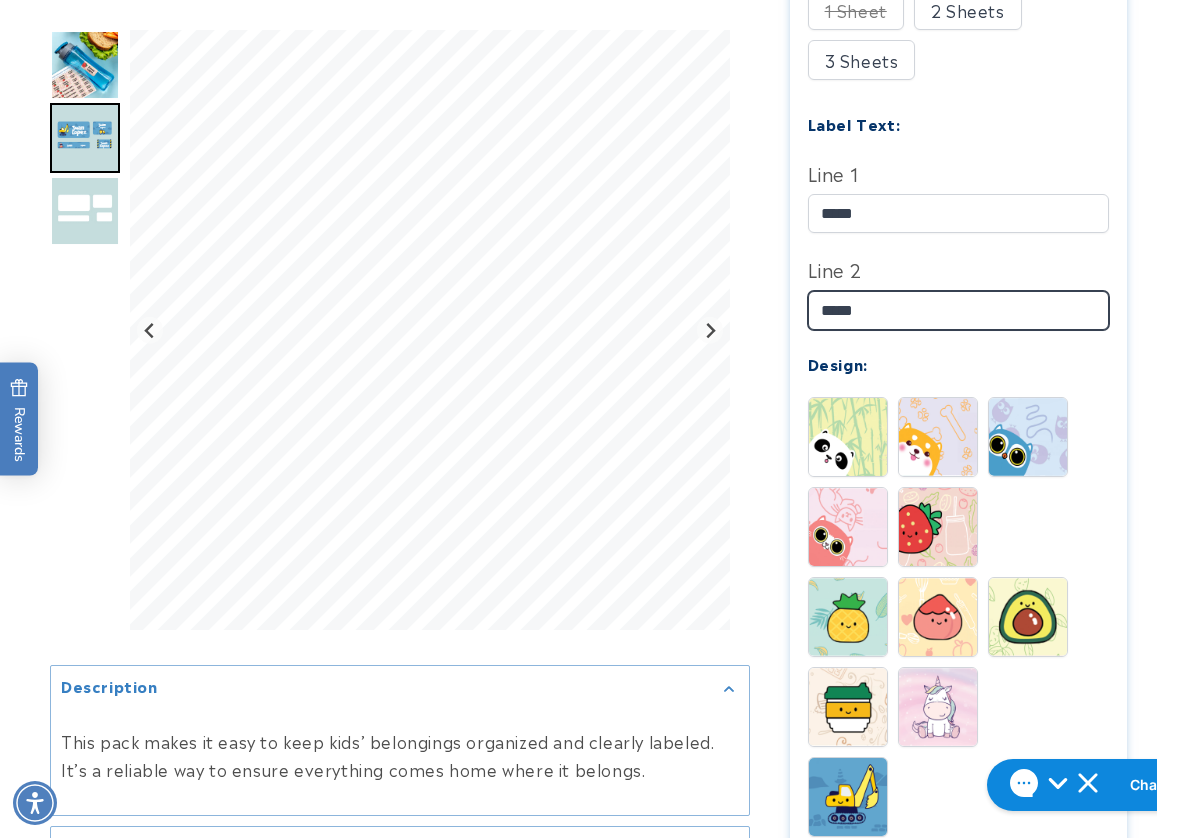 type on "*****" 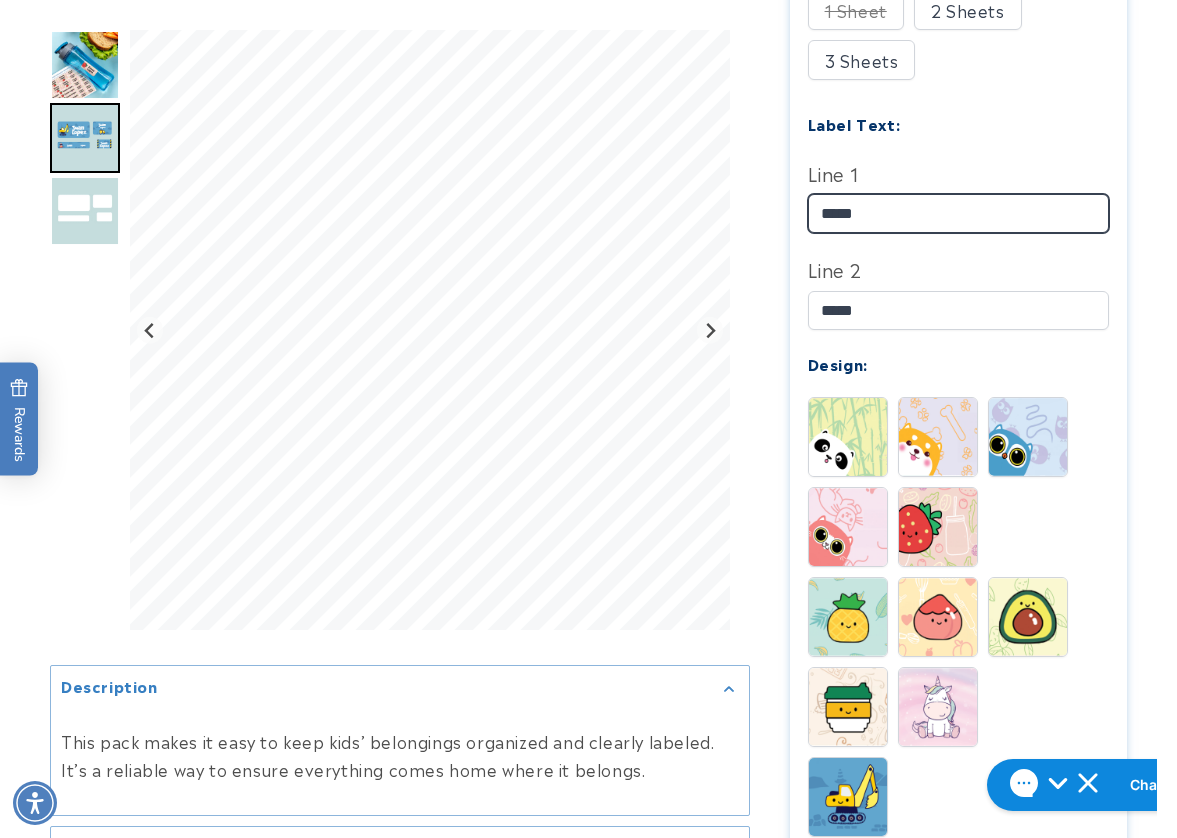 click on "****" at bounding box center [959, 213] 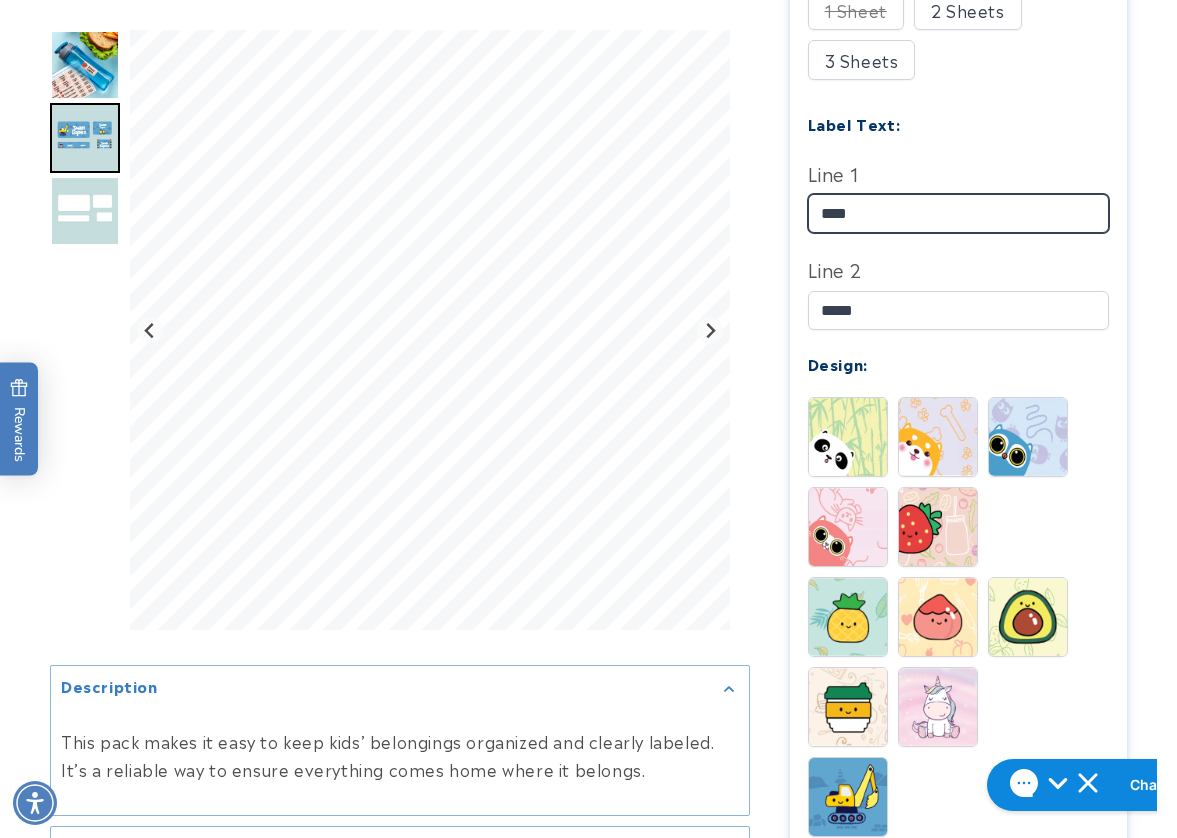 type on "****" 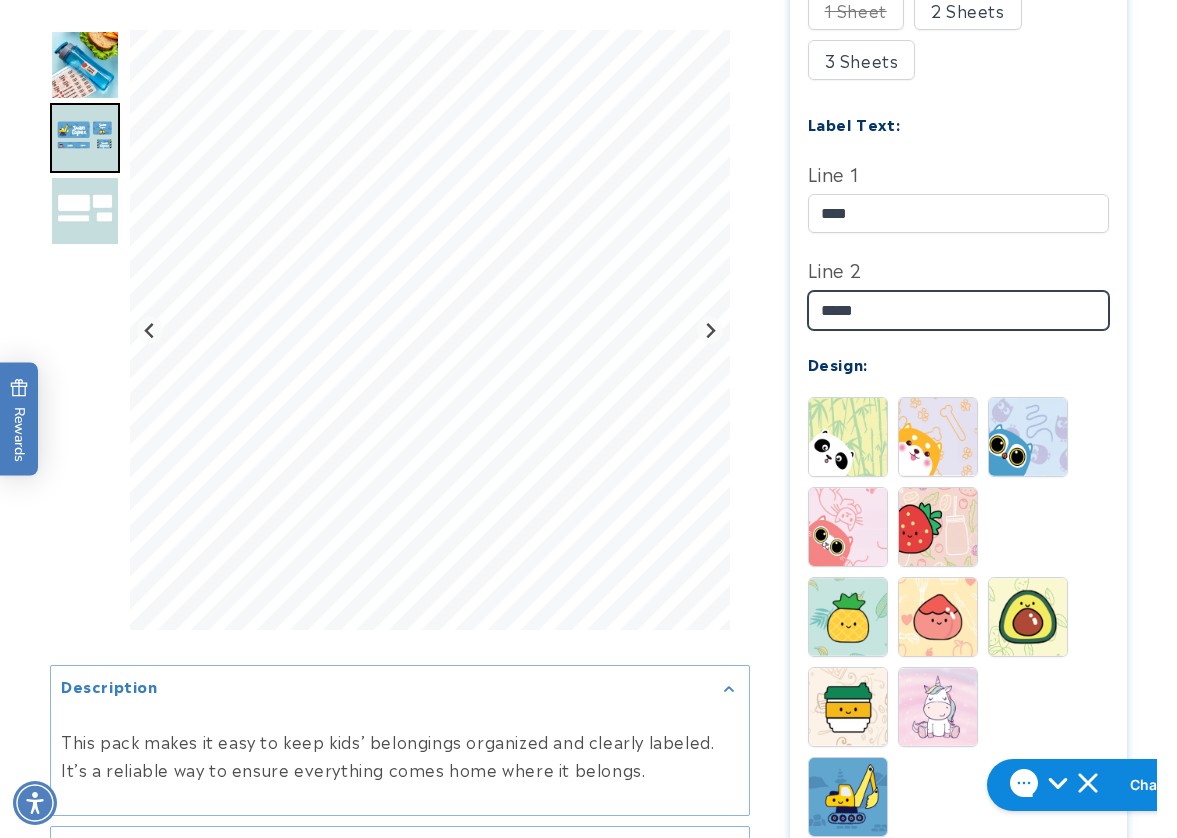 drag, startPoint x: 822, startPoint y: 275, endPoint x: 803, endPoint y: 268, distance: 20.248457 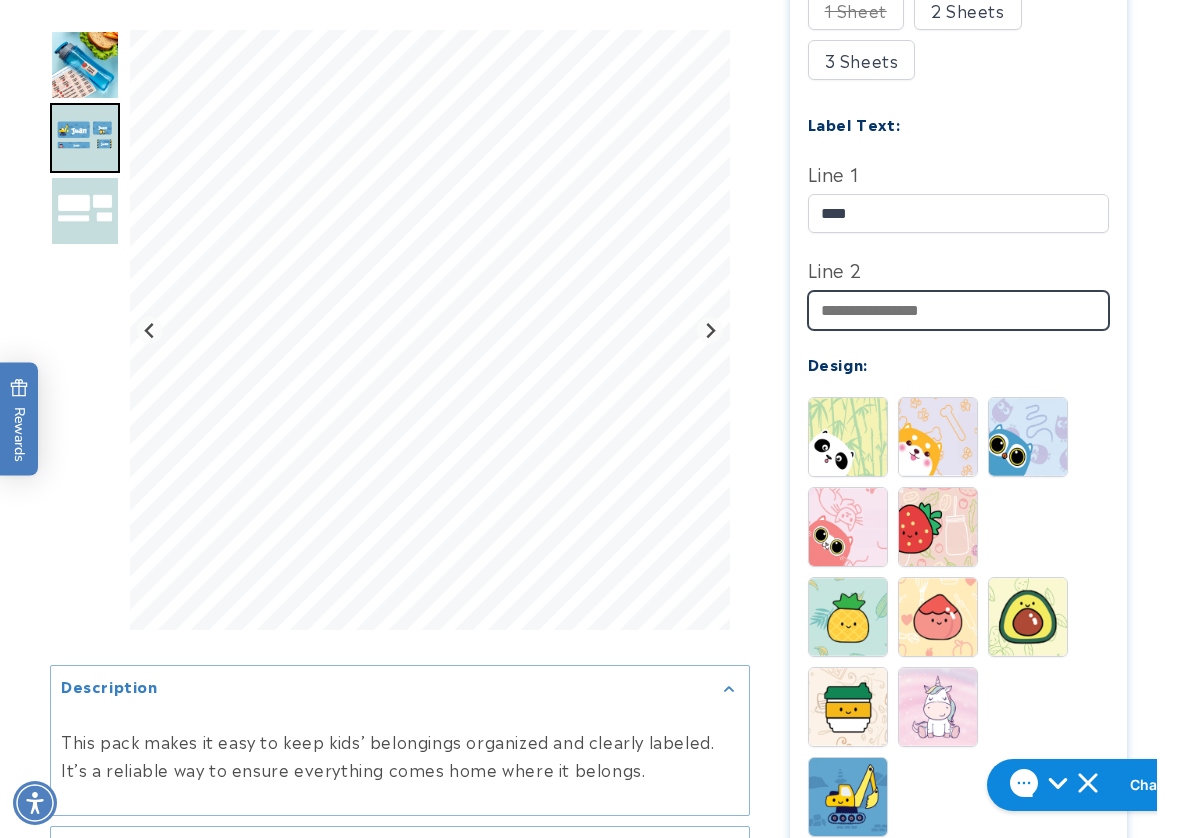 type 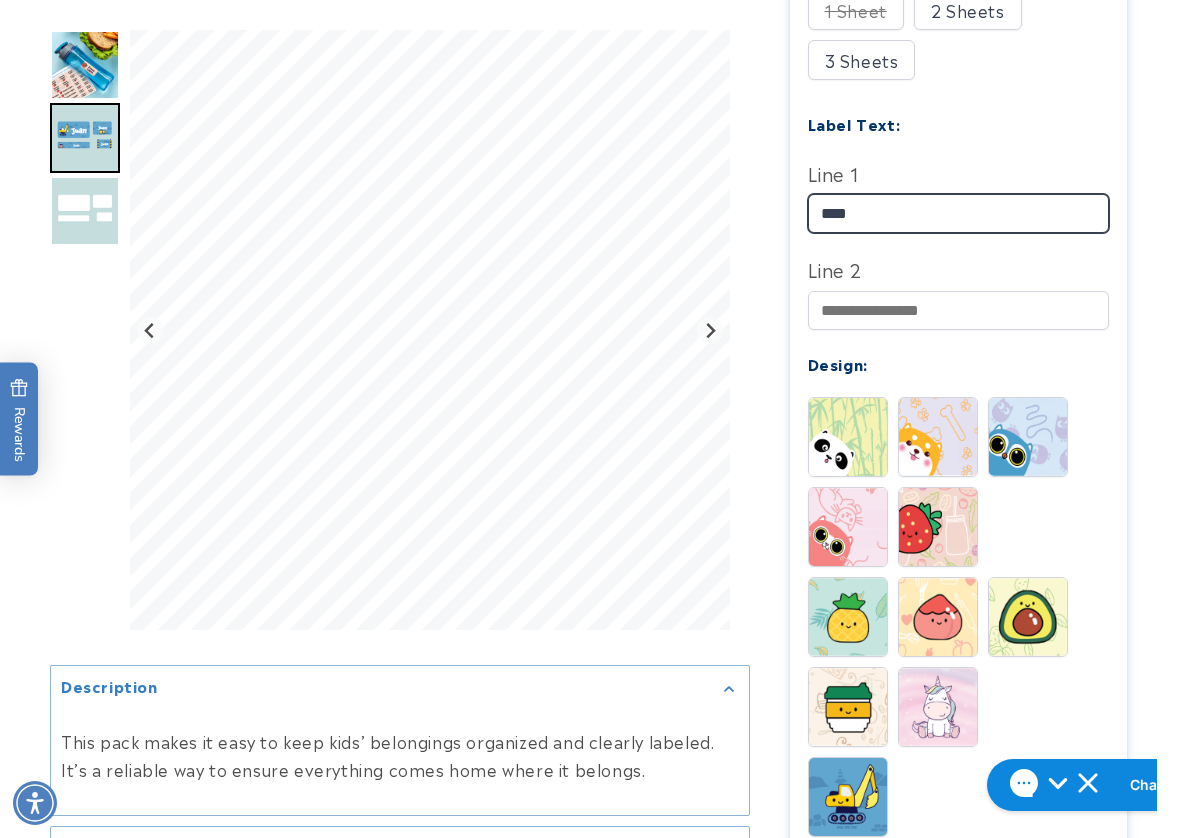 click on "****" at bounding box center [959, 213] 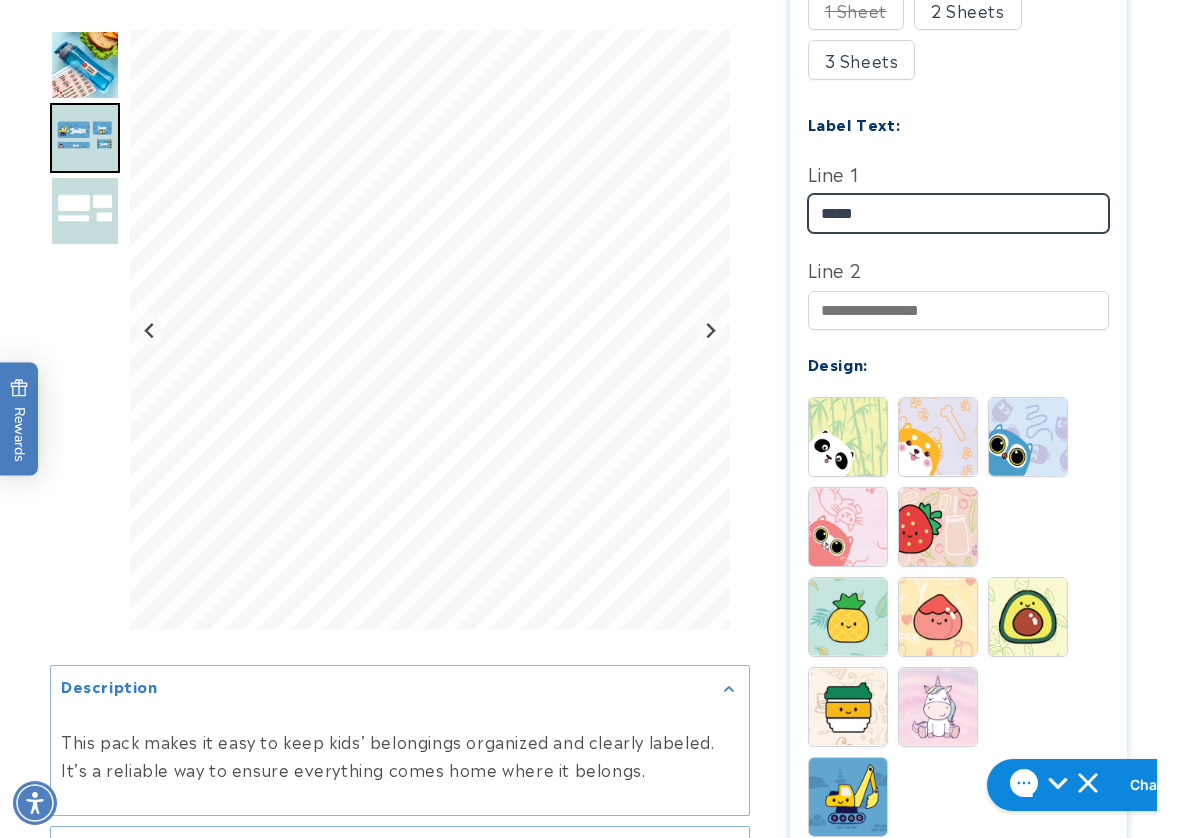 paste on "******" 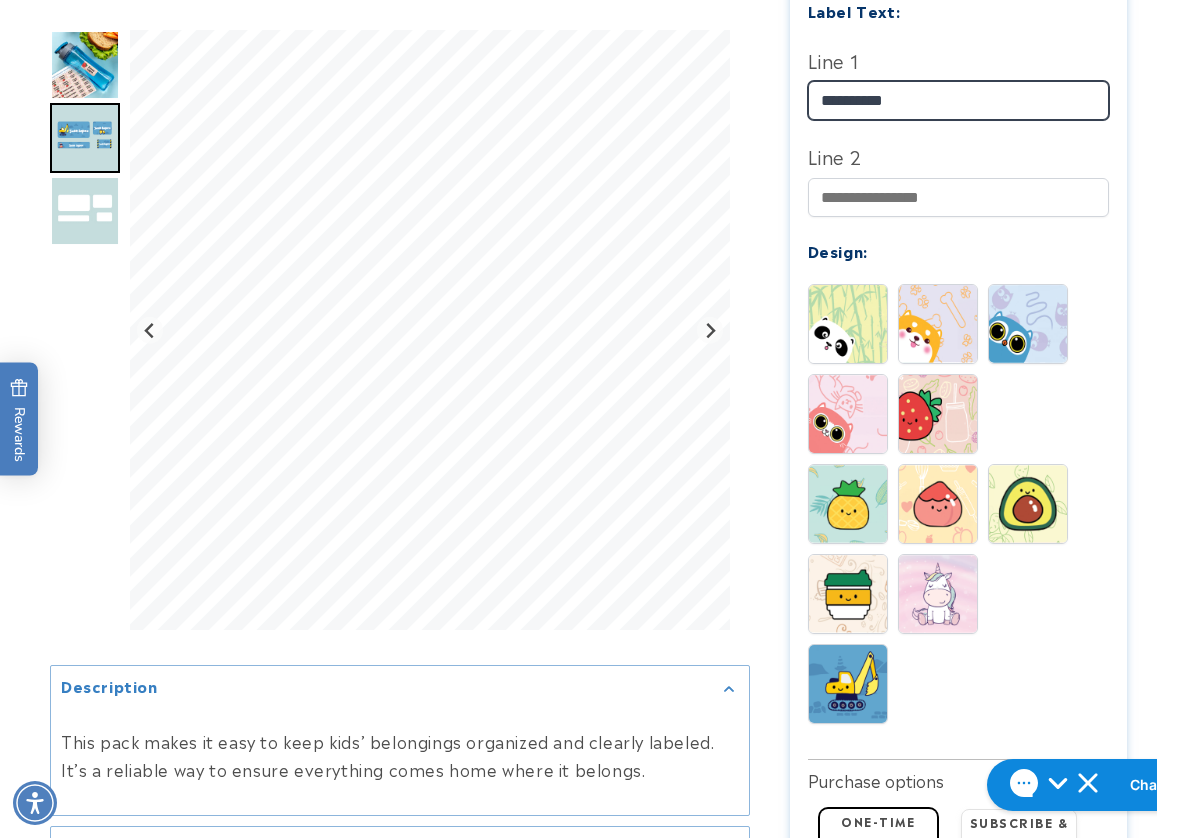 scroll, scrollTop: 1300, scrollLeft: 0, axis: vertical 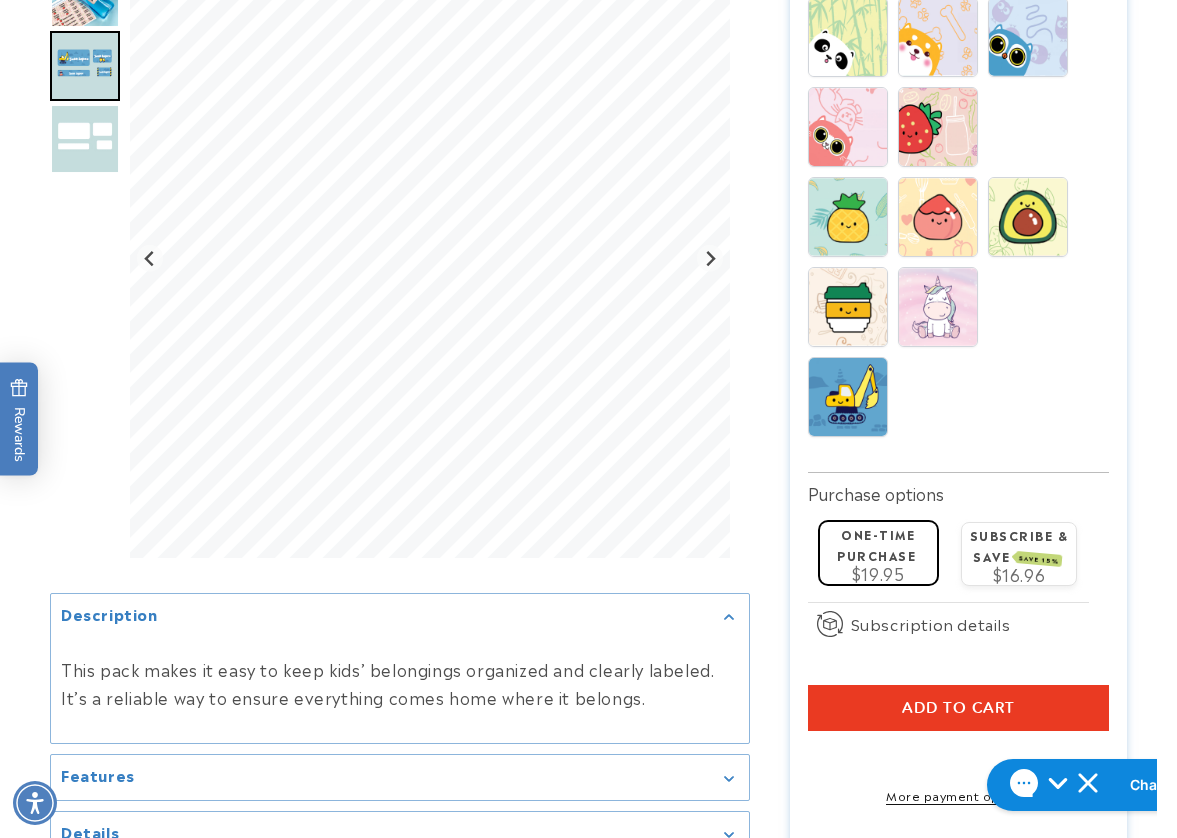 click on "Add to cart" at bounding box center [959, 708] 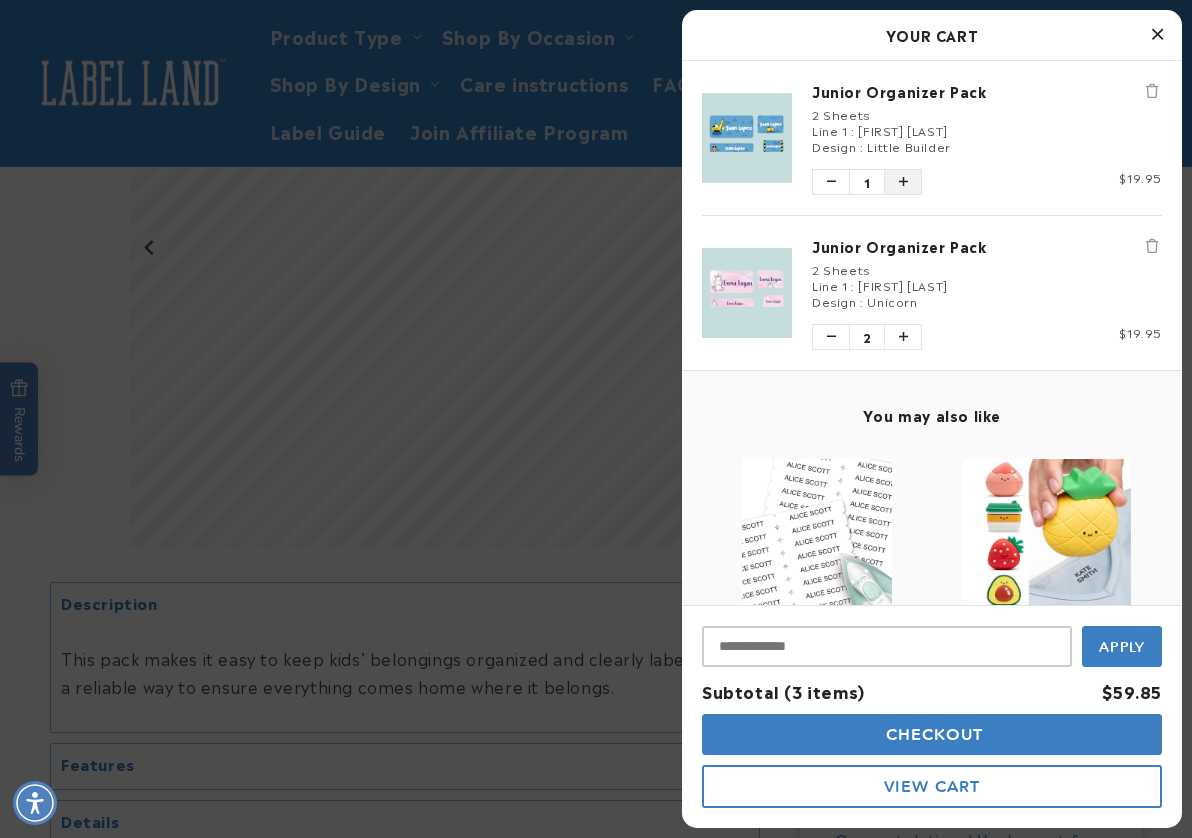click at bounding box center [903, 182] 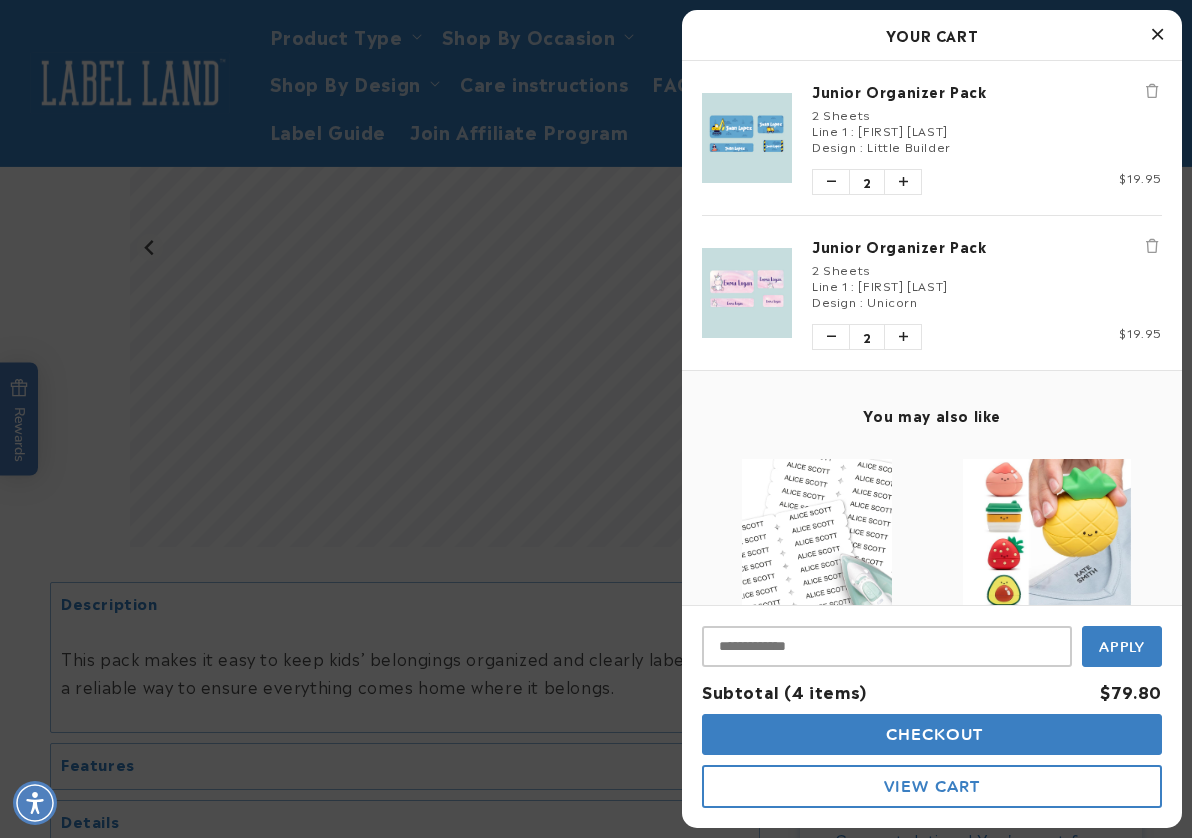 click at bounding box center (596, 419) 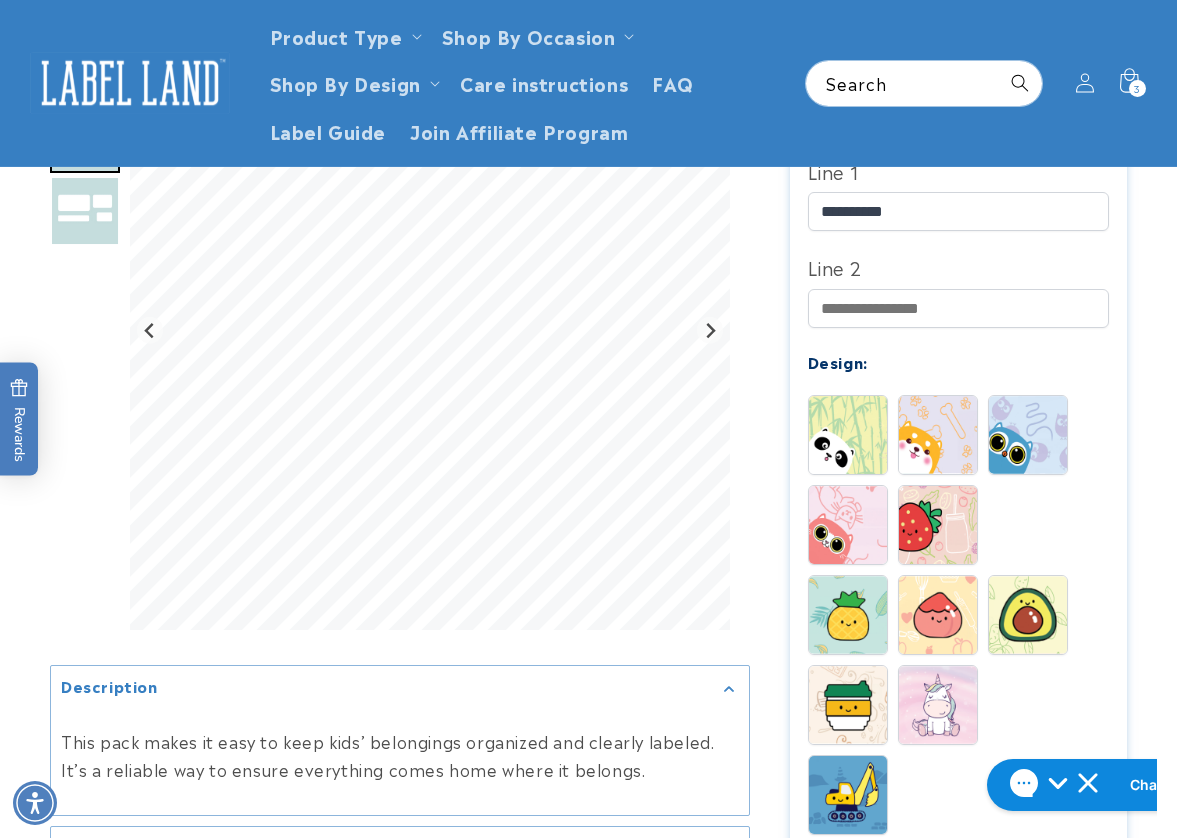 scroll, scrollTop: 600, scrollLeft: 0, axis: vertical 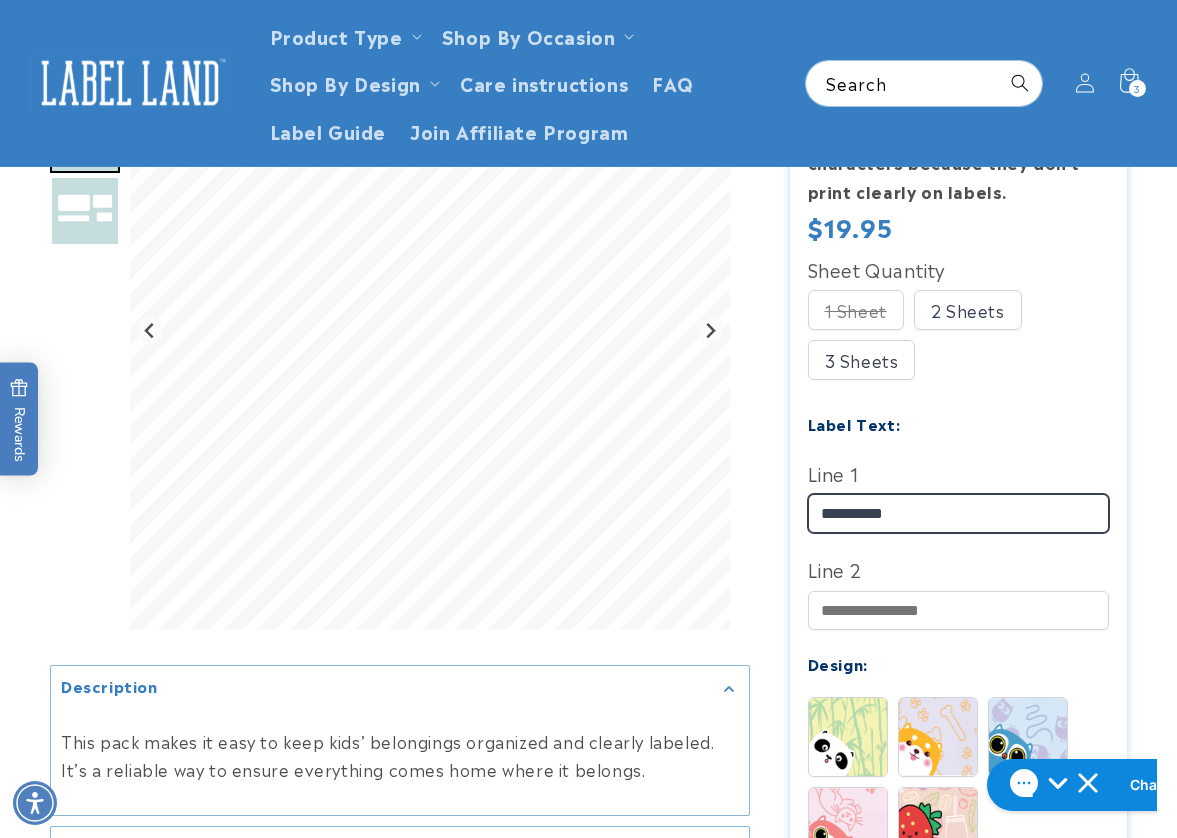 drag, startPoint x: 941, startPoint y: 475, endPoint x: 775, endPoint y: 474, distance: 166.003 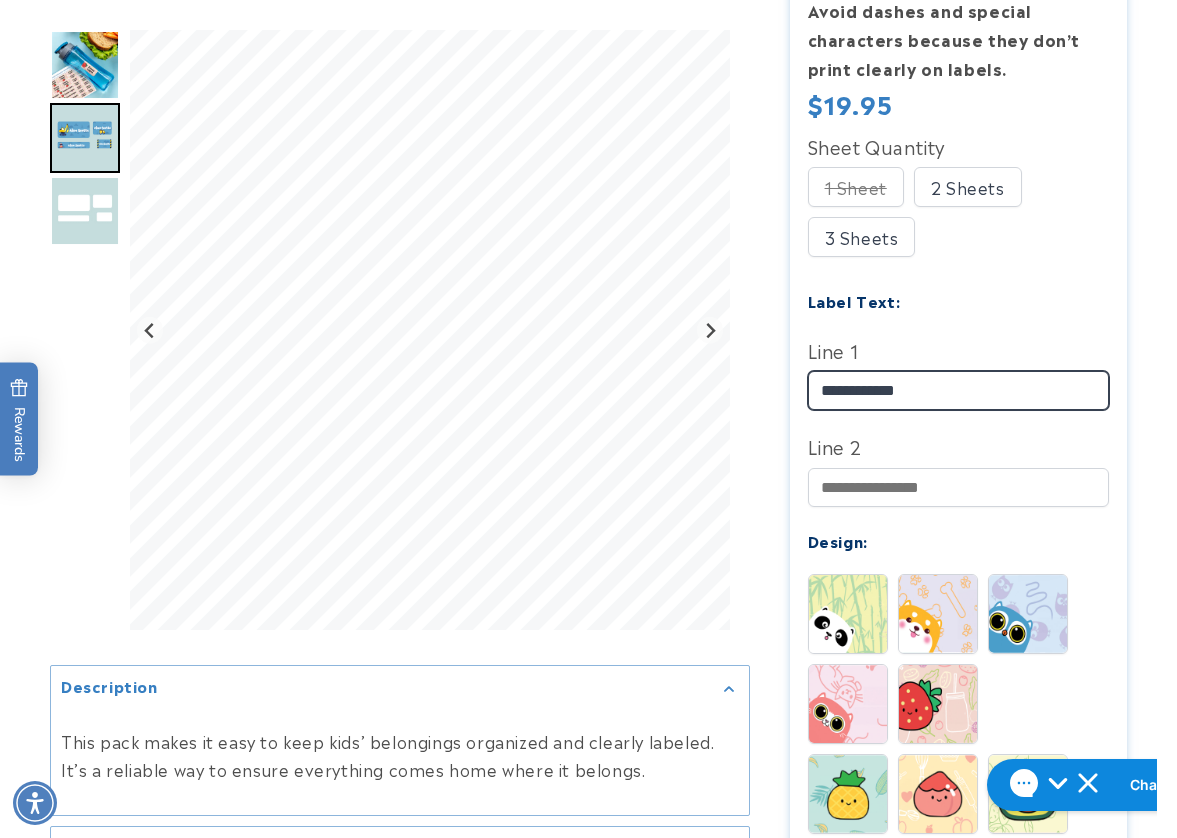 scroll, scrollTop: 900, scrollLeft: 0, axis: vertical 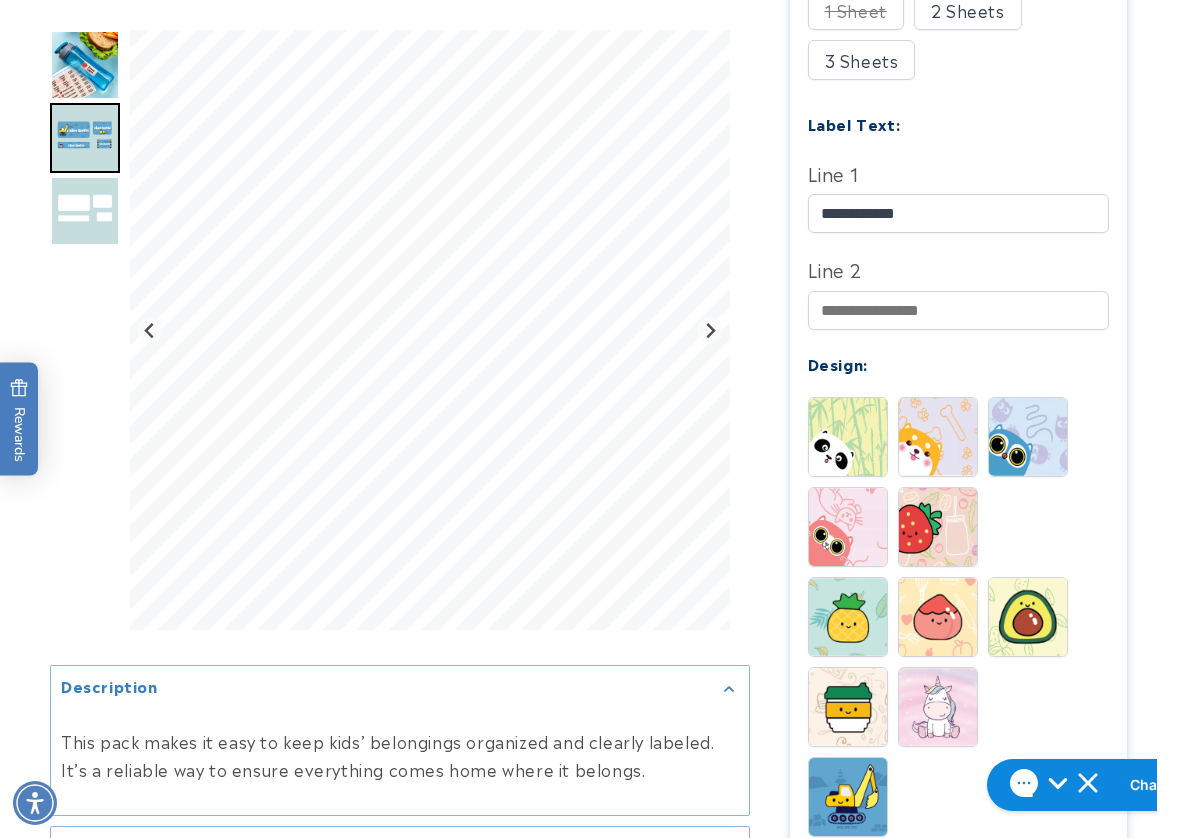 click at bounding box center (1028, 617) 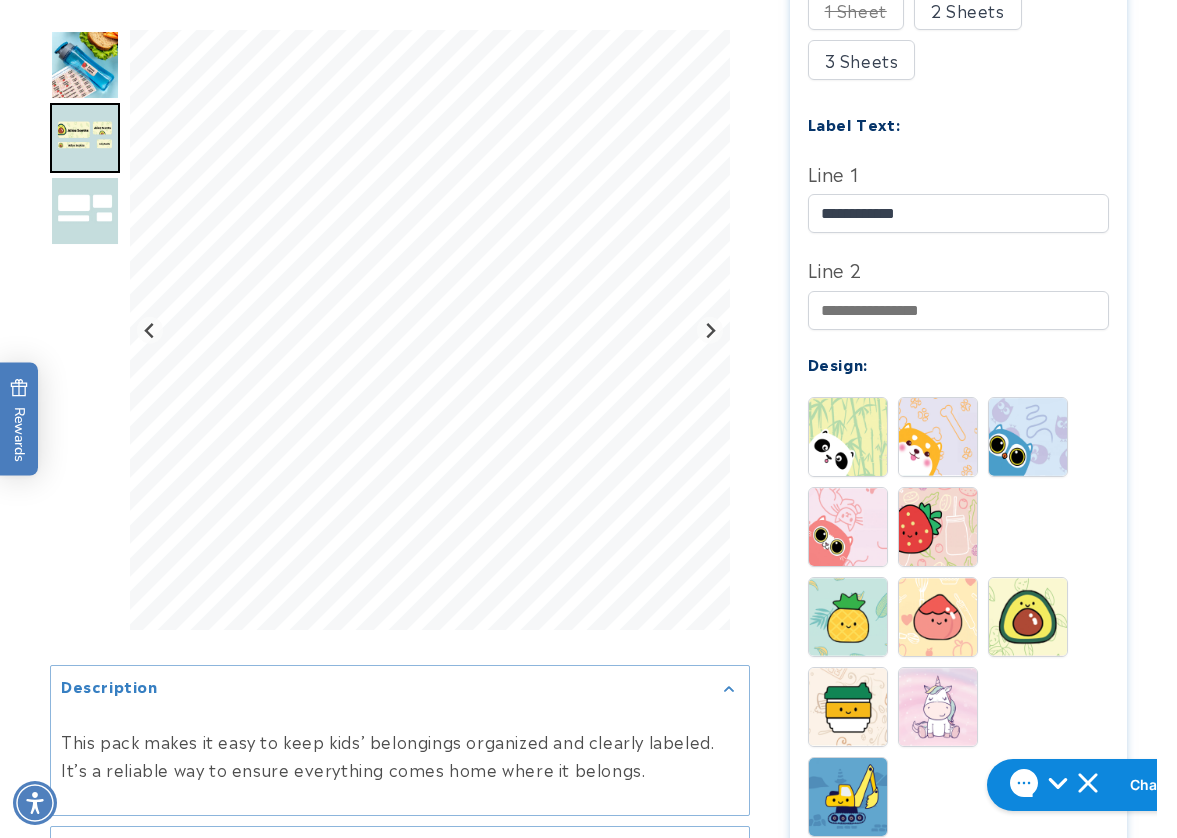 click at bounding box center (848, 617) 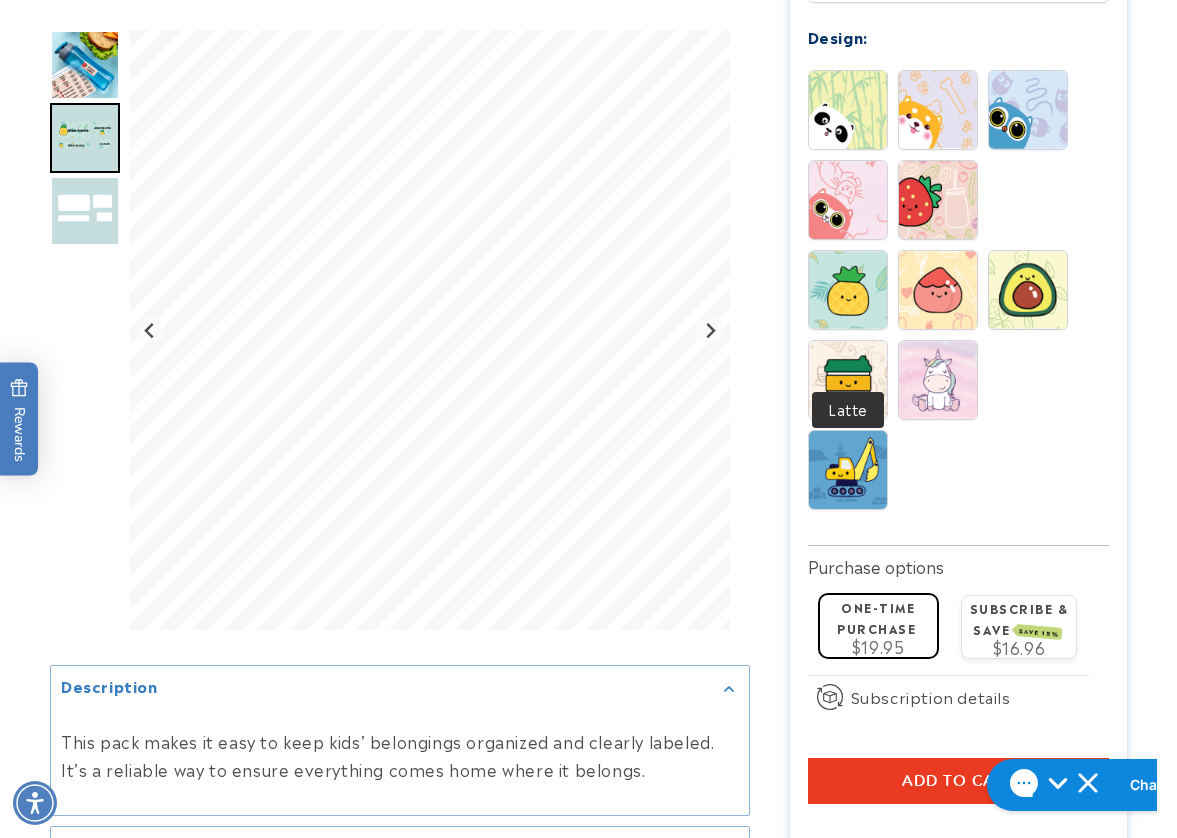 scroll, scrollTop: 1300, scrollLeft: 0, axis: vertical 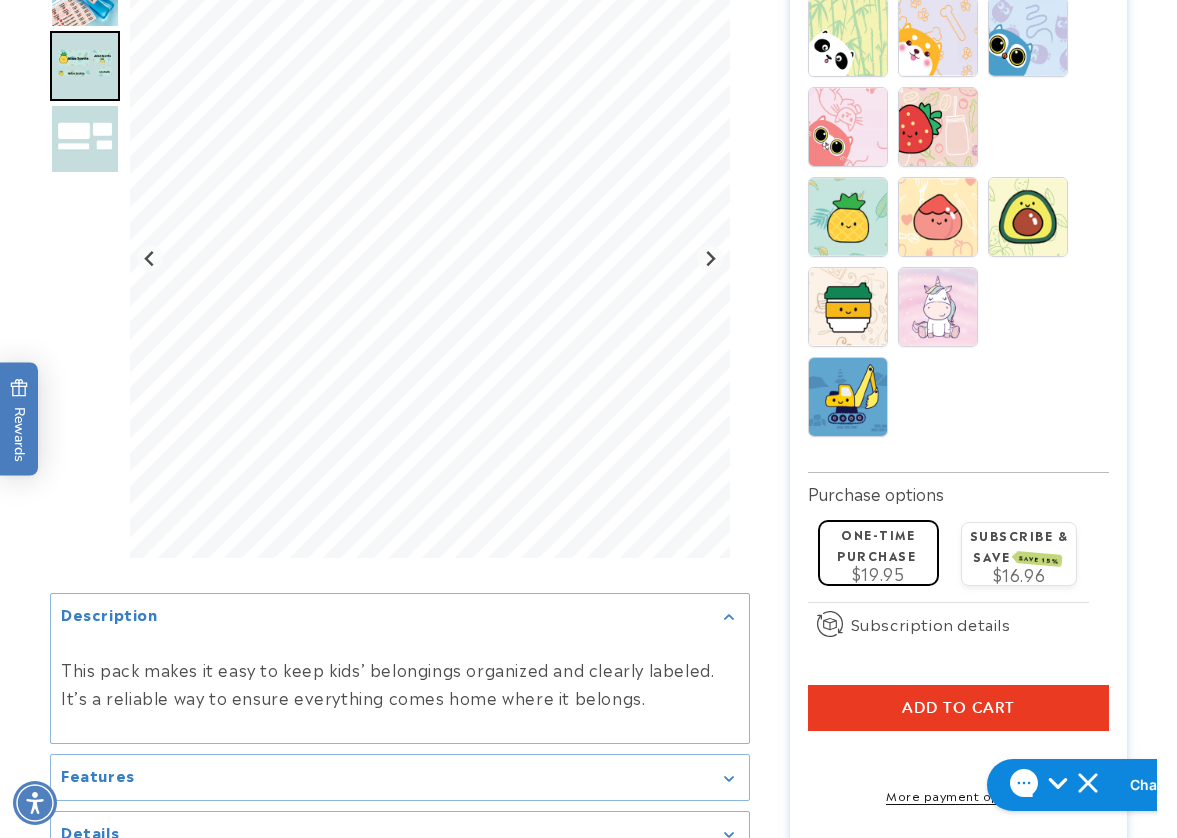 click on "Add to cart" at bounding box center (959, 708) 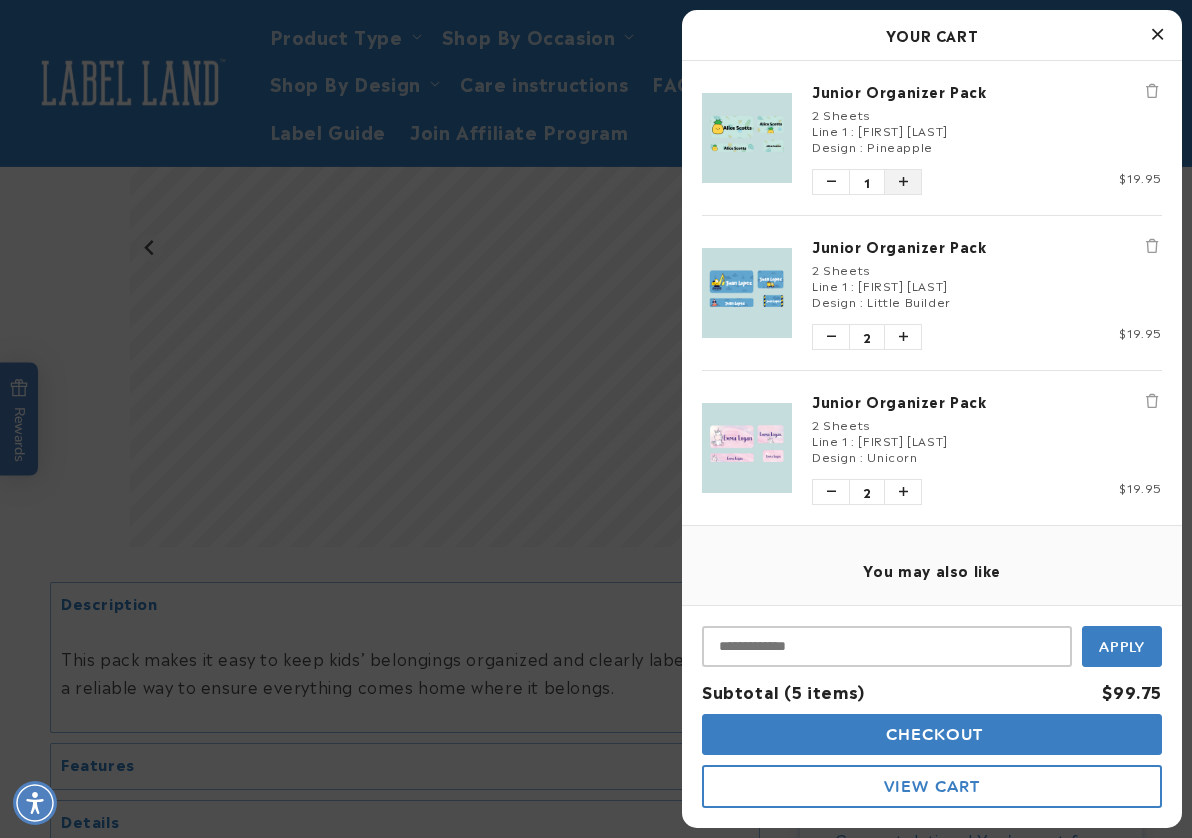 click at bounding box center (903, 182) 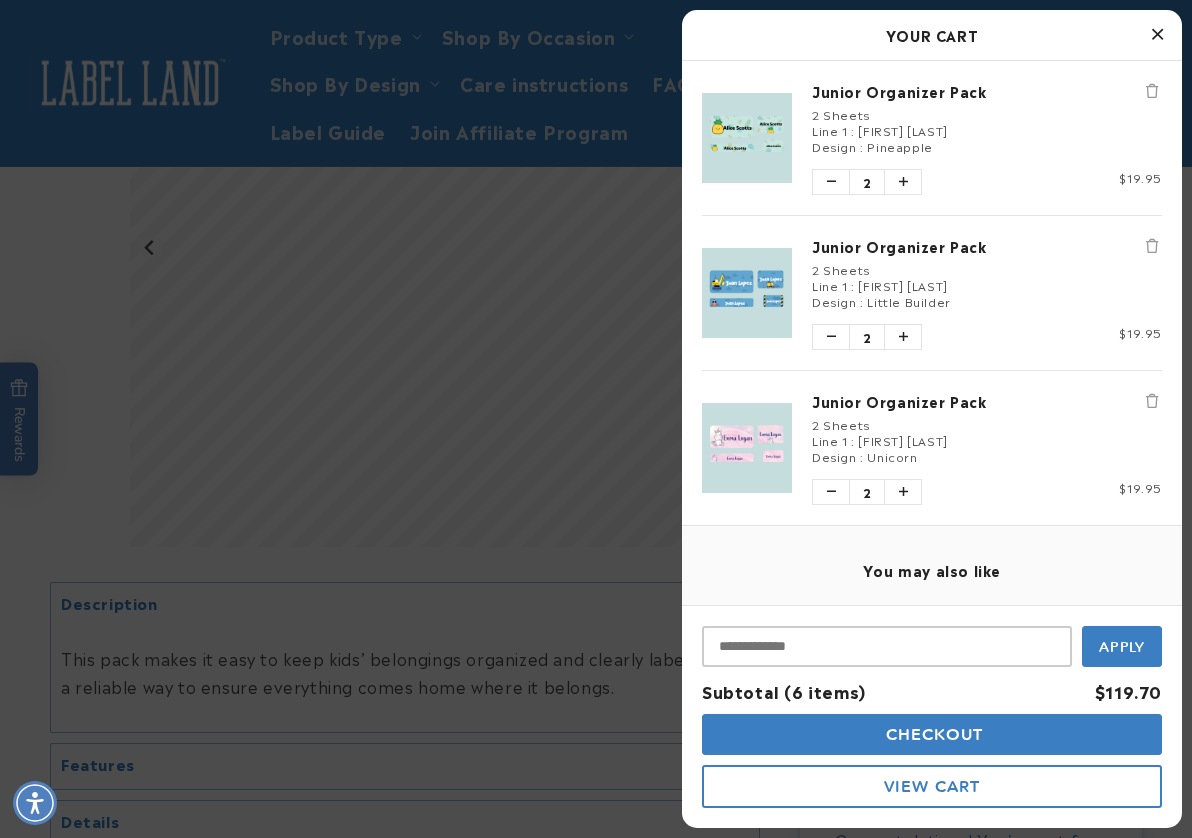 click at bounding box center [596, 419] 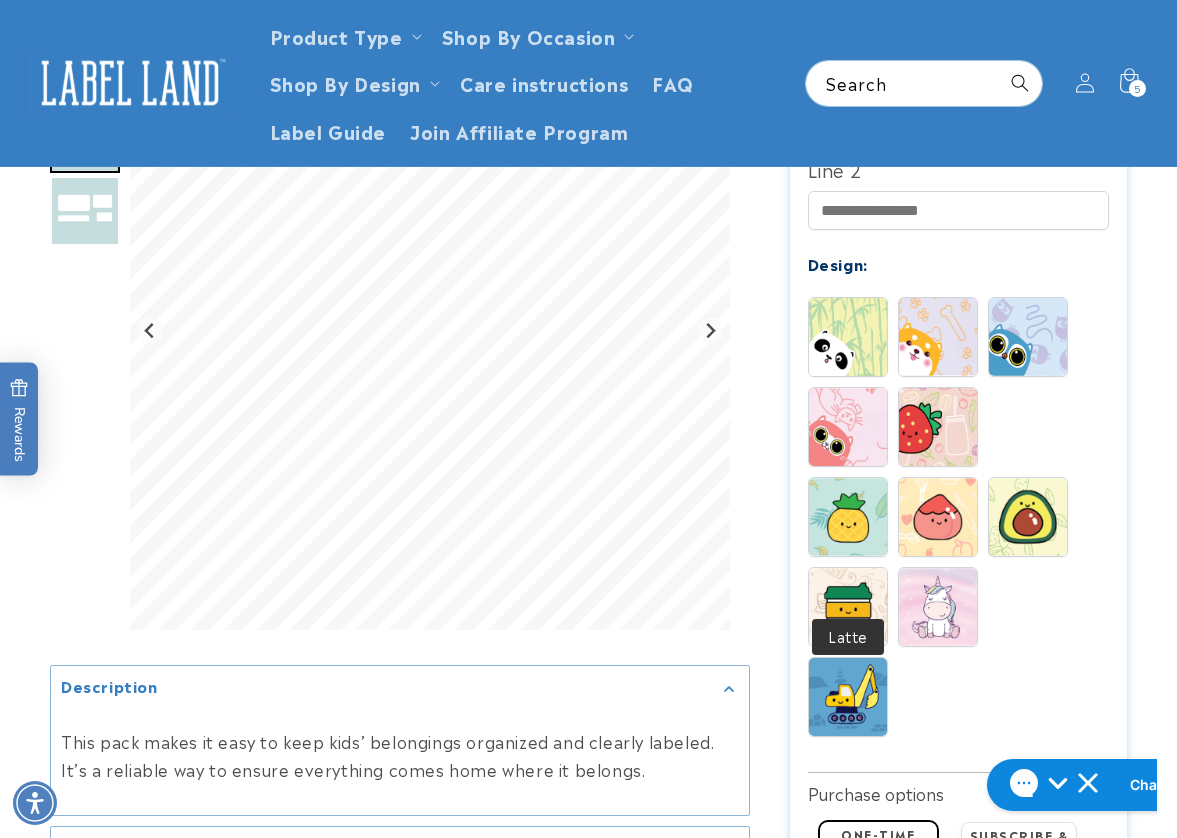 scroll, scrollTop: 900, scrollLeft: 0, axis: vertical 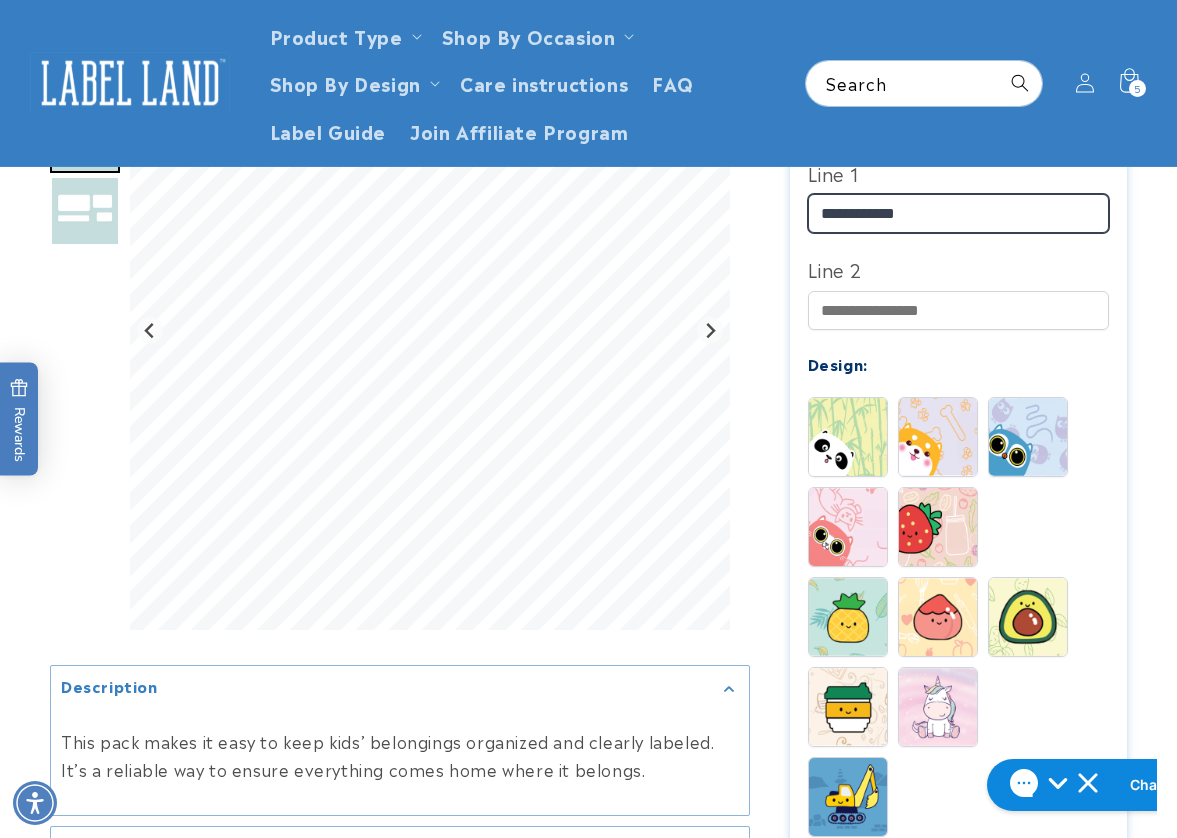 drag, startPoint x: 922, startPoint y: 179, endPoint x: 805, endPoint y: 186, distance: 117.20921 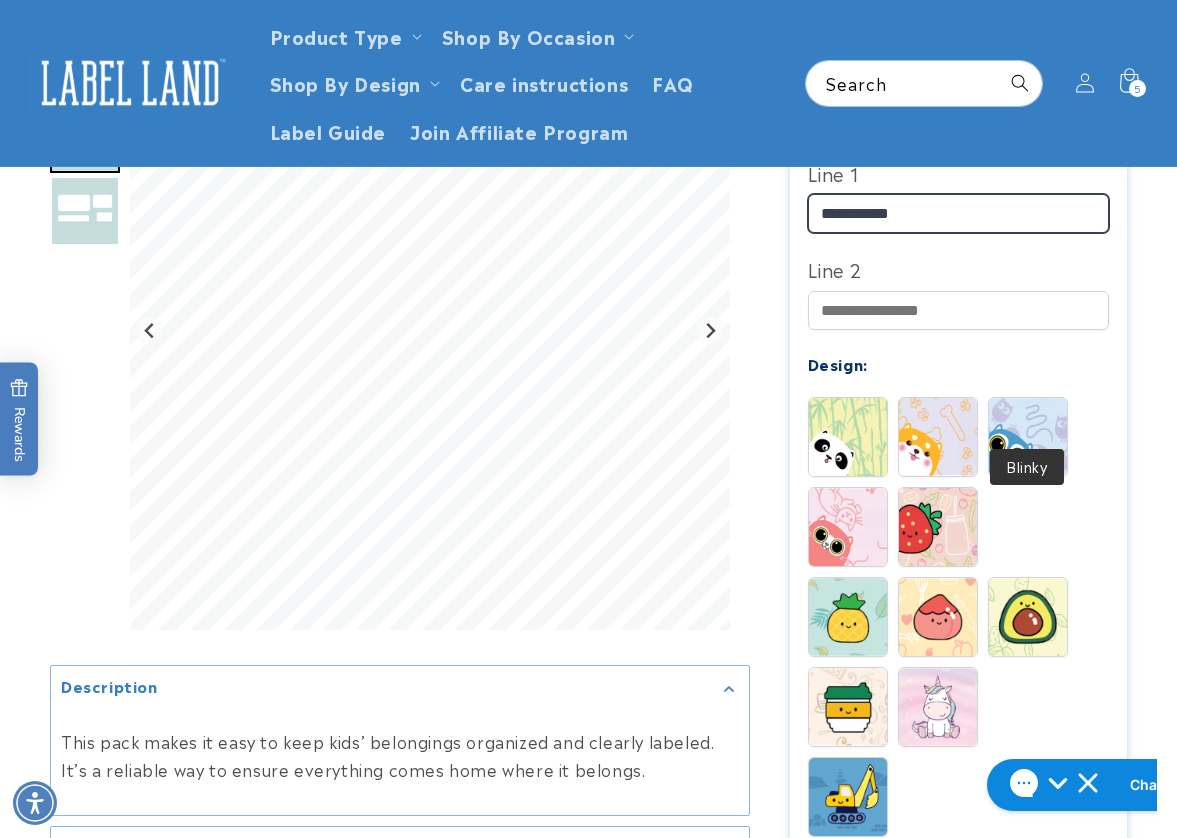type on "**********" 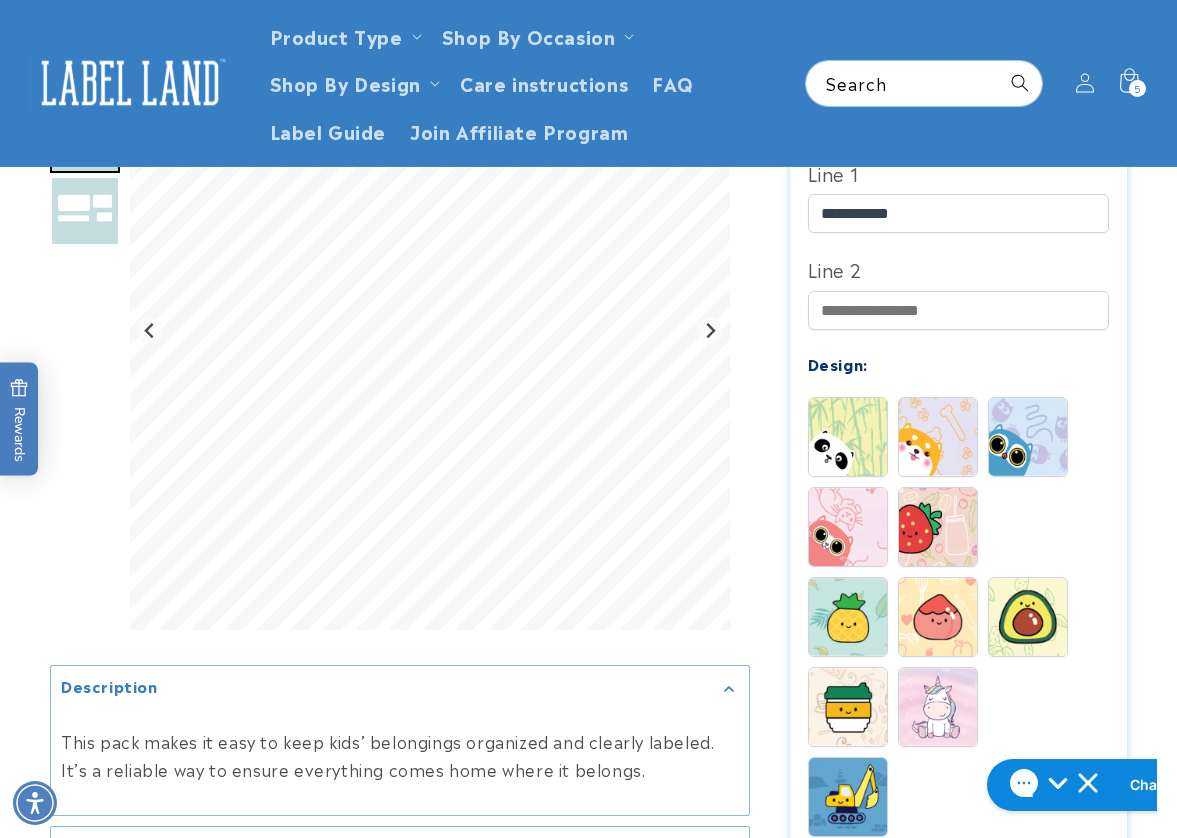click at bounding box center [1028, 437] 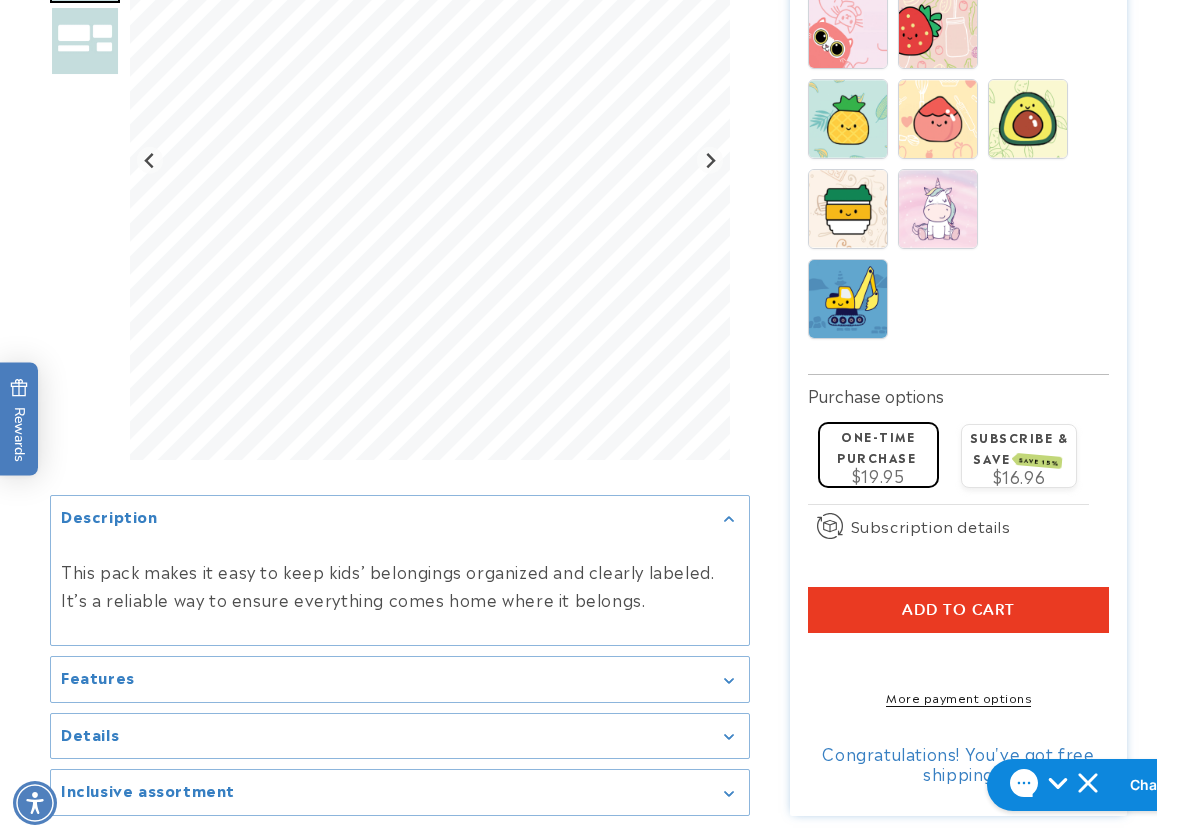scroll, scrollTop: 1400, scrollLeft: 0, axis: vertical 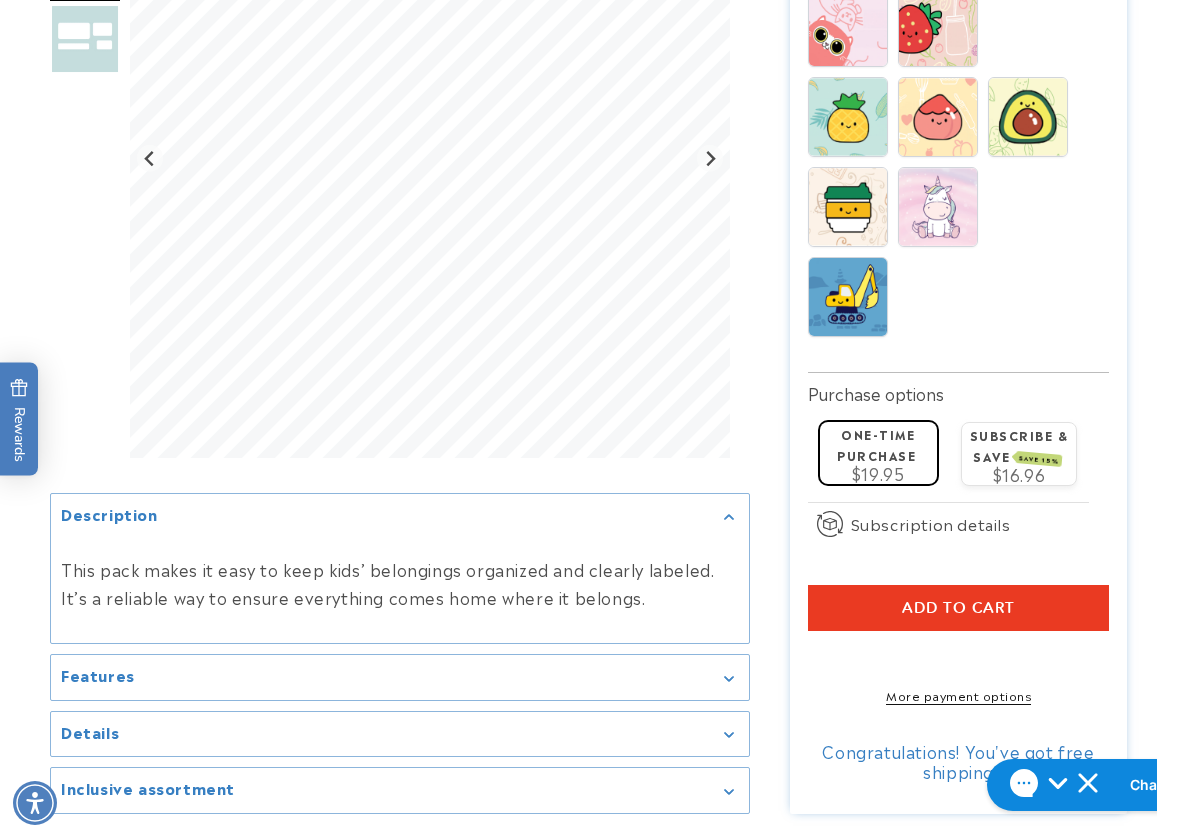 click on "Add to cart" at bounding box center (959, 608) 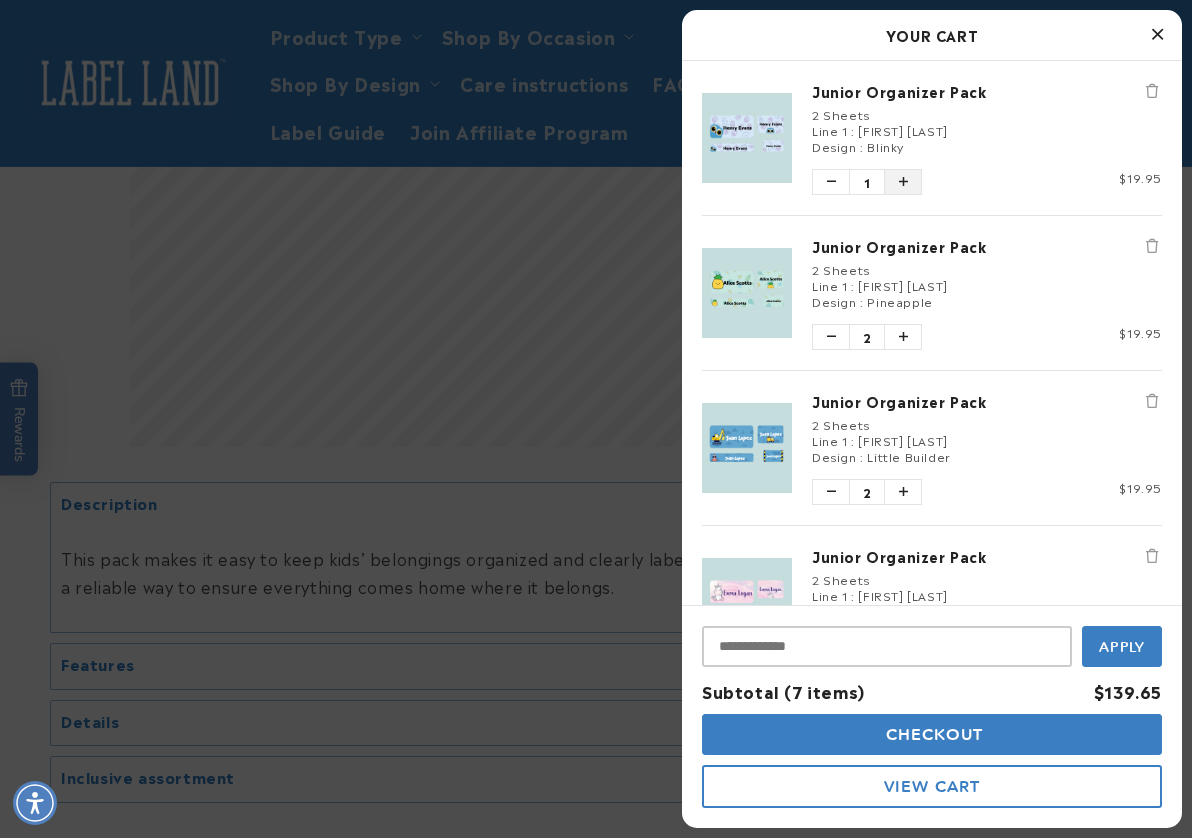 click at bounding box center [903, 182] 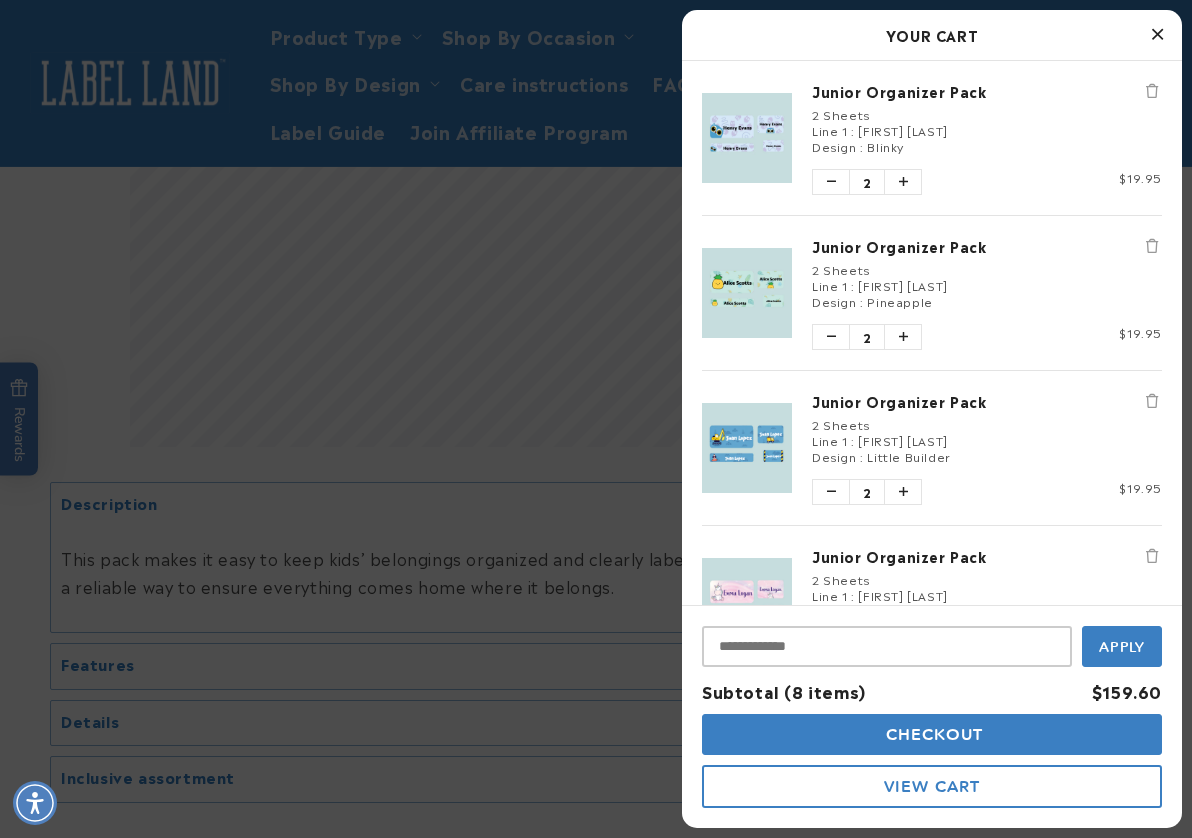click at bounding box center (596, 419) 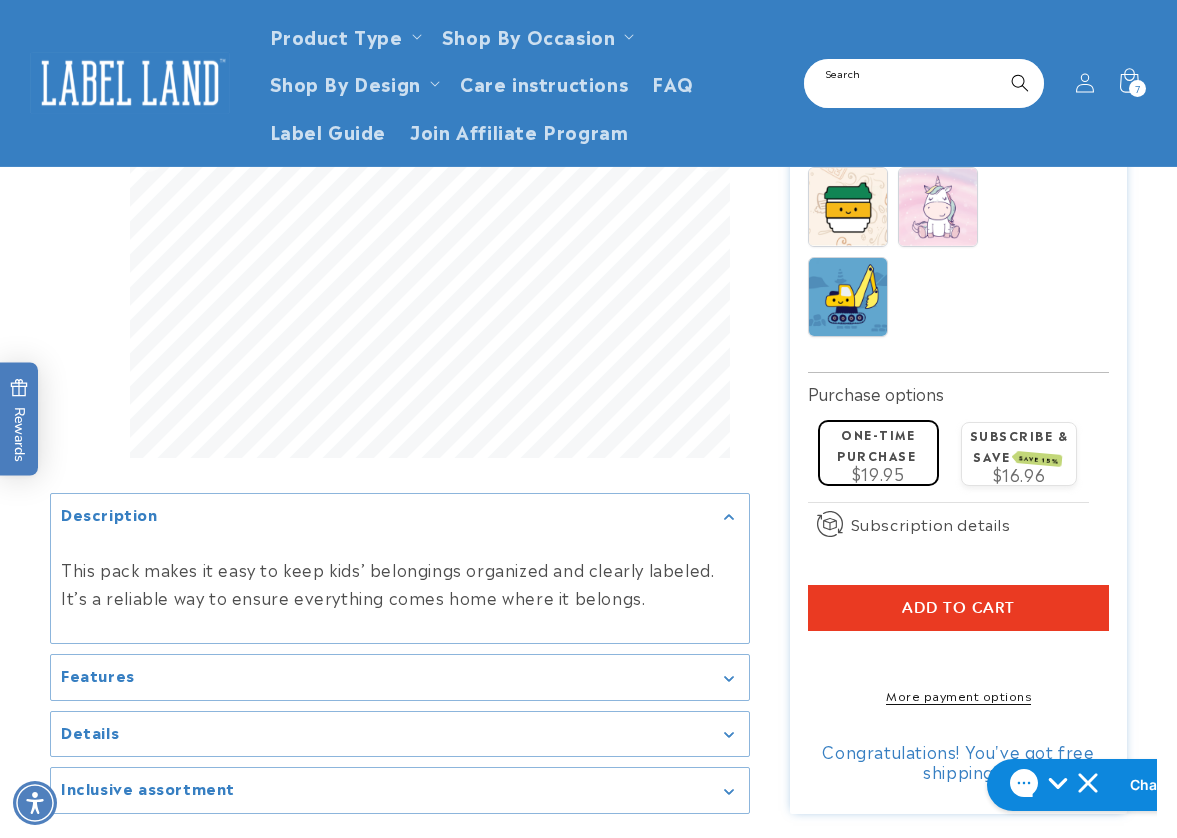 click on "Search" at bounding box center (924, 83) 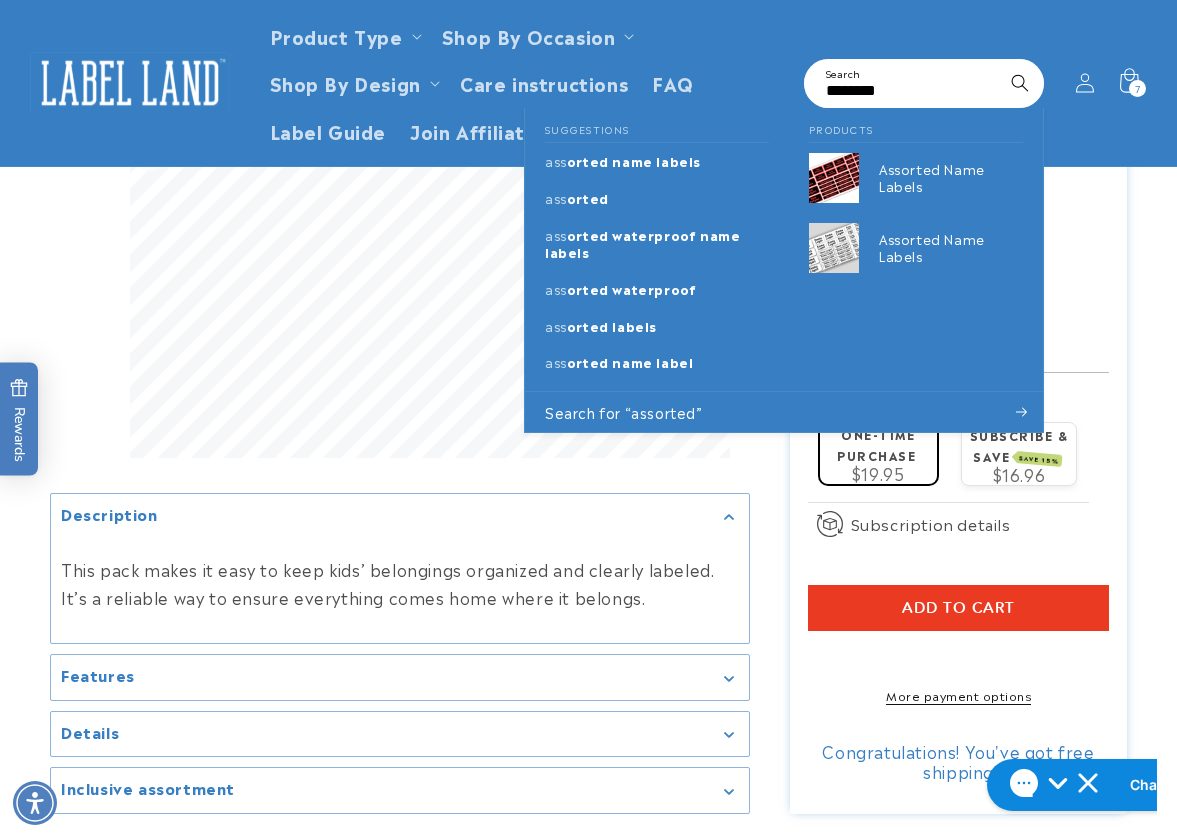 type on "********" 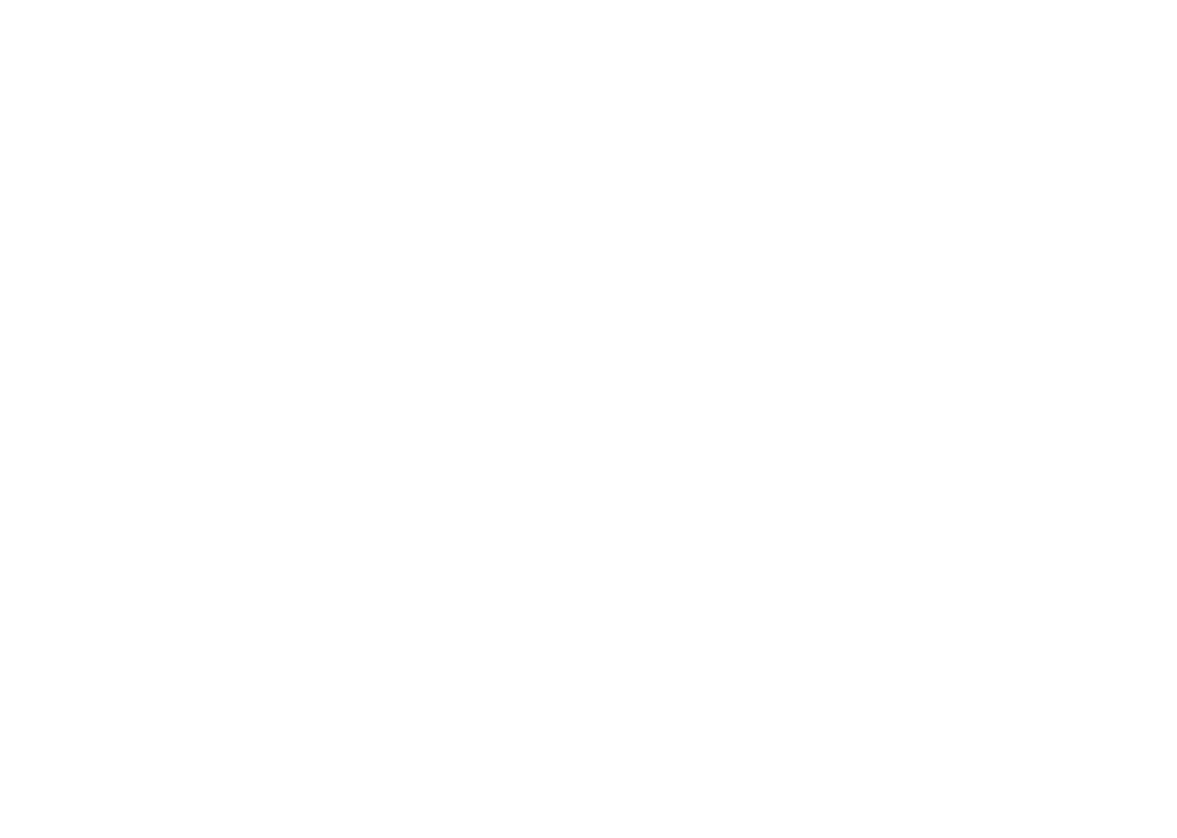 scroll, scrollTop: 0, scrollLeft: 0, axis: both 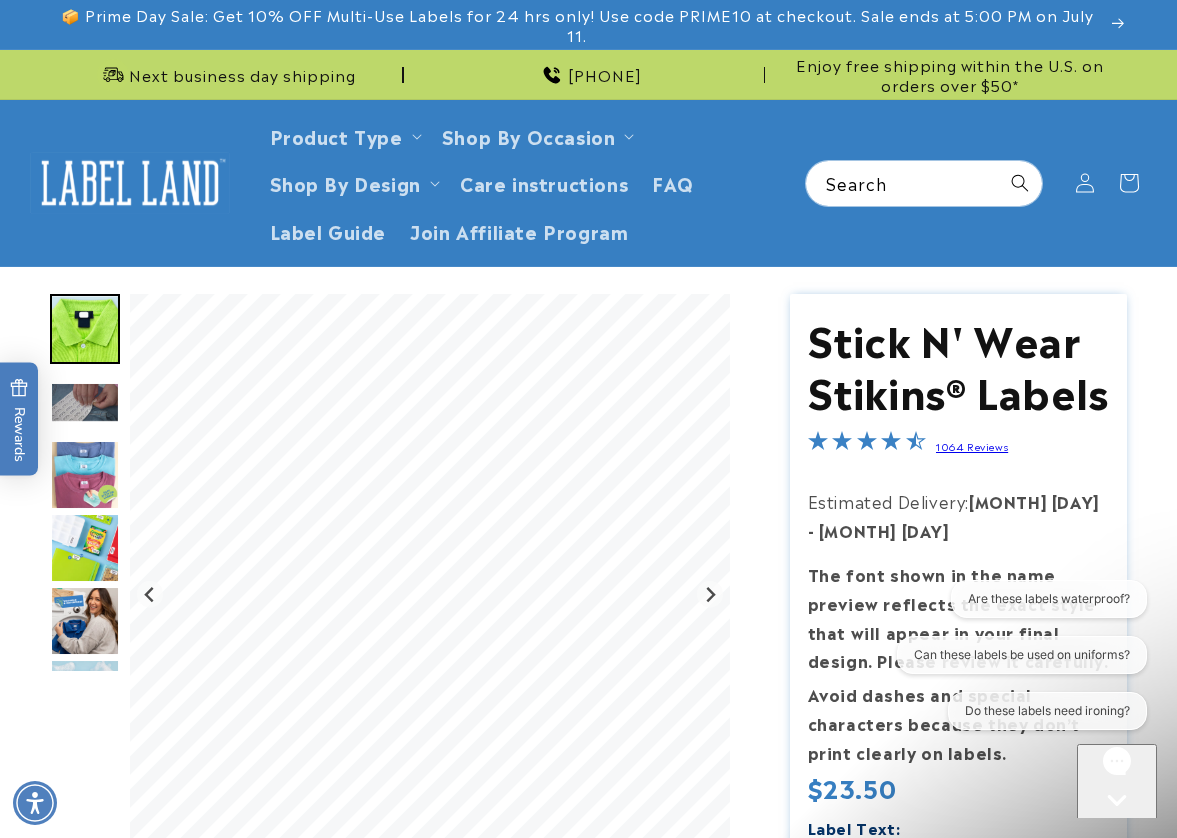 click 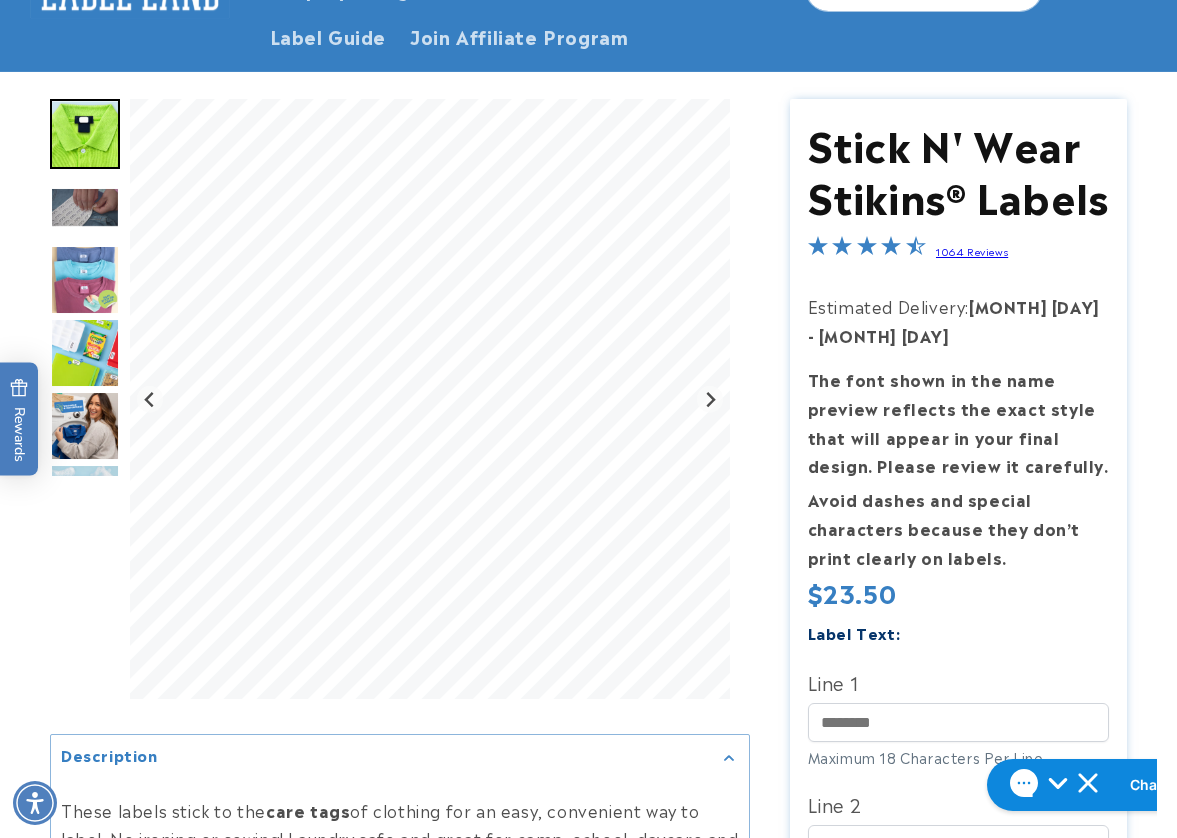 scroll, scrollTop: 200, scrollLeft: 0, axis: vertical 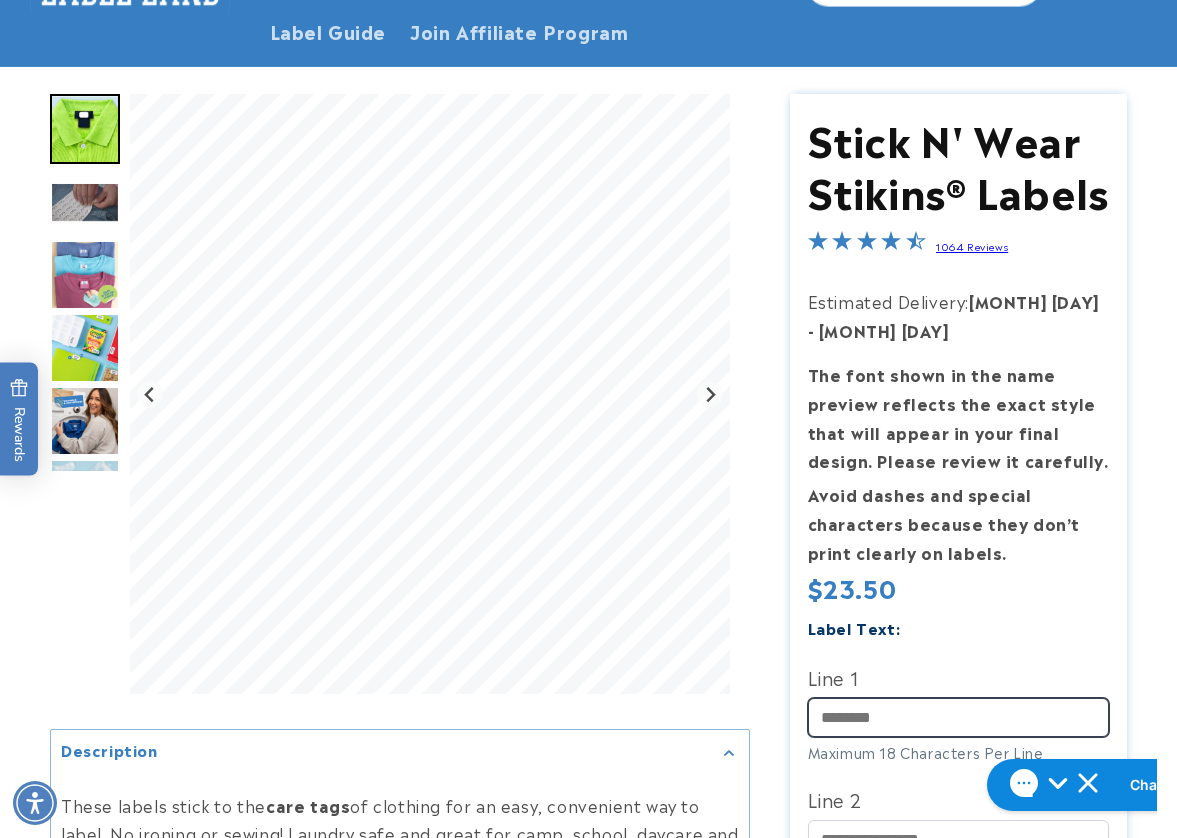 click on "Line 1" at bounding box center [959, 717] 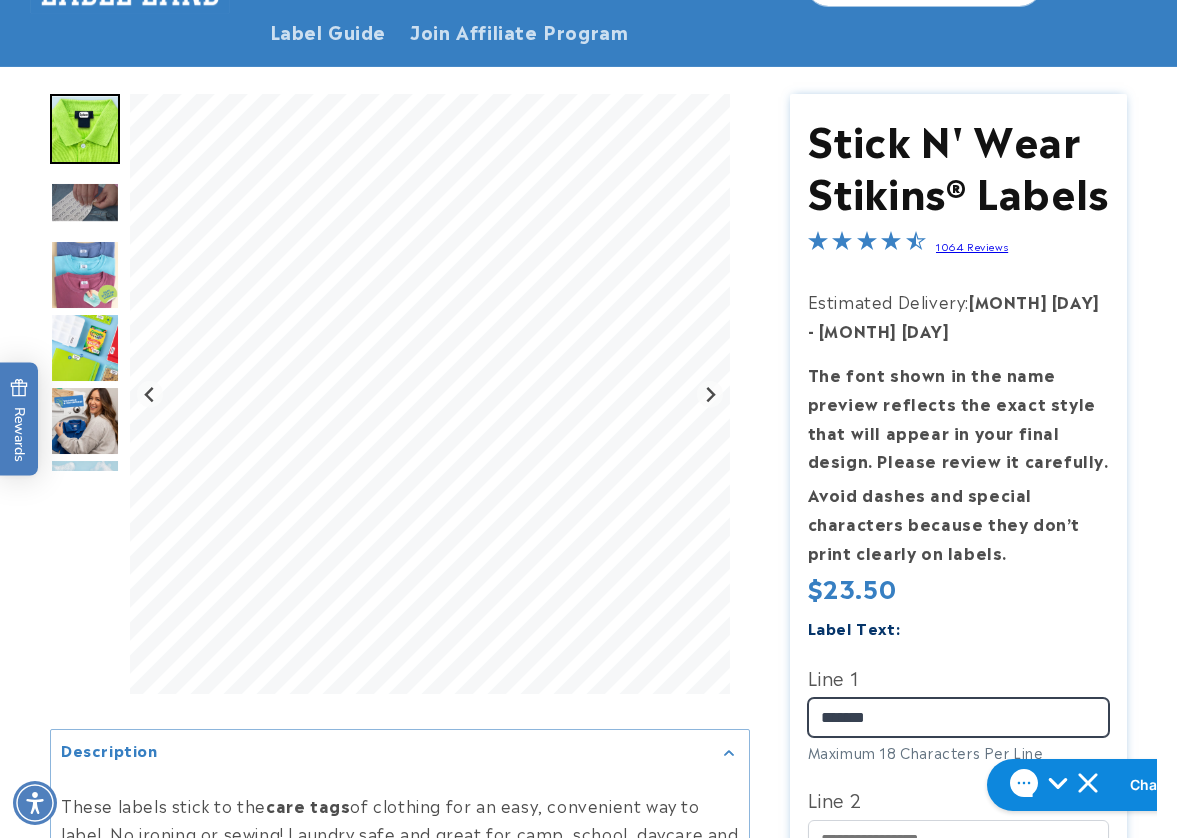 type on "*******" 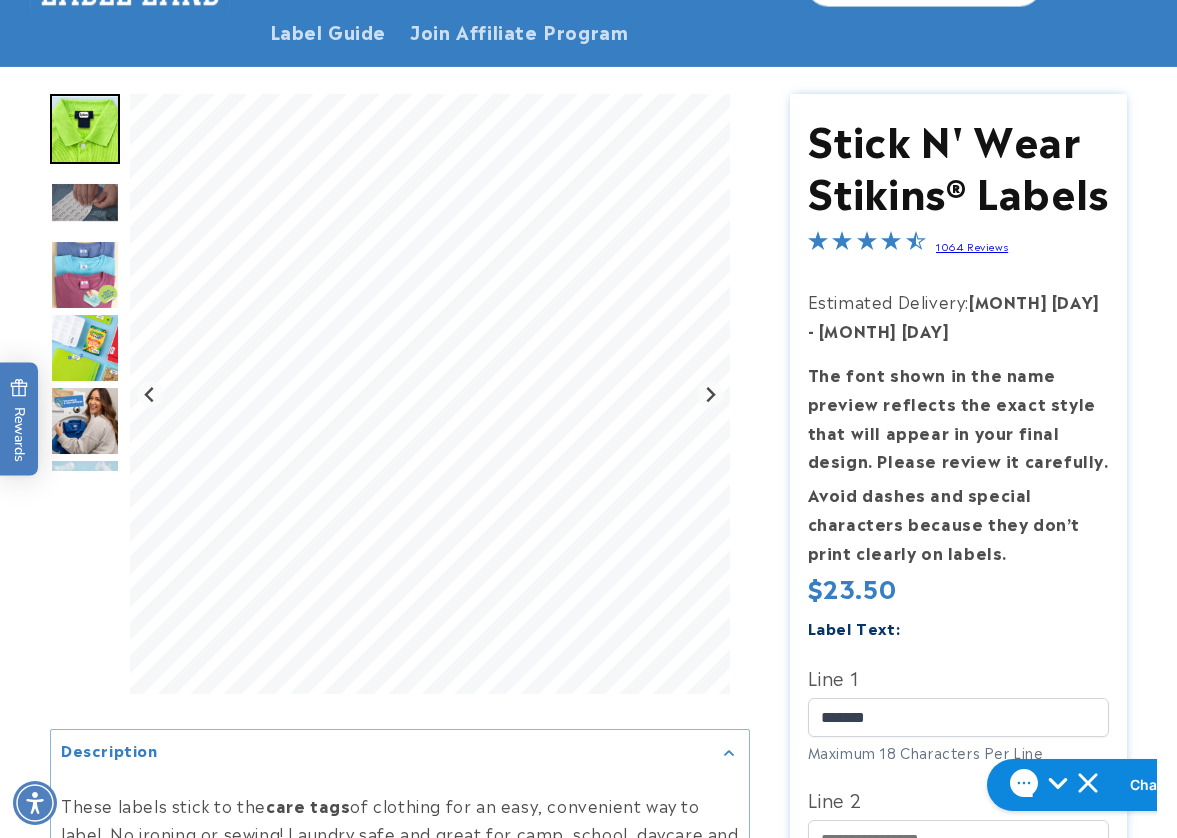 click at bounding box center (588, 775) 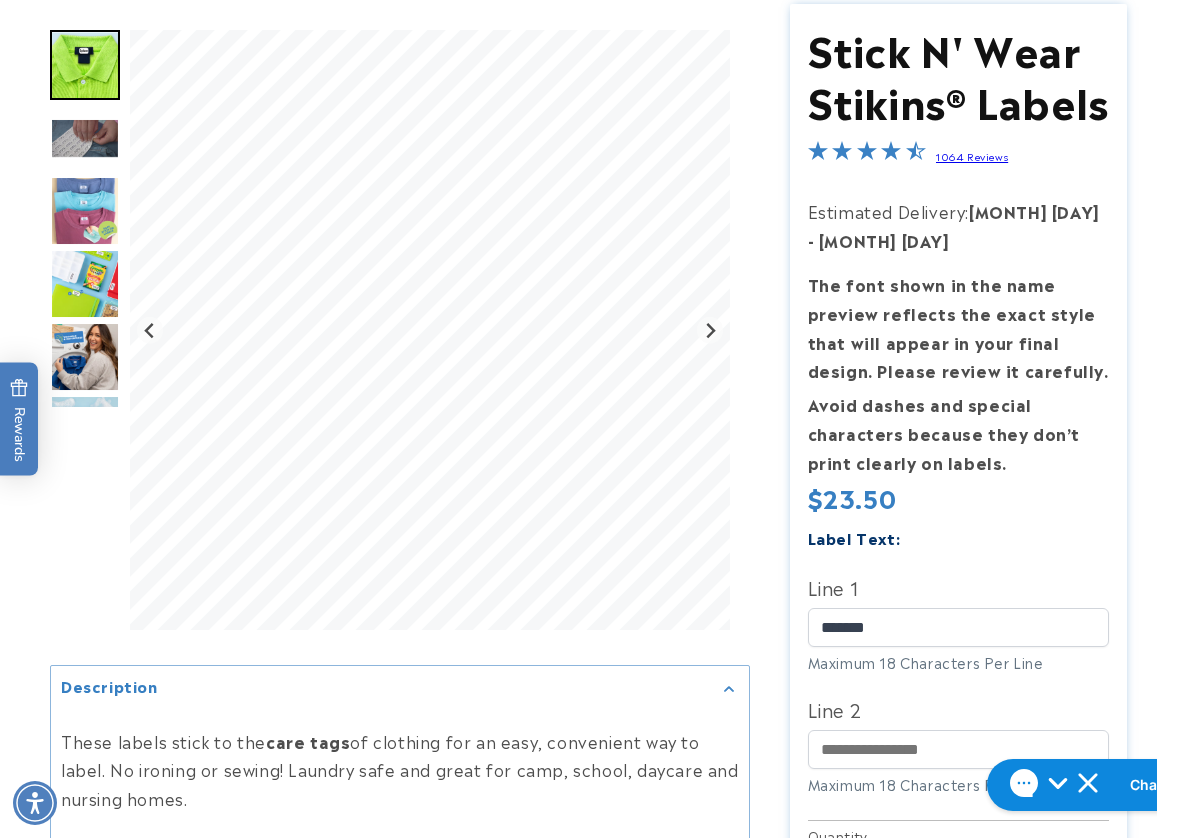 scroll, scrollTop: 400, scrollLeft: 0, axis: vertical 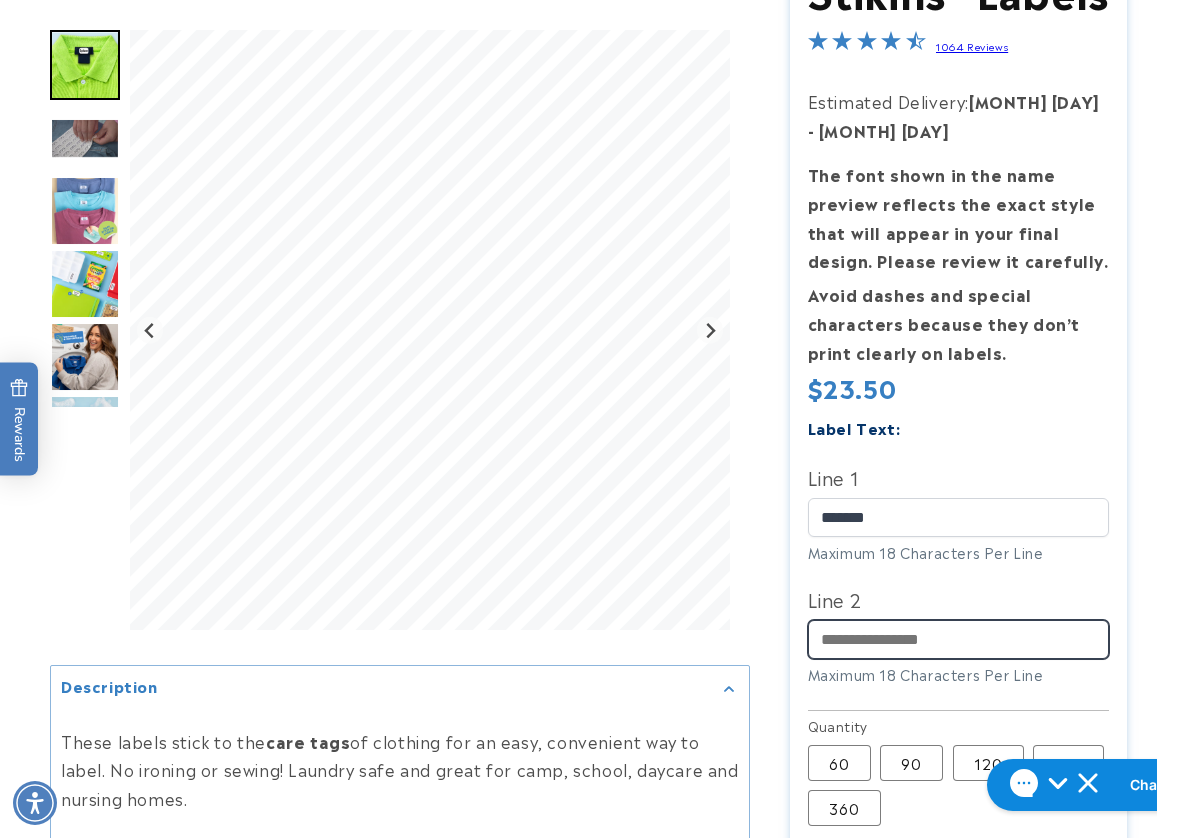 click on "Line 2" at bounding box center (959, 639) 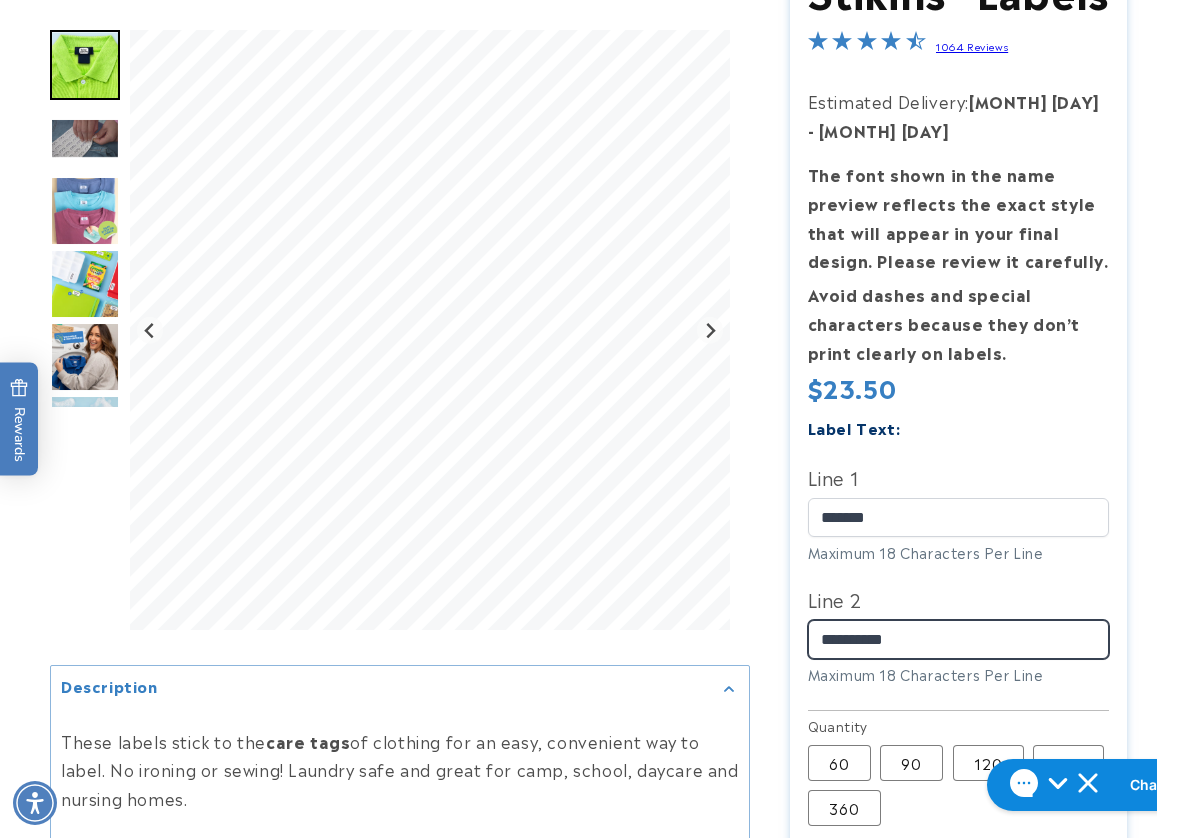 click on "**********" at bounding box center [959, 639] 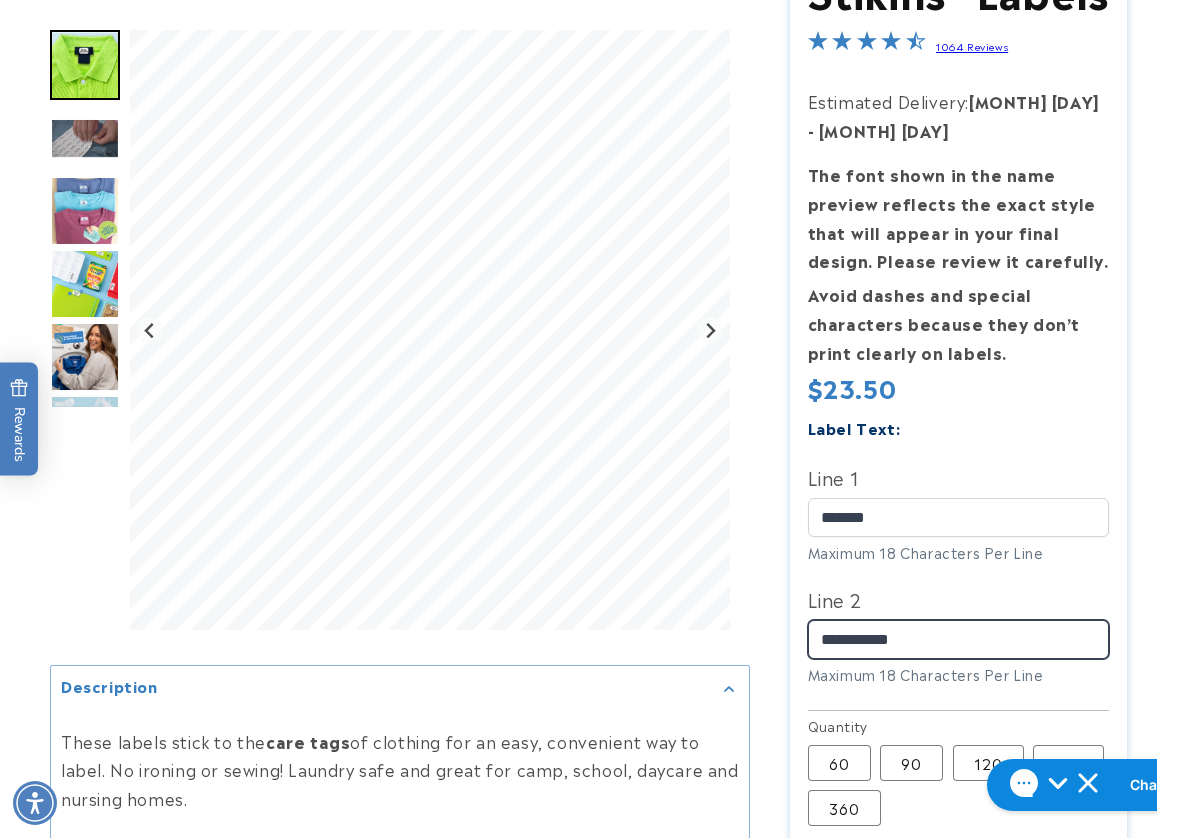 click on "**********" at bounding box center [959, 639] 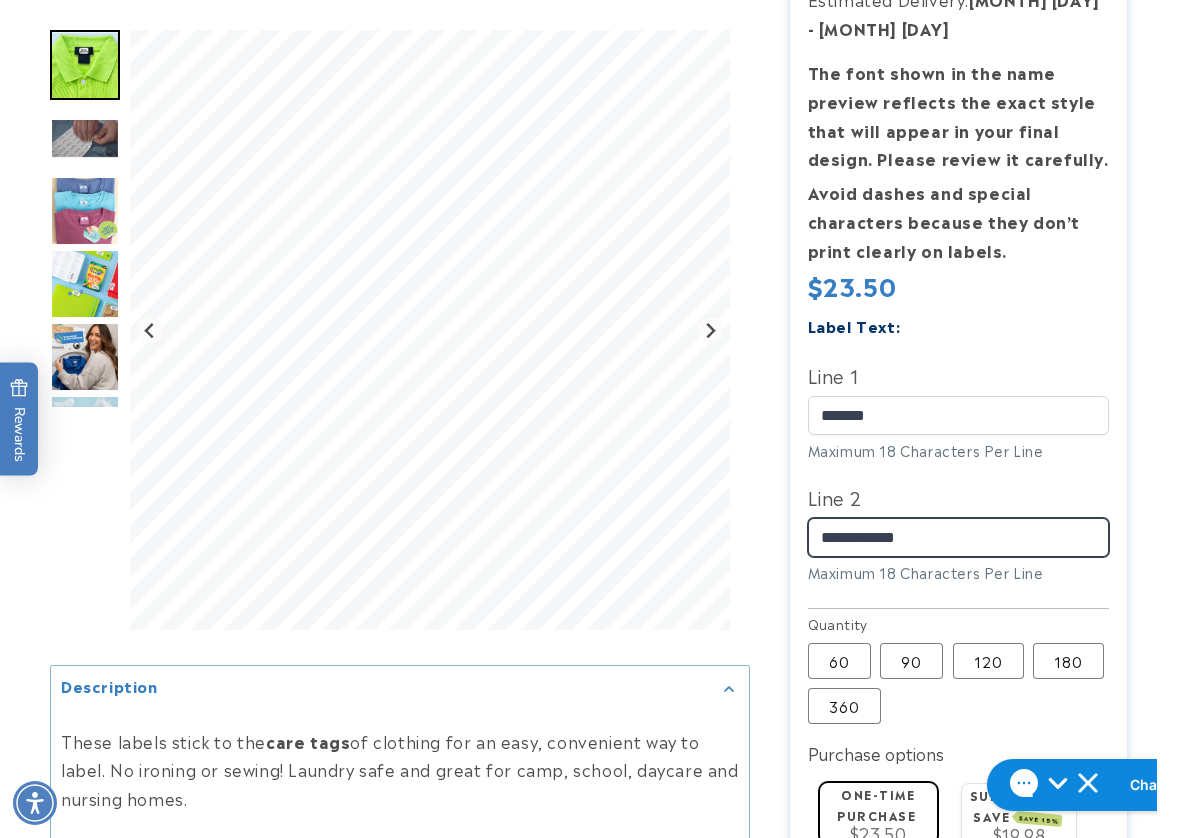 scroll, scrollTop: 600, scrollLeft: 0, axis: vertical 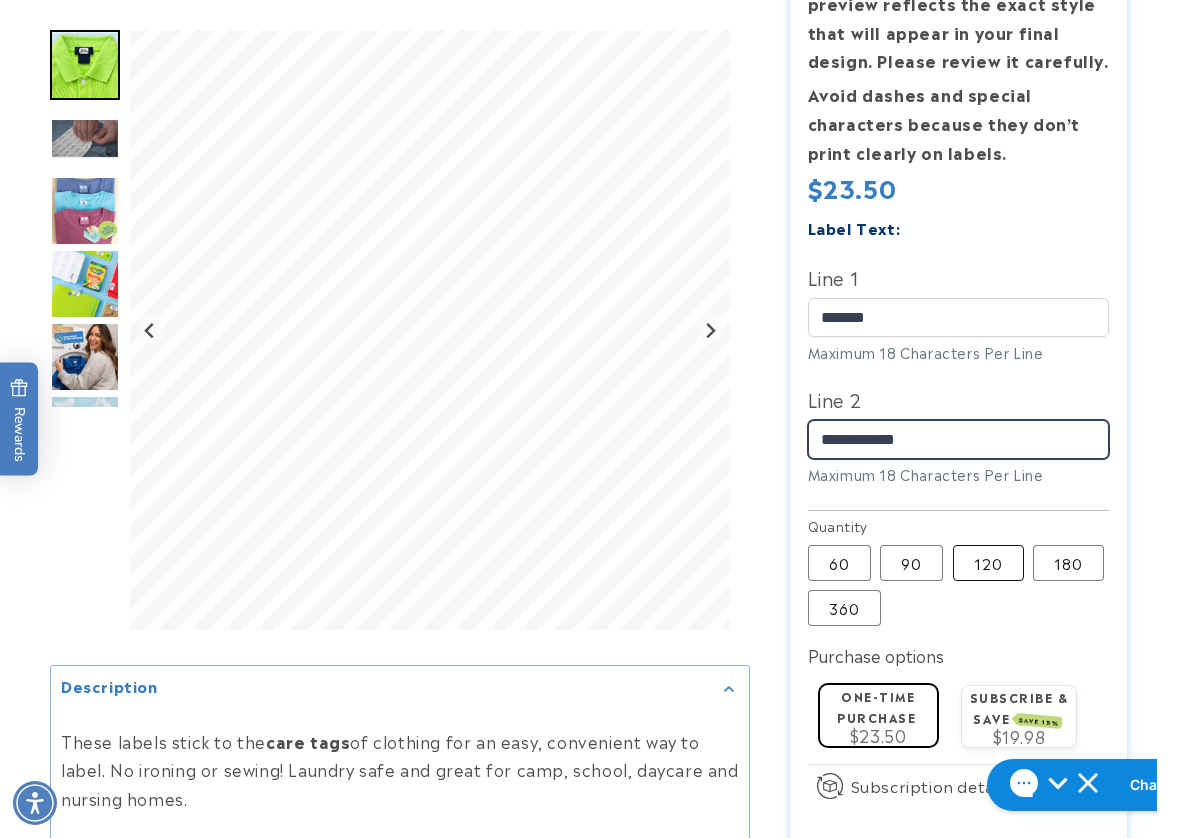 type on "**********" 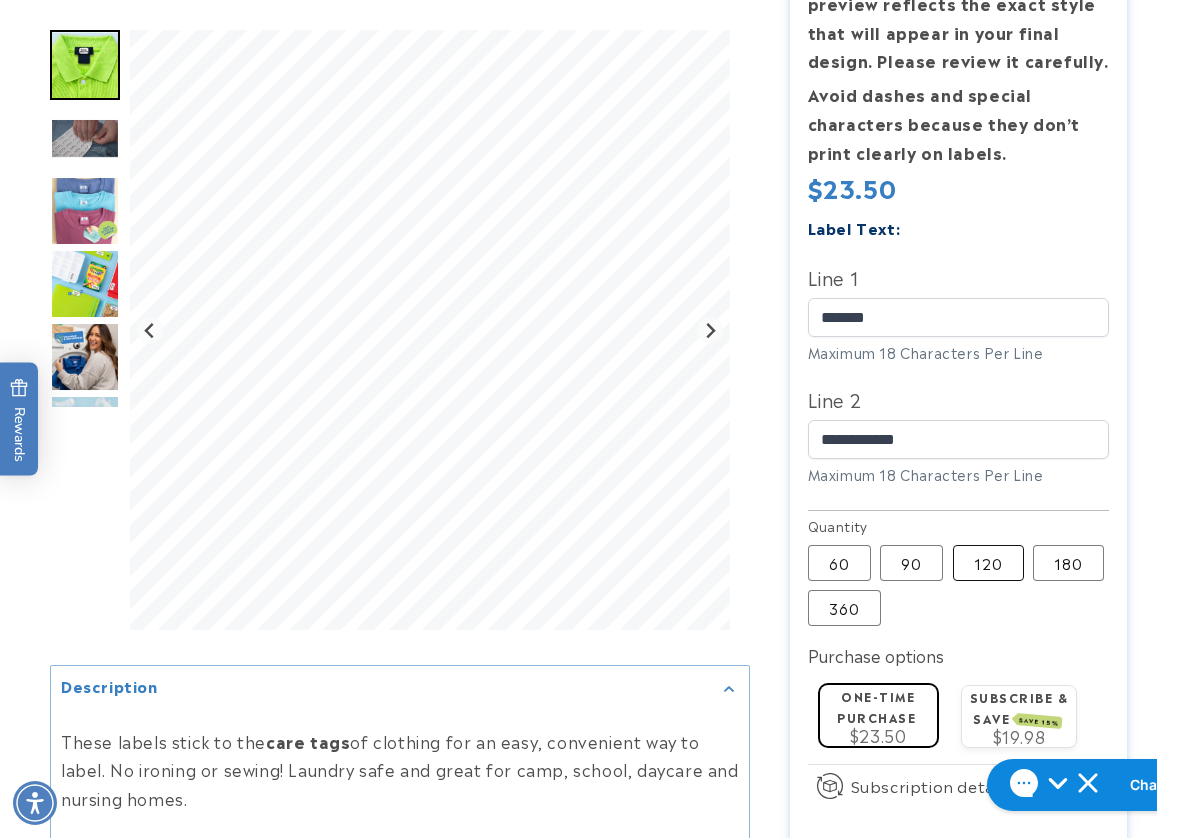 click on "120 Variant sold out or unavailable" at bounding box center (988, 563) 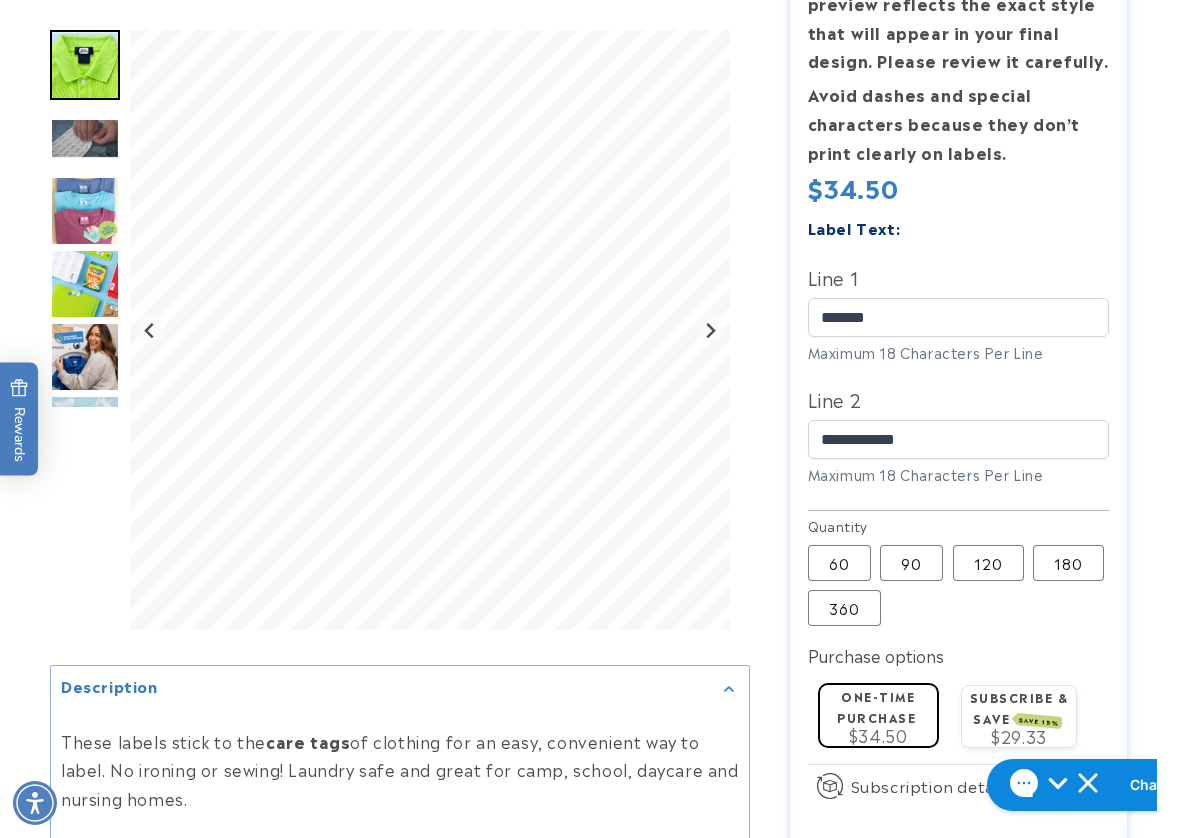 type 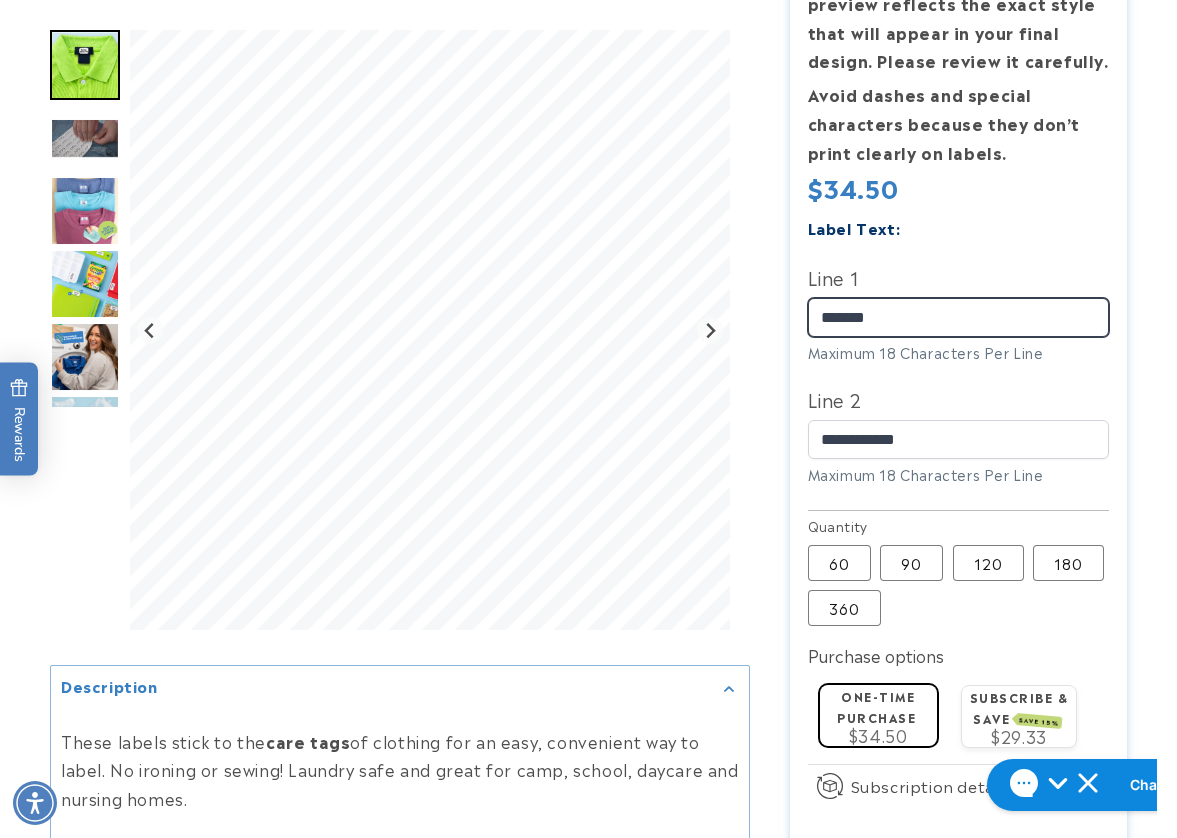 drag, startPoint x: 890, startPoint y: 329, endPoint x: 827, endPoint y: 326, distance: 63.07139 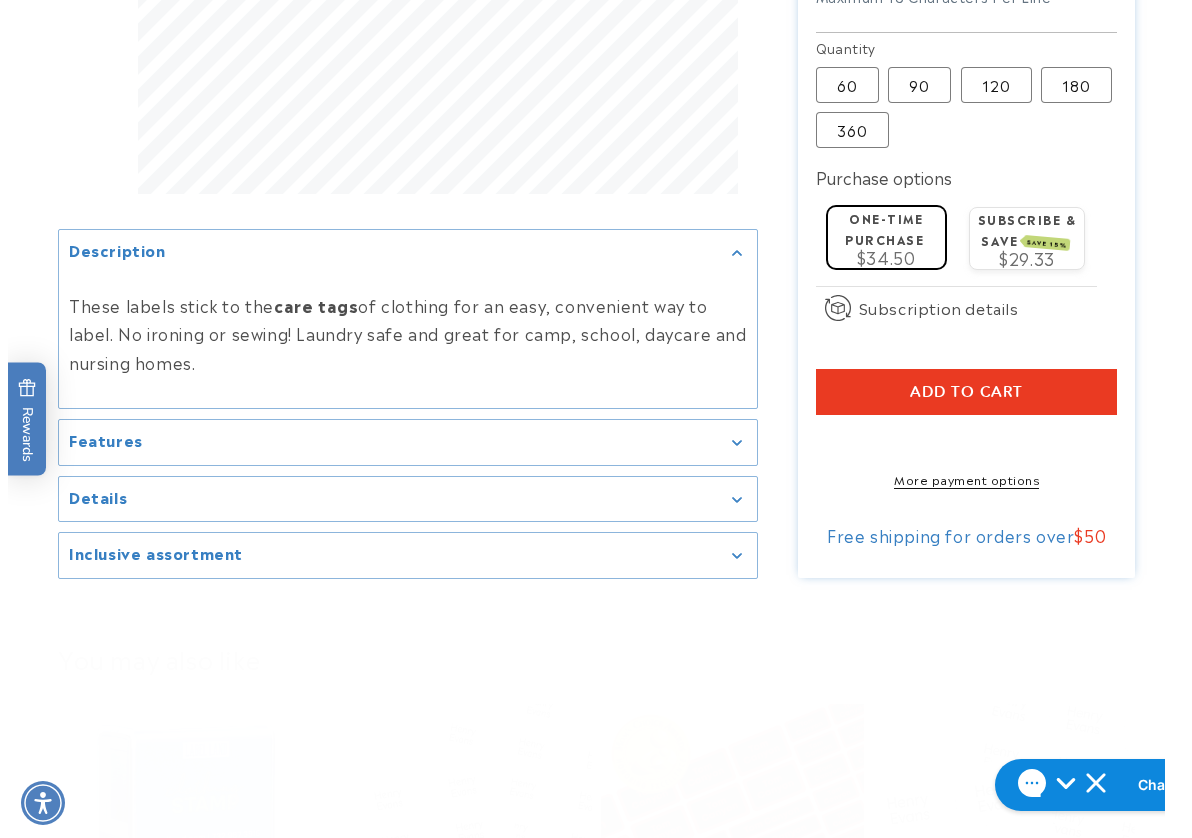 scroll, scrollTop: 1100, scrollLeft: 0, axis: vertical 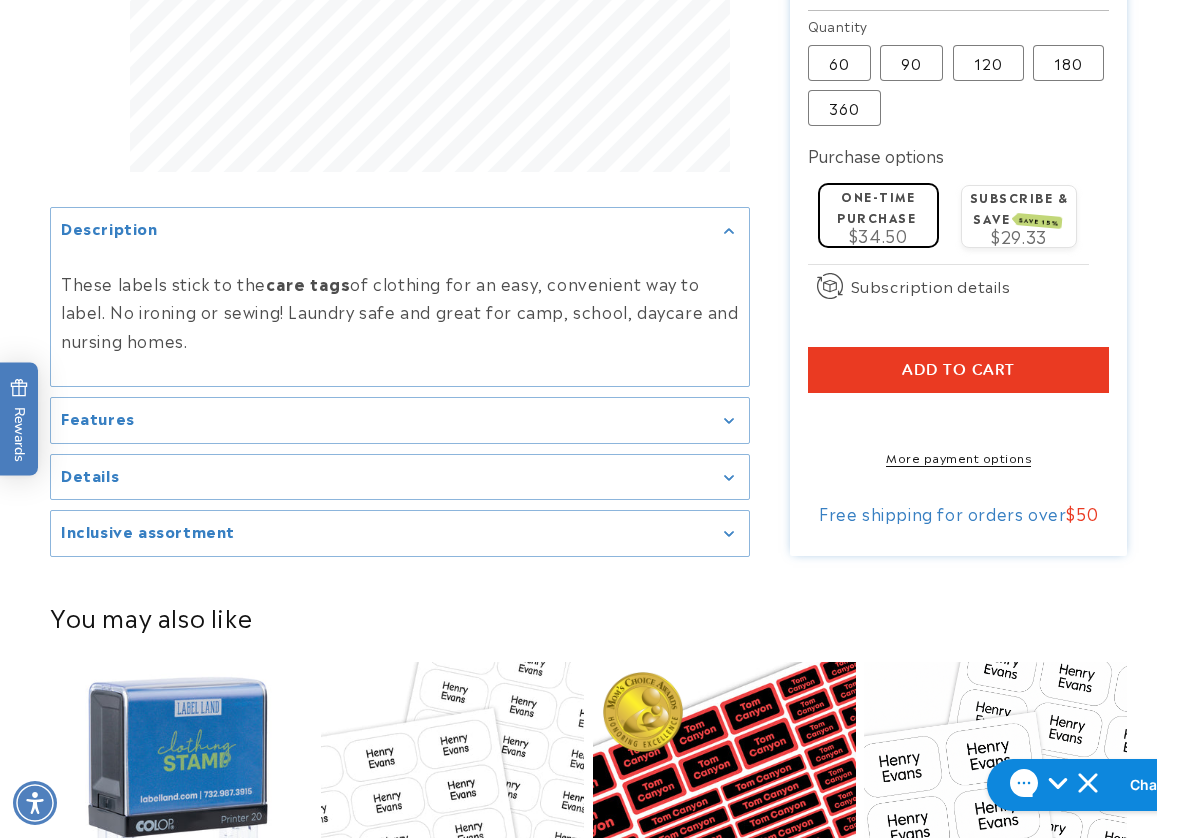 type on "*******" 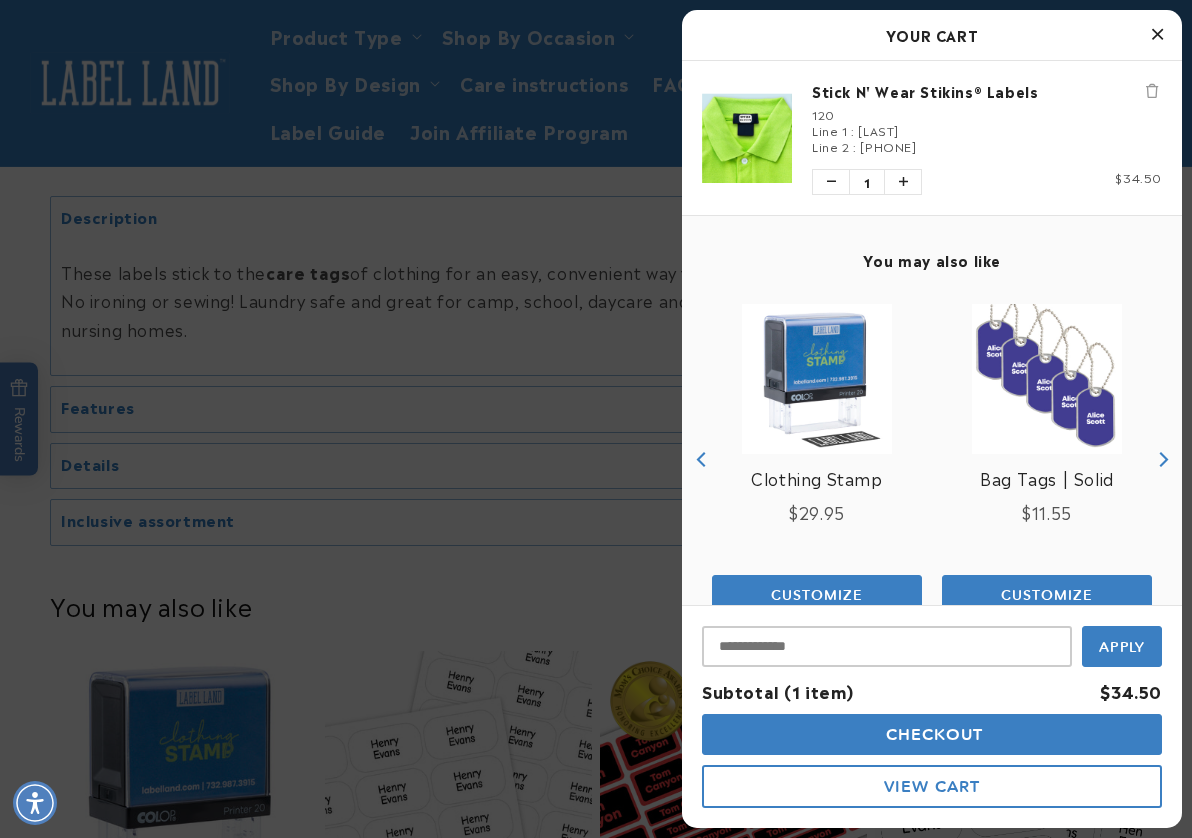 click on "Checkout" at bounding box center (932, 734) 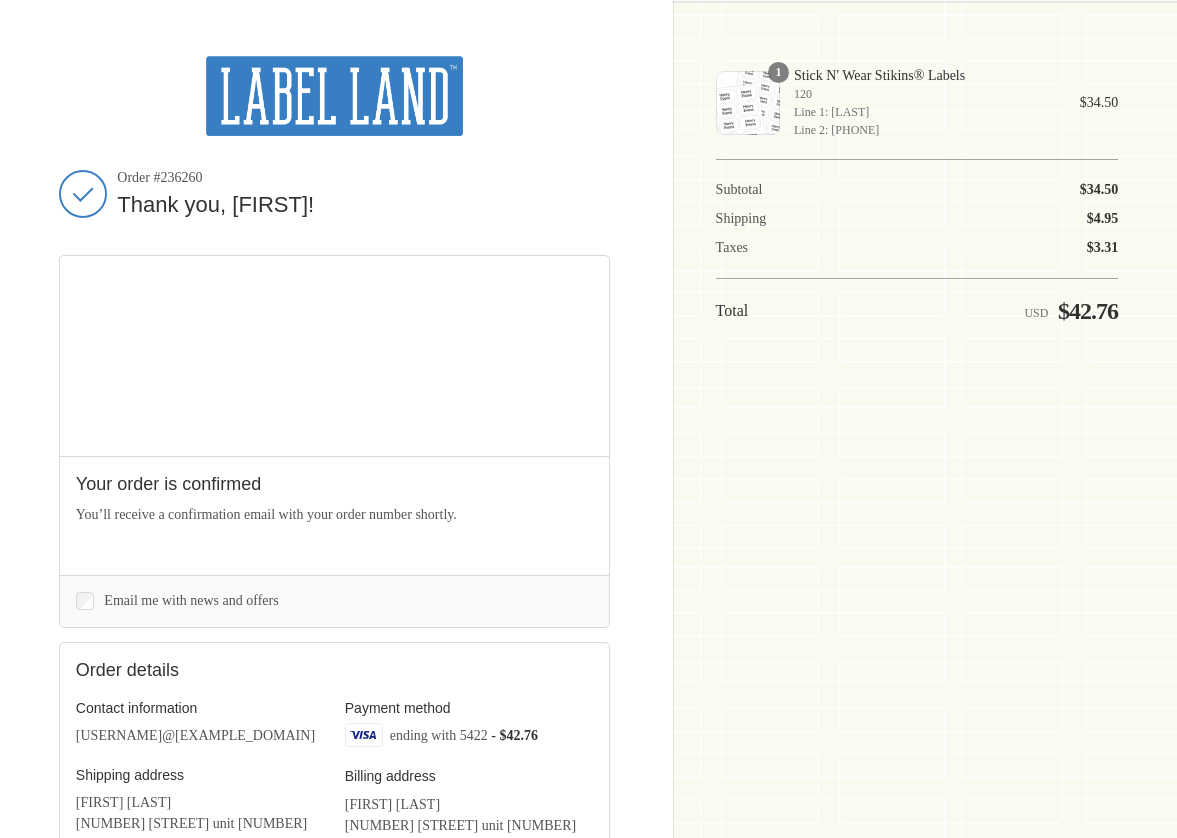 scroll, scrollTop: 0, scrollLeft: 0, axis: both 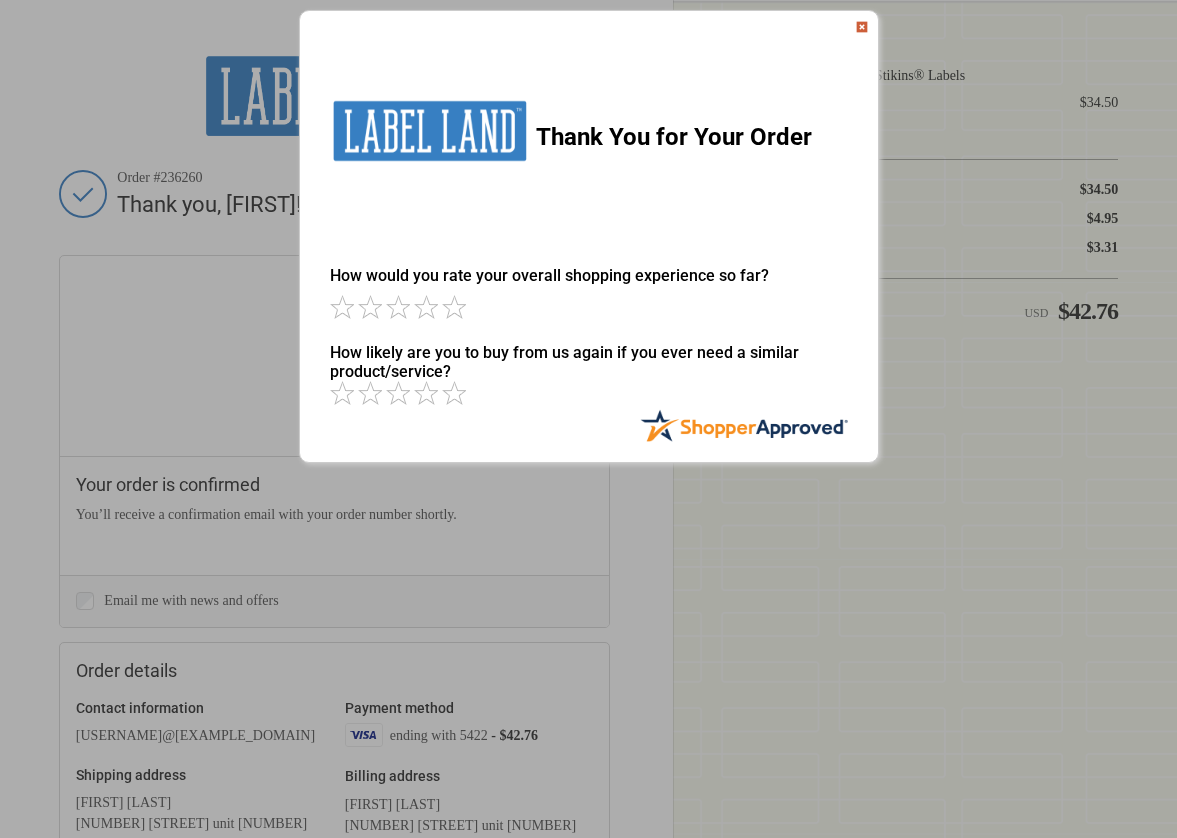 click at bounding box center [862, 27] 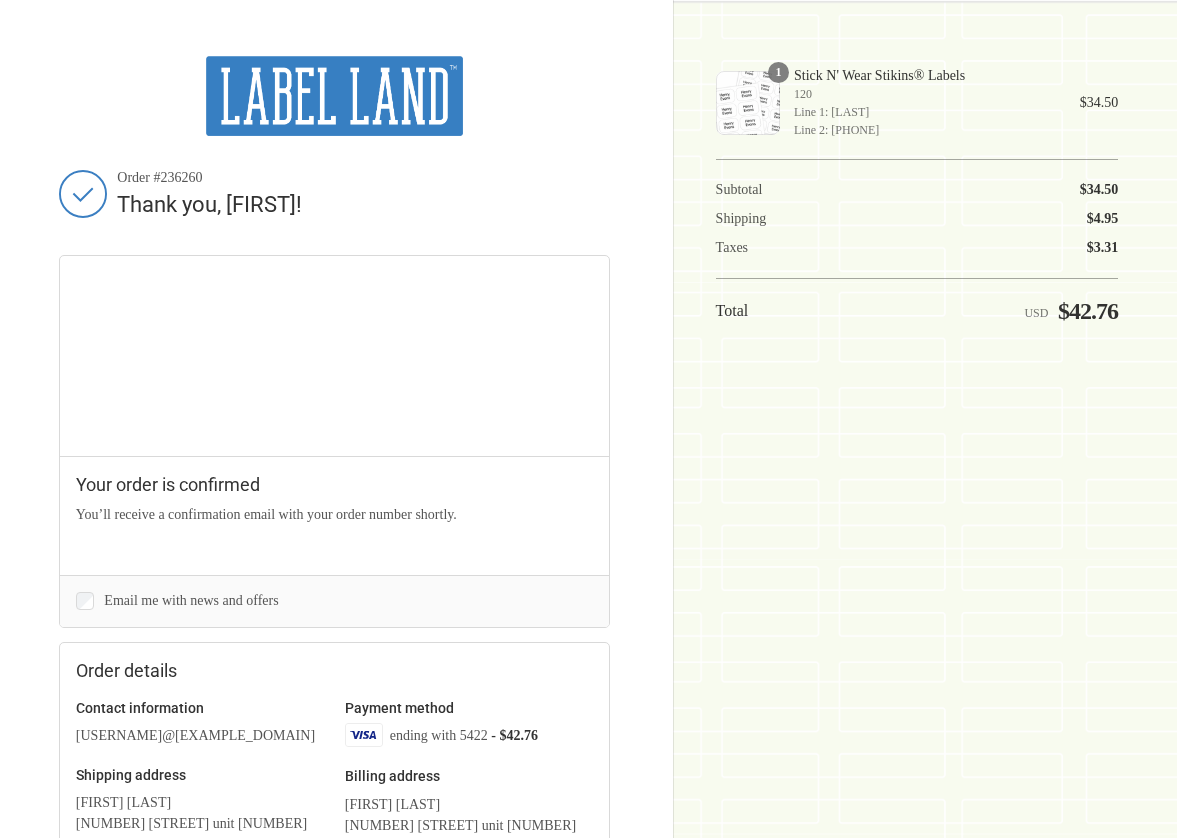 click on "Thank you, [FIRST]!" at bounding box center (588, 601) 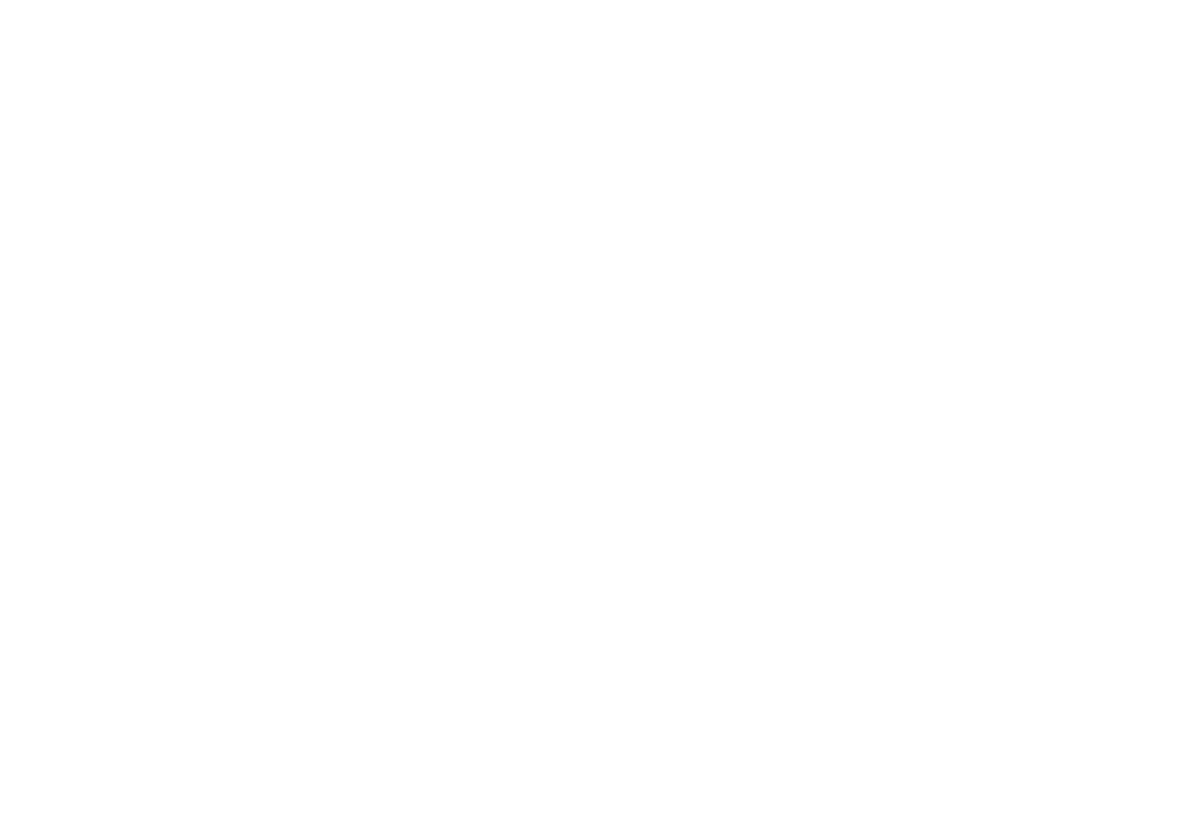 scroll, scrollTop: 0, scrollLeft: 0, axis: both 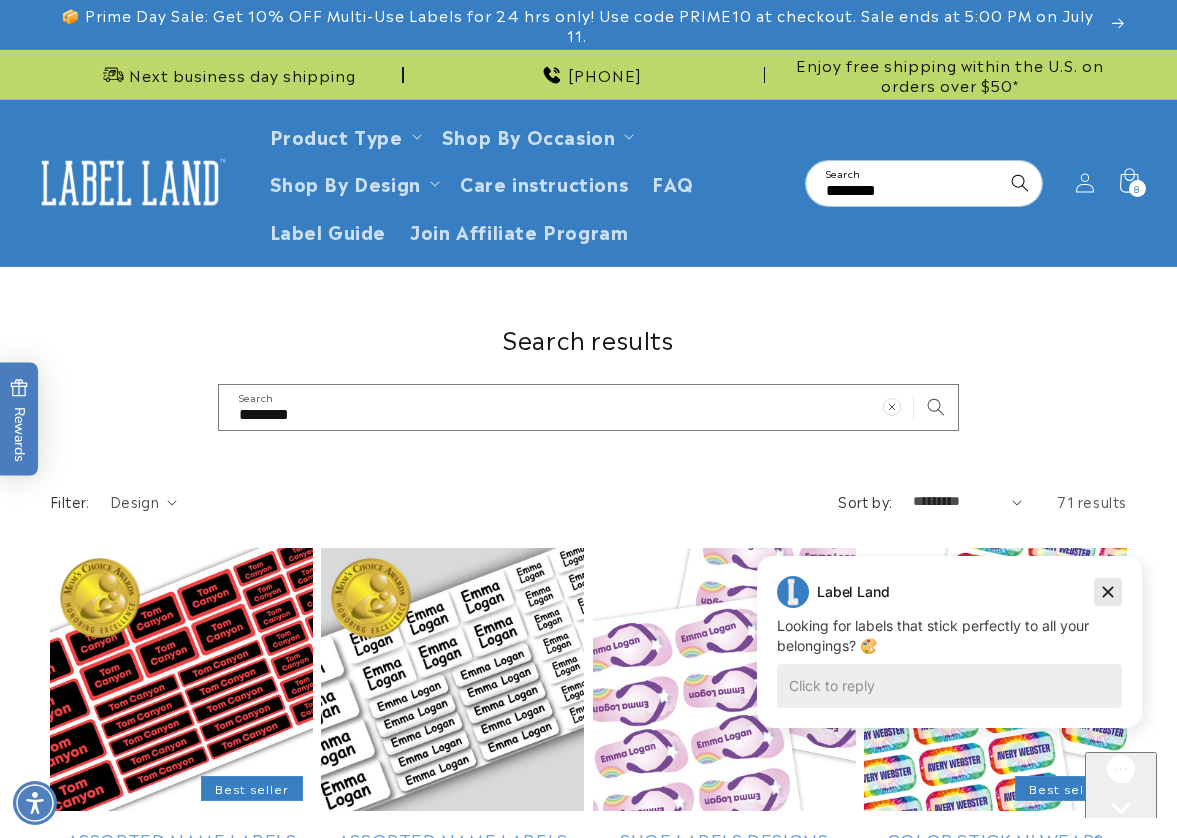 click 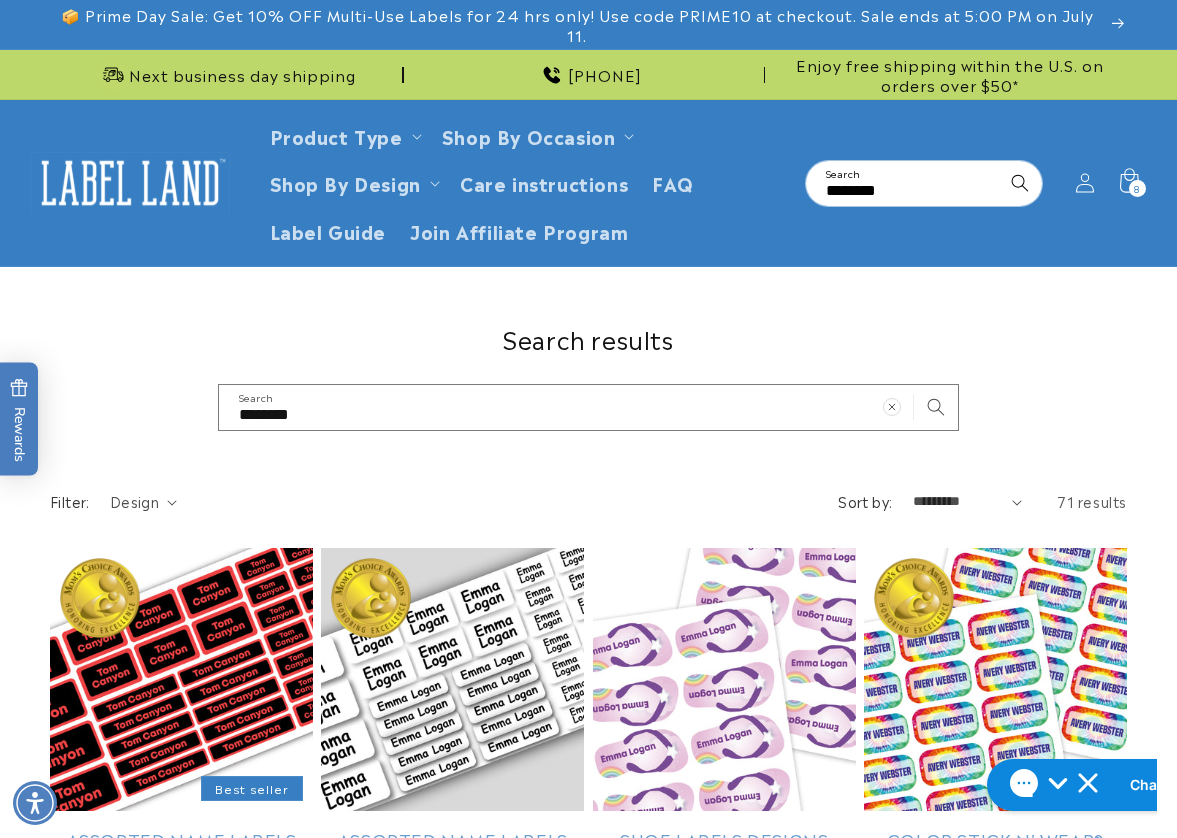 click on "Assorted Name Labels" at bounding box center (181, 840) 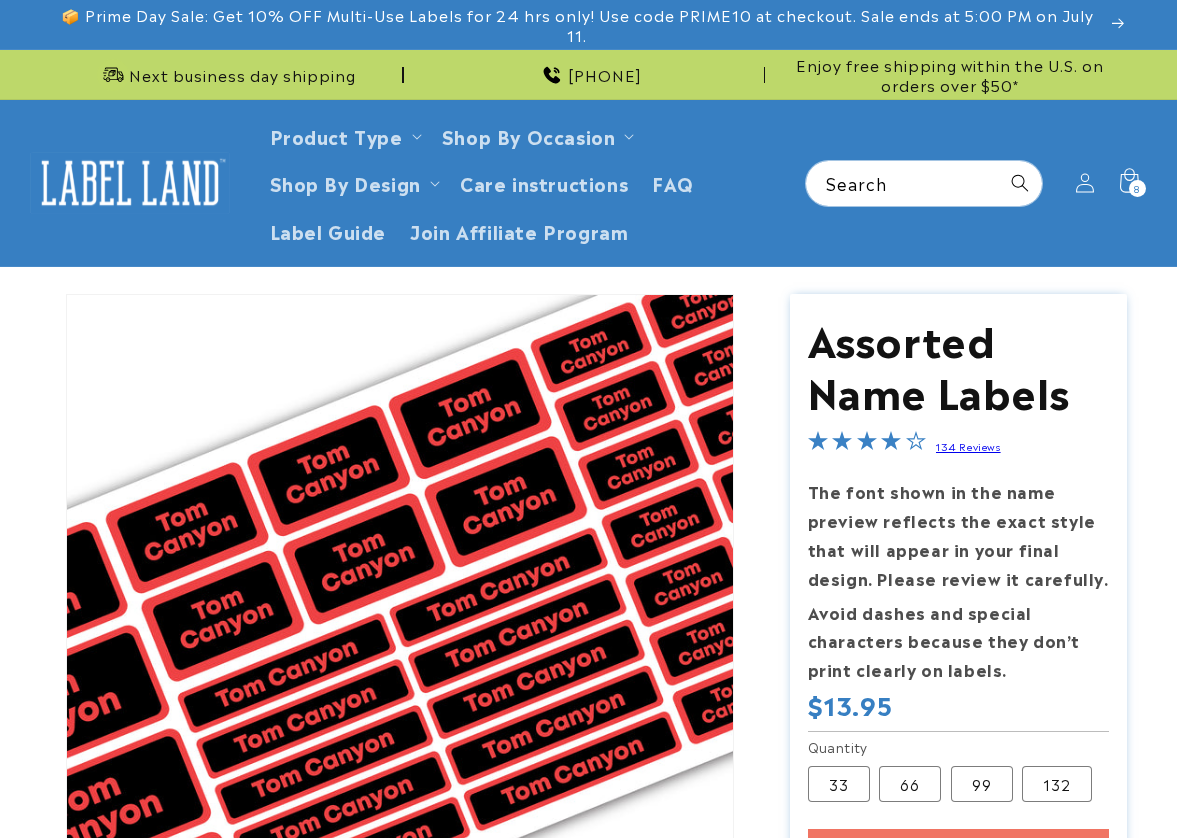 scroll, scrollTop: 0, scrollLeft: 0, axis: both 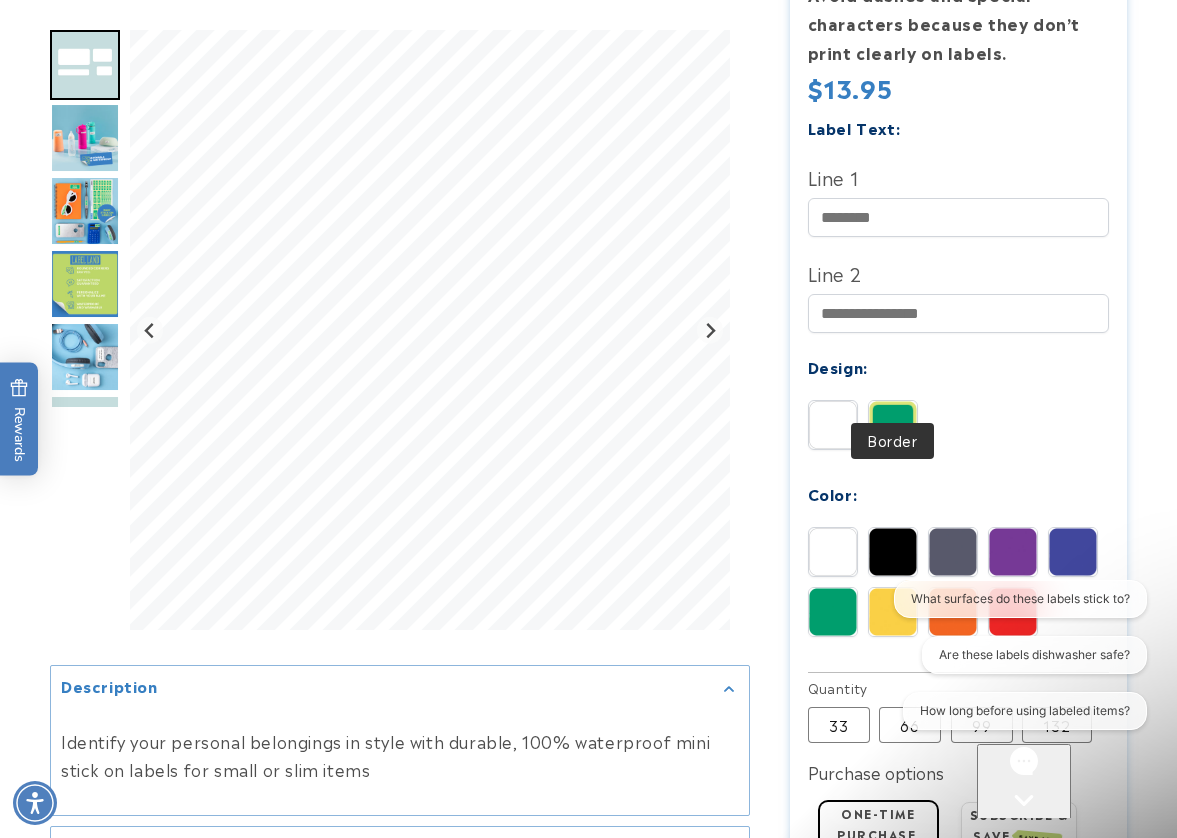 click at bounding box center (893, 425) 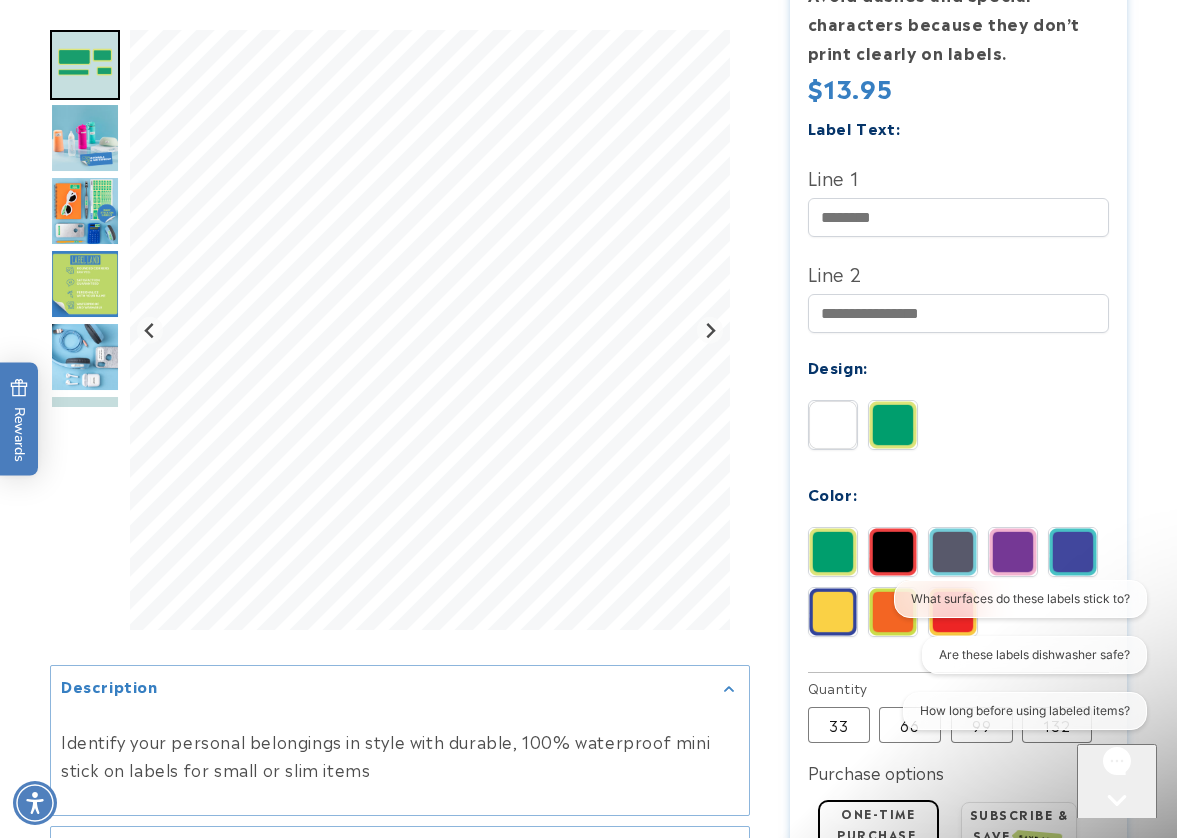 click 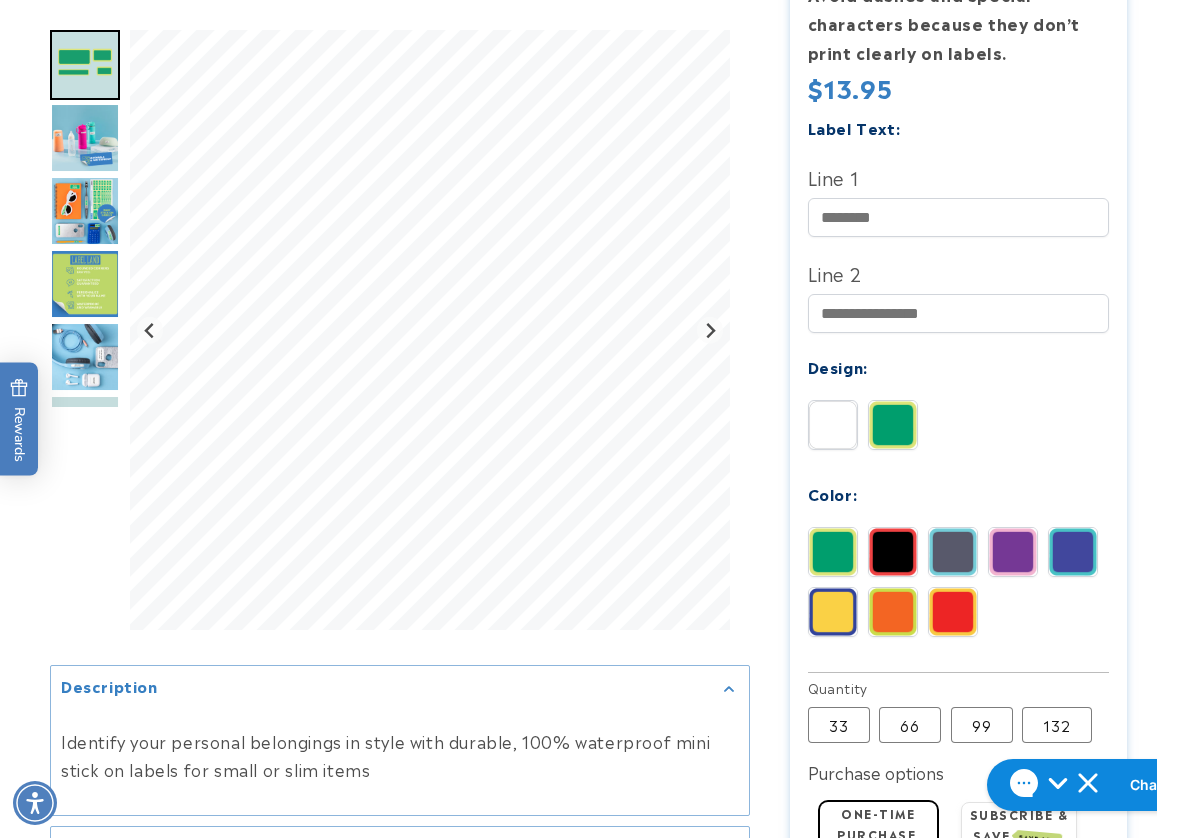 click at bounding box center [953, 552] 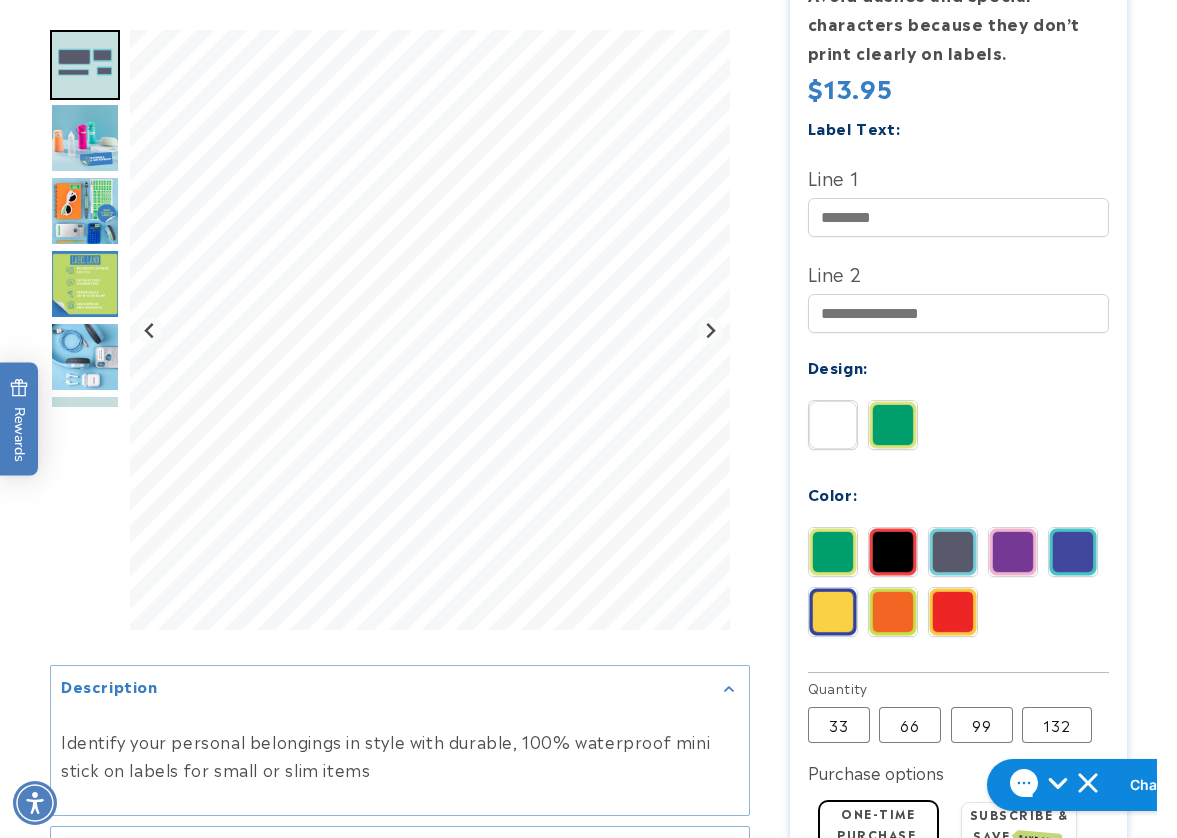 click at bounding box center [1013, 552] 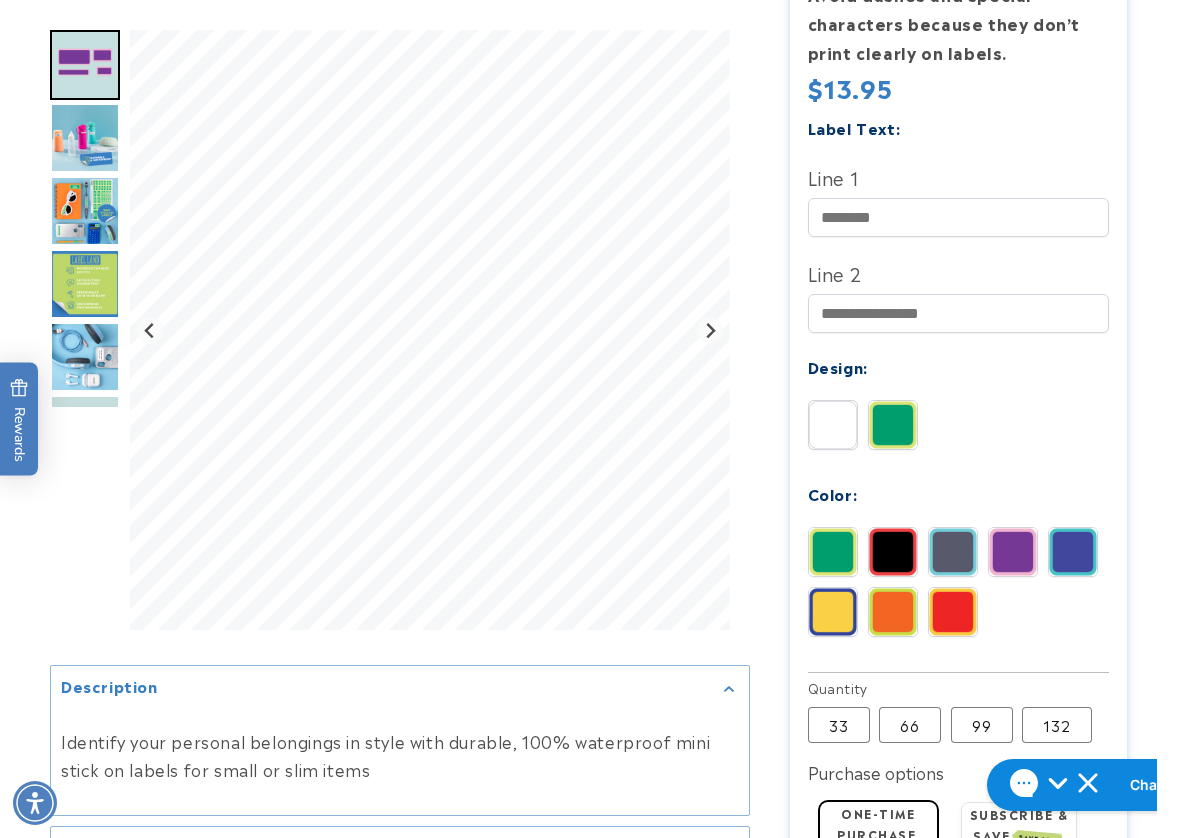 click at bounding box center (833, 612) 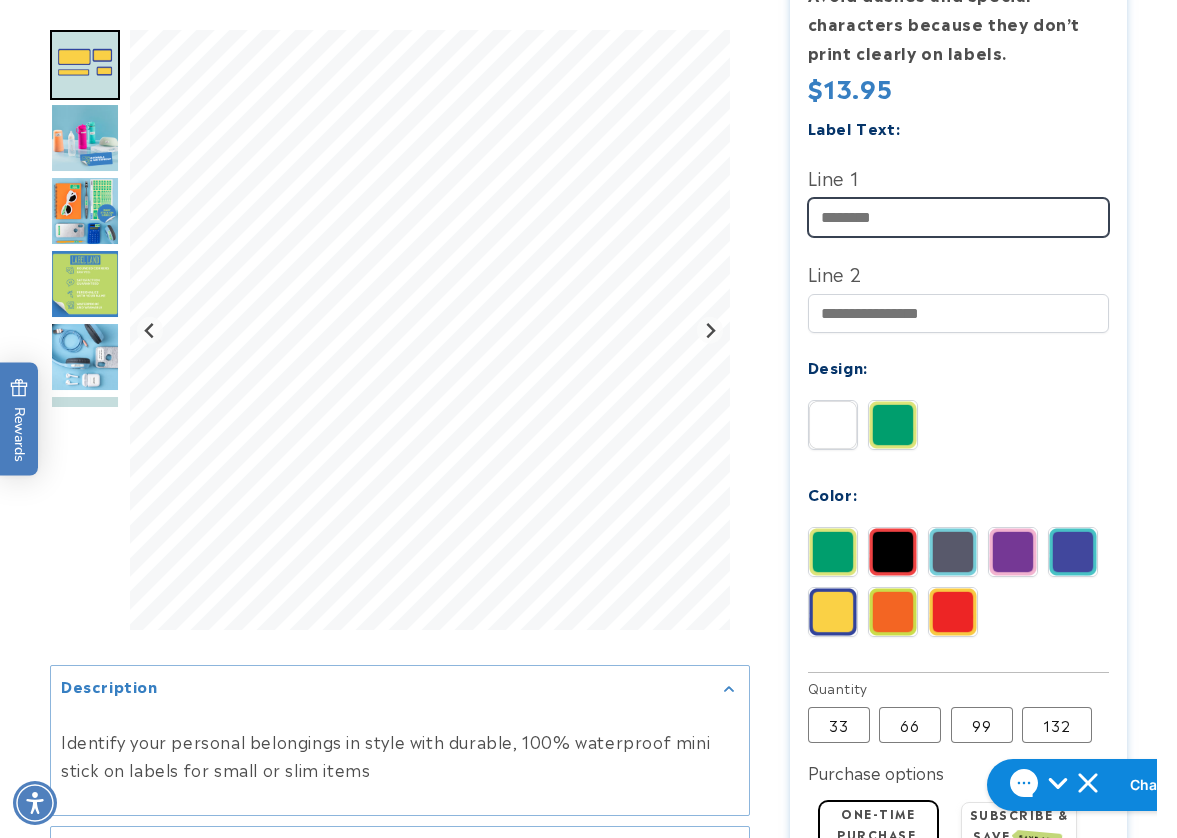 click on "Line 1" at bounding box center [959, 217] 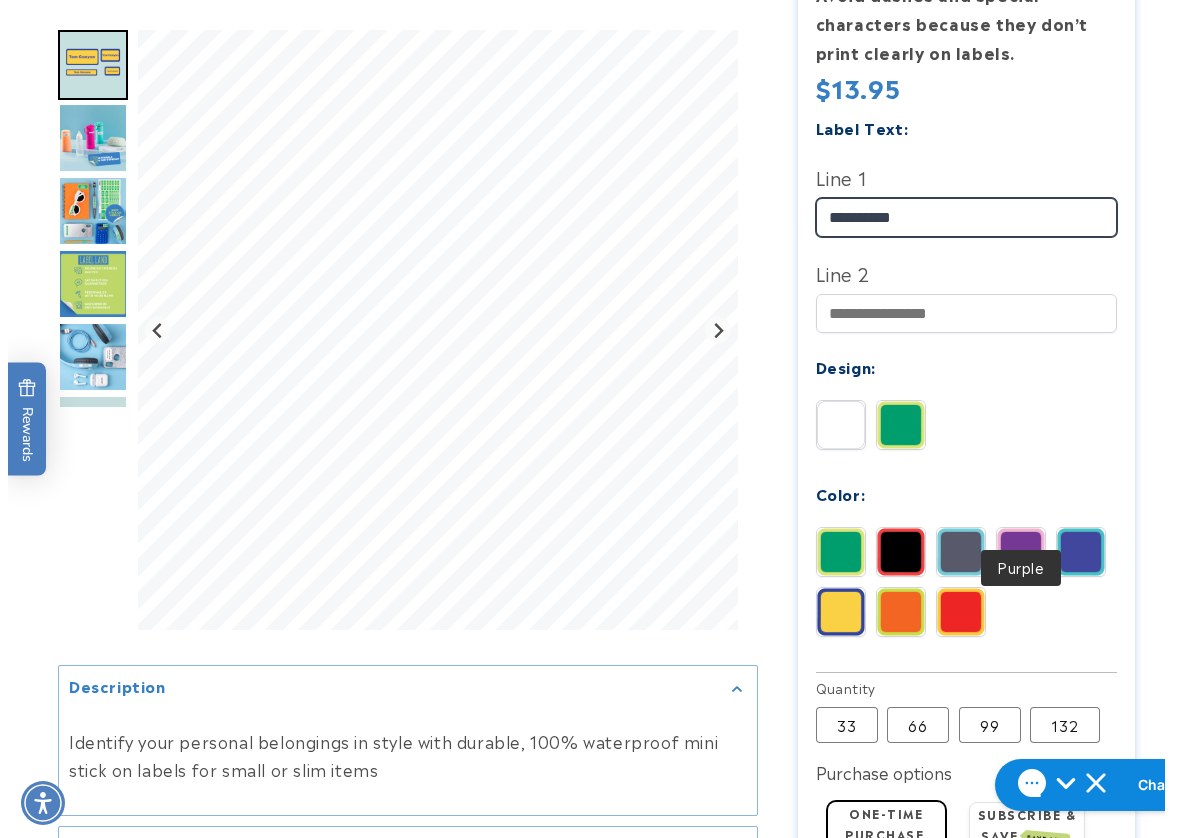 scroll, scrollTop: 1000, scrollLeft: 0, axis: vertical 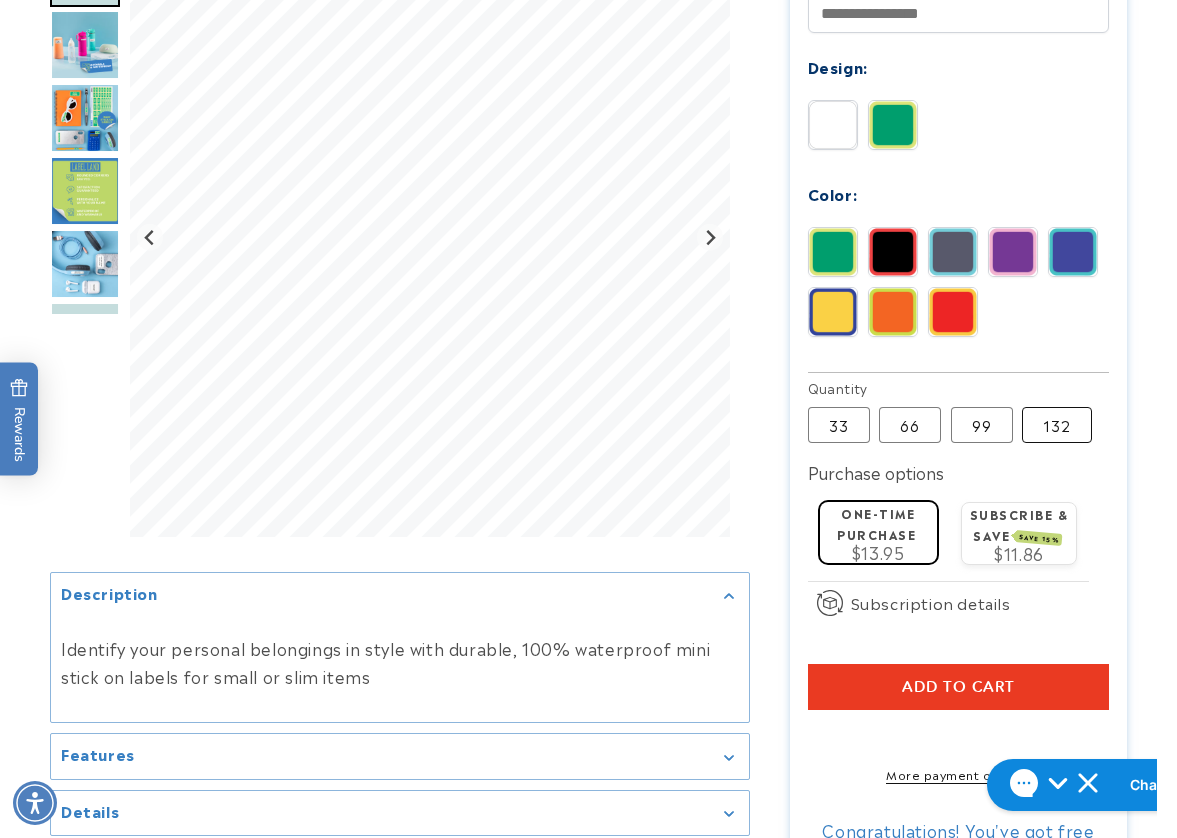 type on "**********" 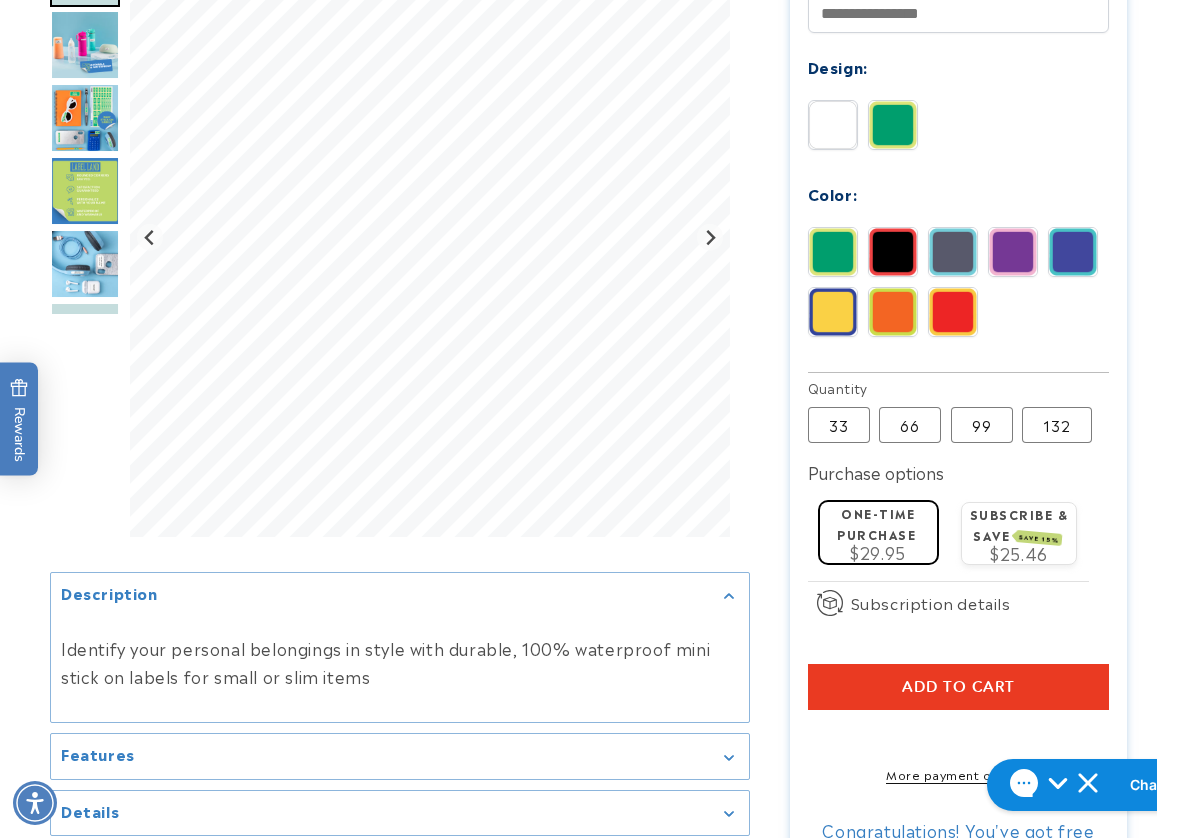 type 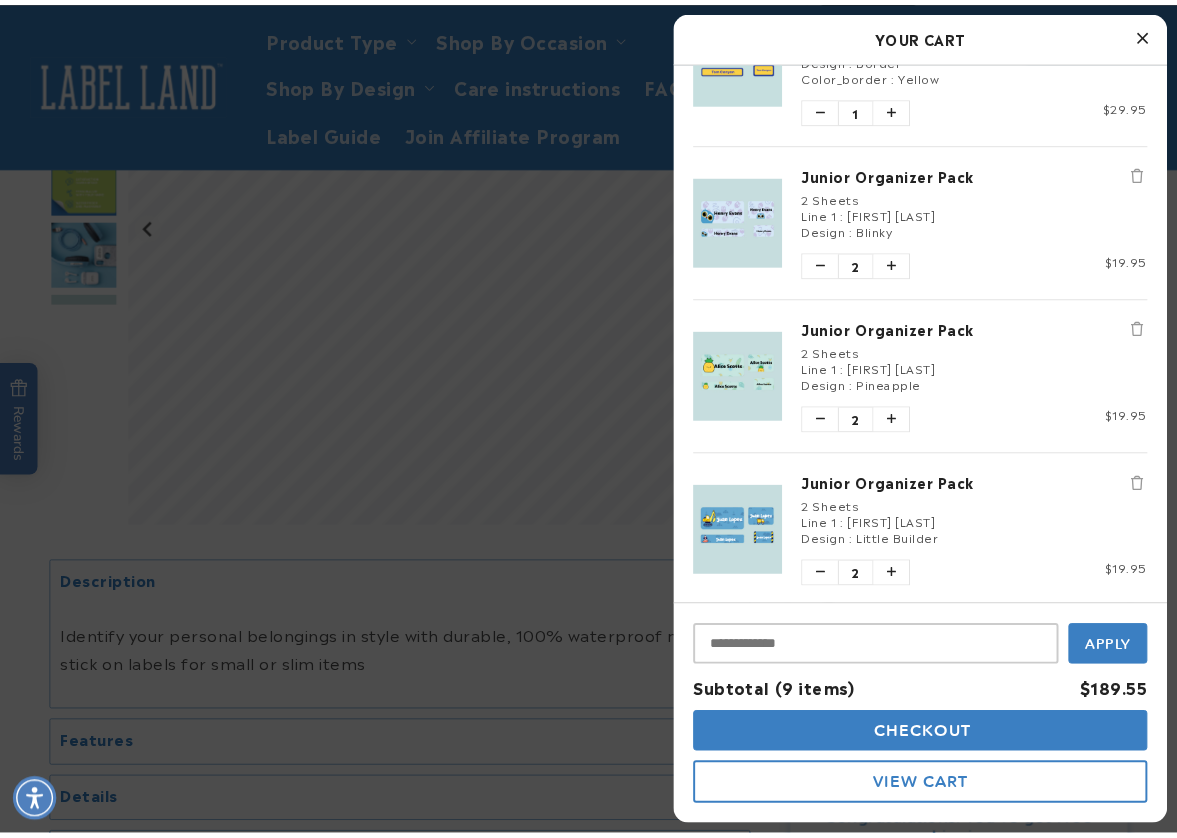 scroll, scrollTop: 0, scrollLeft: 0, axis: both 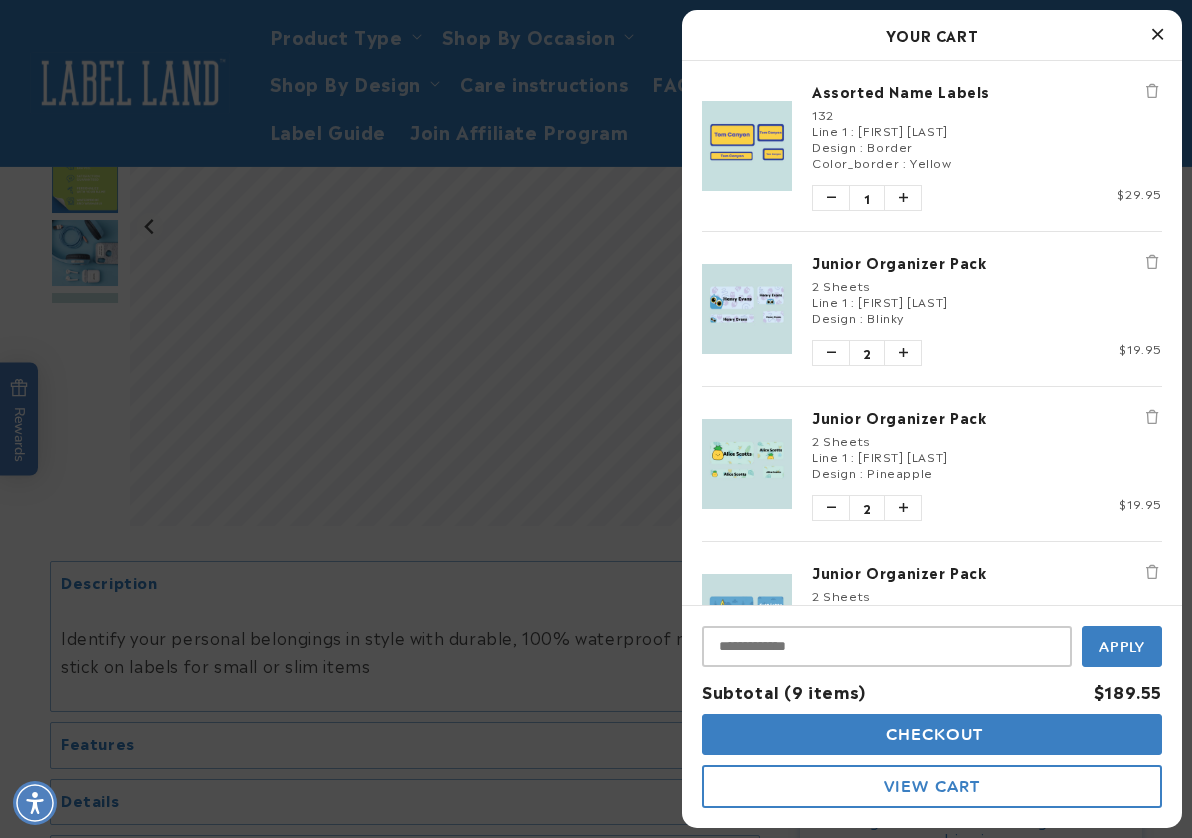 click at bounding box center (1157, 34) 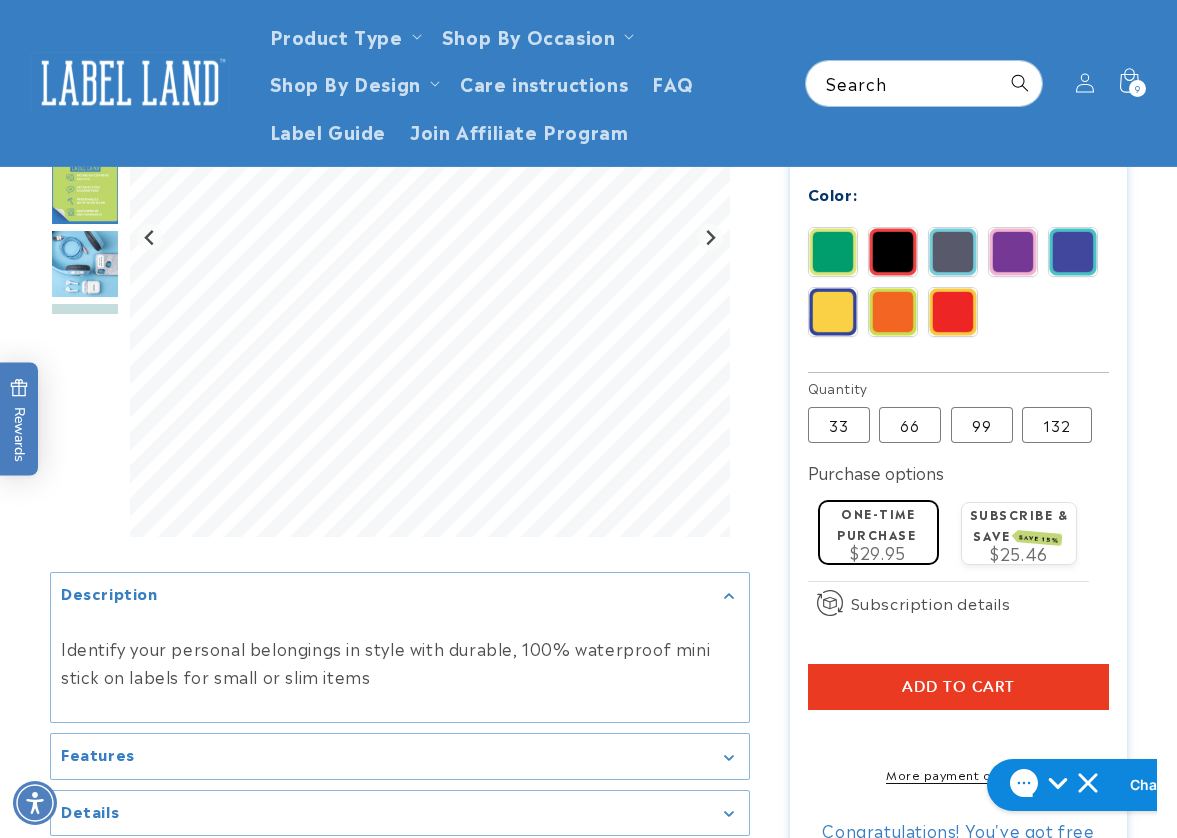 scroll, scrollTop: 800, scrollLeft: 0, axis: vertical 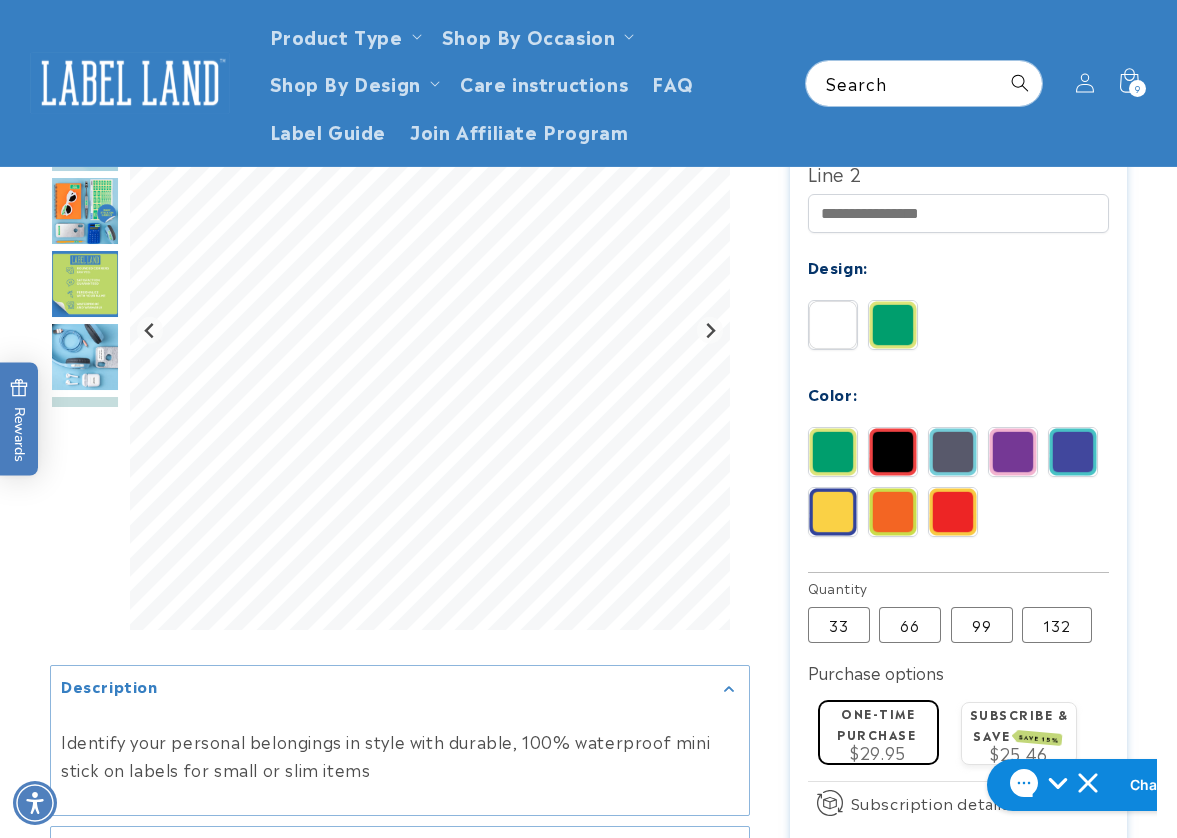 click at bounding box center [1013, 452] 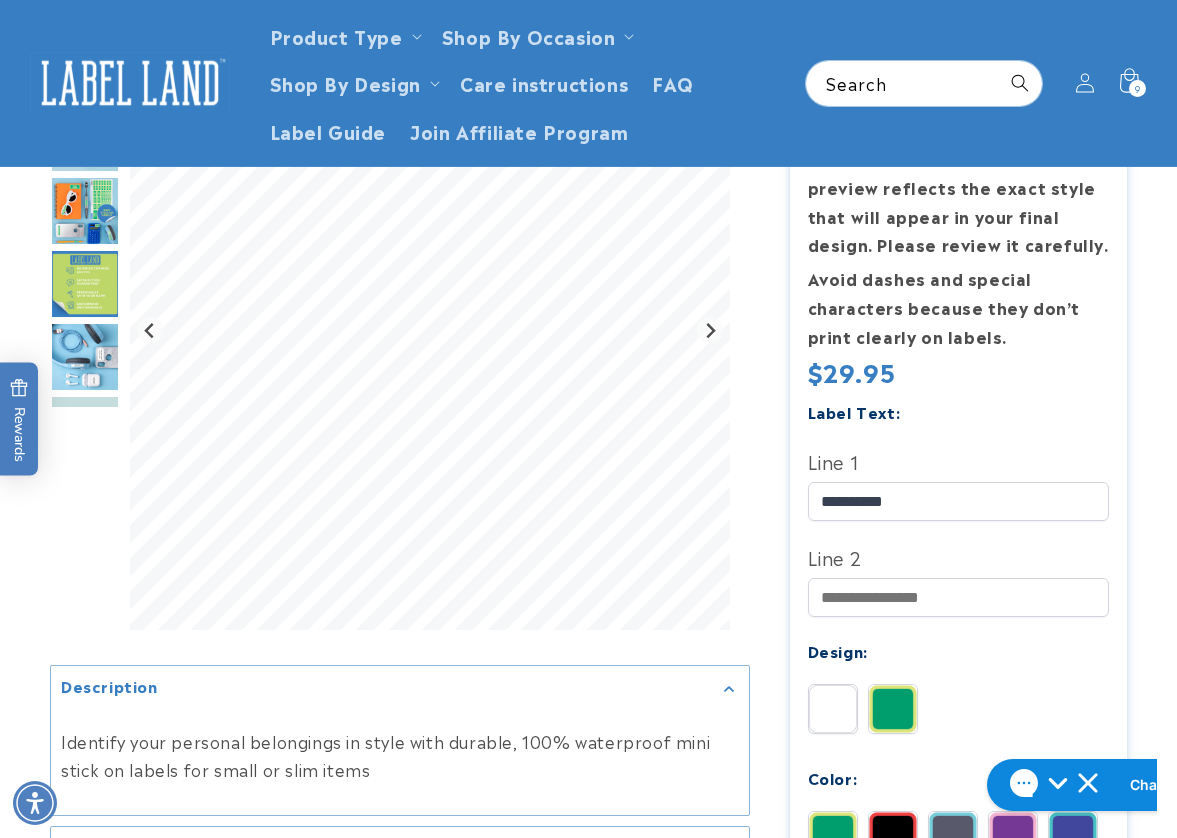 scroll, scrollTop: 400, scrollLeft: 0, axis: vertical 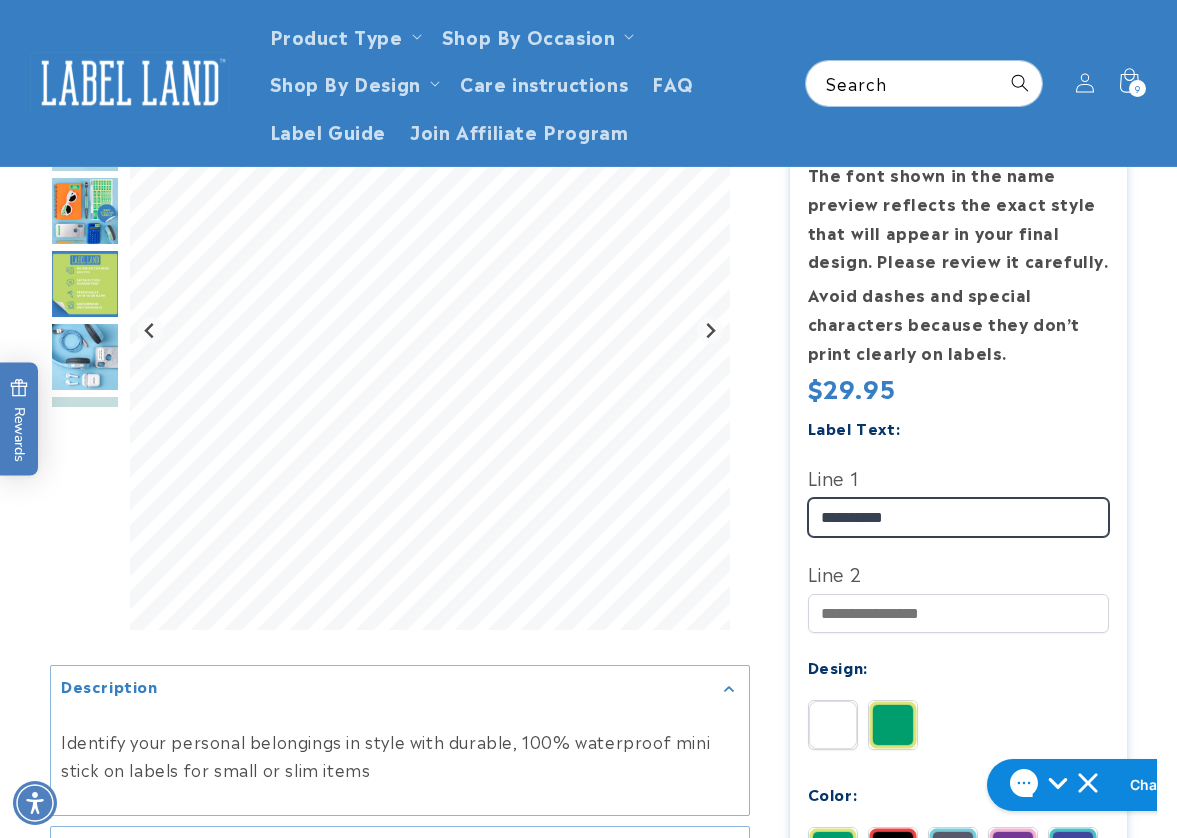 click at bounding box center (588, 693) 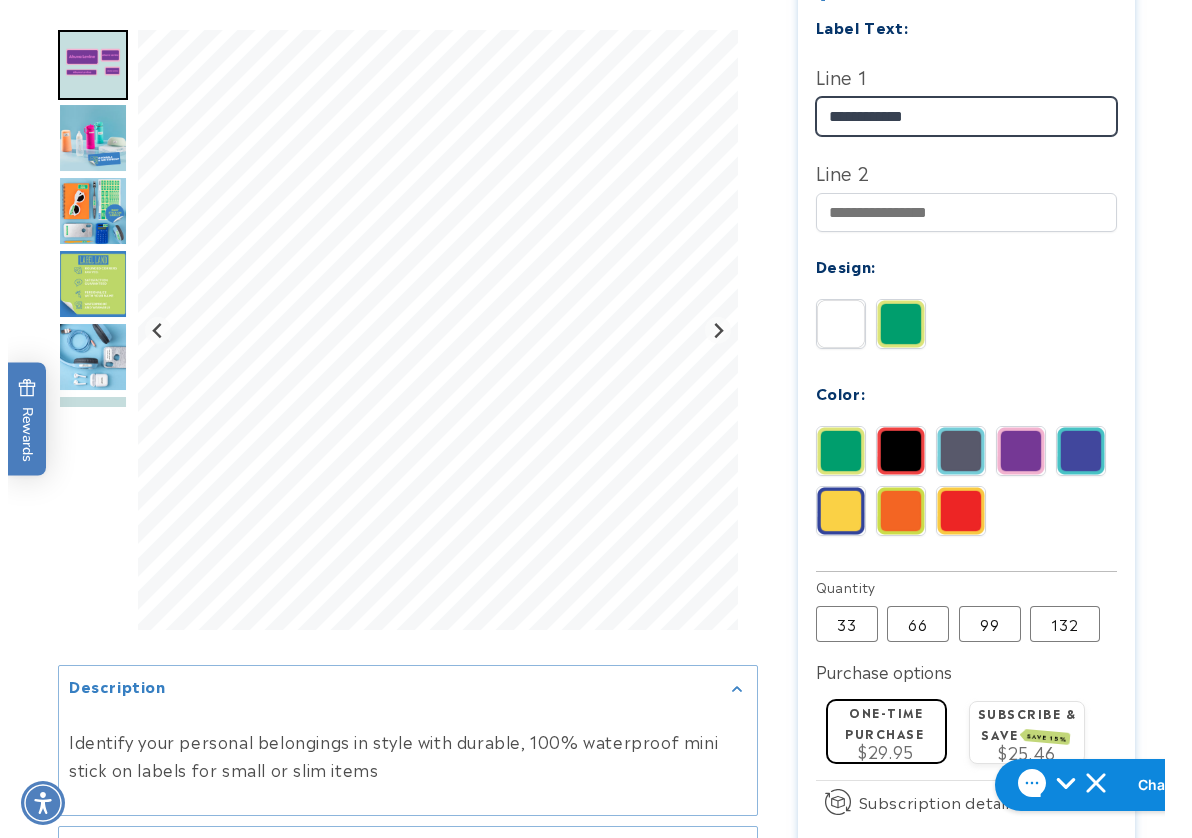 scroll, scrollTop: 900, scrollLeft: 0, axis: vertical 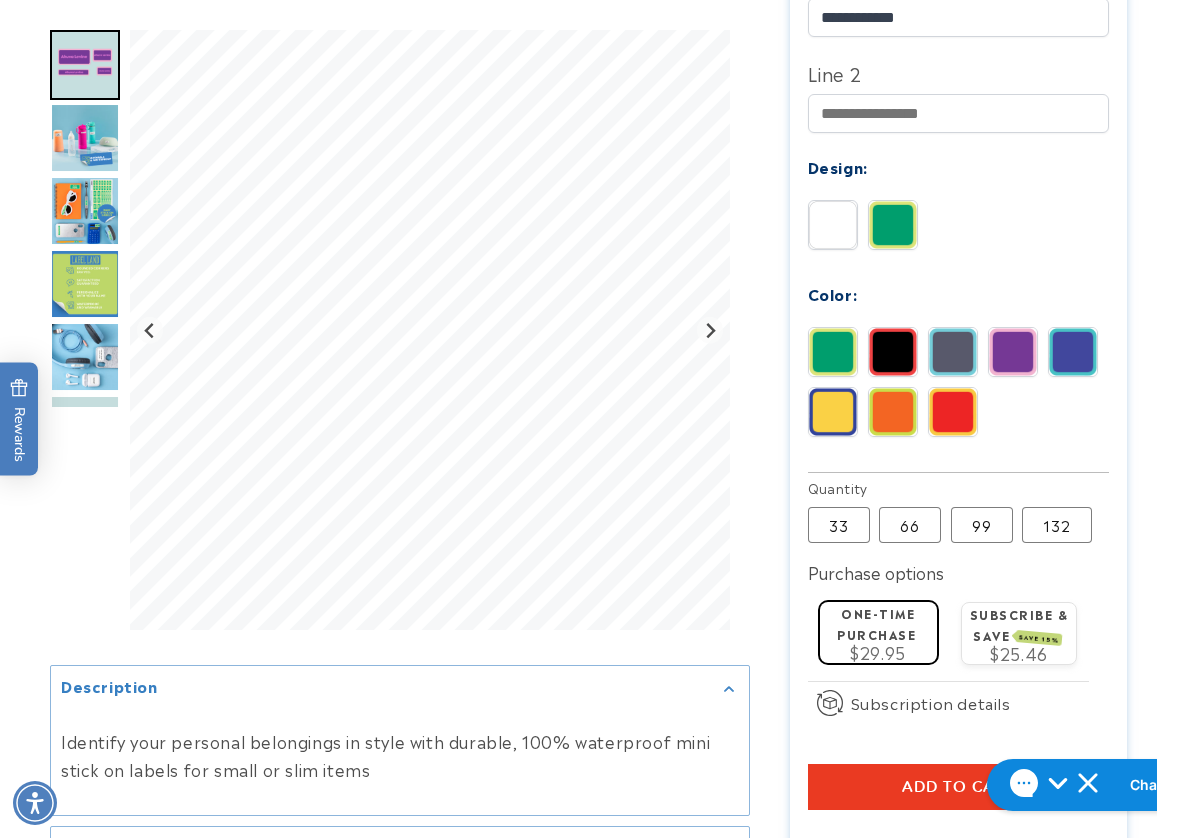click on "Add to cart" at bounding box center [959, 787] 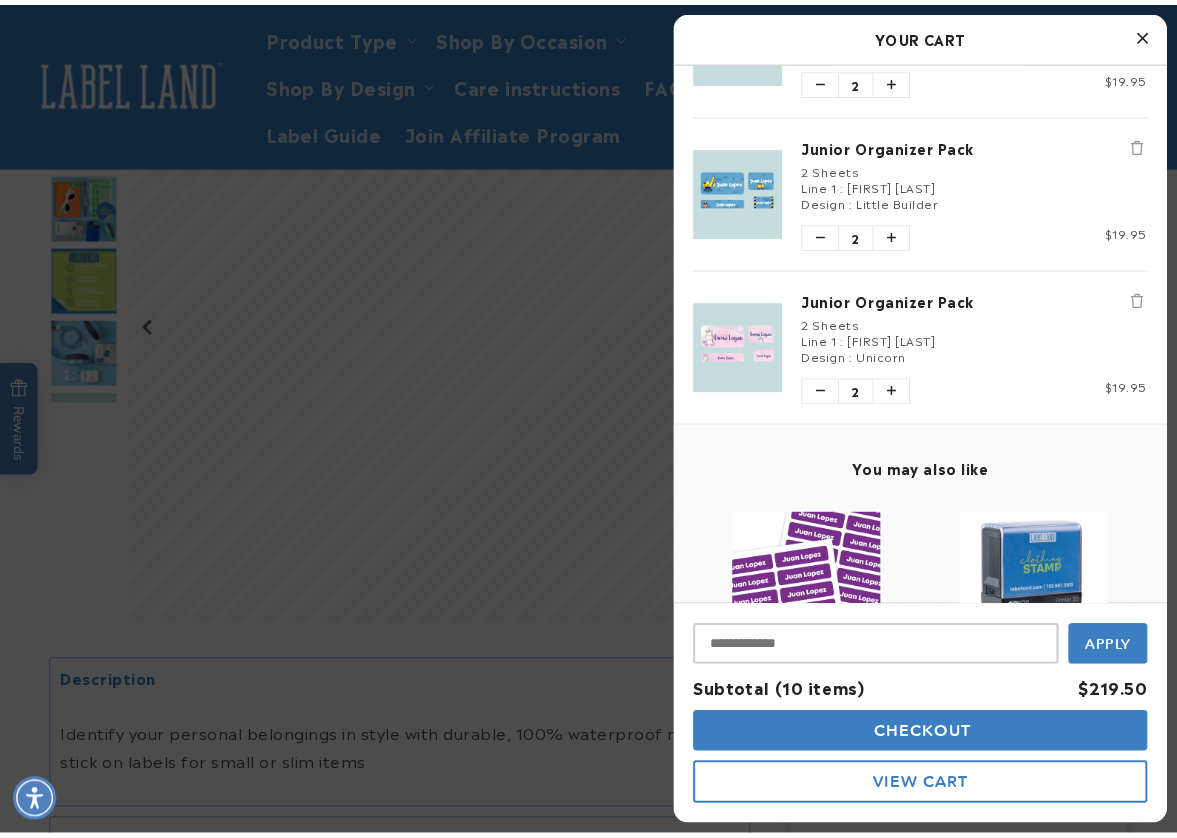 scroll, scrollTop: 600, scrollLeft: 0, axis: vertical 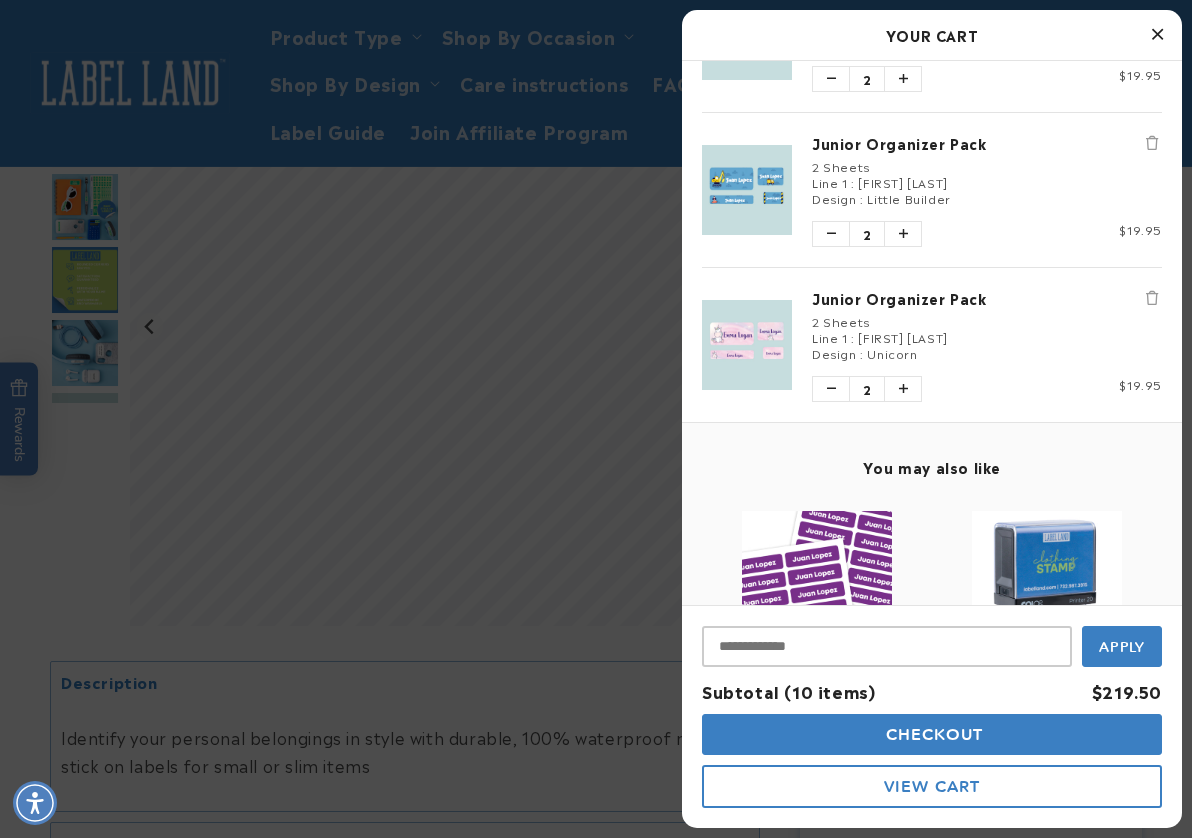 click at bounding box center (596, 419) 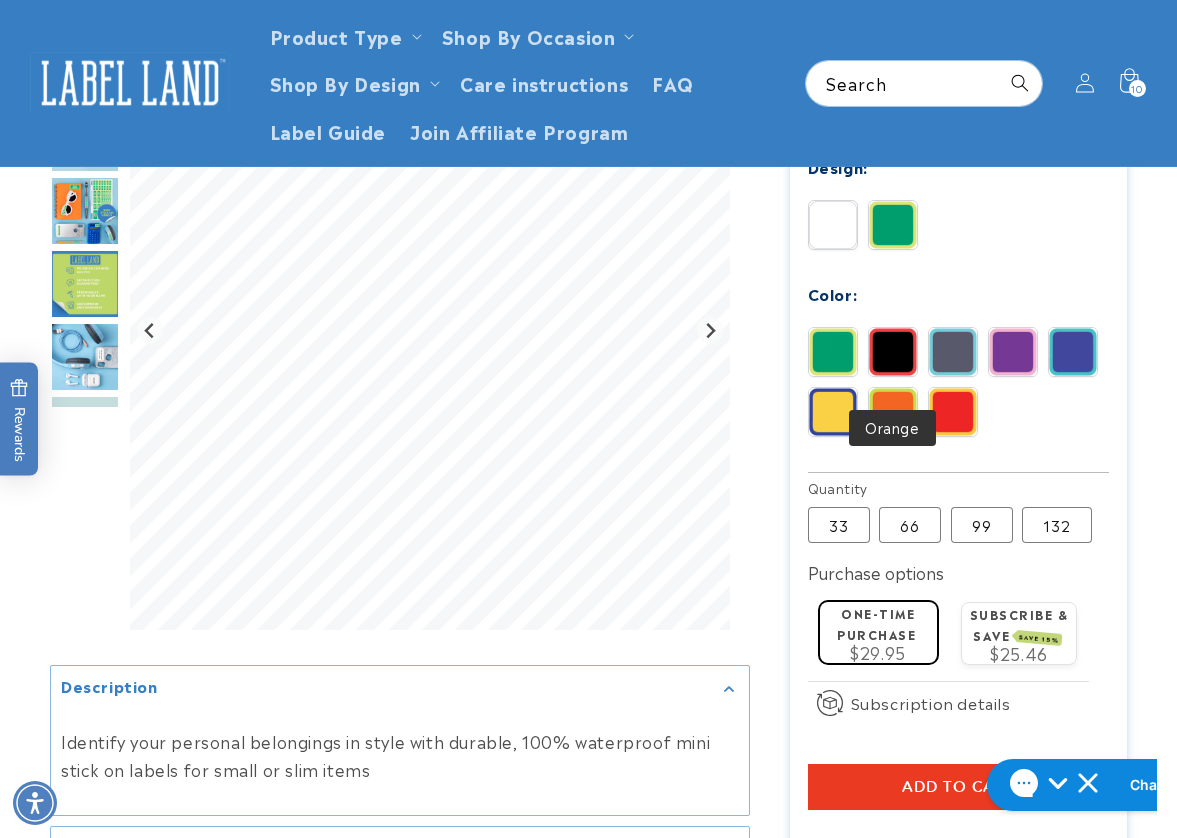 scroll, scrollTop: 400, scrollLeft: 0, axis: vertical 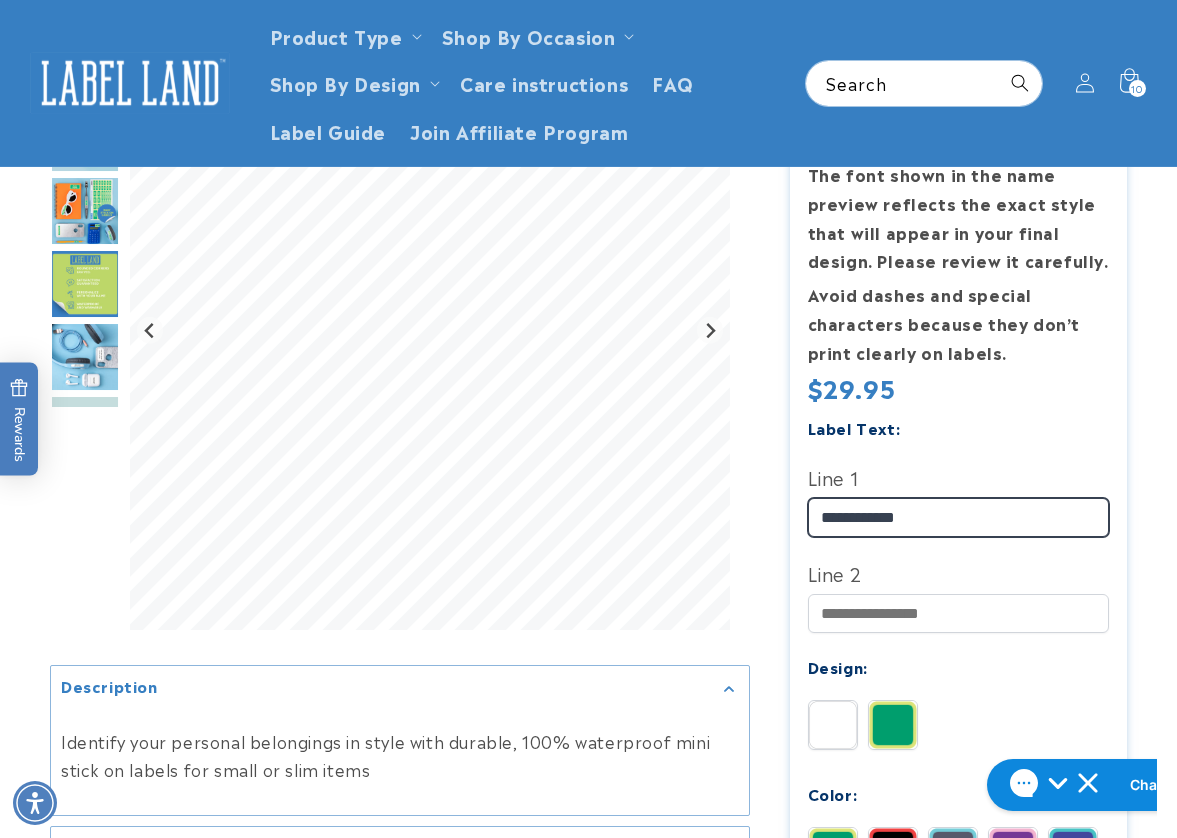 click at bounding box center (588, 693) 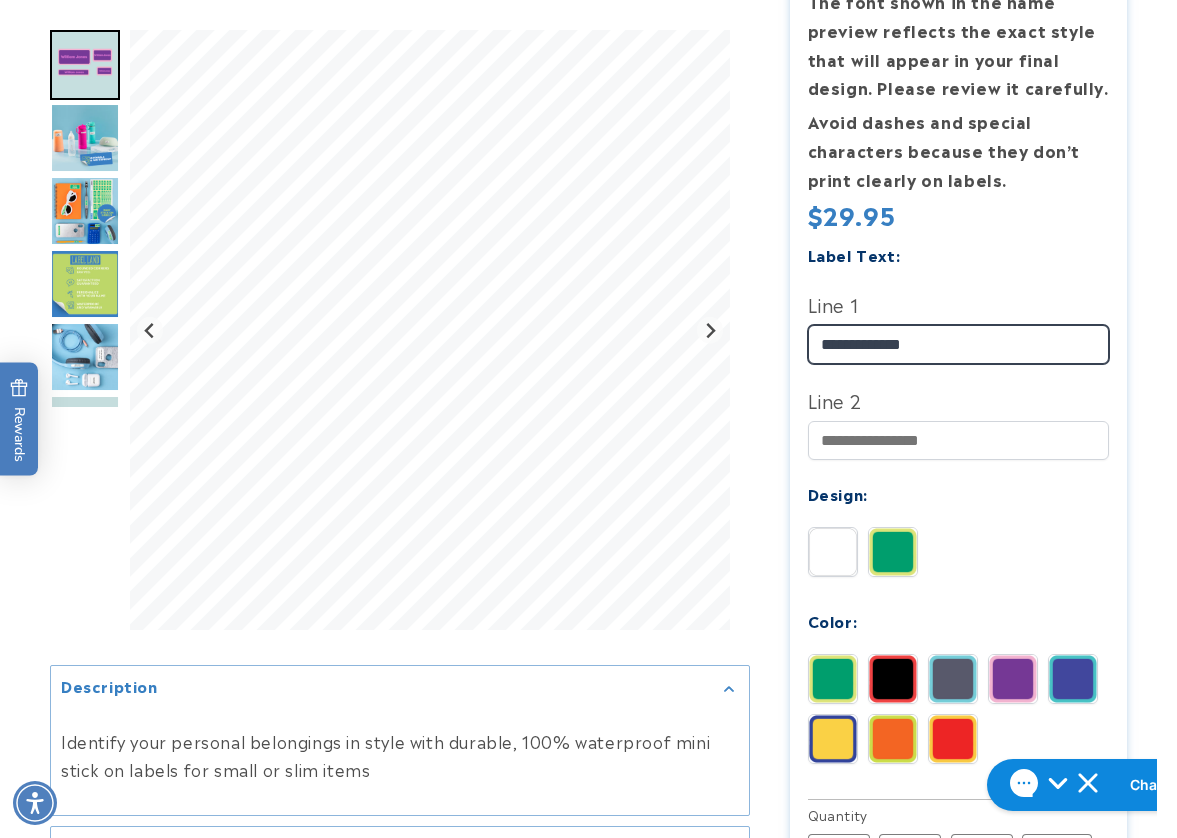 scroll, scrollTop: 800, scrollLeft: 0, axis: vertical 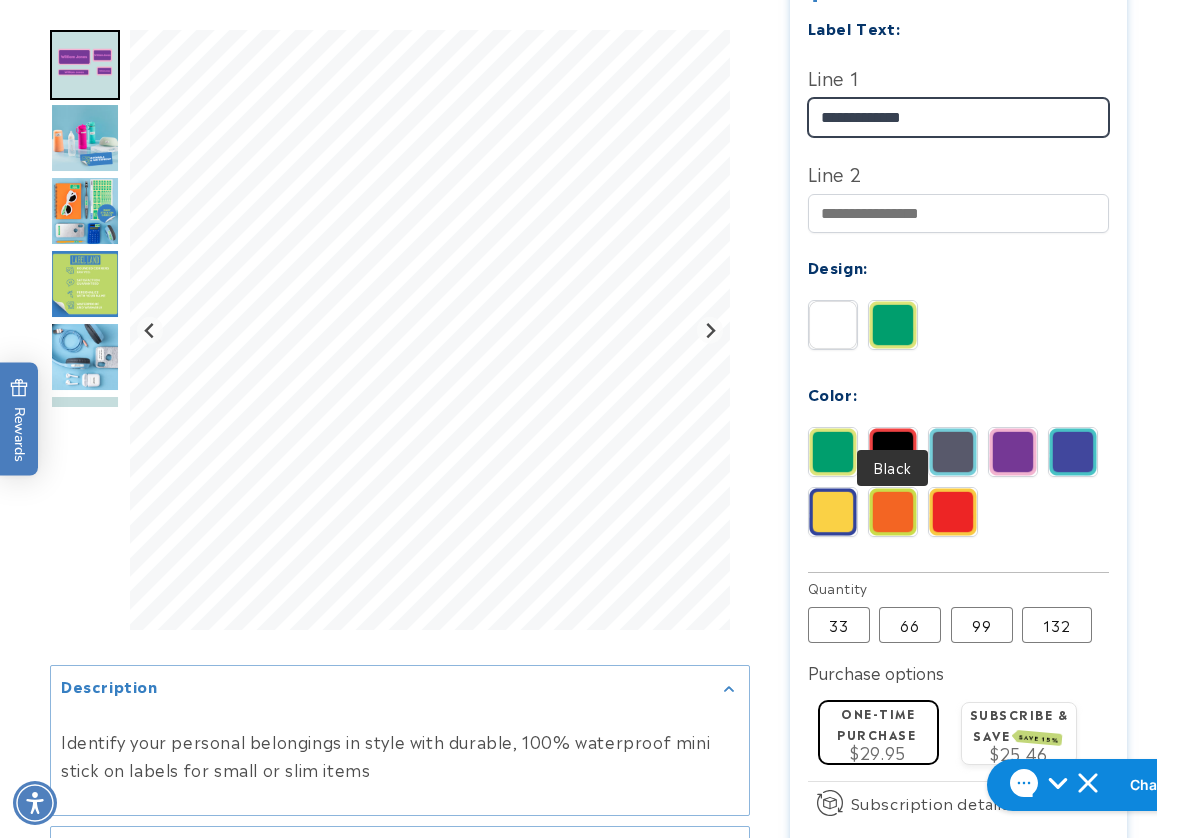 type on "**********" 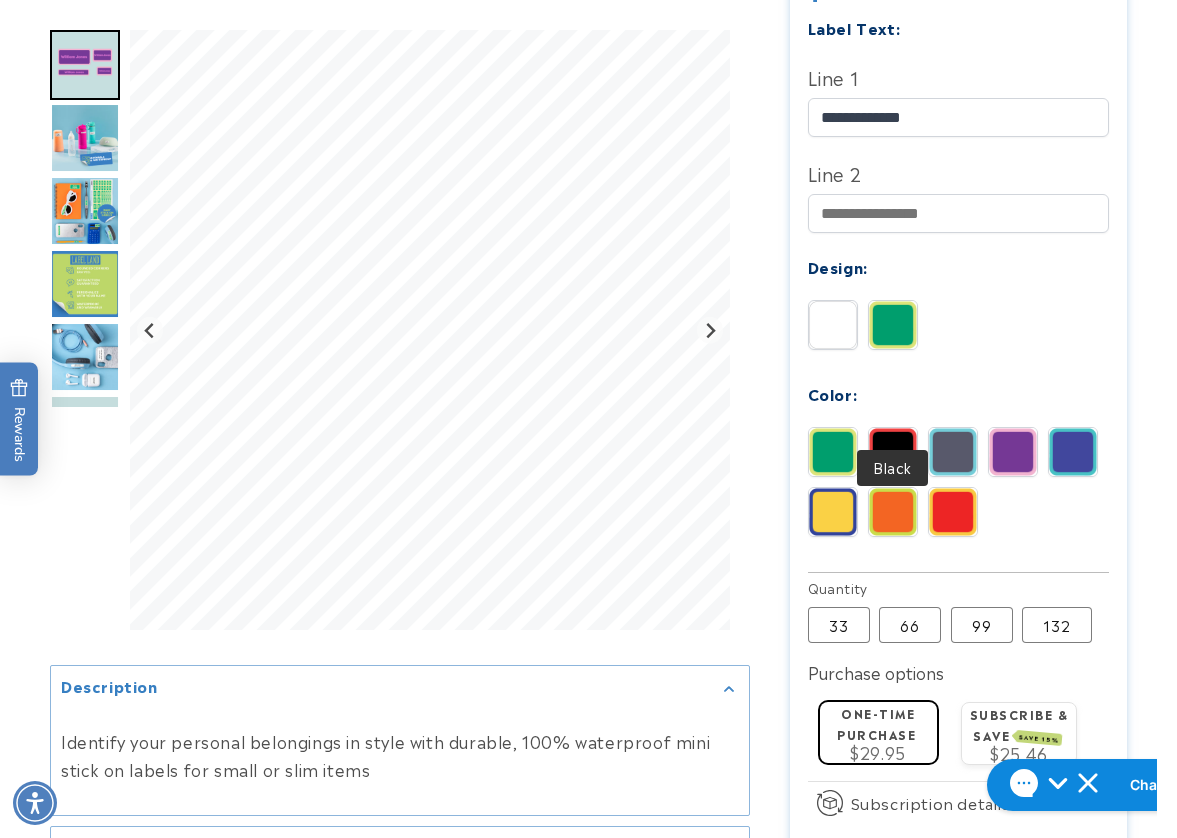 click at bounding box center (893, 452) 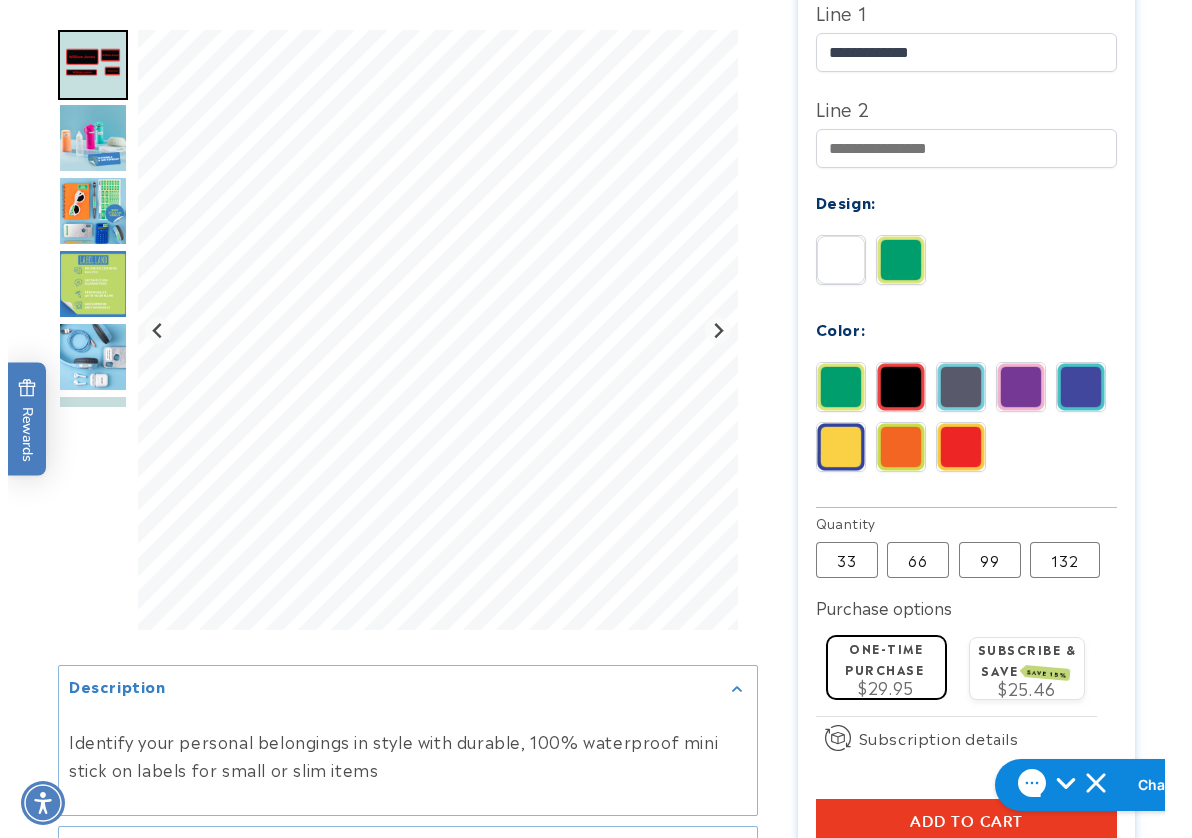 scroll, scrollTop: 900, scrollLeft: 0, axis: vertical 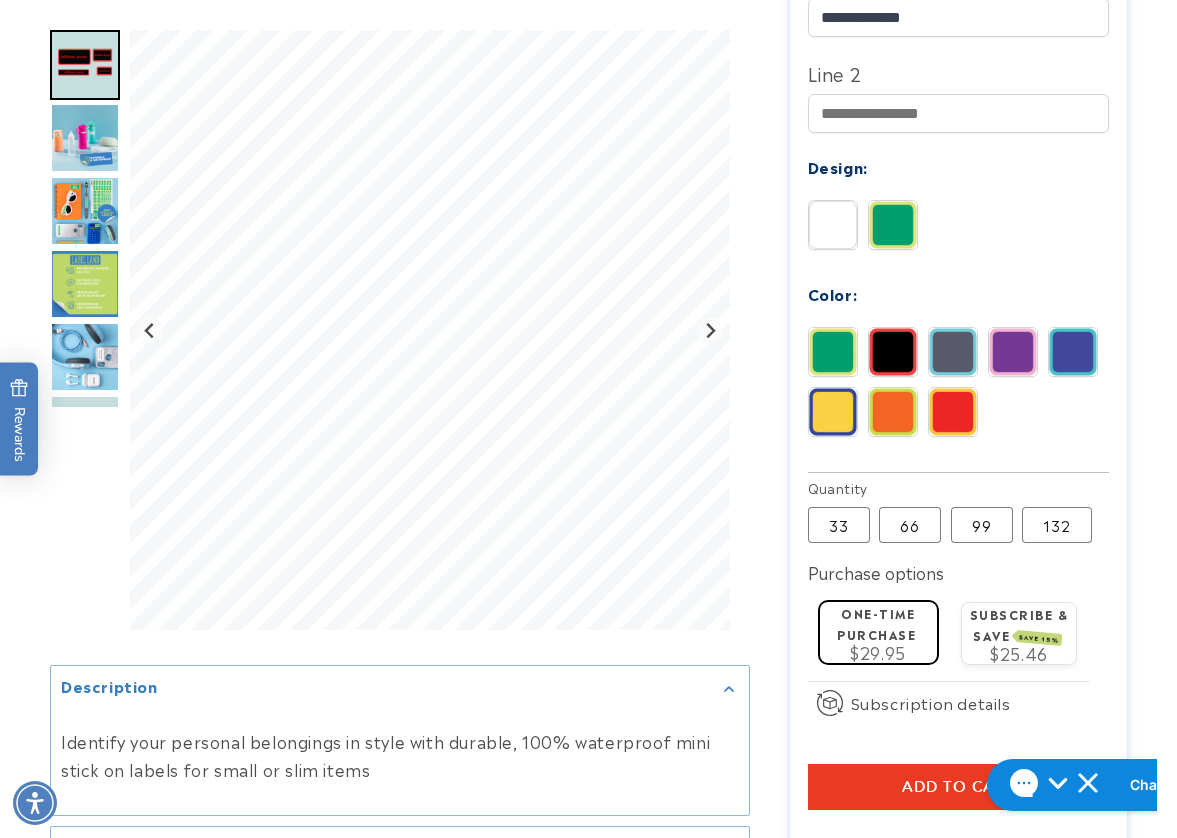 click on "Add to cart" at bounding box center (959, 787) 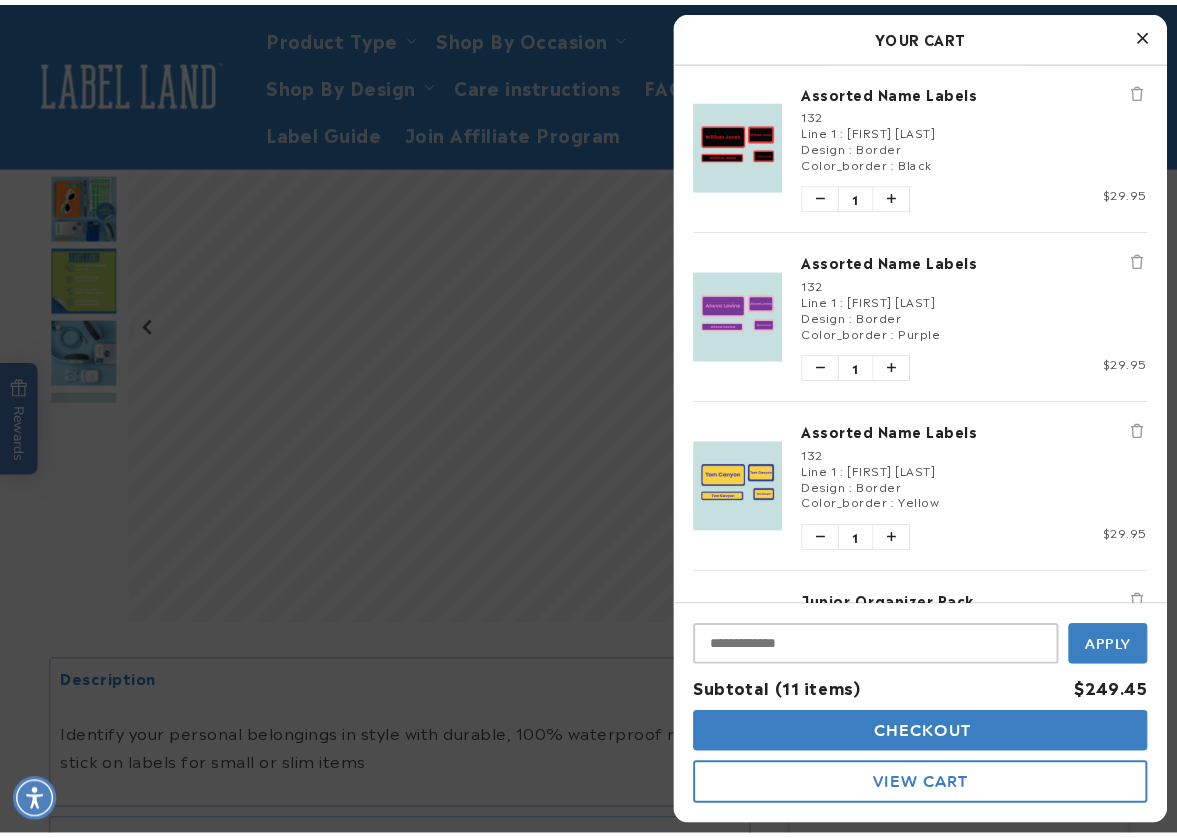 scroll, scrollTop: 0, scrollLeft: 0, axis: both 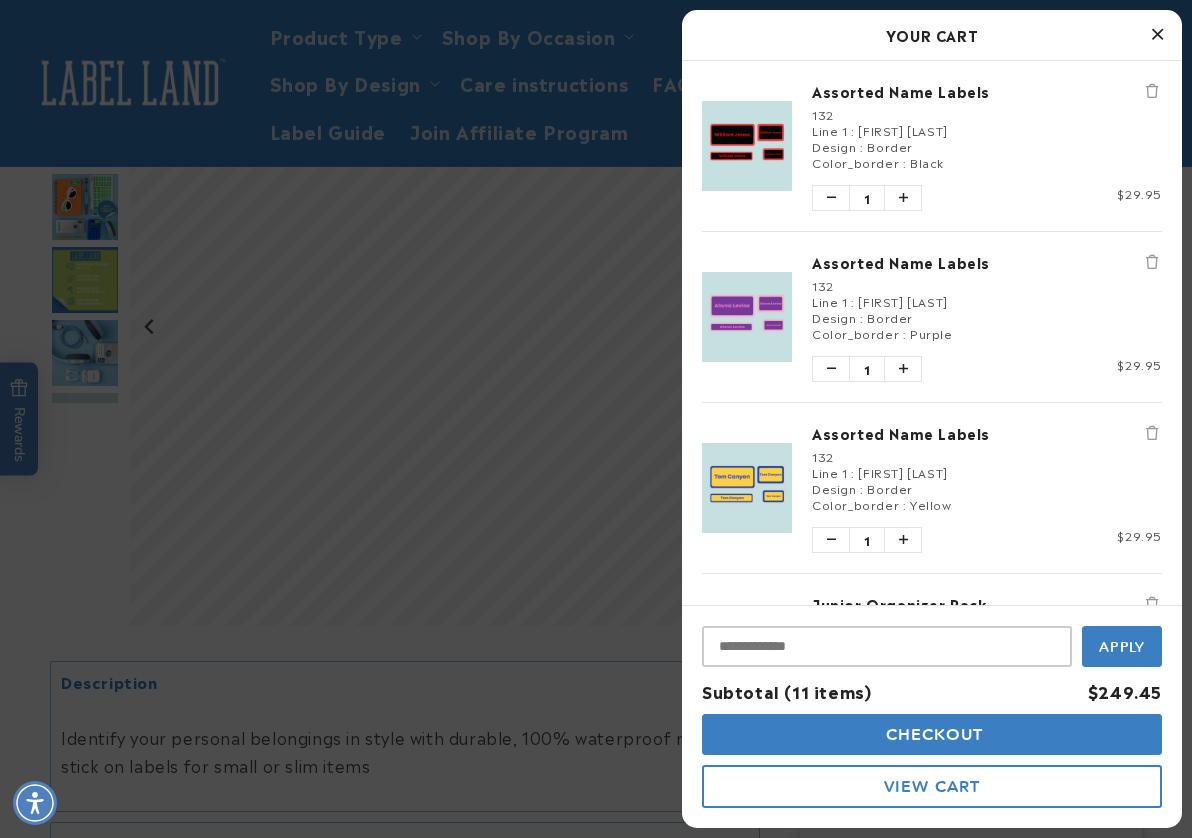 click at bounding box center [1152, 91] 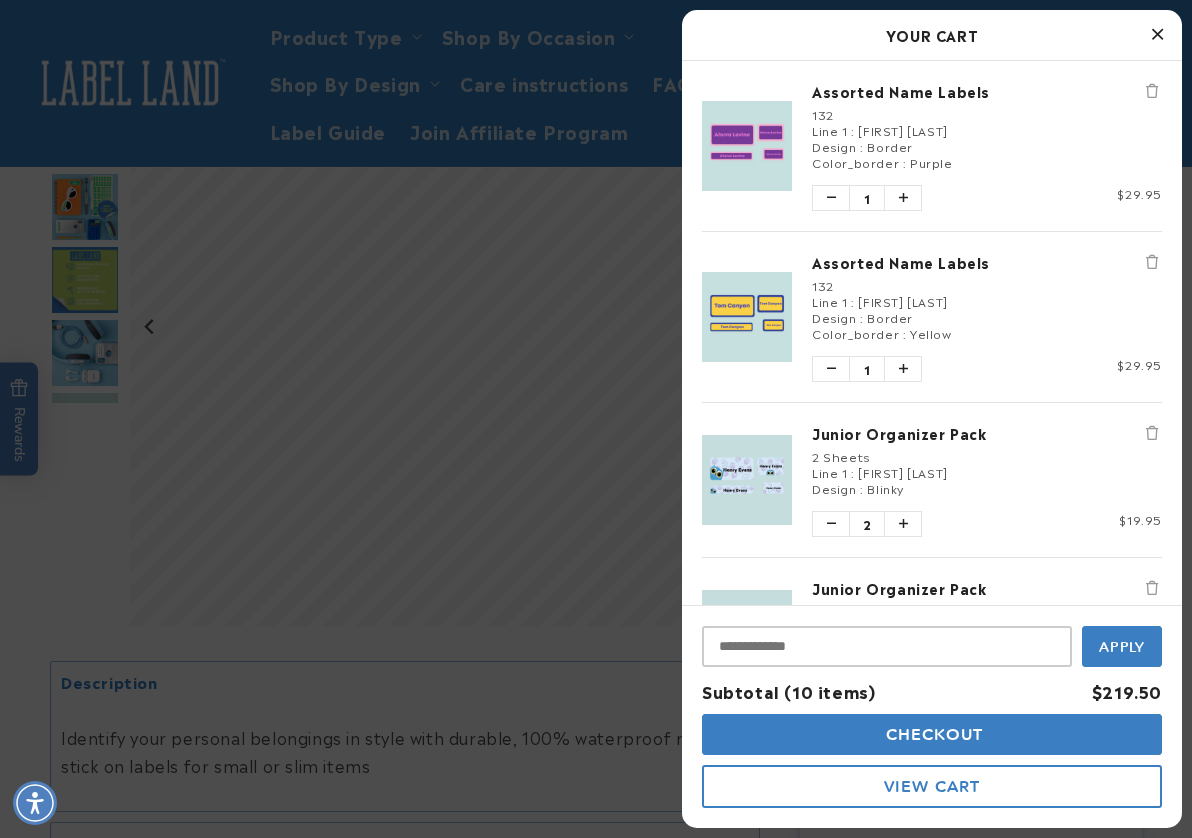 click at bounding box center (596, 419) 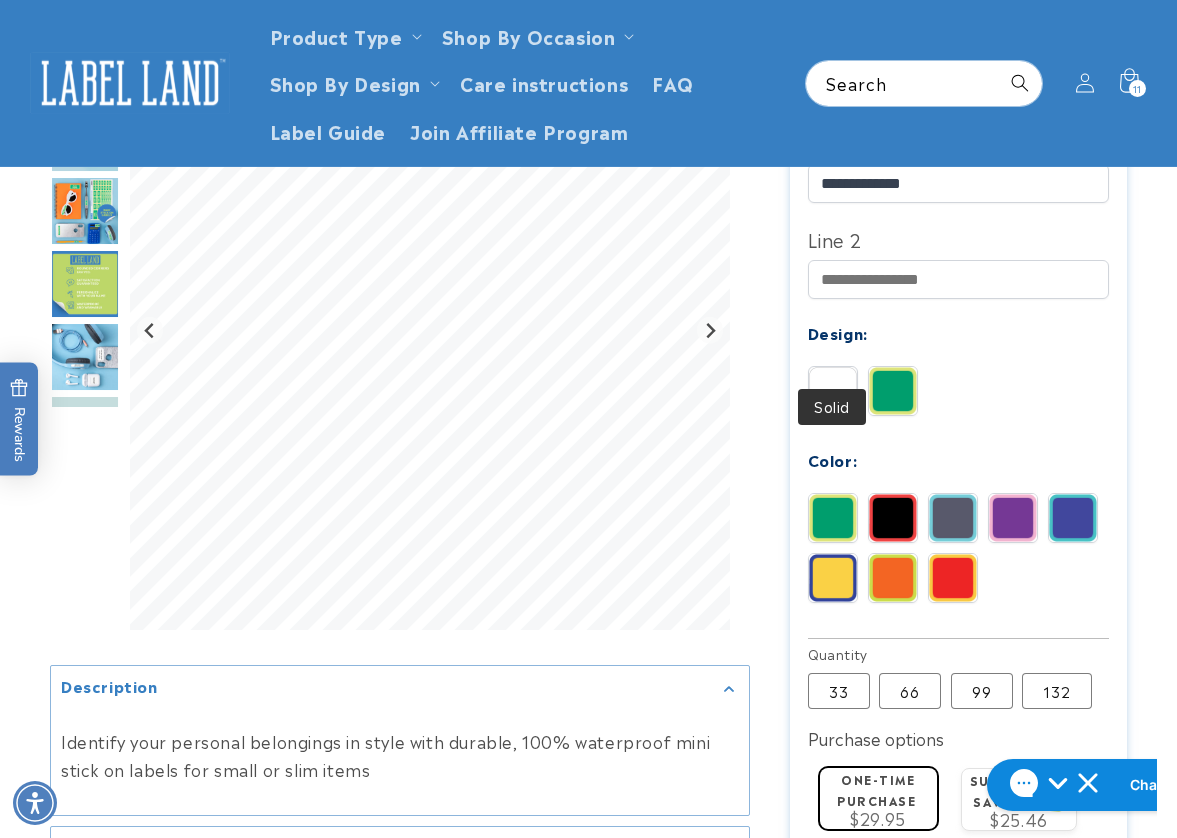 scroll, scrollTop: 500, scrollLeft: 0, axis: vertical 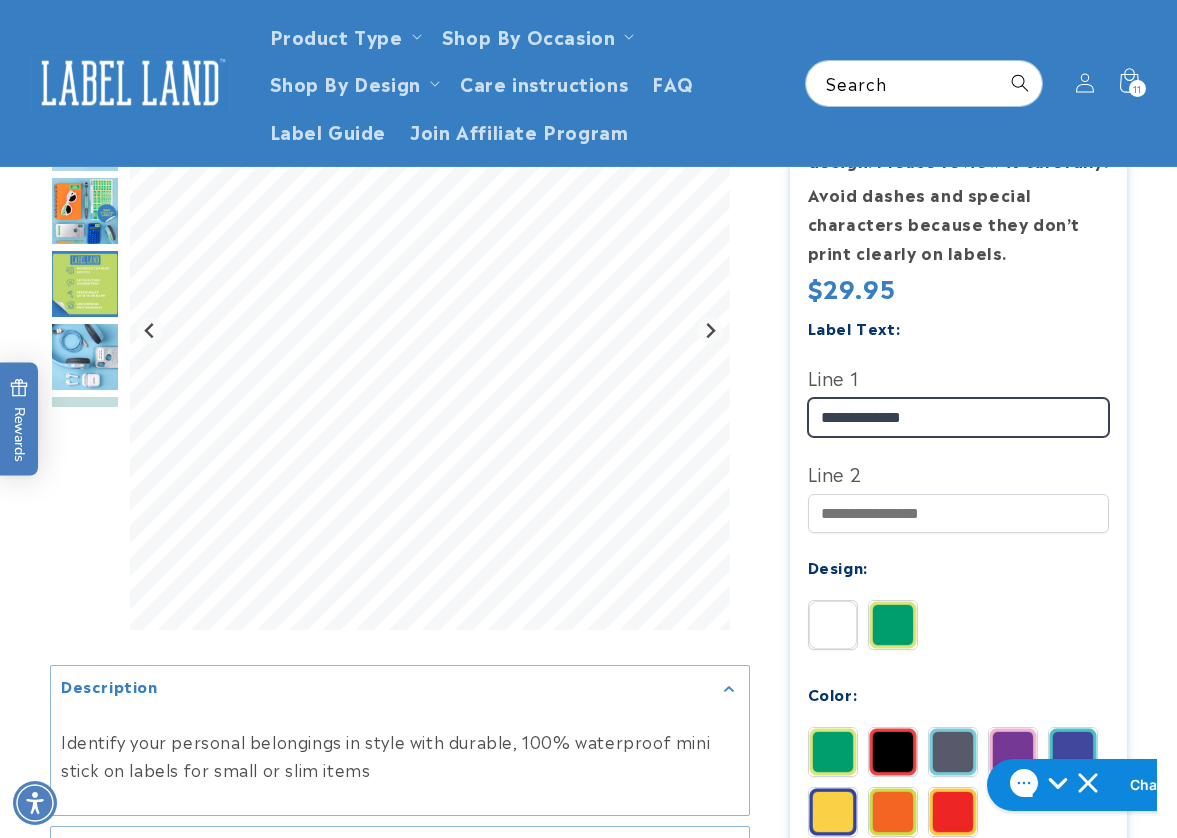 click at bounding box center [588, 593] 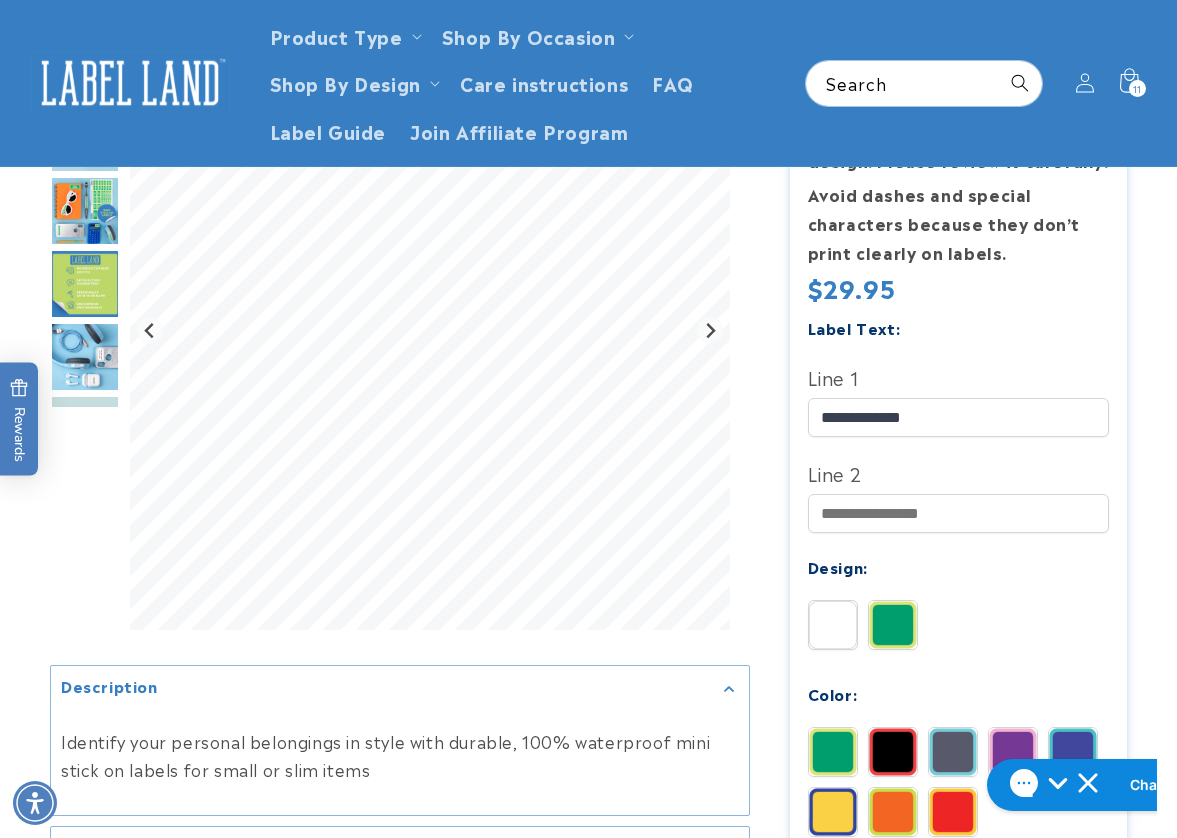 click at bounding box center [833, 752] 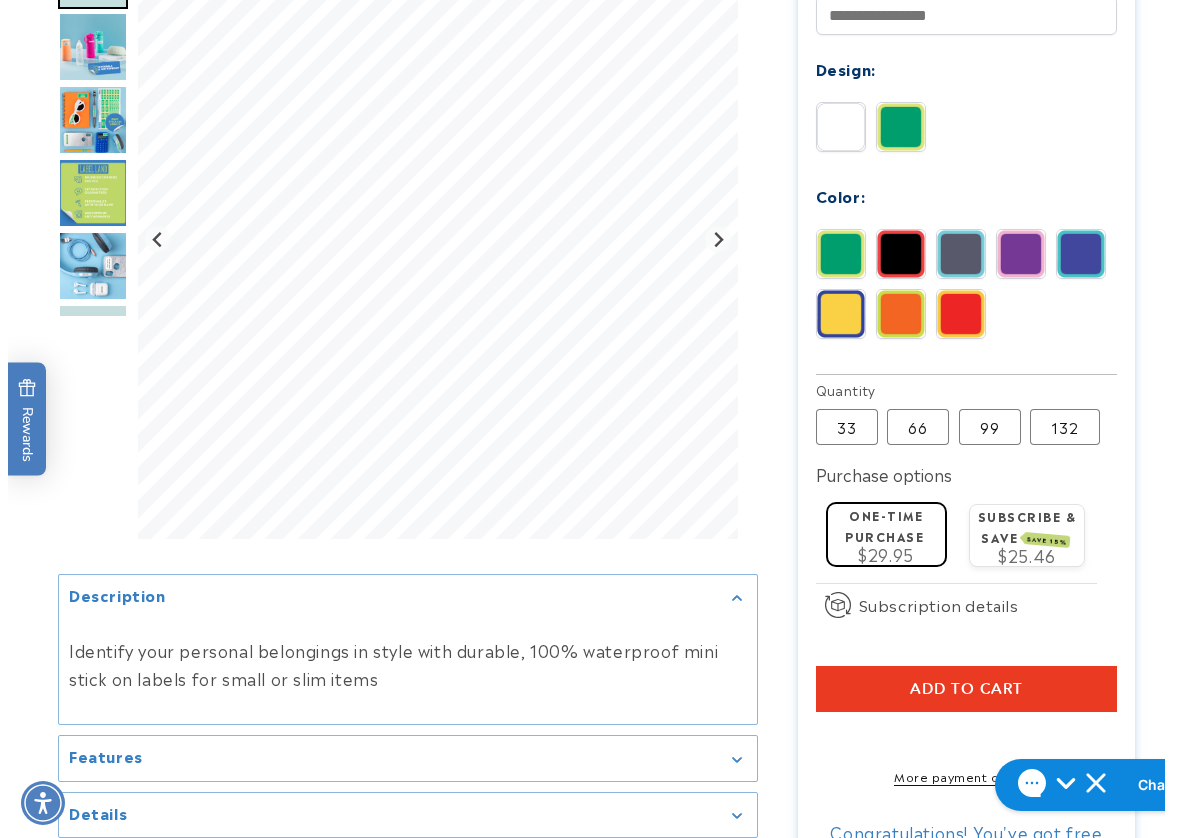 scroll, scrollTop: 1000, scrollLeft: 0, axis: vertical 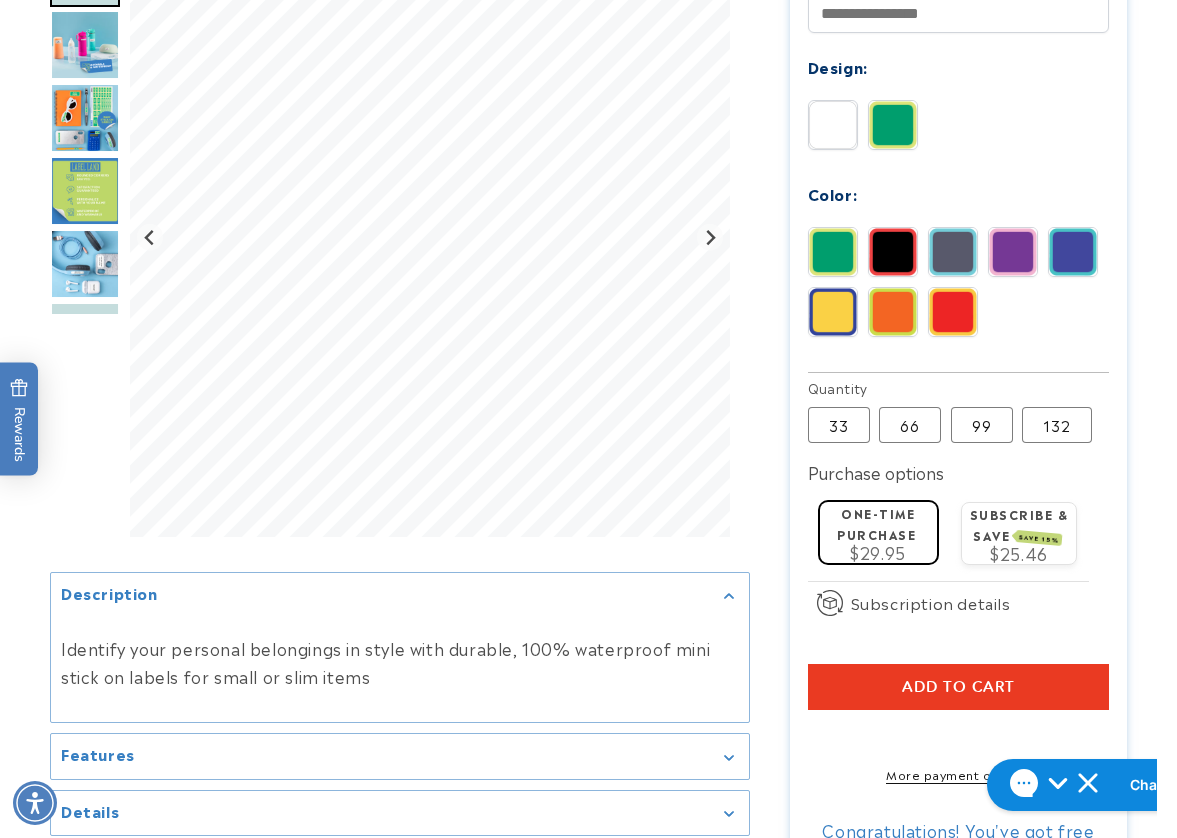 click on "Add to cart" at bounding box center (959, 687) 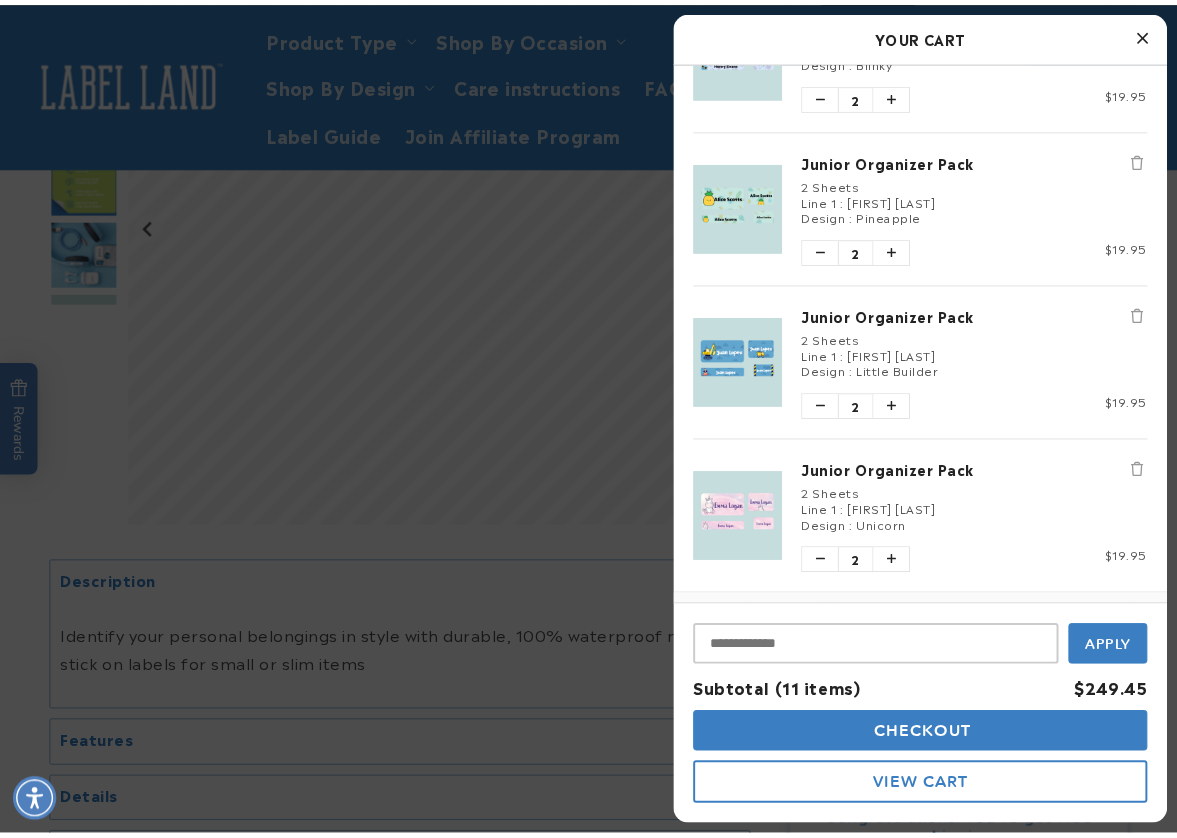scroll, scrollTop: 600, scrollLeft: 0, axis: vertical 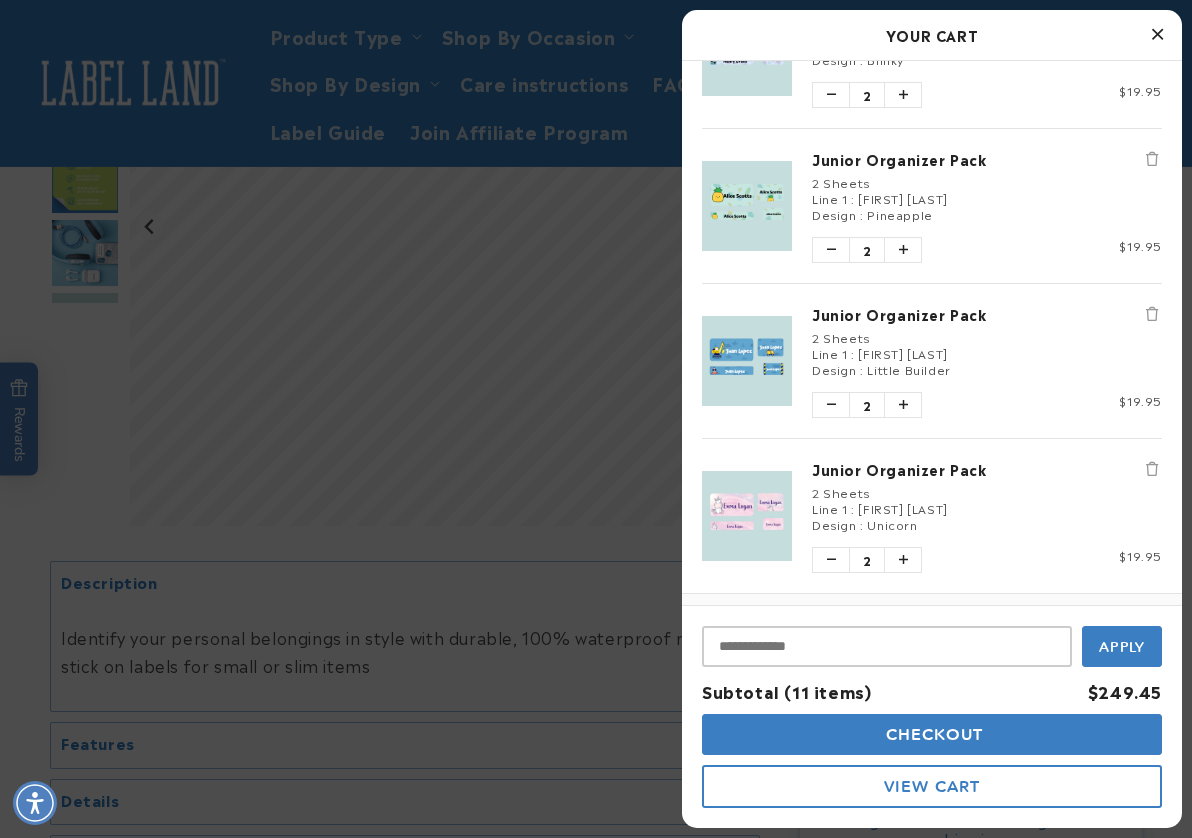 click at bounding box center (596, 419) 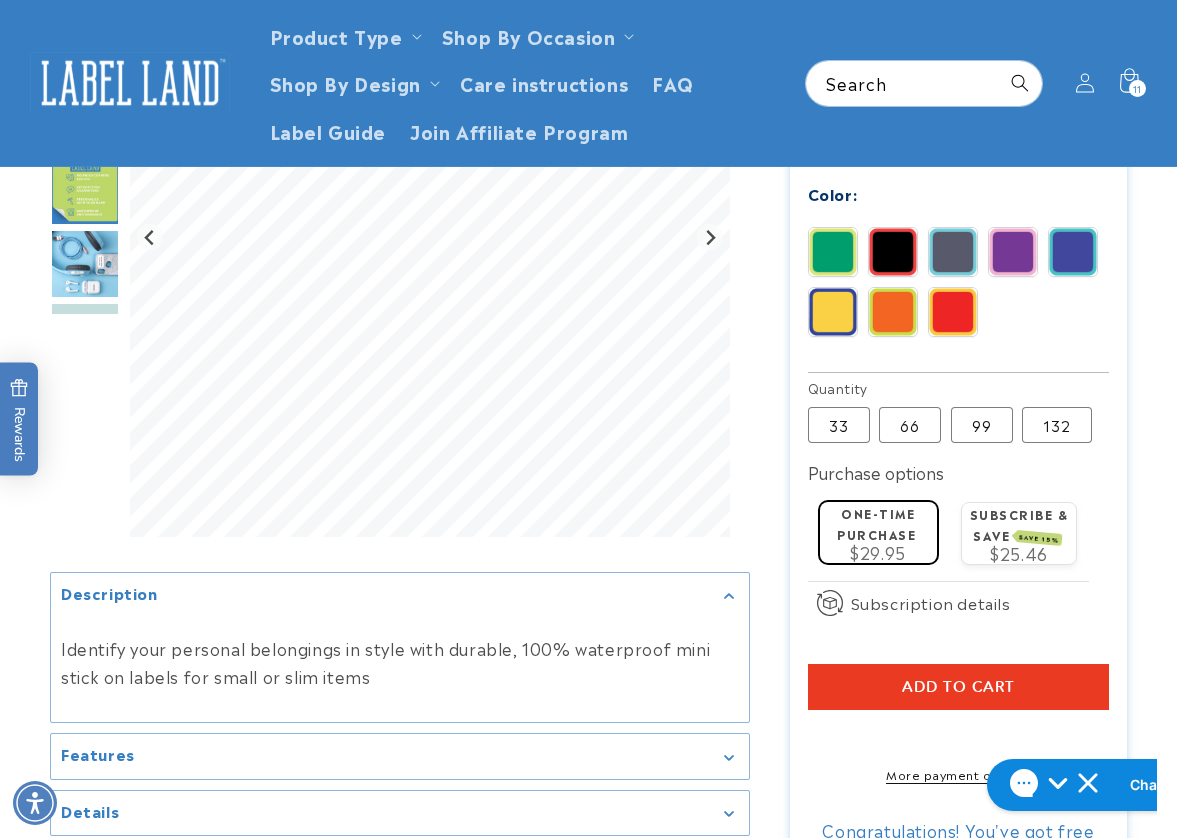 click at bounding box center (953, 312) 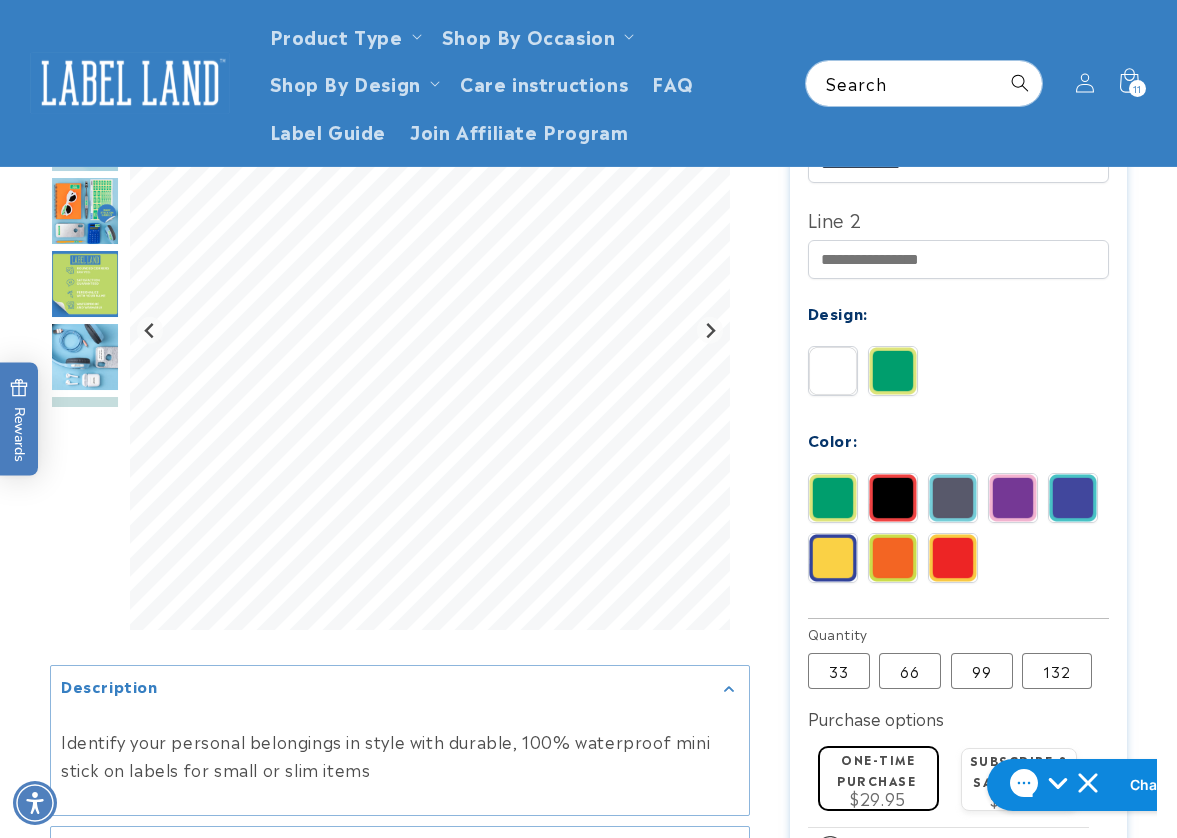 scroll, scrollTop: 700, scrollLeft: 0, axis: vertical 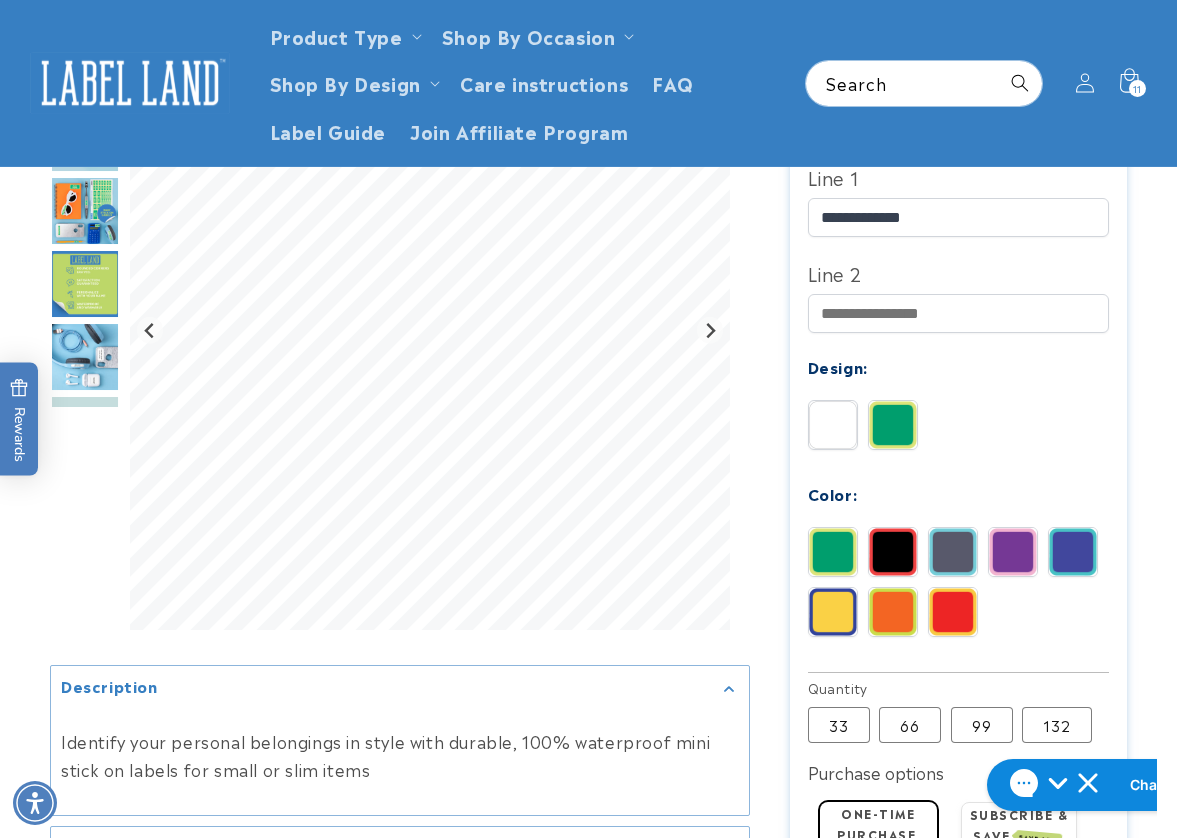 click at bounding box center (893, 612) 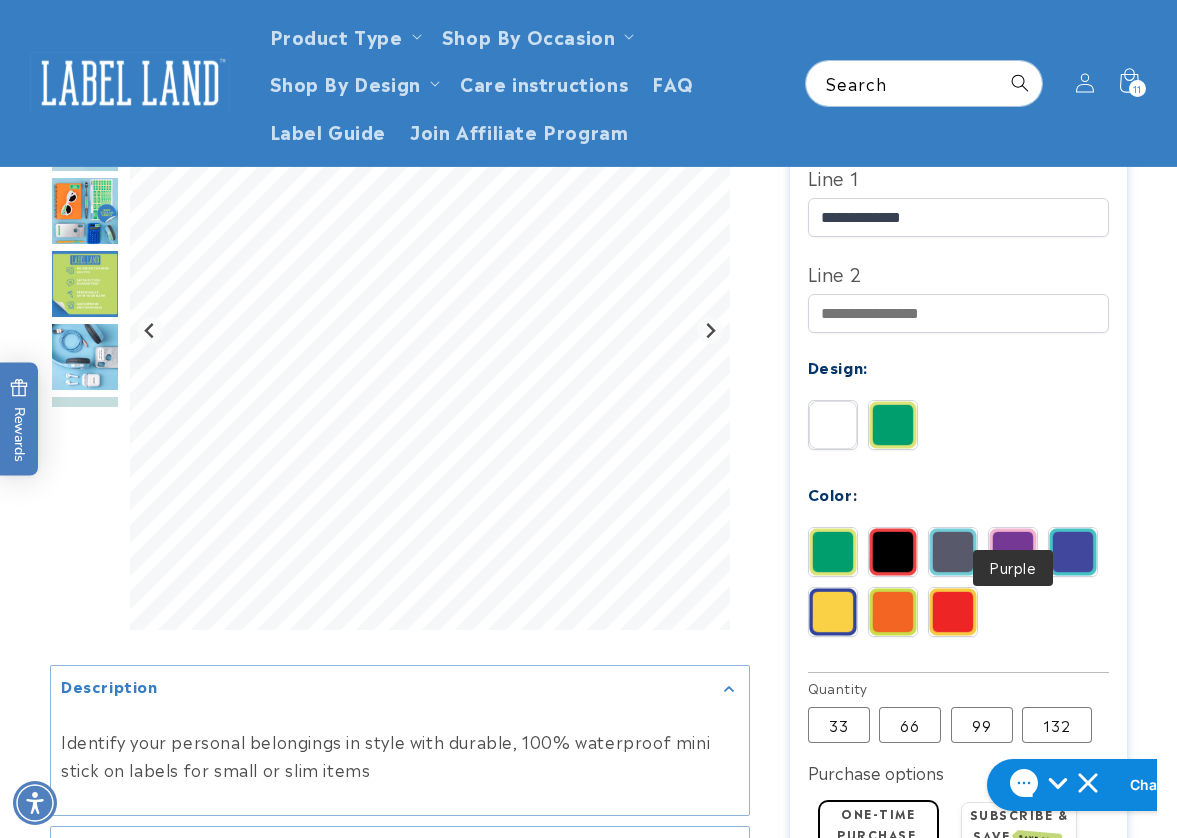 click at bounding box center (1013, 552) 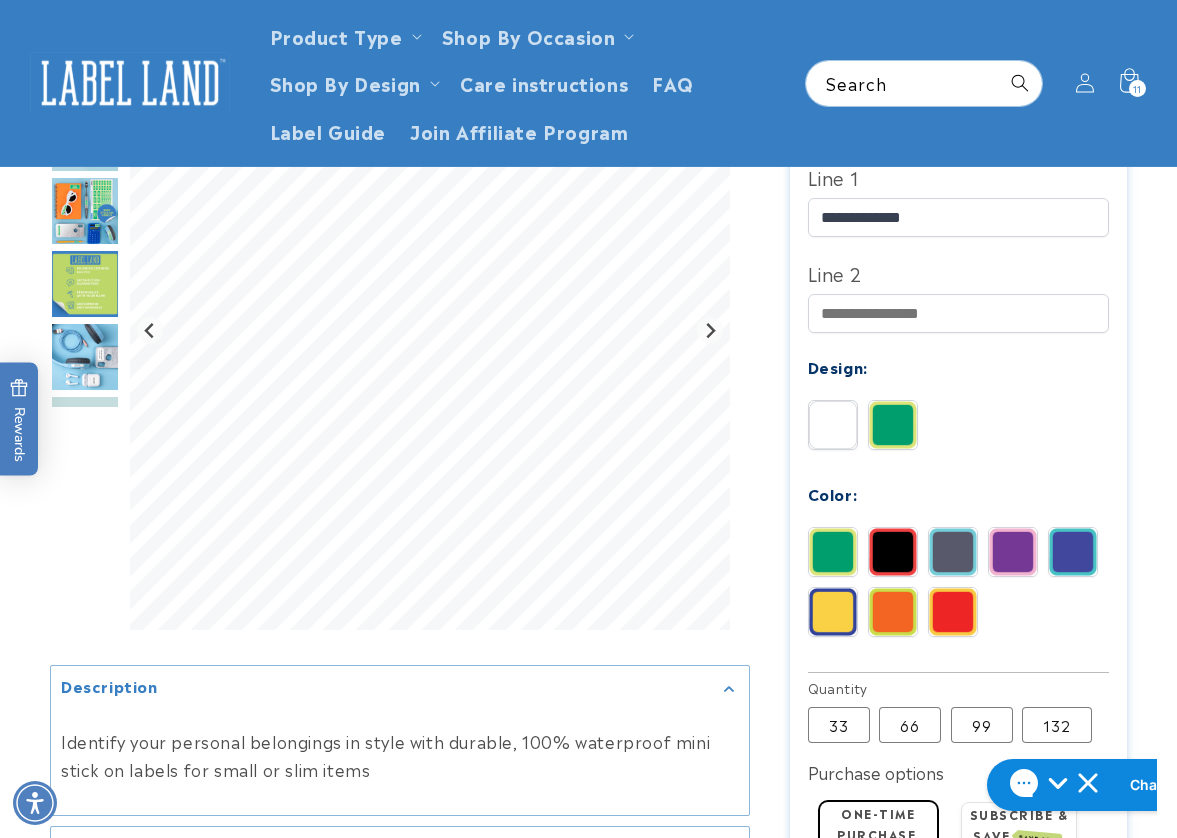 click at bounding box center [953, 552] 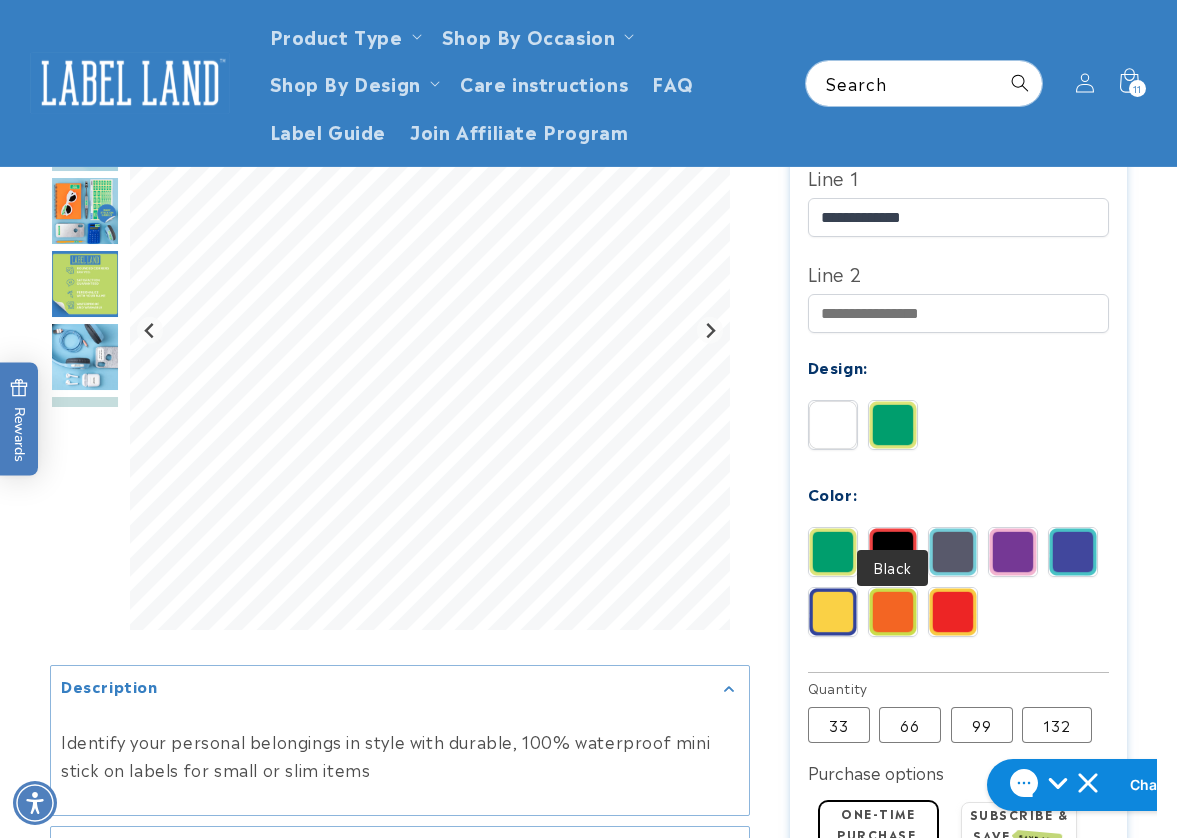 click at bounding box center (893, 552) 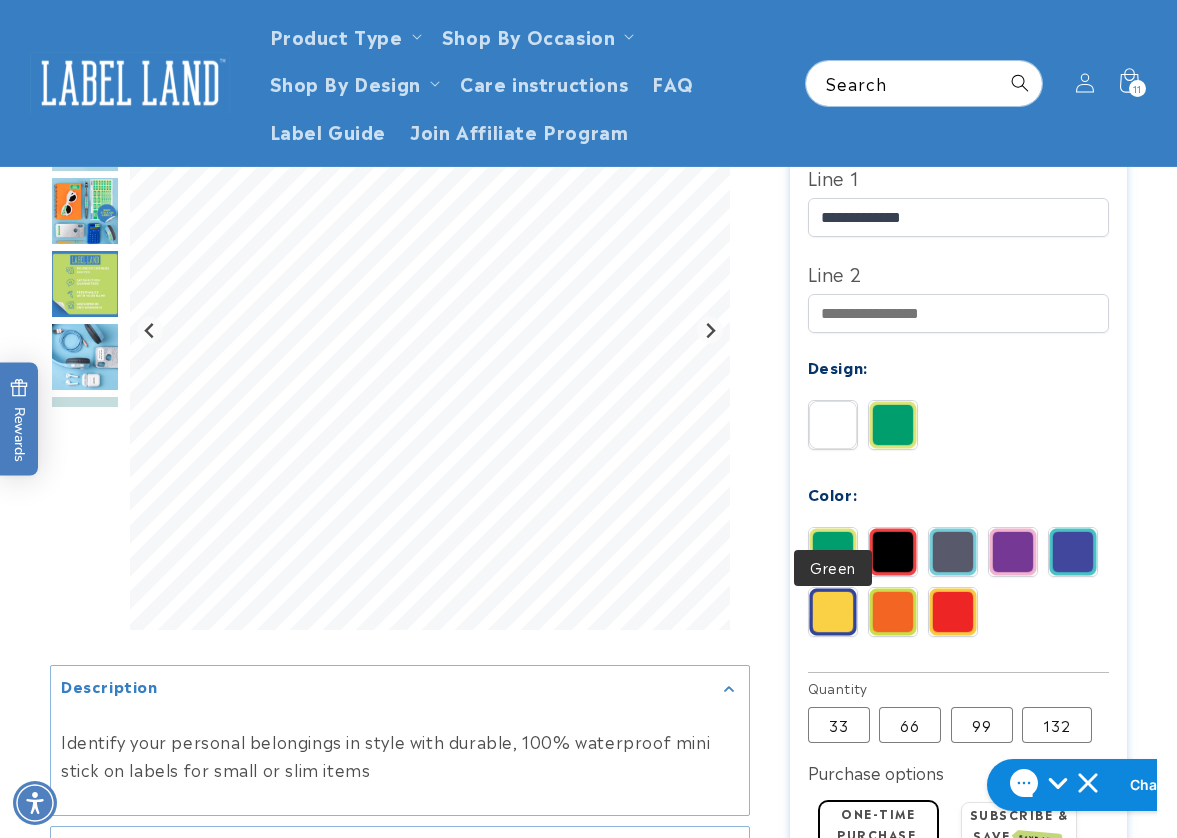 click at bounding box center (833, 552) 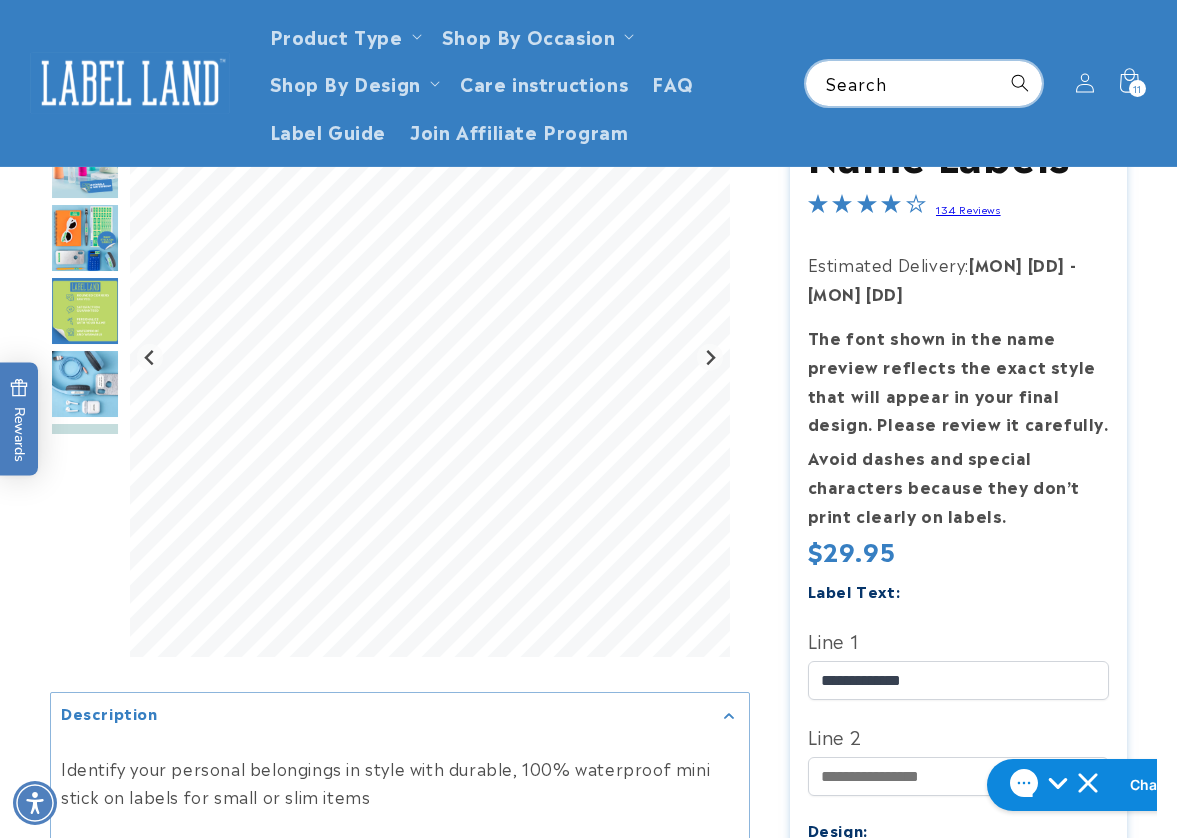 scroll, scrollTop: 0, scrollLeft: 0, axis: both 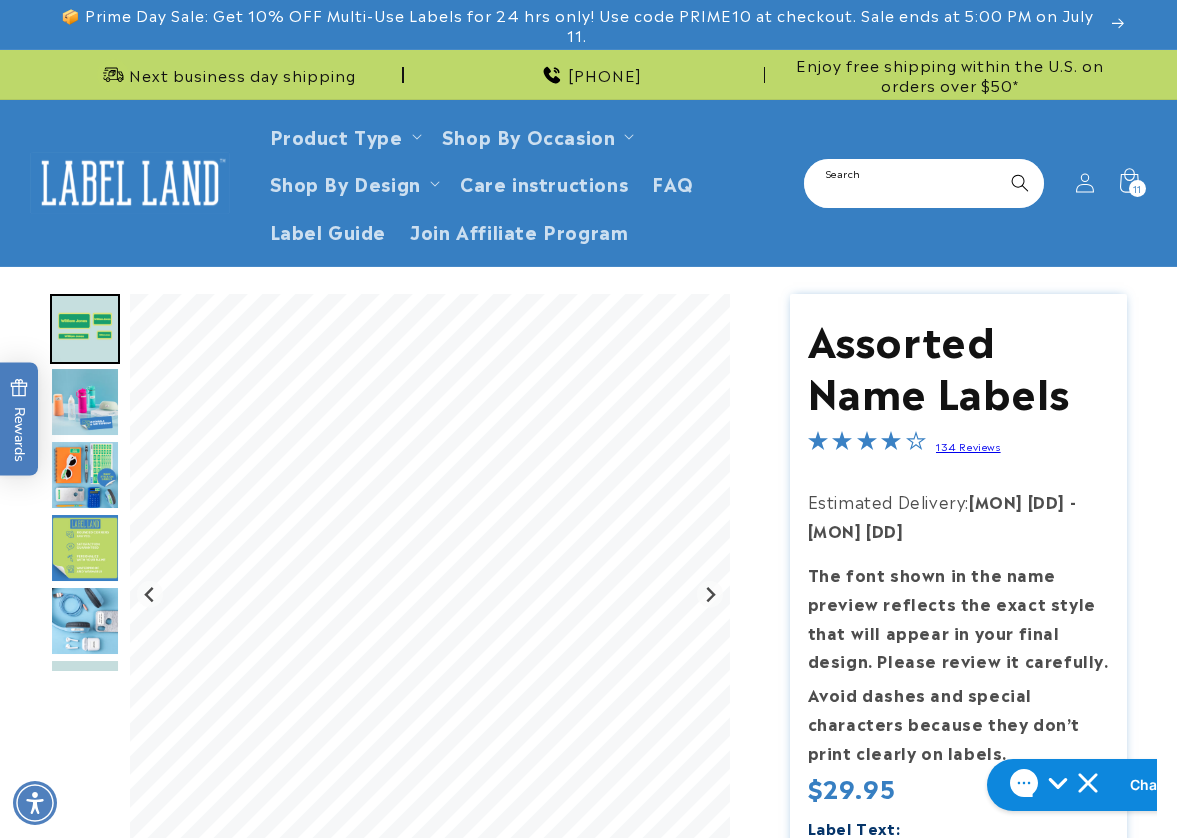 click on "Search" at bounding box center [924, 183] 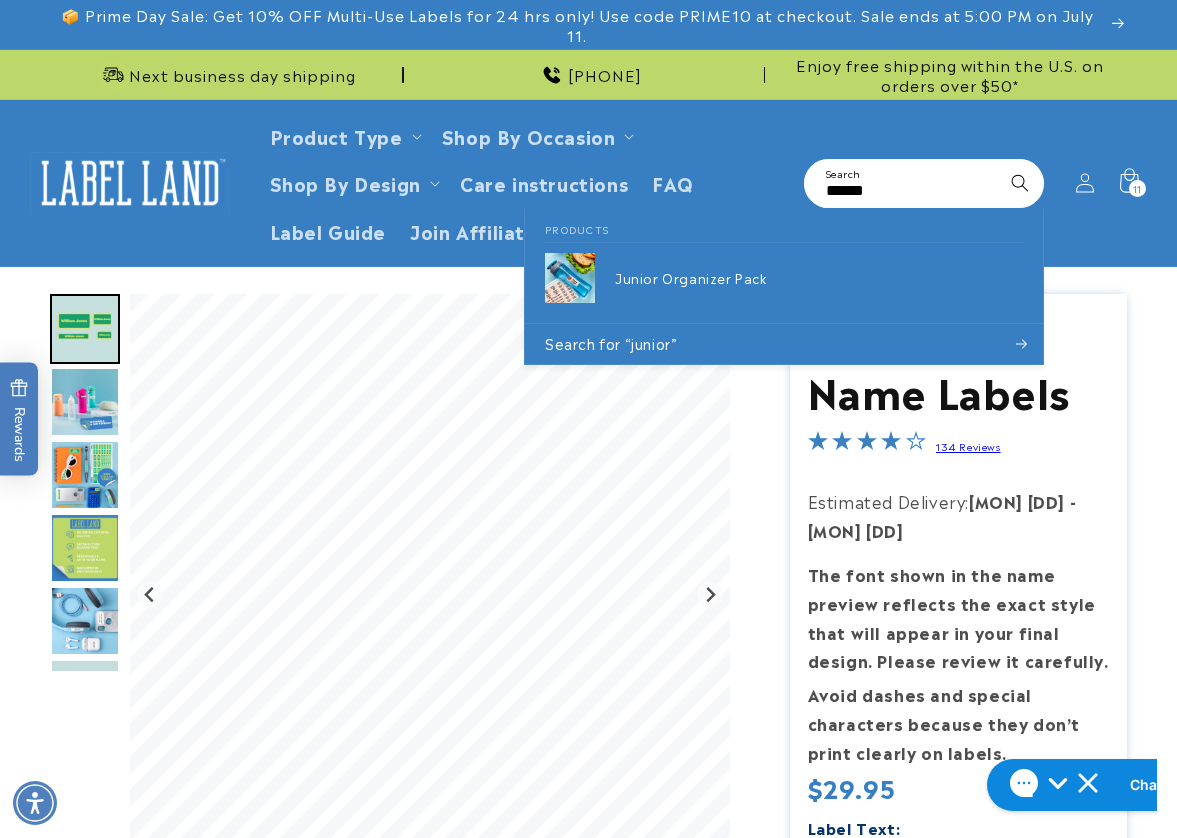 type on "******" 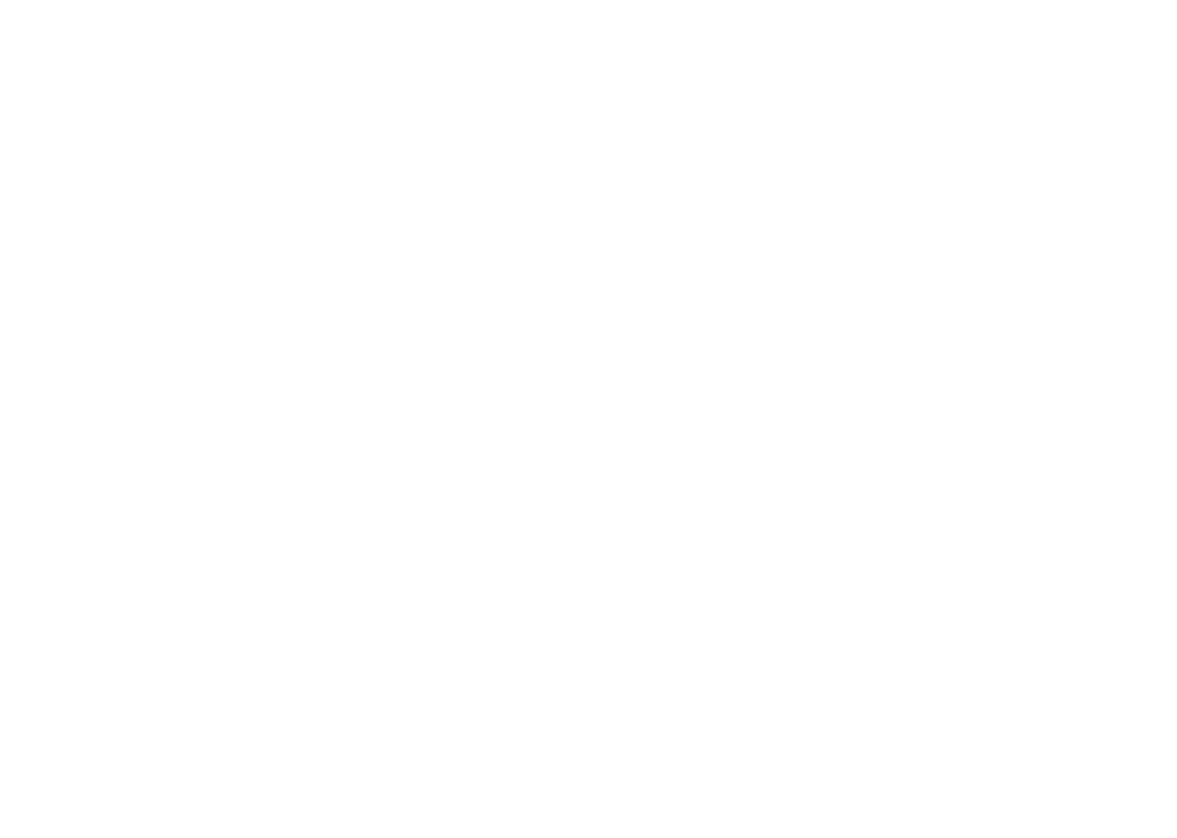 scroll, scrollTop: 0, scrollLeft: 0, axis: both 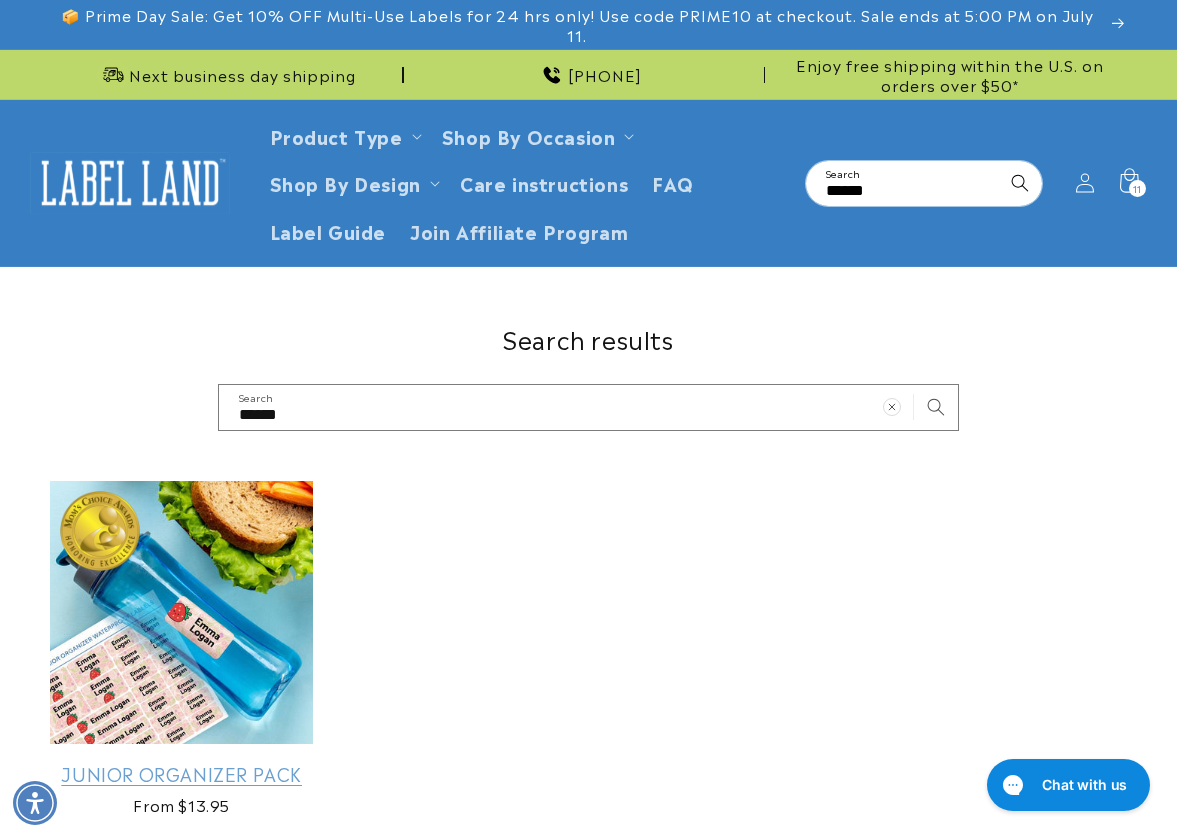 drag, startPoint x: 217, startPoint y: 644, endPoint x: 228, endPoint y: 633, distance: 15.556349 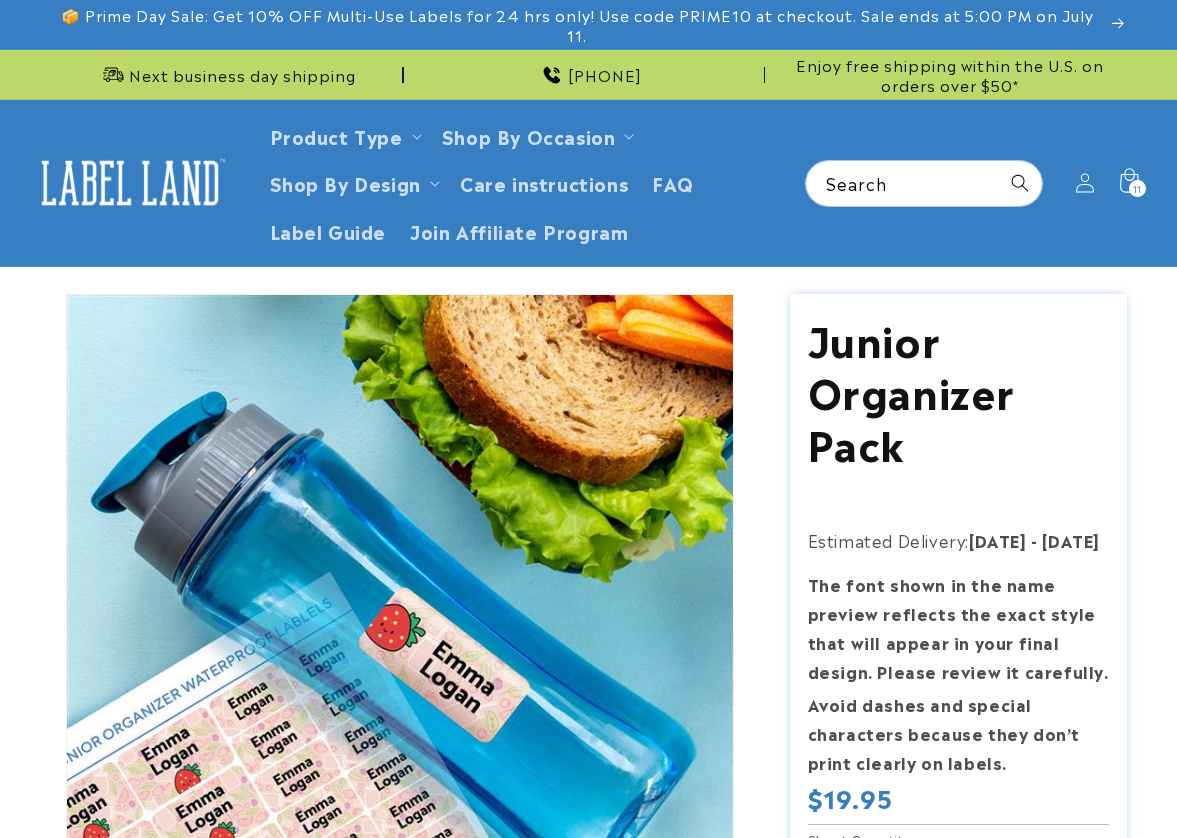 scroll, scrollTop: 0, scrollLeft: 0, axis: both 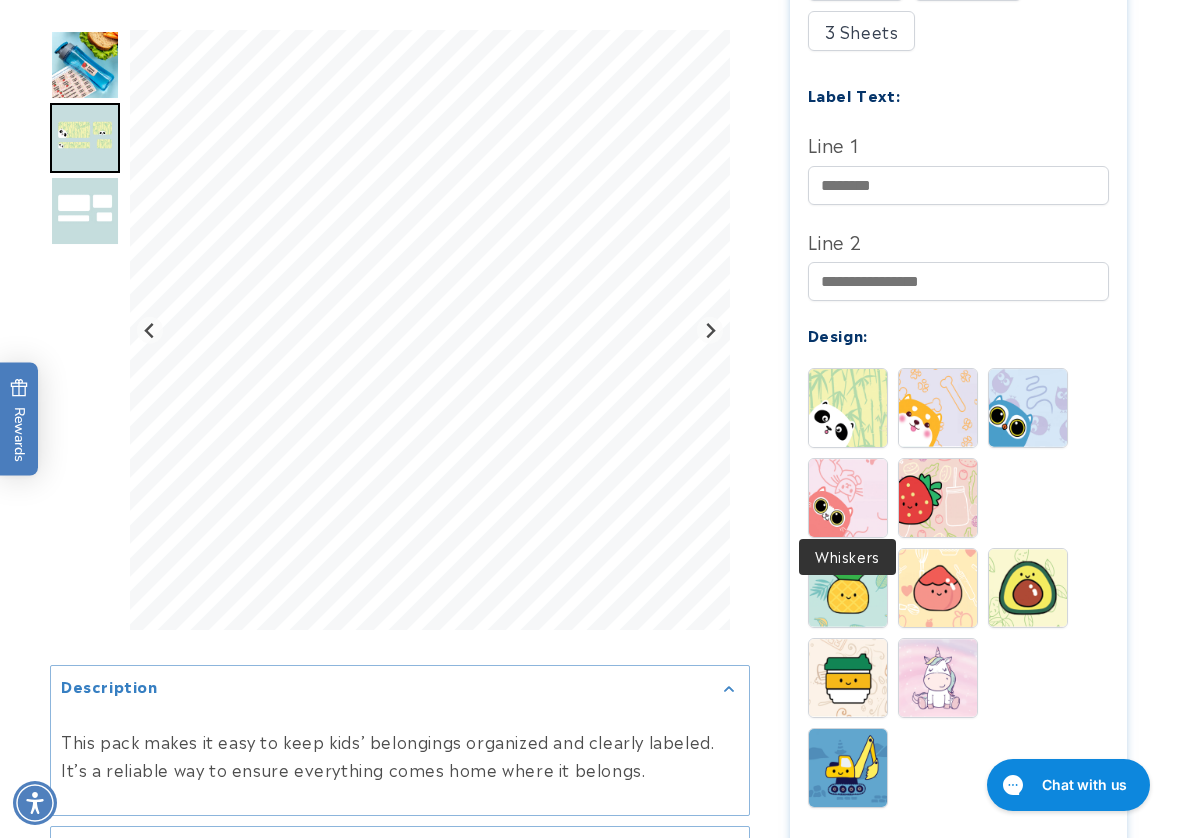 click at bounding box center [848, 498] 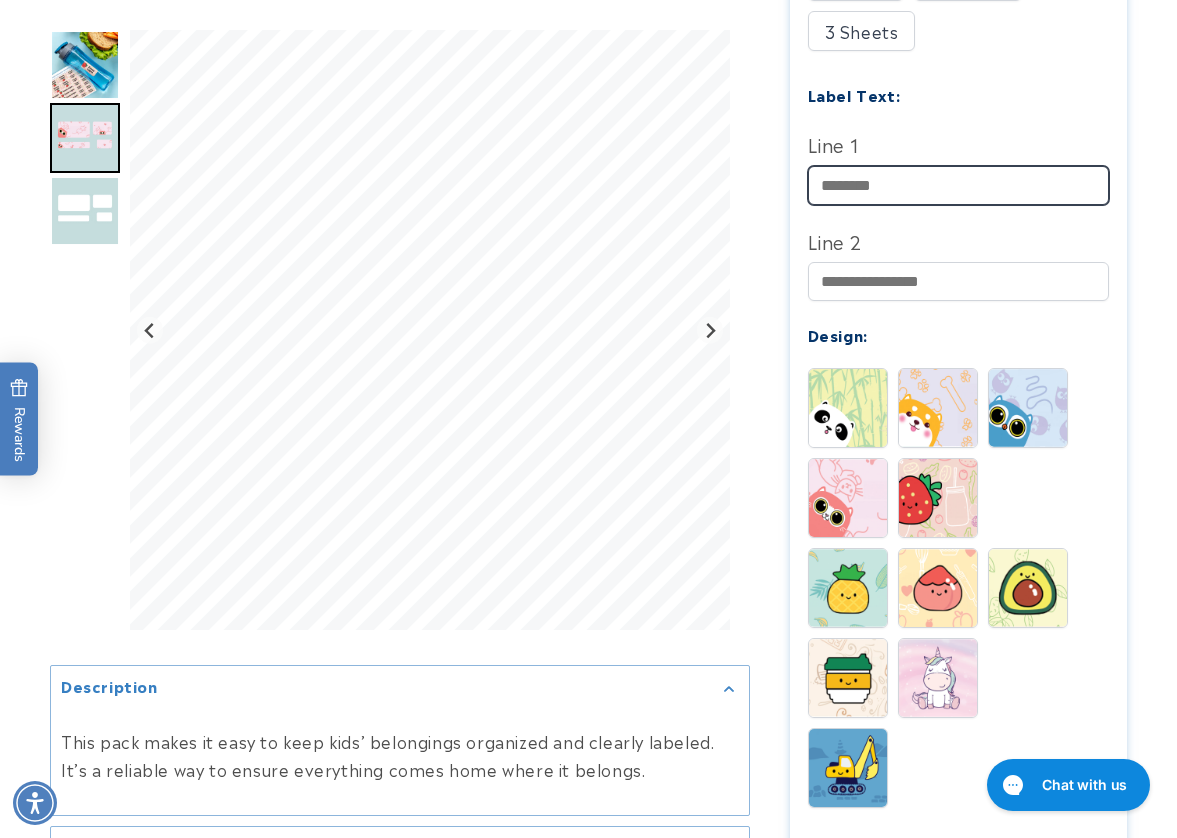 click on "Line 1" at bounding box center [959, 185] 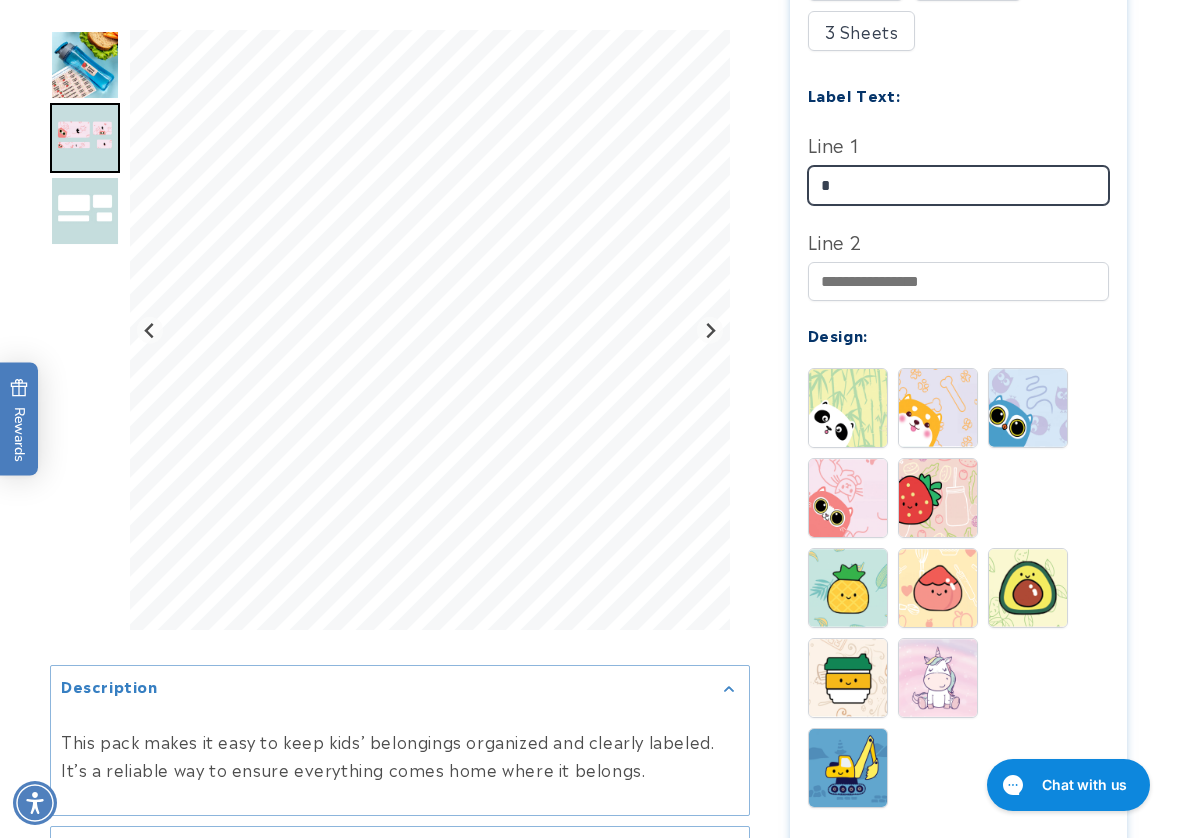 click on "Description" at bounding box center [588, 339] 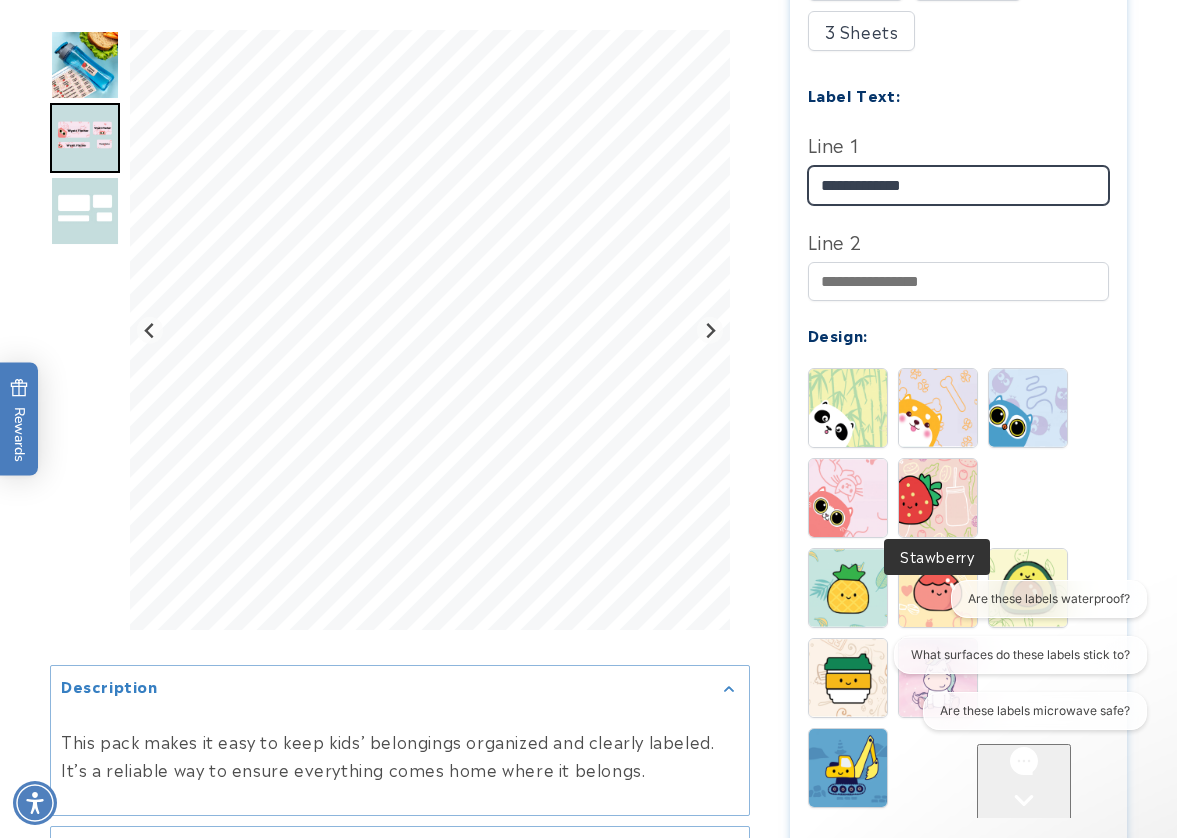 scroll, scrollTop: 0, scrollLeft: 0, axis: both 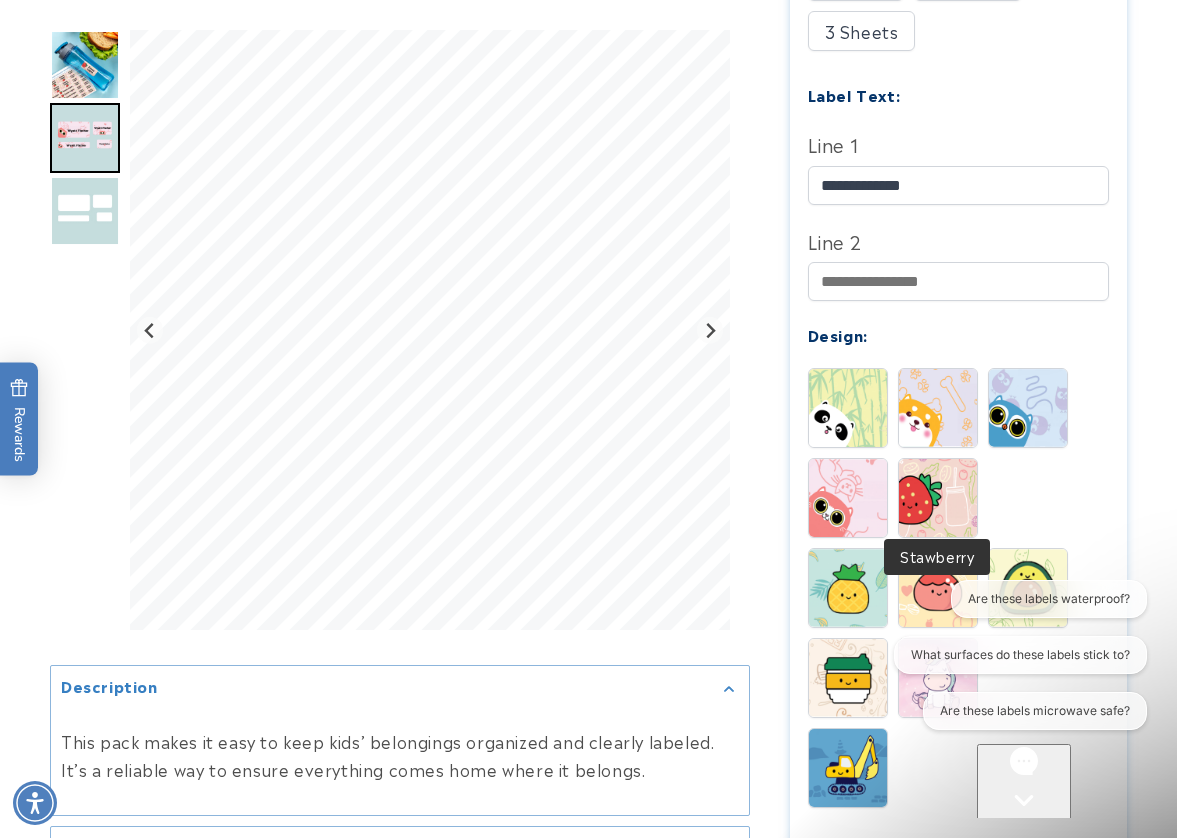 click at bounding box center [938, 498] 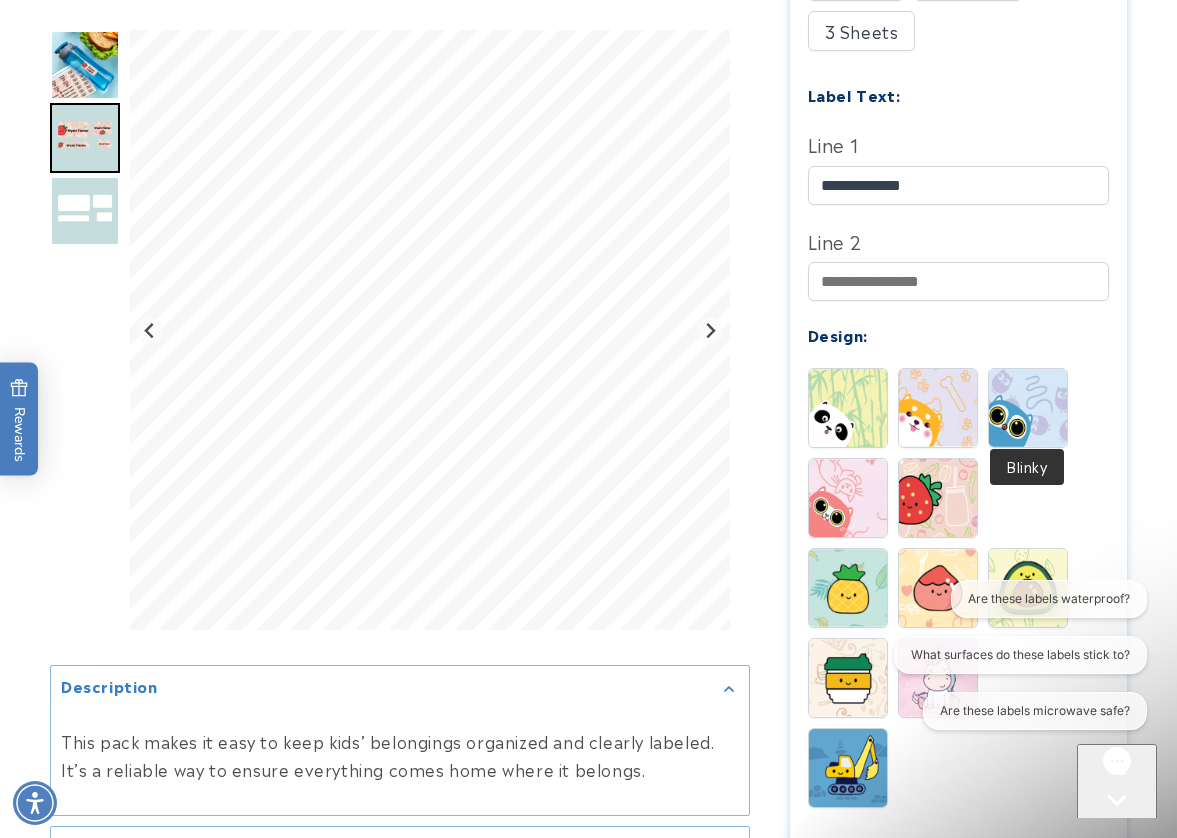 click at bounding box center [1028, 408] 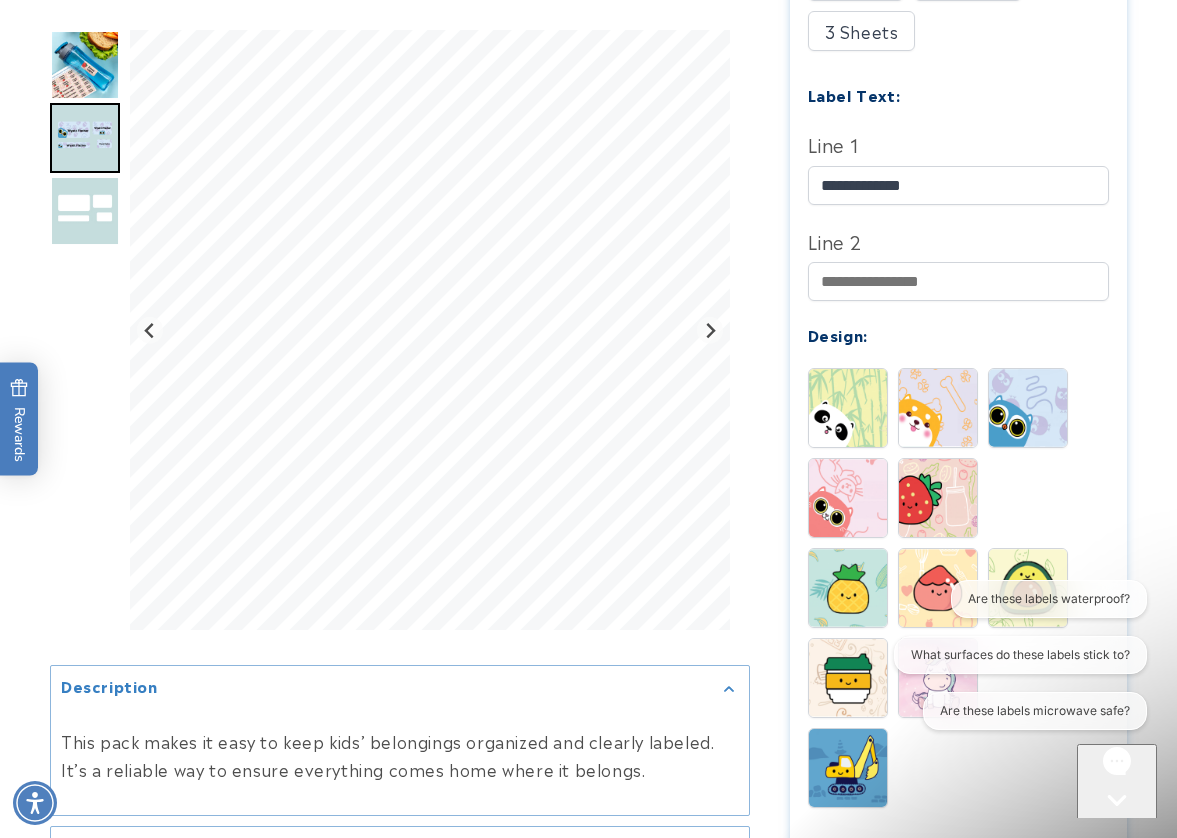 click at bounding box center (938, 408) 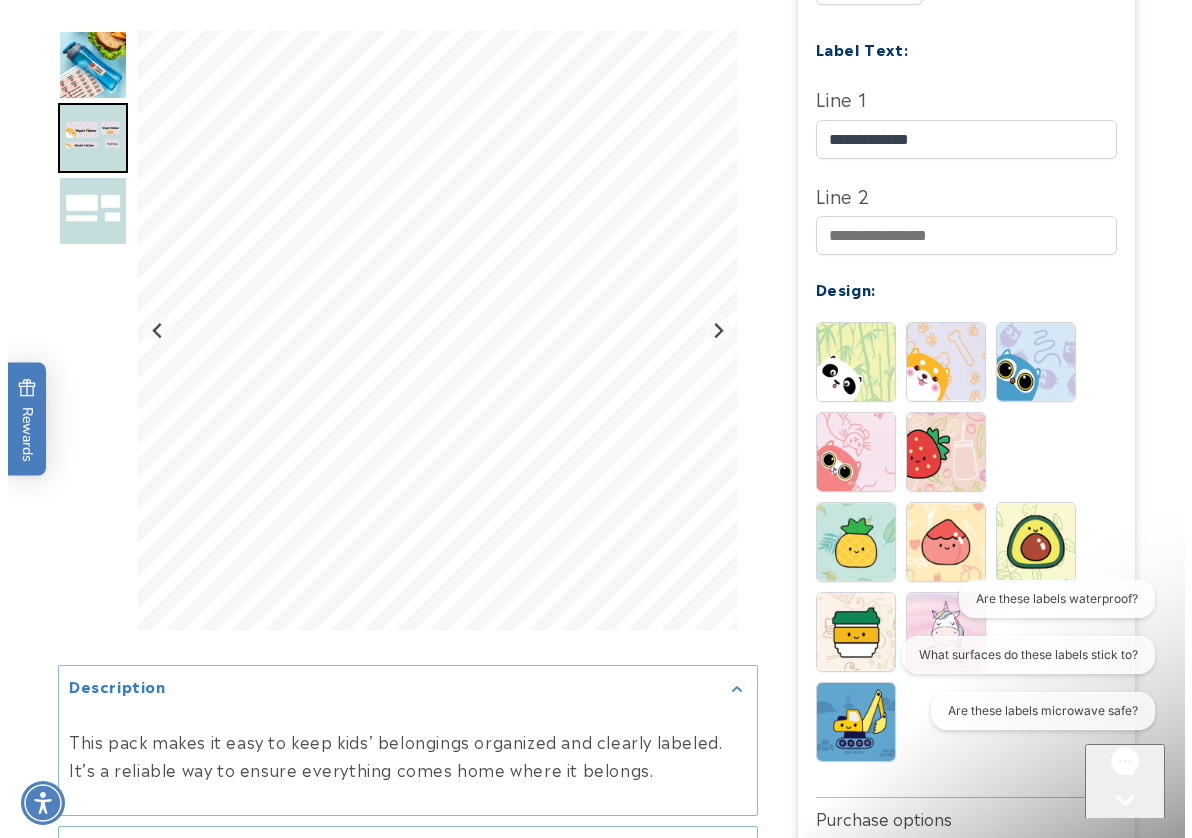 scroll, scrollTop: 1200, scrollLeft: 0, axis: vertical 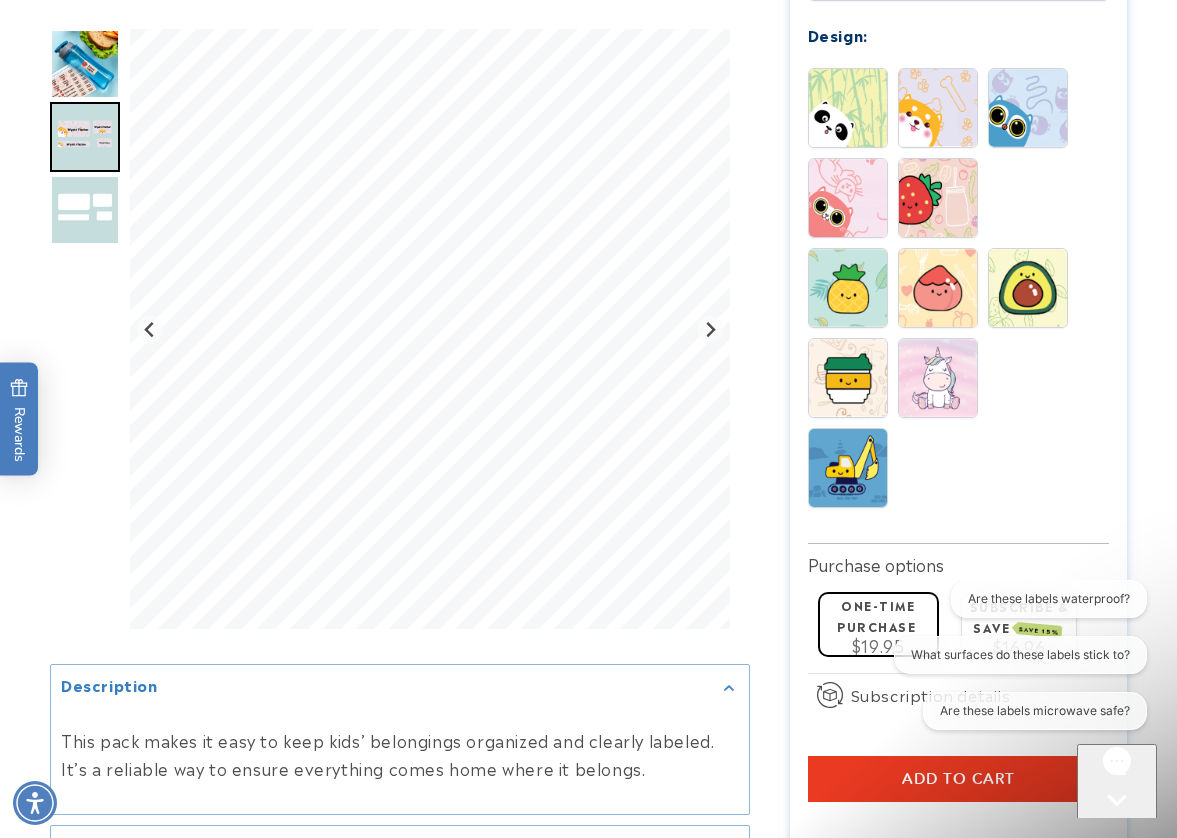 click on "Add to cart" at bounding box center [959, 779] 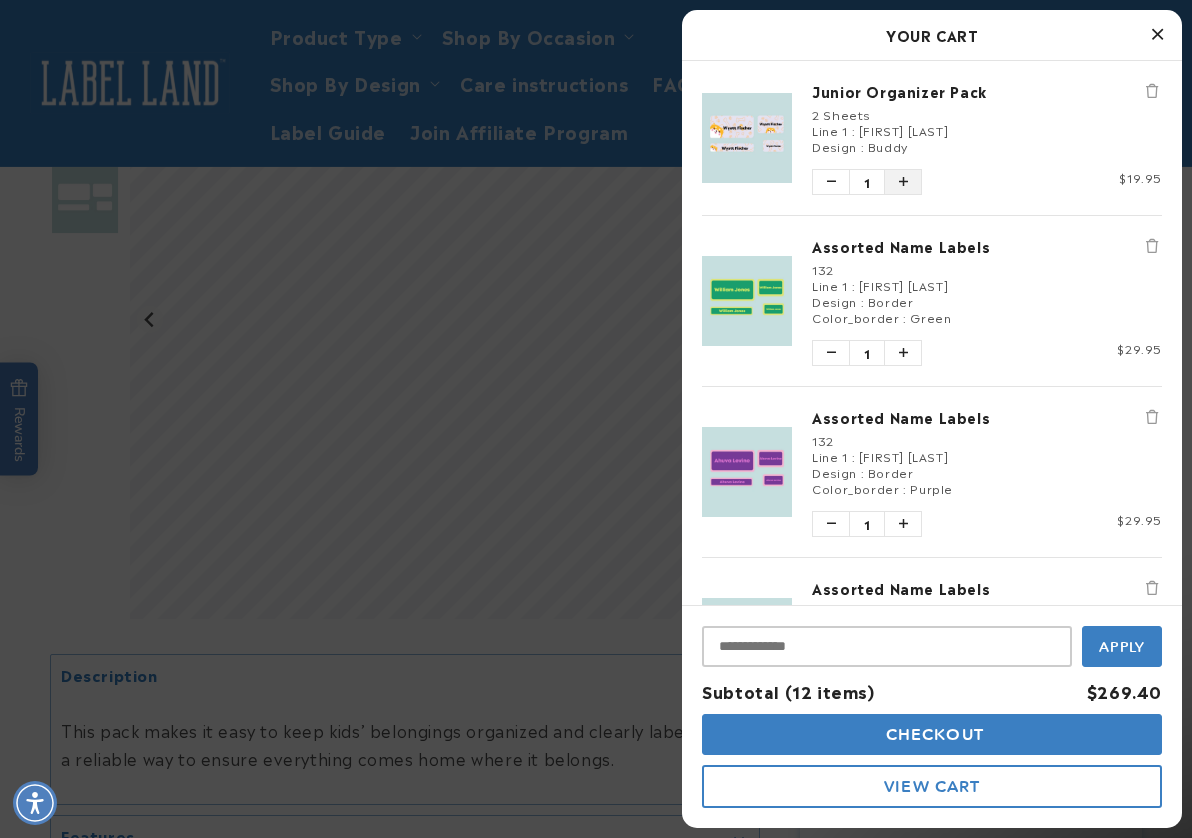 click at bounding box center (903, 182) 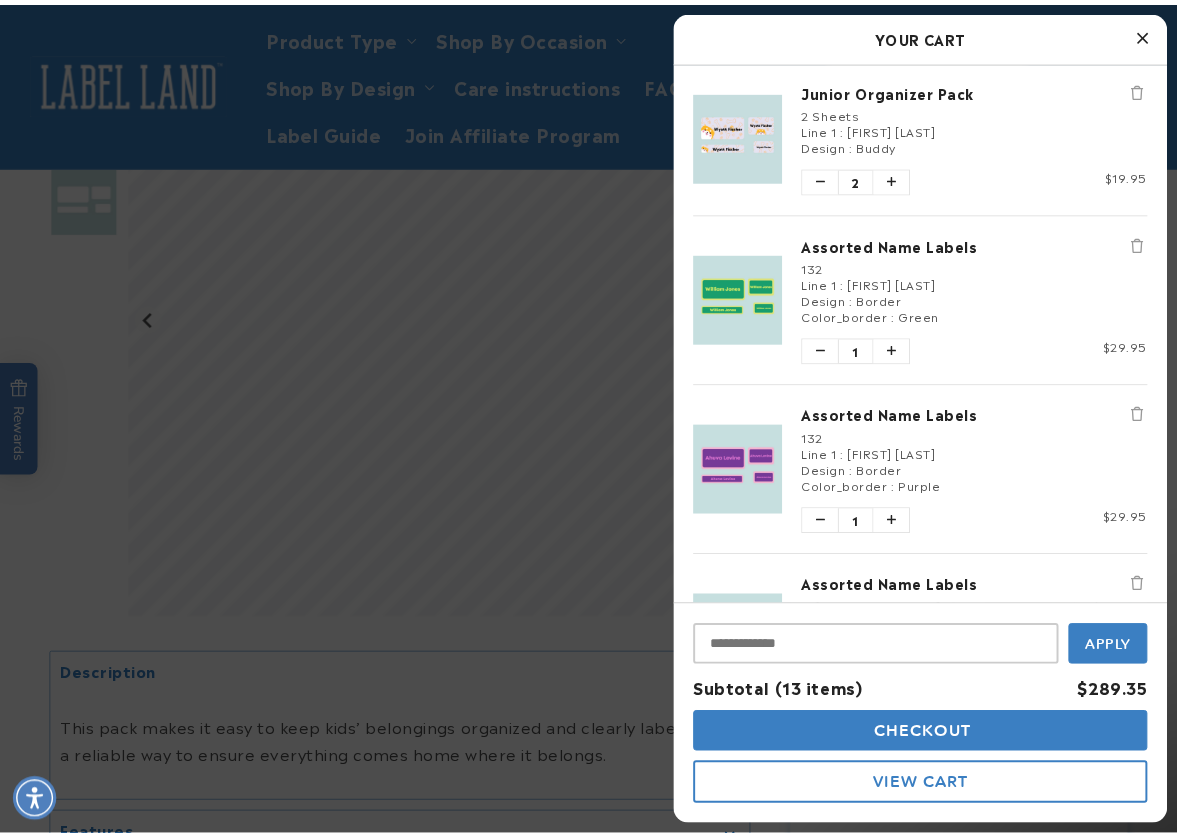 scroll, scrollTop: 0, scrollLeft: 0, axis: both 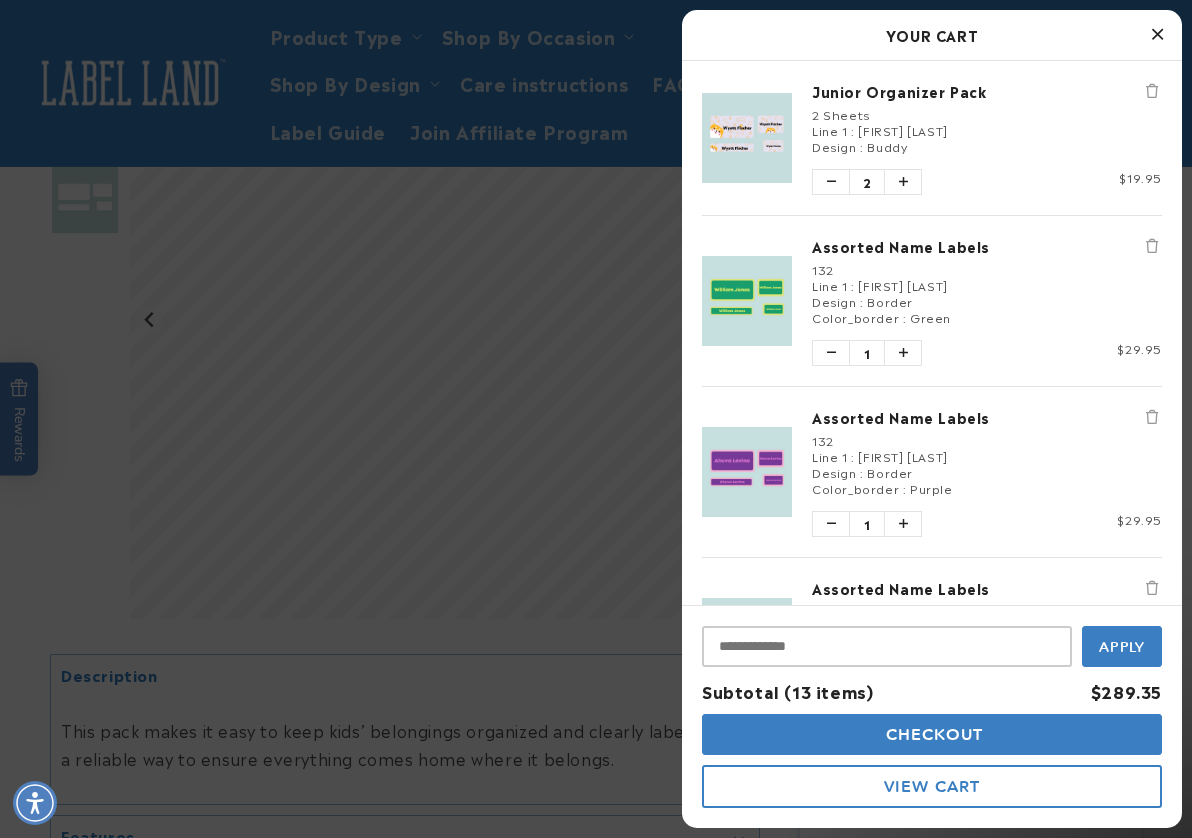click at bounding box center [596, 419] 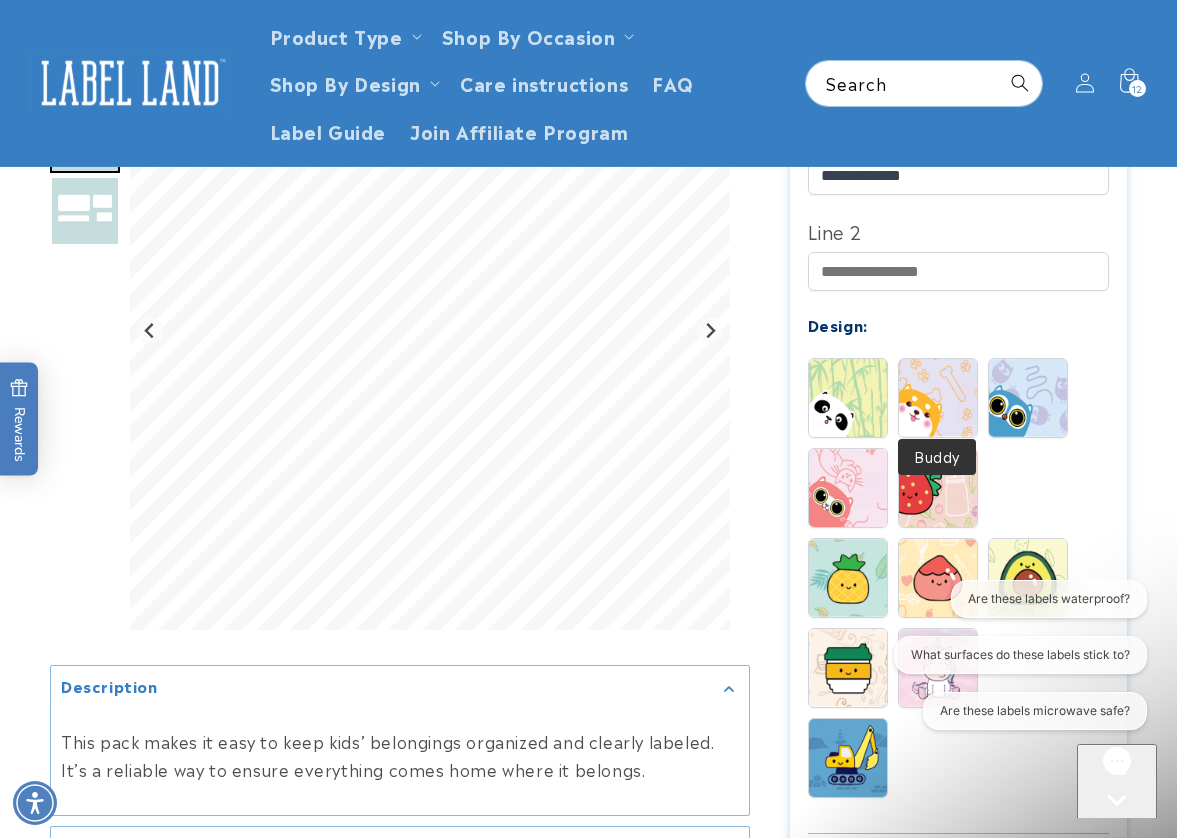scroll, scrollTop: 900, scrollLeft: 0, axis: vertical 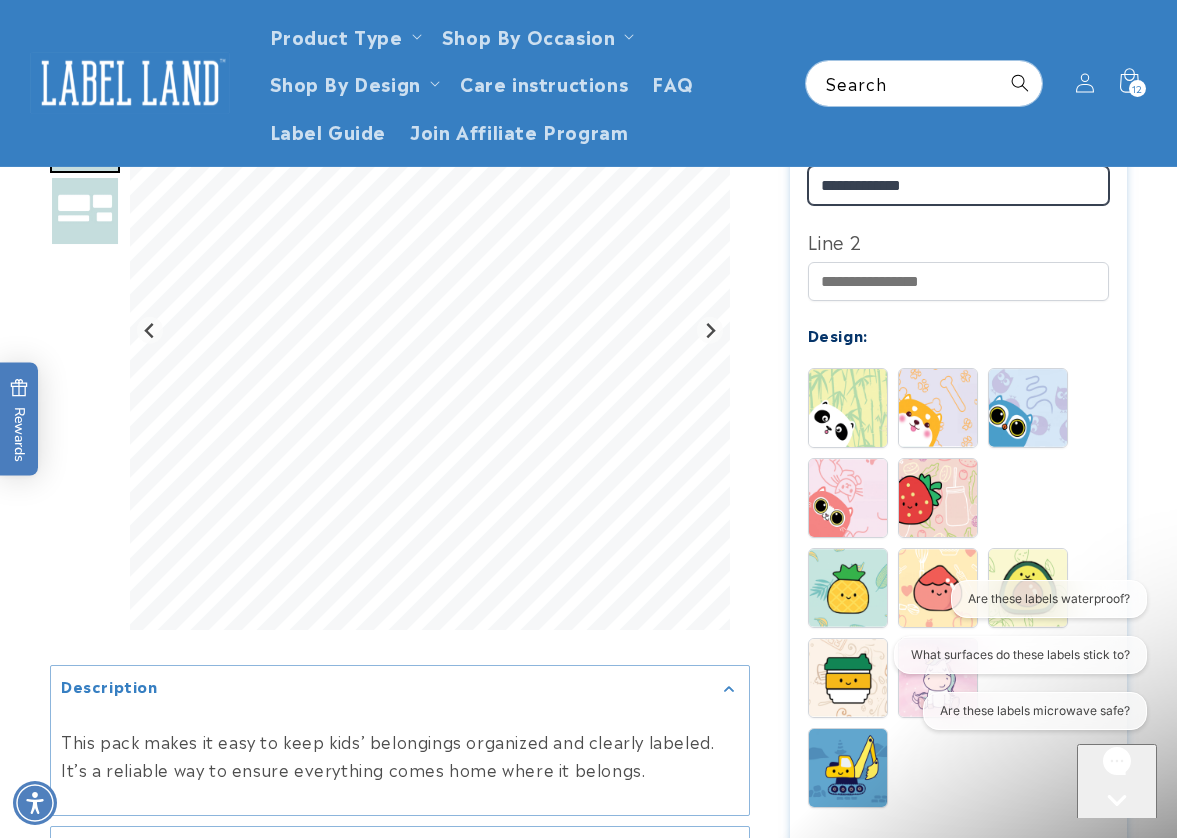 drag, startPoint x: 933, startPoint y: 178, endPoint x: 799, endPoint y: 185, distance: 134.18271 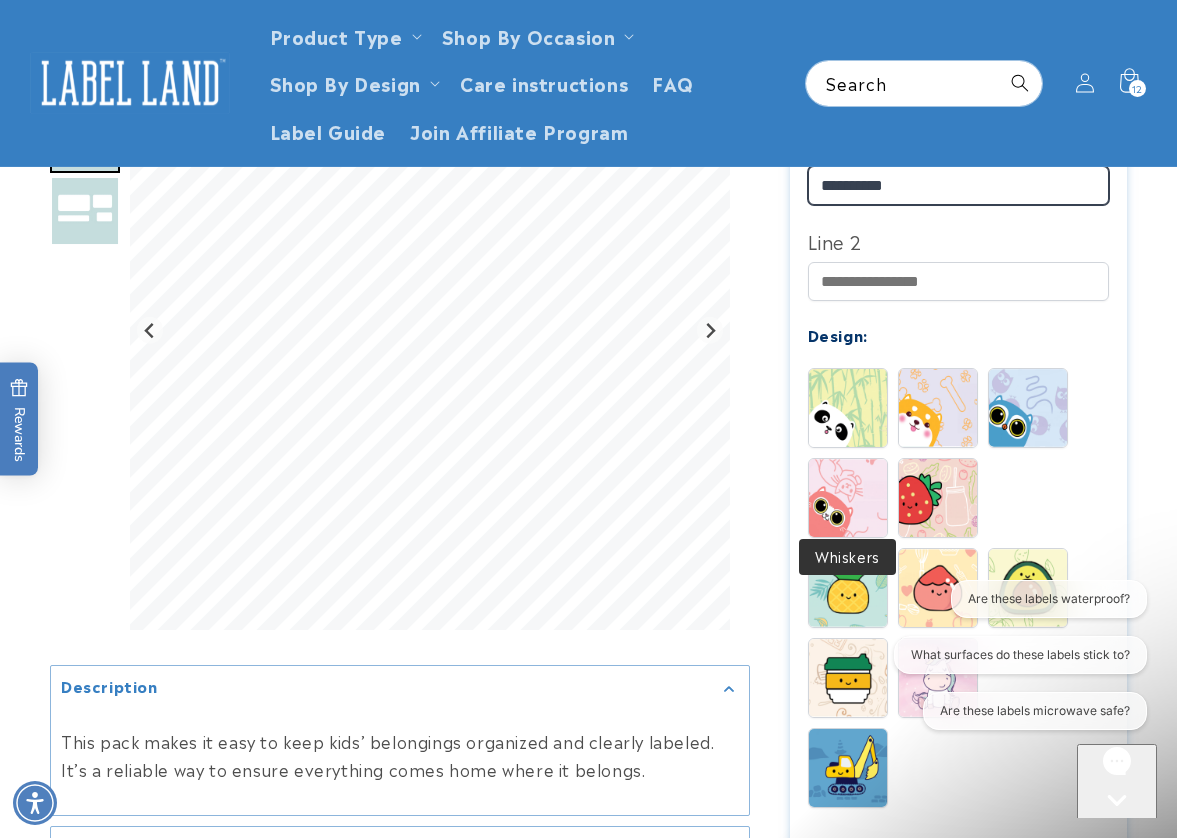 type on "**********" 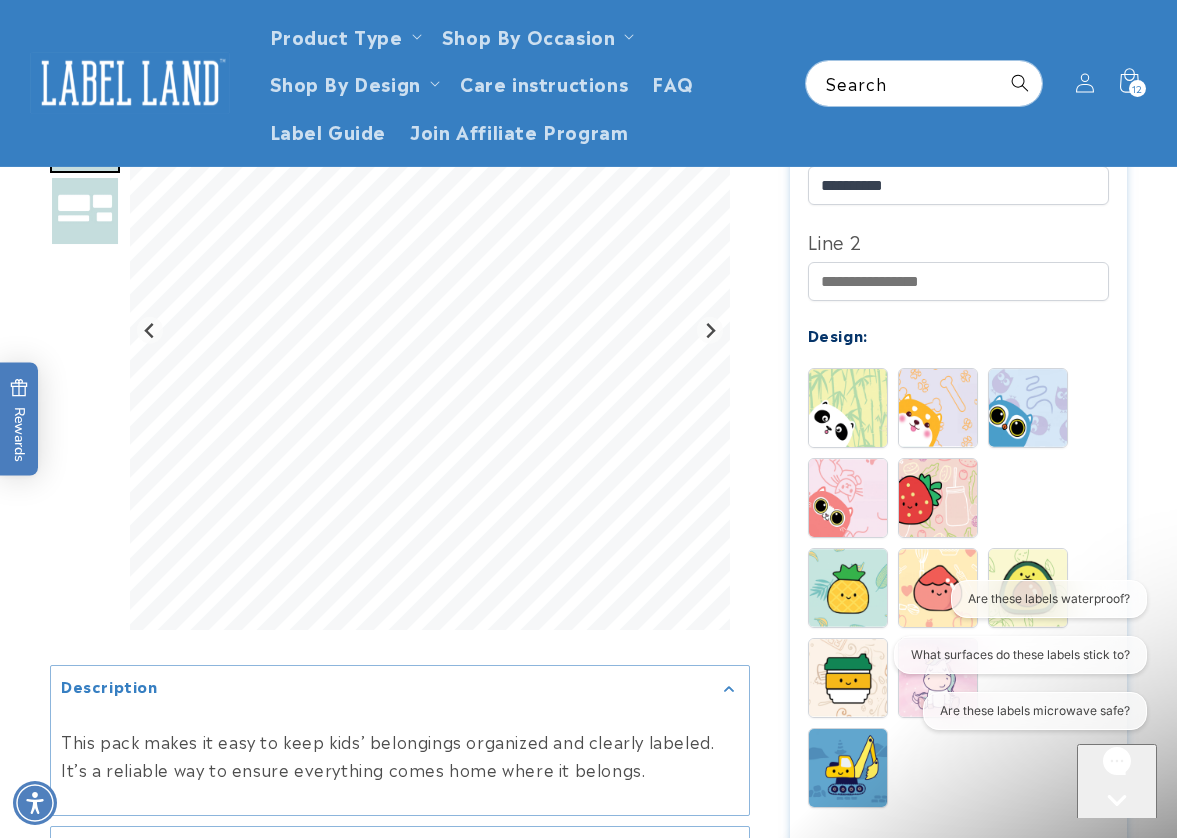 click at bounding box center (848, 498) 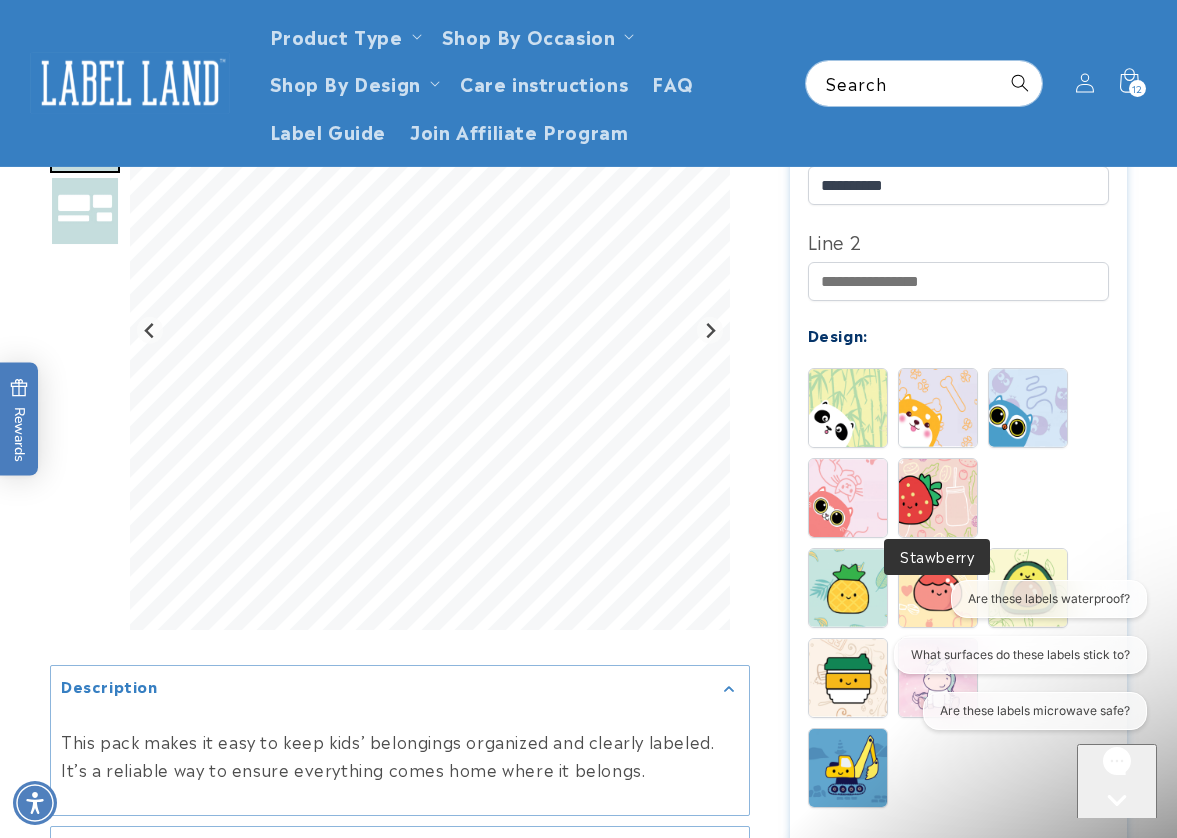 click at bounding box center [938, 498] 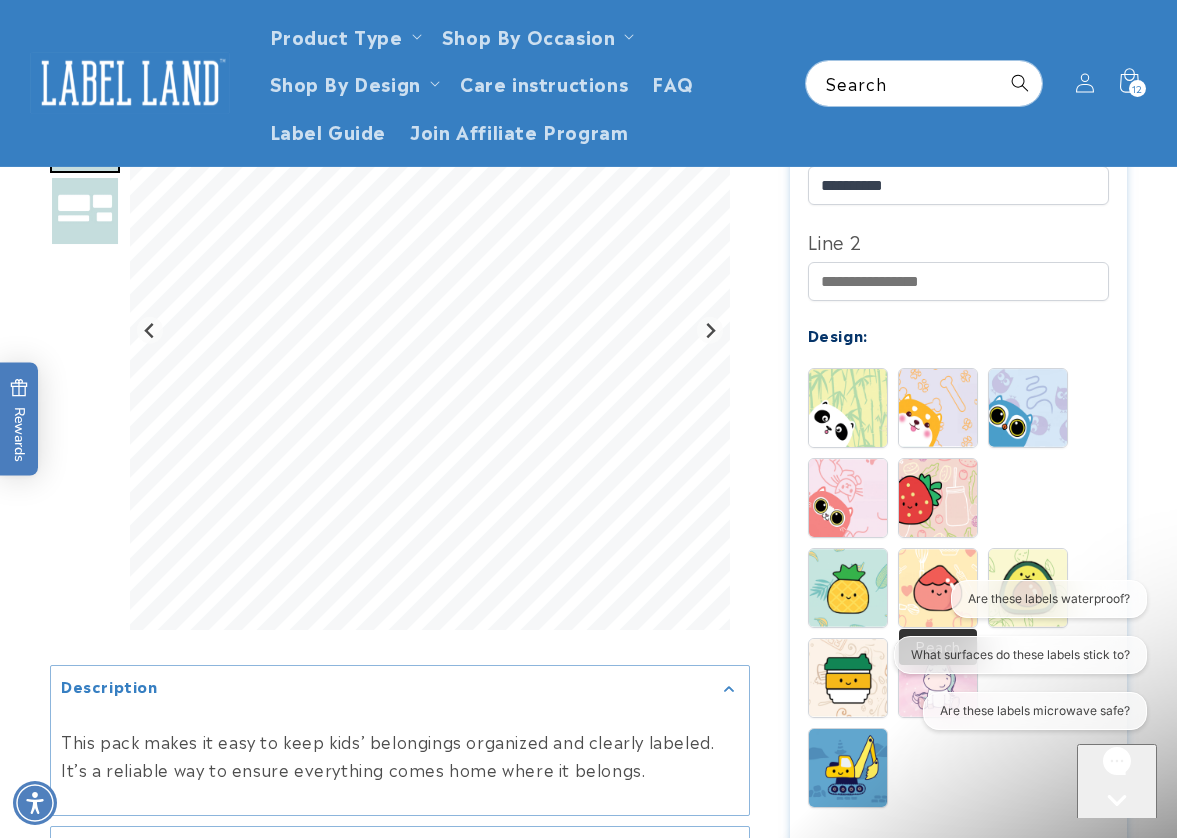 click at bounding box center [938, 588] 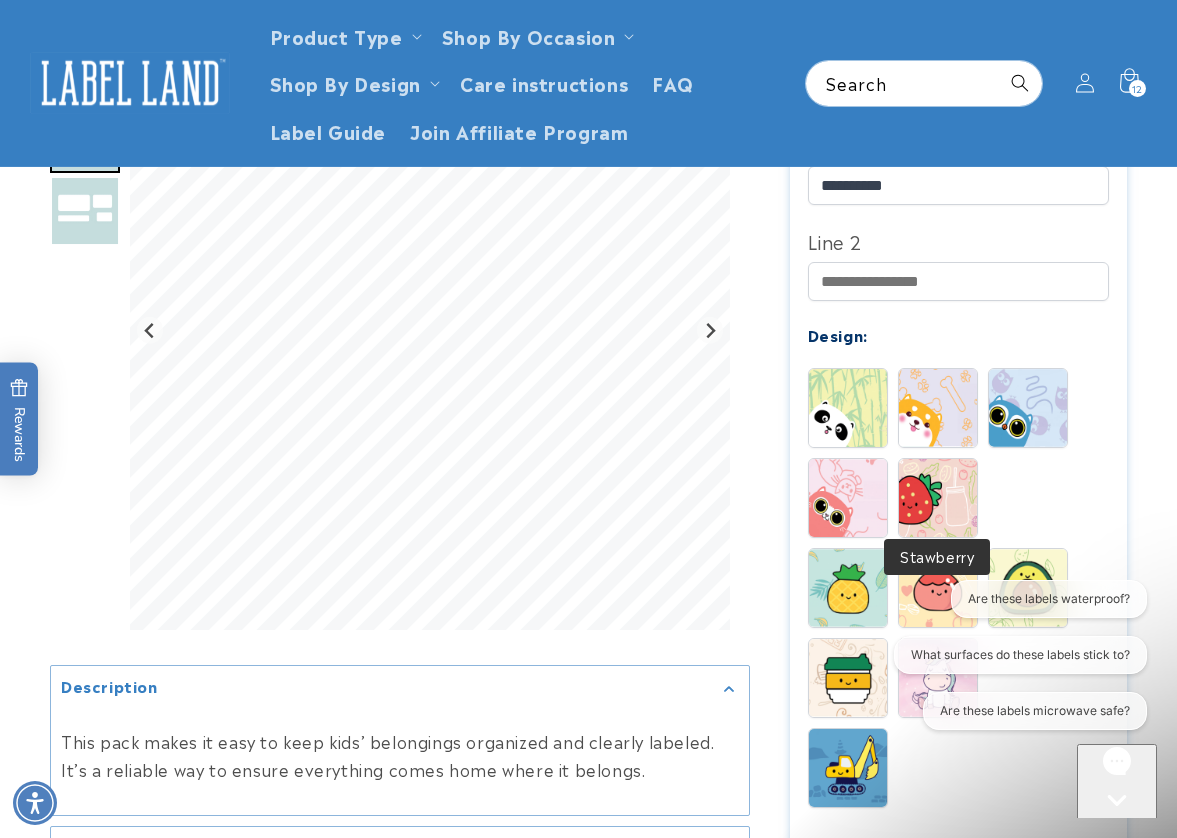 click at bounding box center [938, 498] 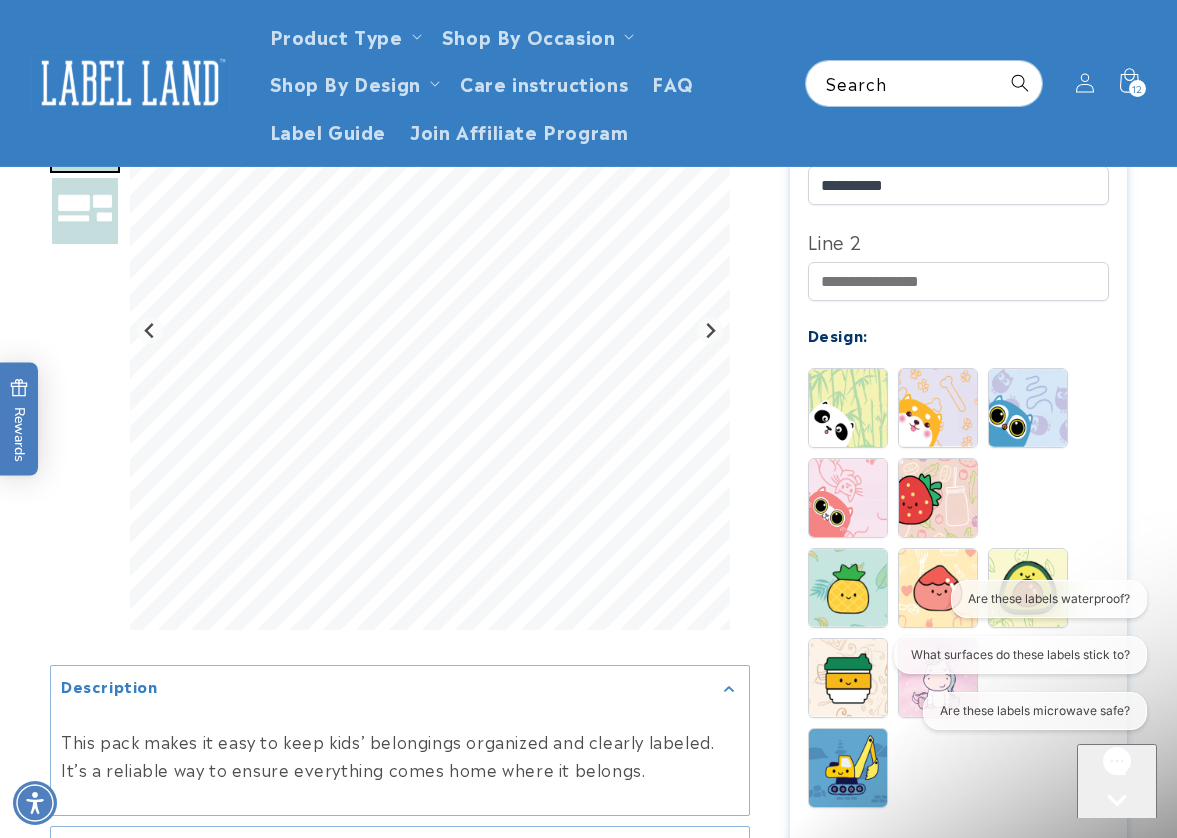 click at bounding box center [938, 408] 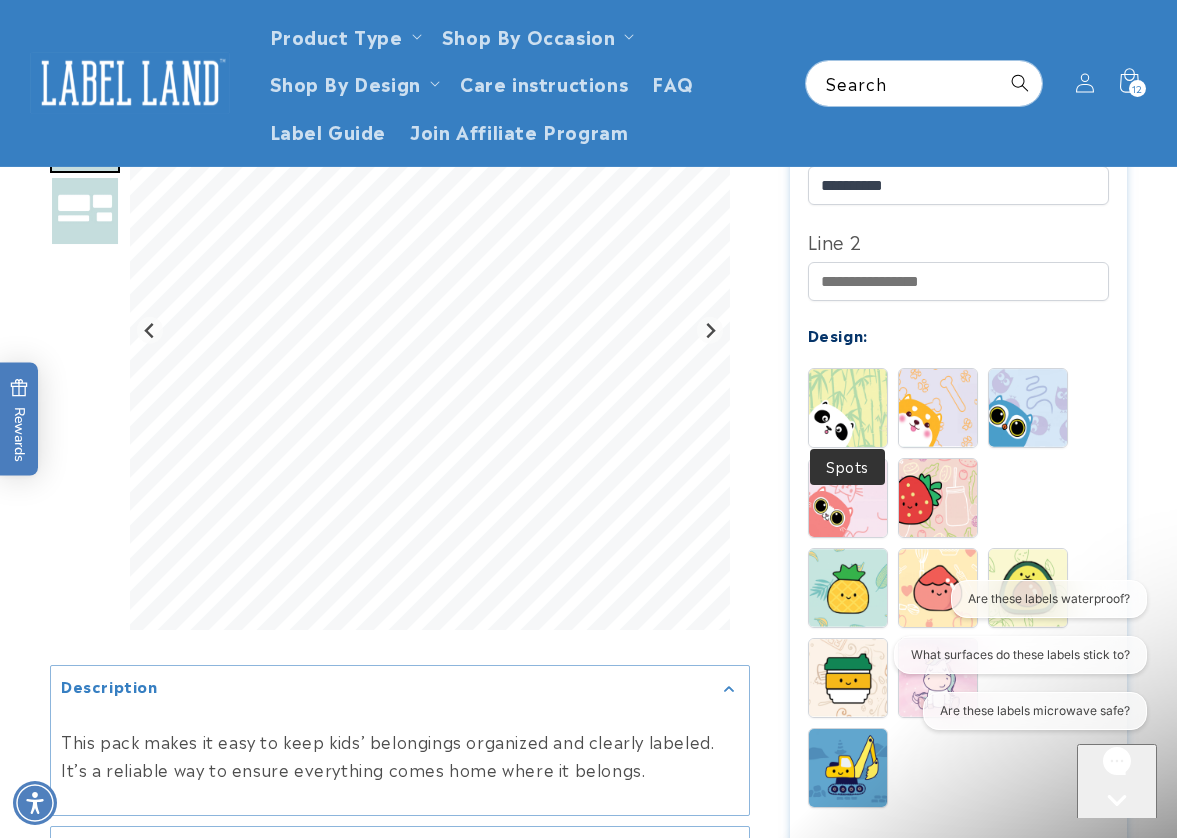 click at bounding box center [848, 408] 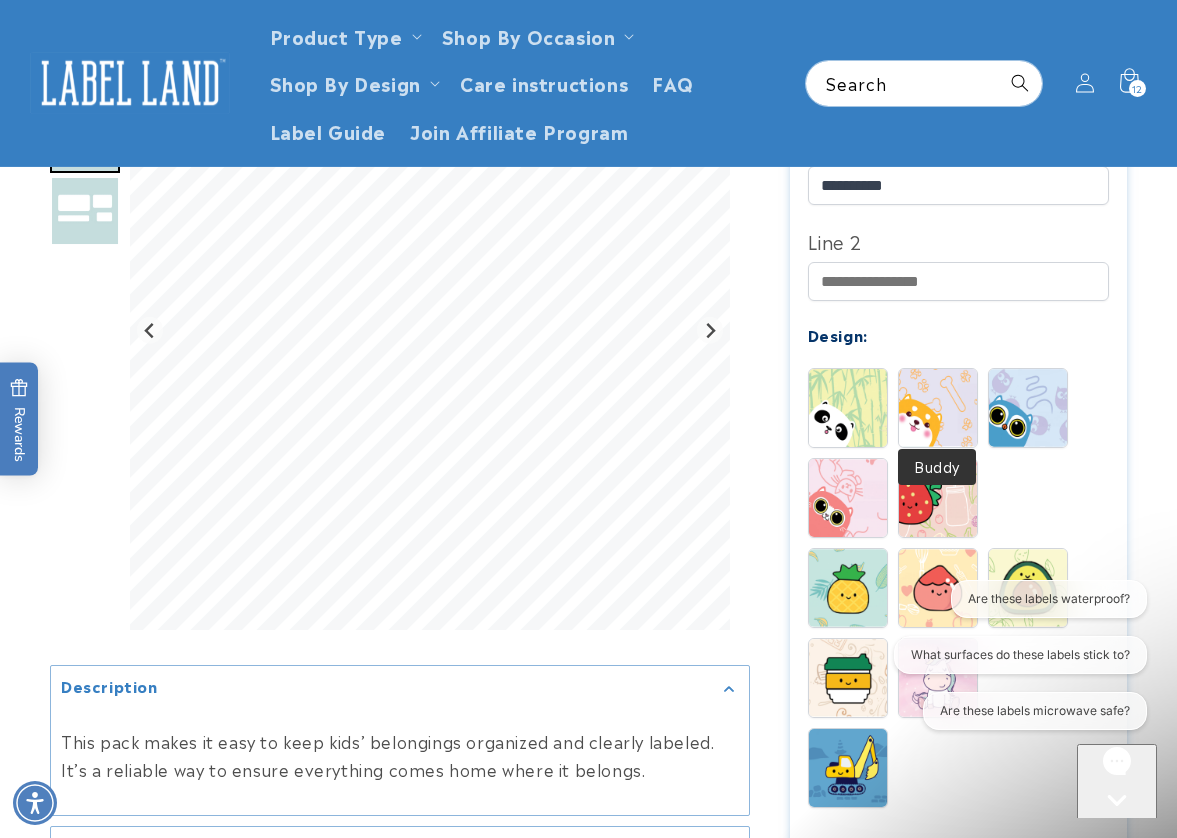 click at bounding box center [938, 408] 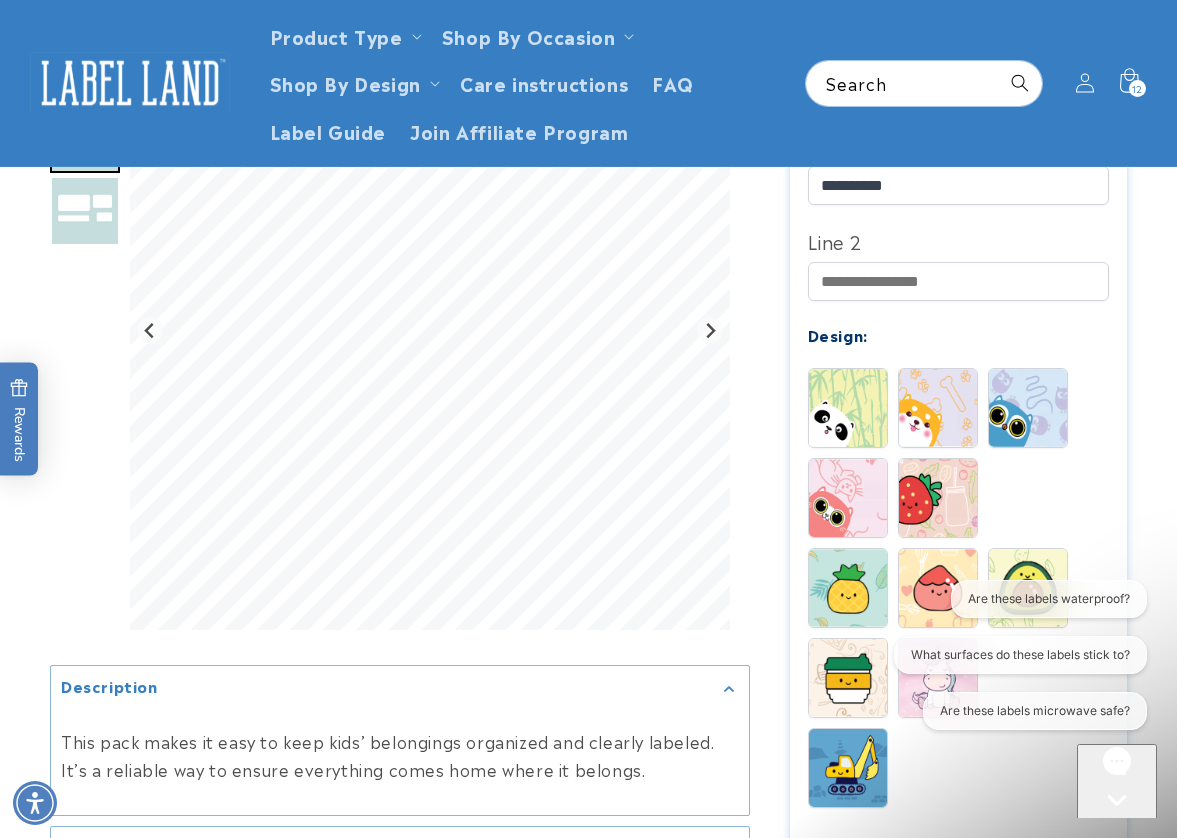 click at bounding box center (1028, 408) 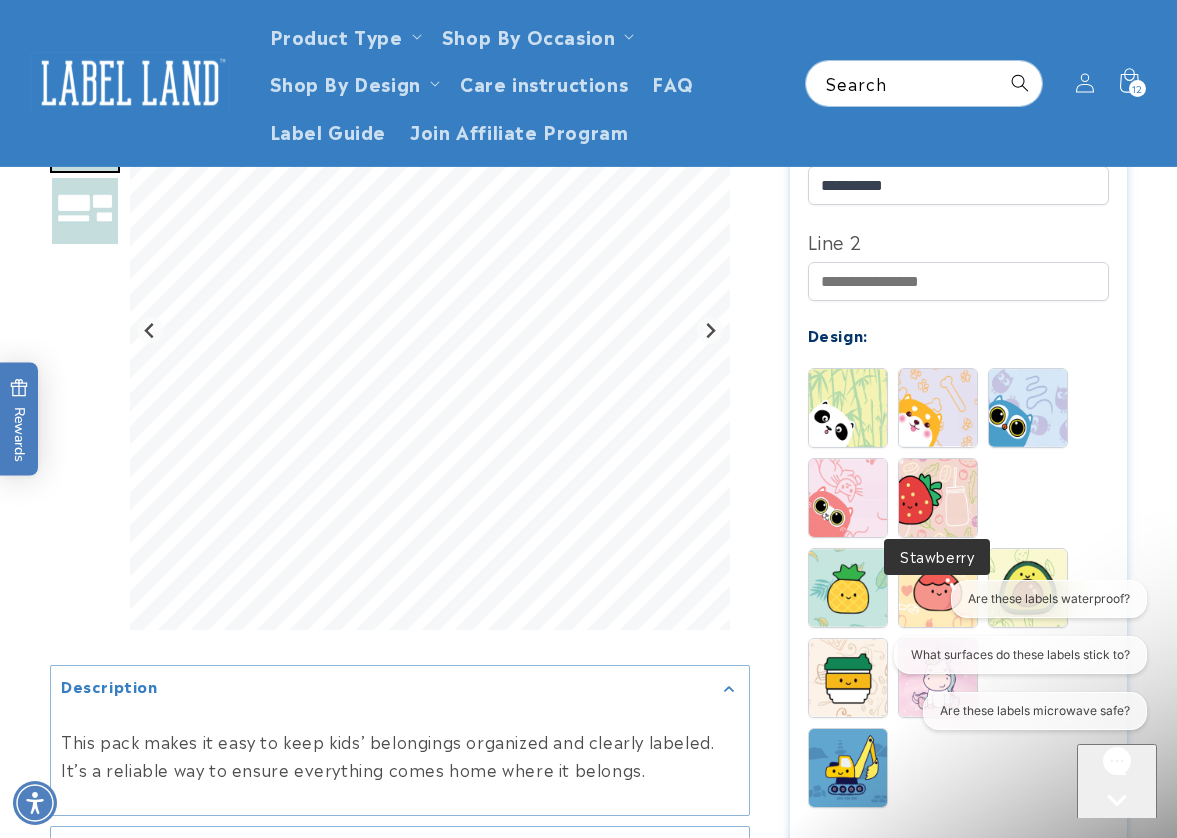 click at bounding box center (938, 498) 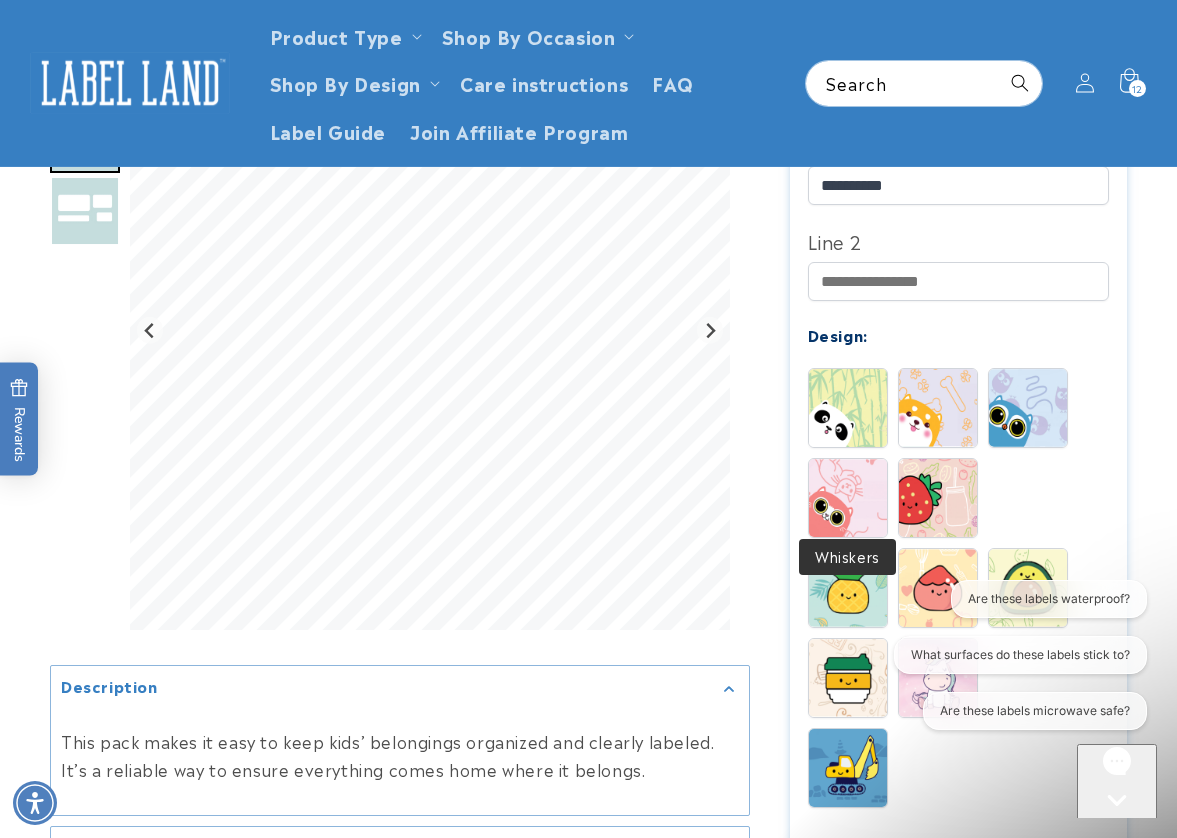 click at bounding box center [848, 498] 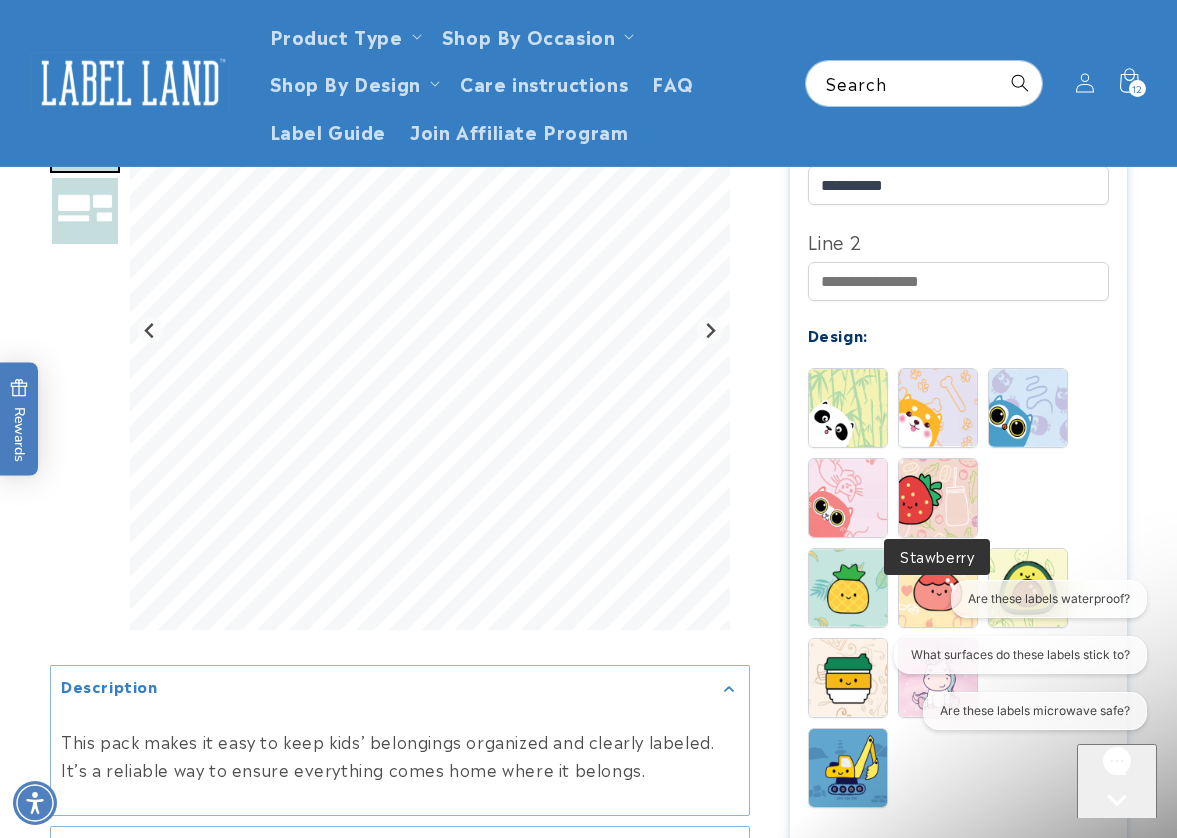 click at bounding box center (938, 498) 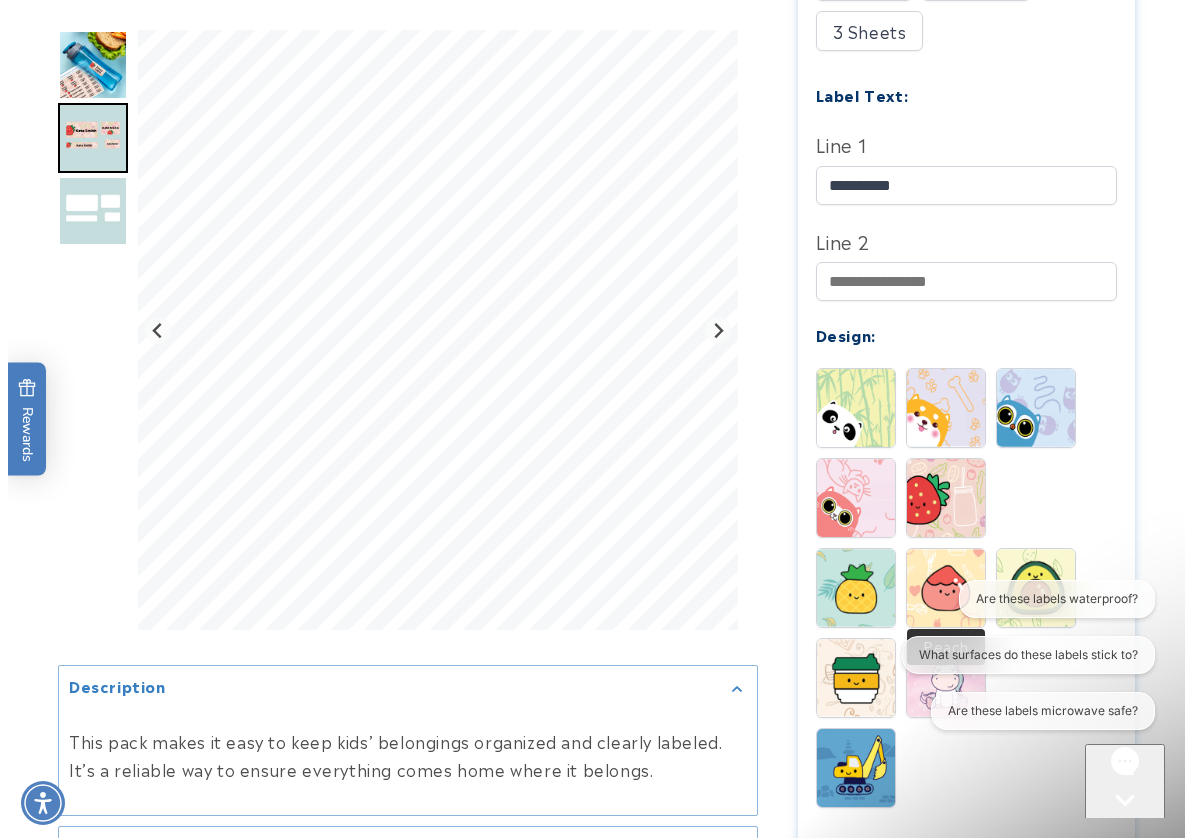 scroll, scrollTop: 1300, scrollLeft: 0, axis: vertical 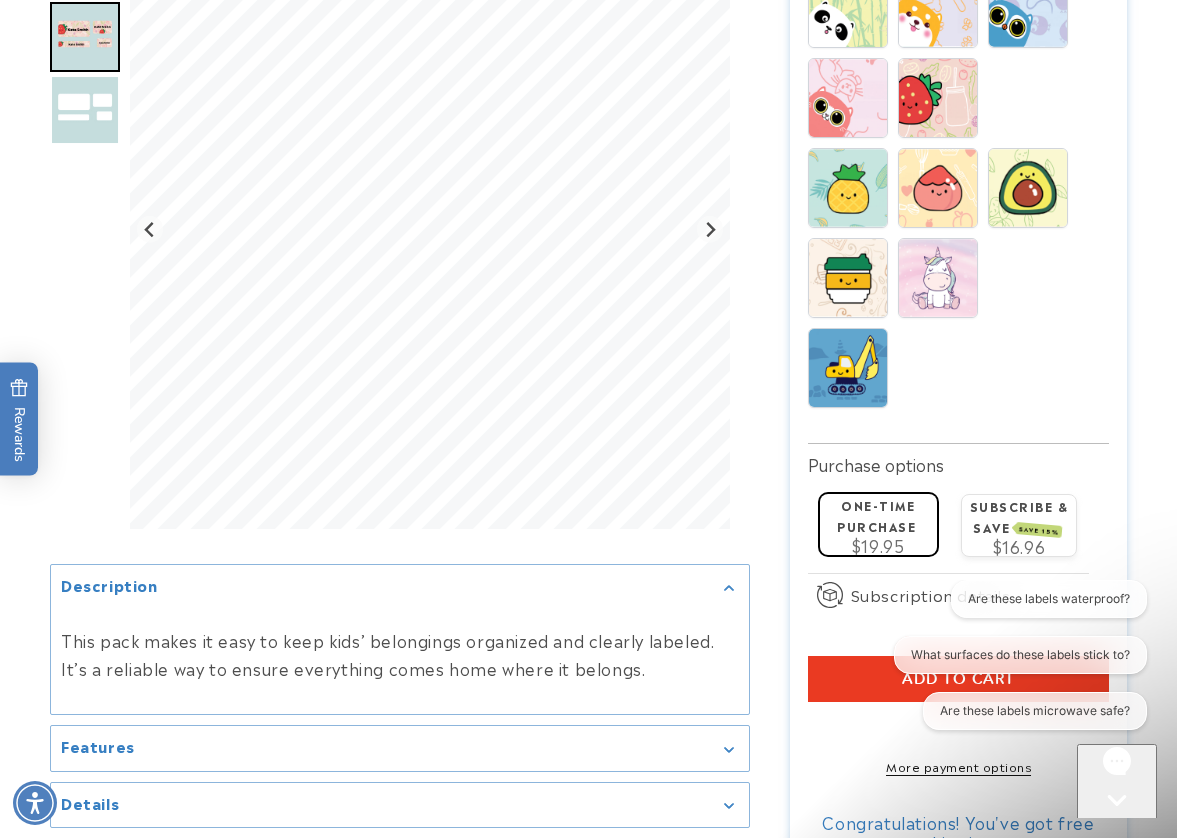 click on "Add to cart" at bounding box center [959, 679] 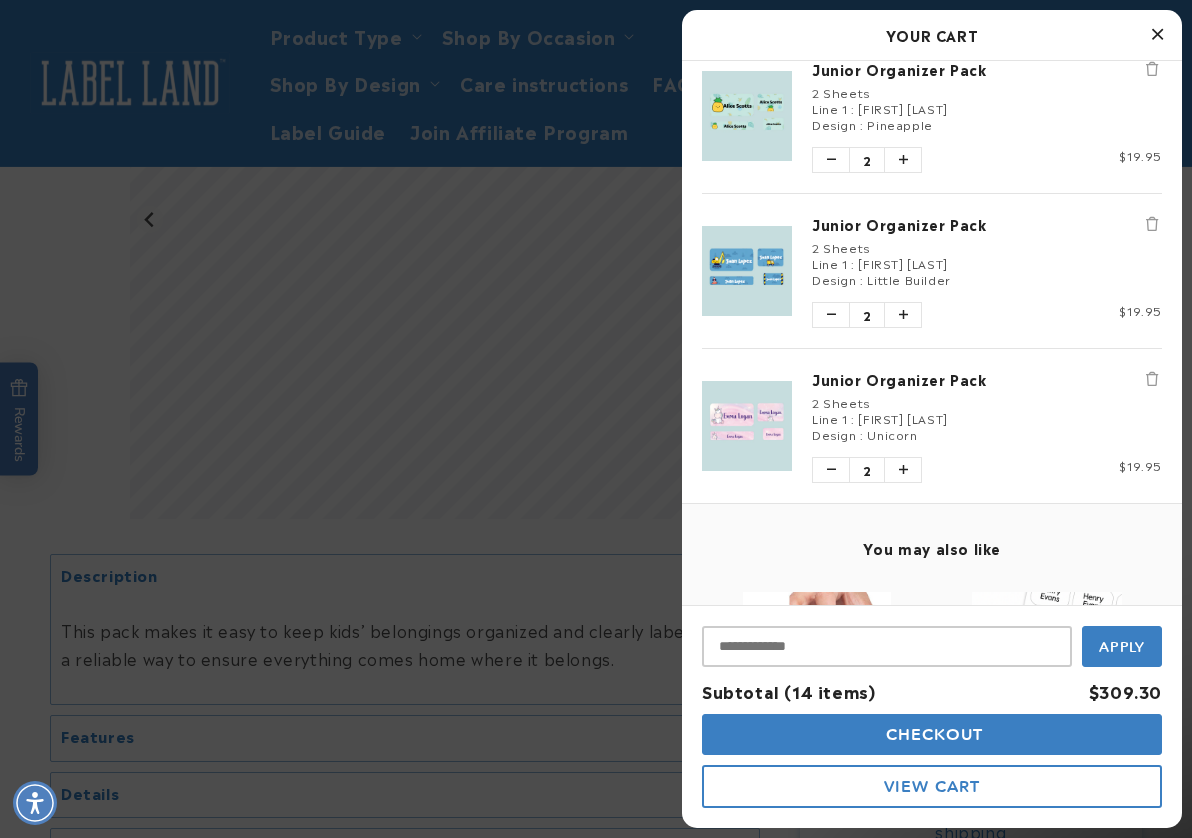 scroll, scrollTop: 1100, scrollLeft: 0, axis: vertical 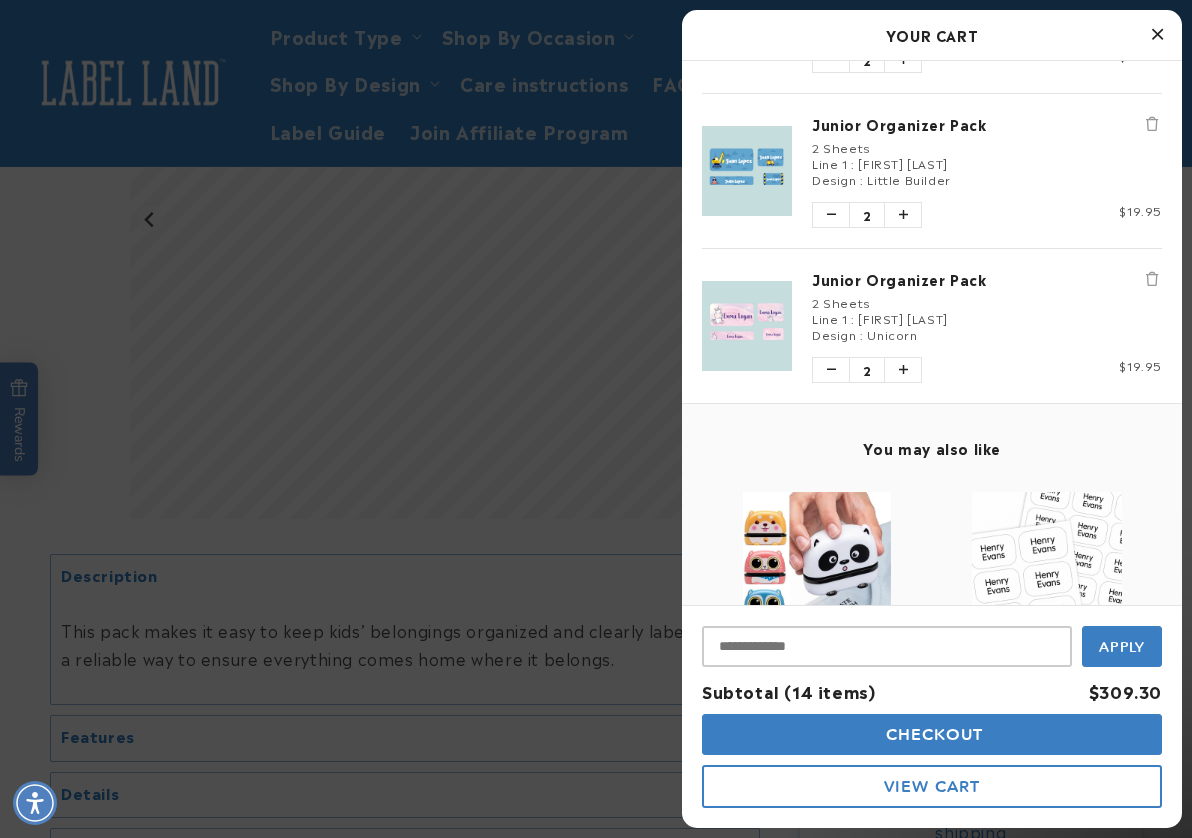click on "Checkout" at bounding box center (932, 734) 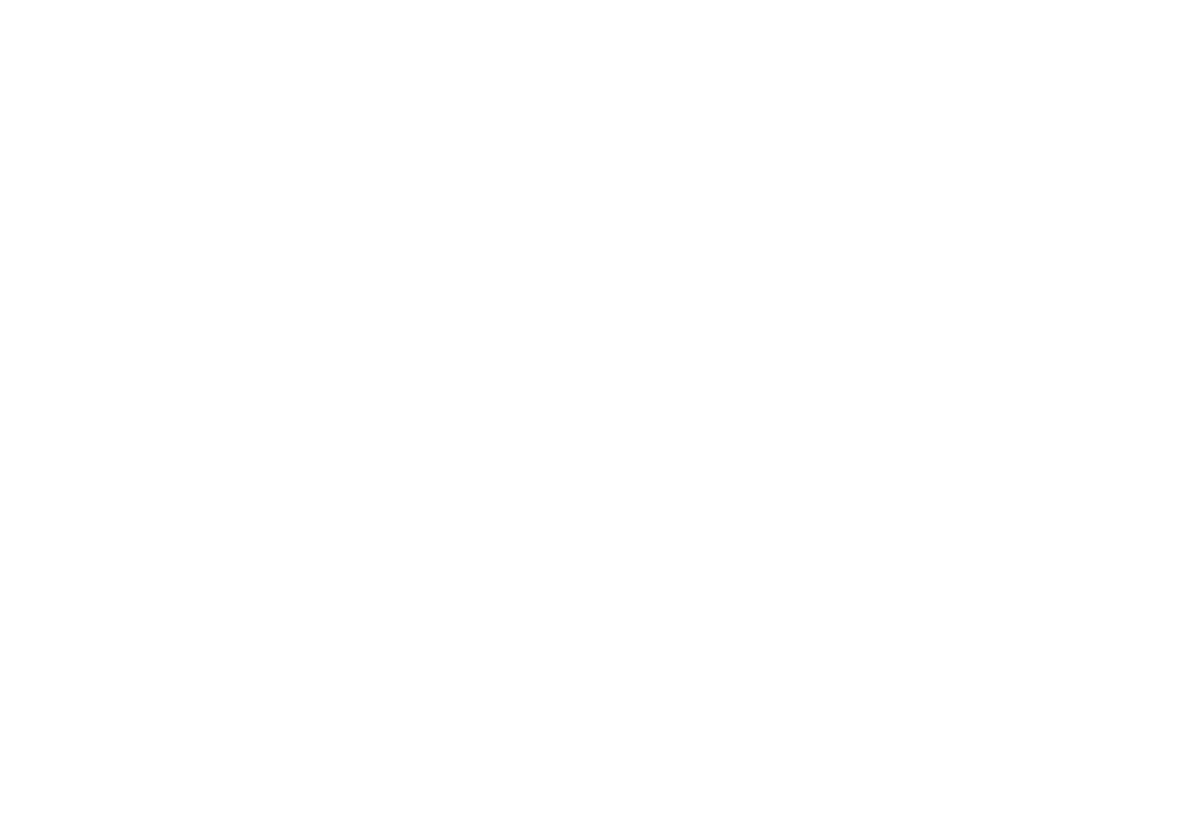scroll, scrollTop: 0, scrollLeft: 0, axis: both 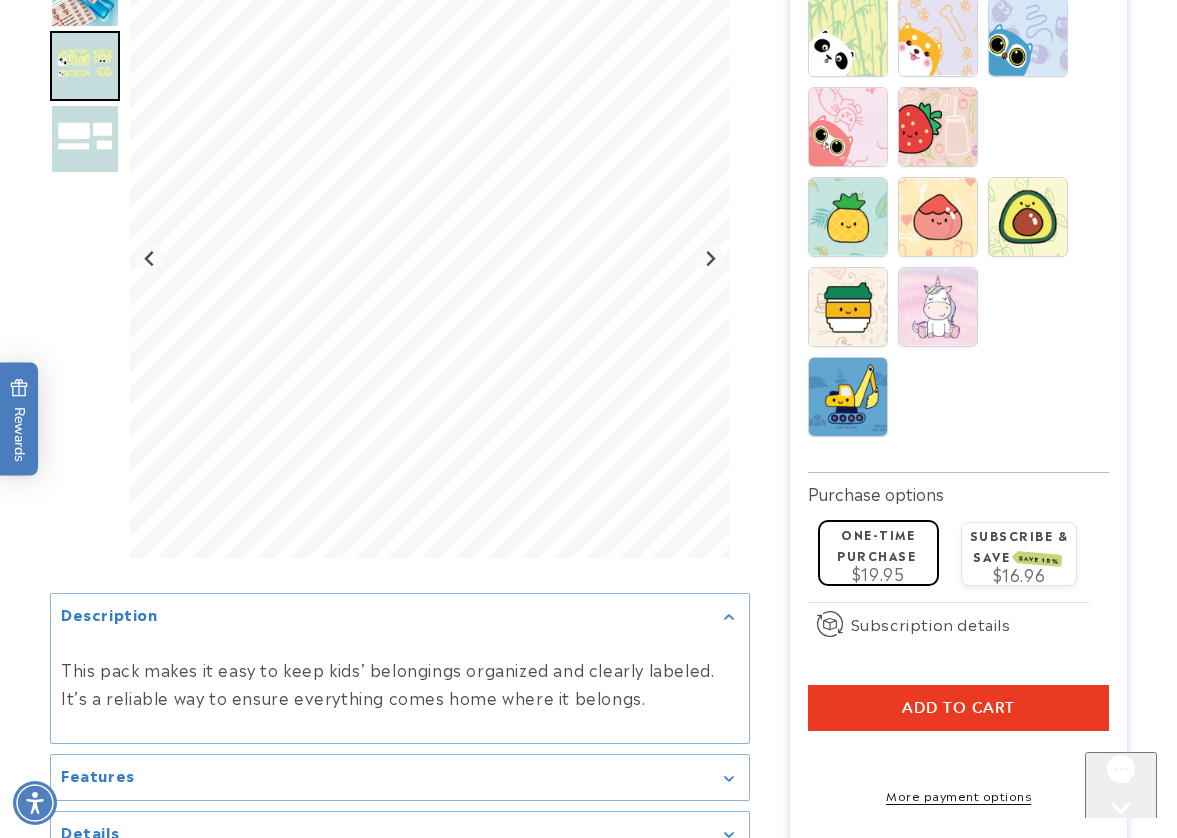 click on "Add to cart" at bounding box center (958, 708) 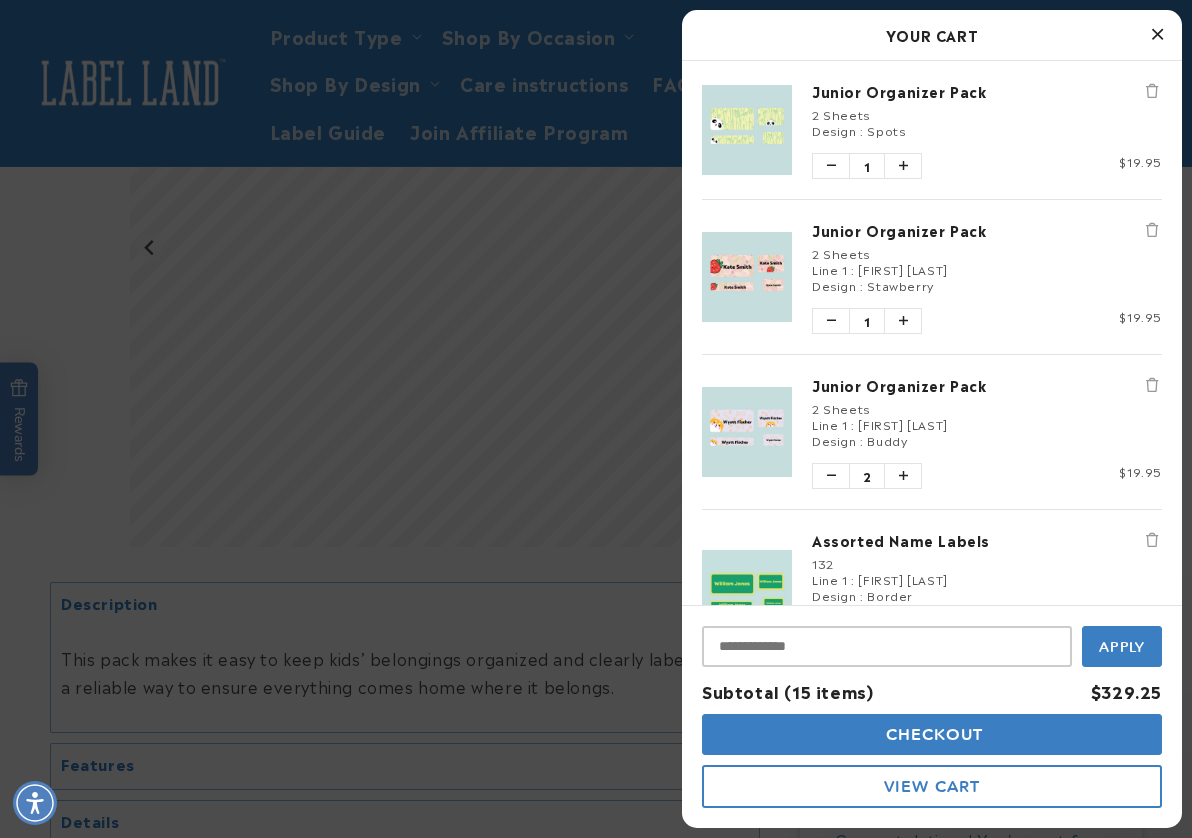 scroll, scrollTop: 0, scrollLeft: 0, axis: both 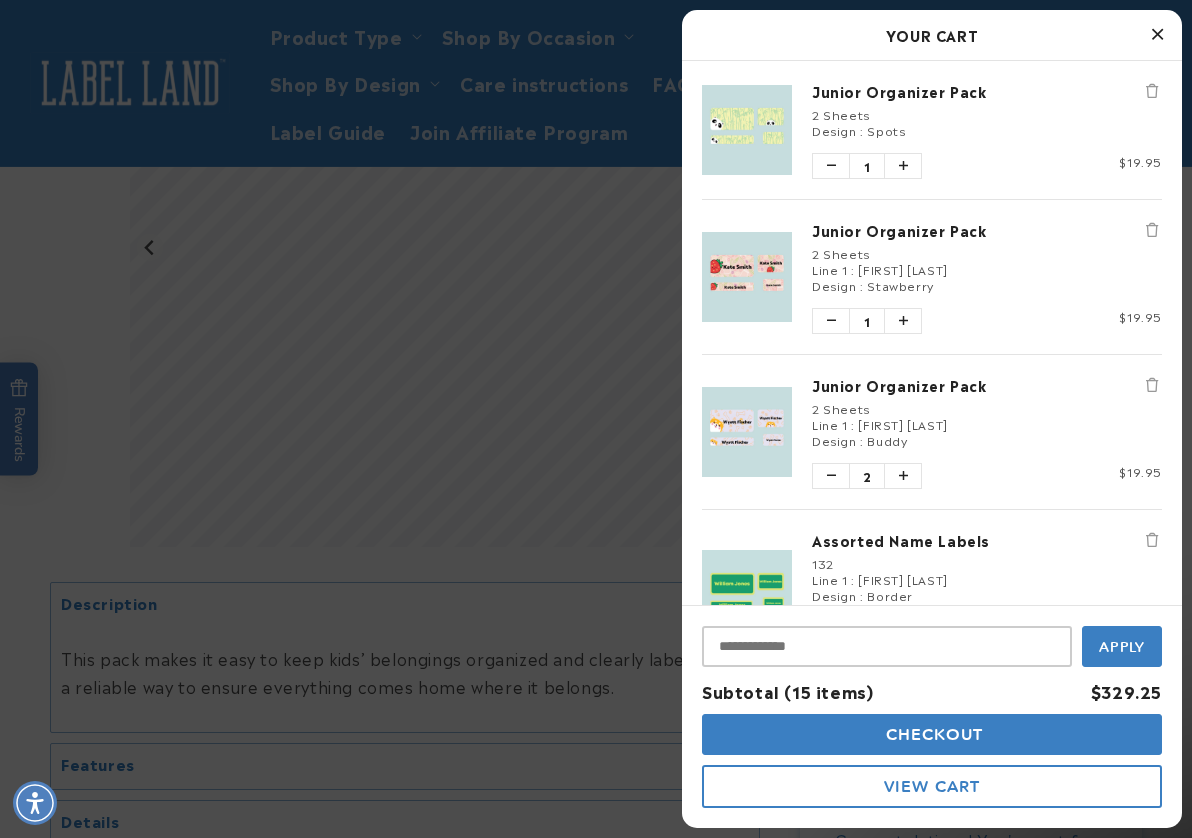 click at bounding box center (1152, 91) 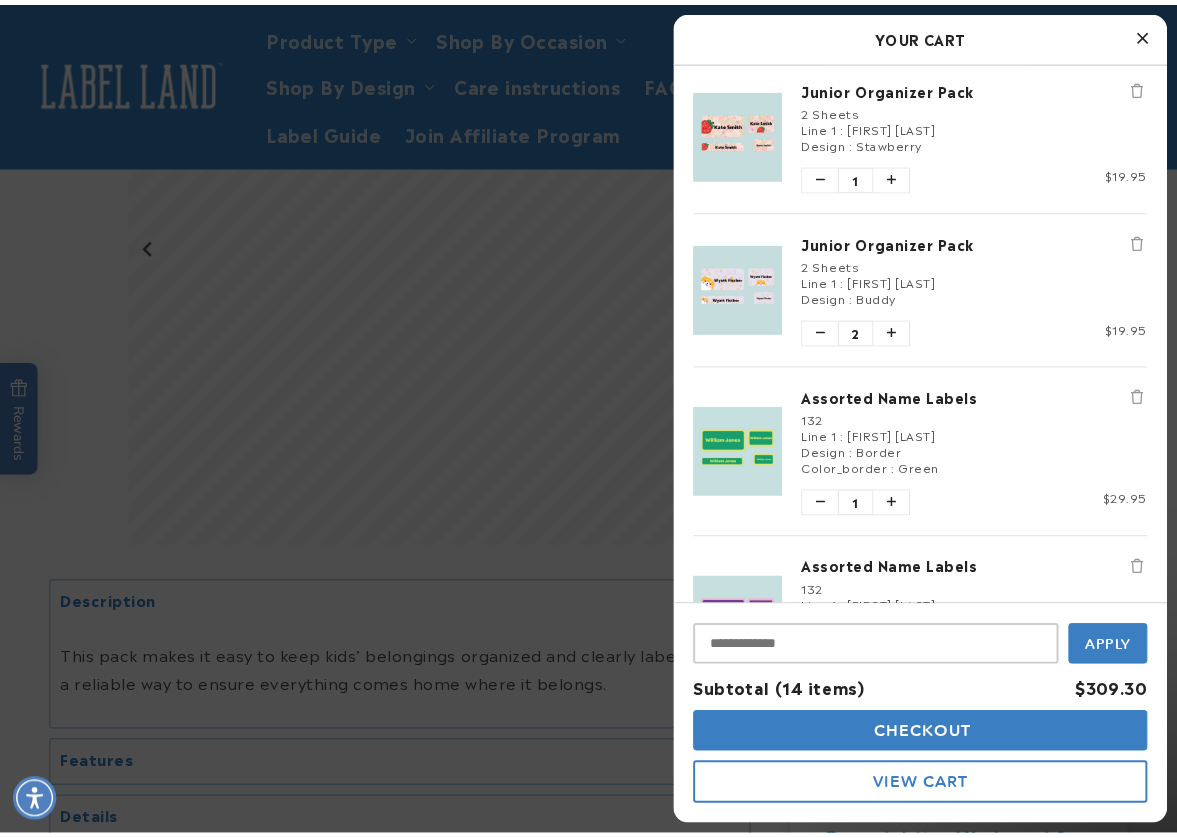scroll, scrollTop: 0, scrollLeft: 0, axis: both 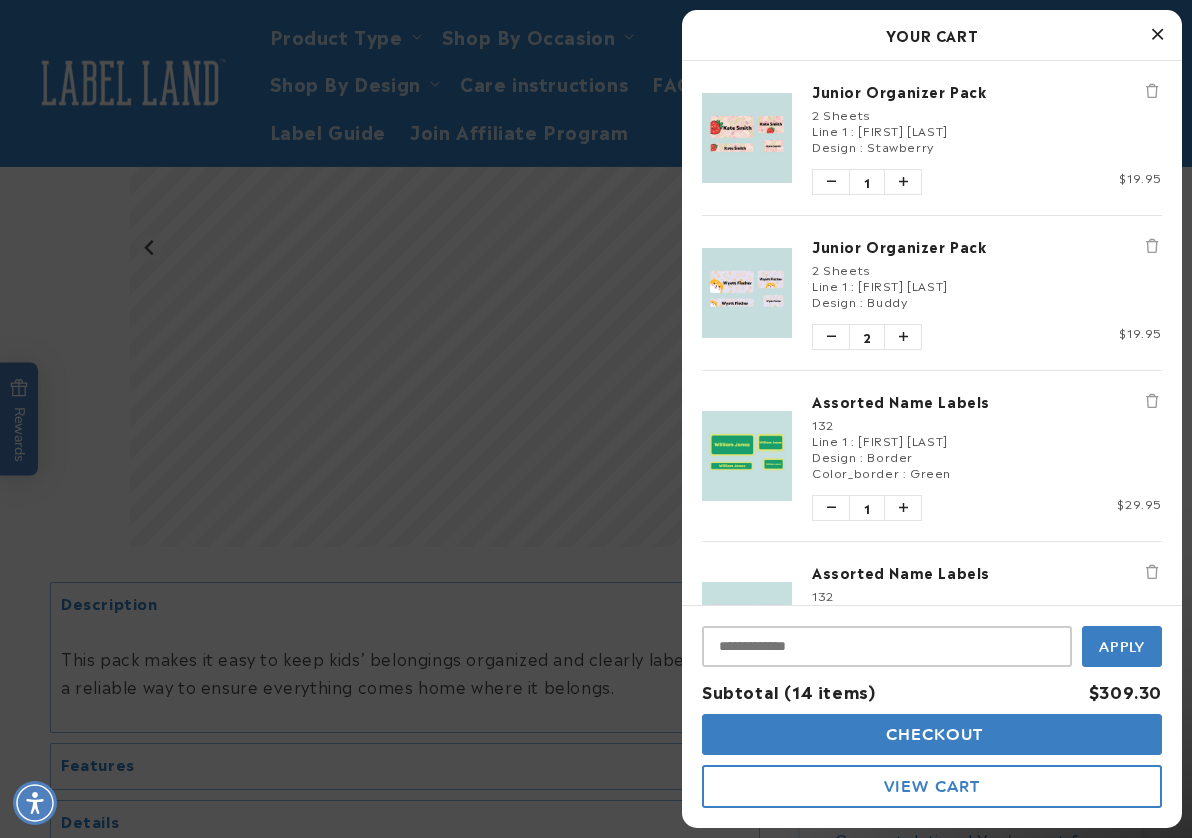 click at bounding box center [596, 419] 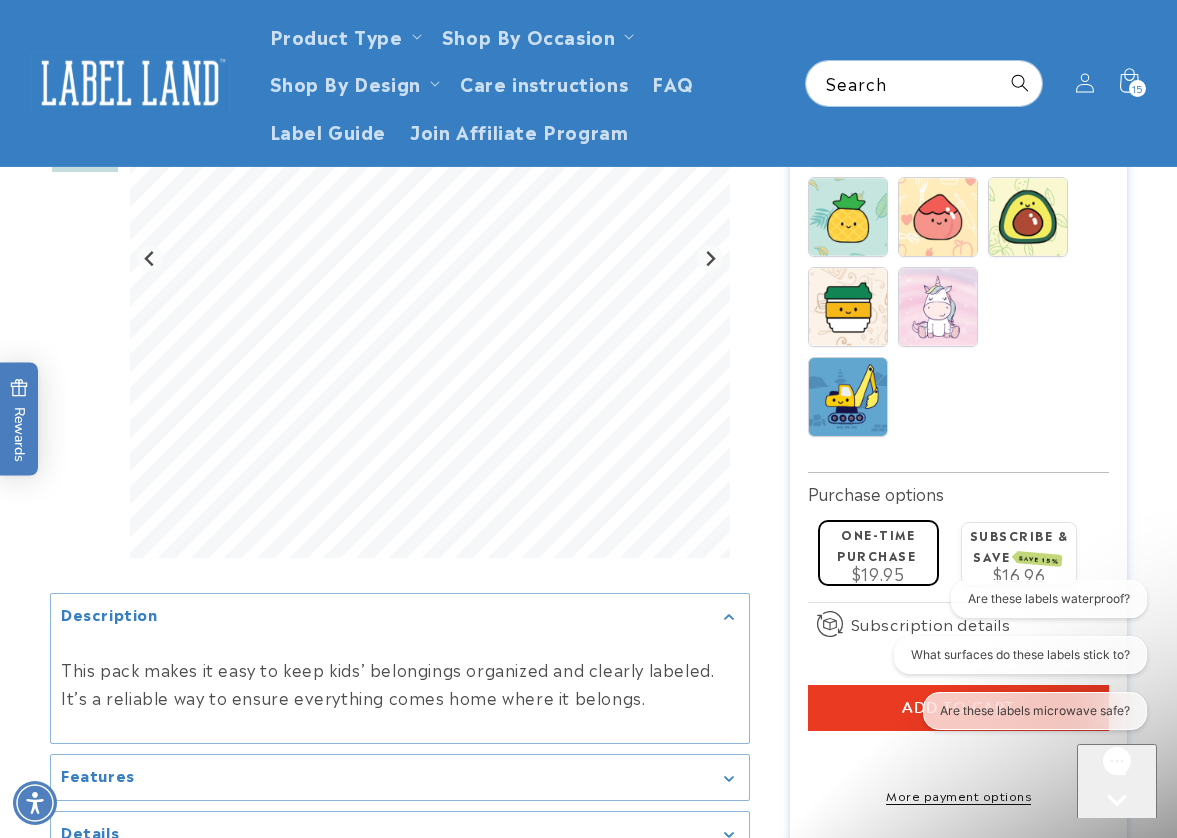 click at bounding box center (130, 83) 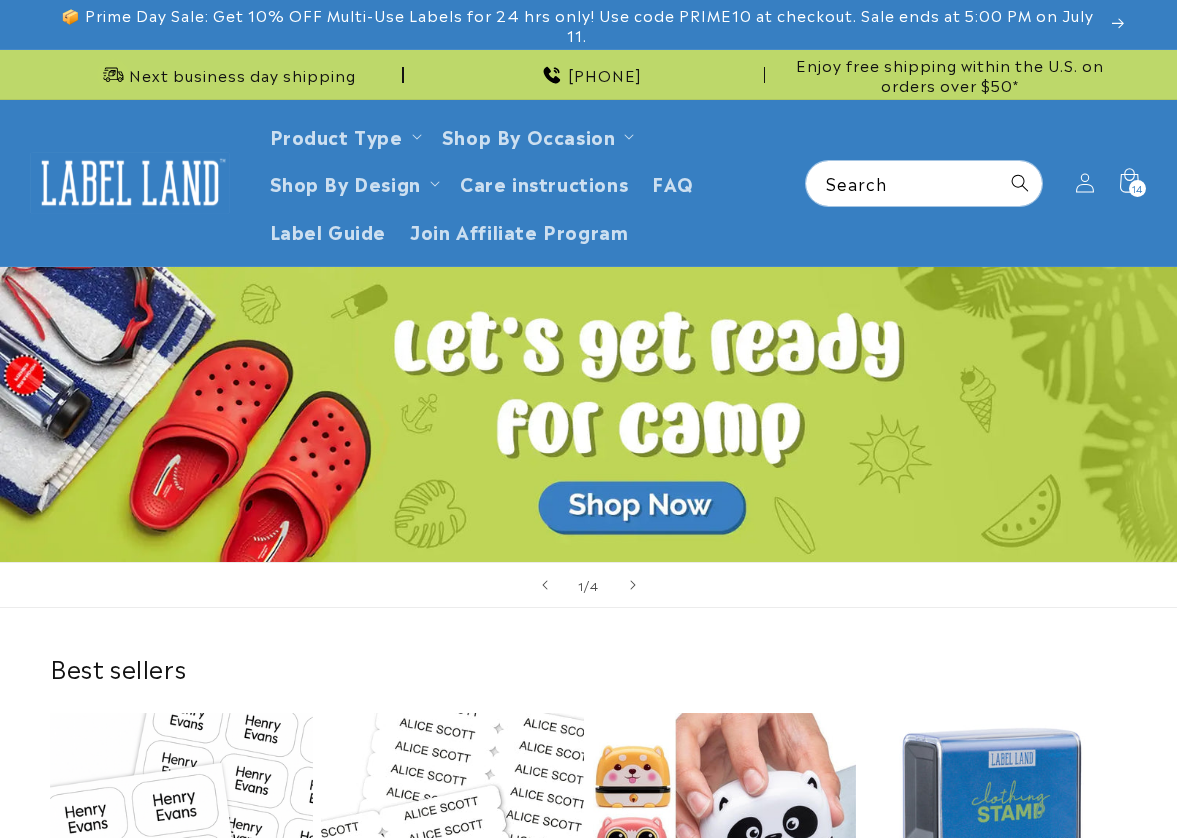 scroll, scrollTop: 0, scrollLeft: 0, axis: both 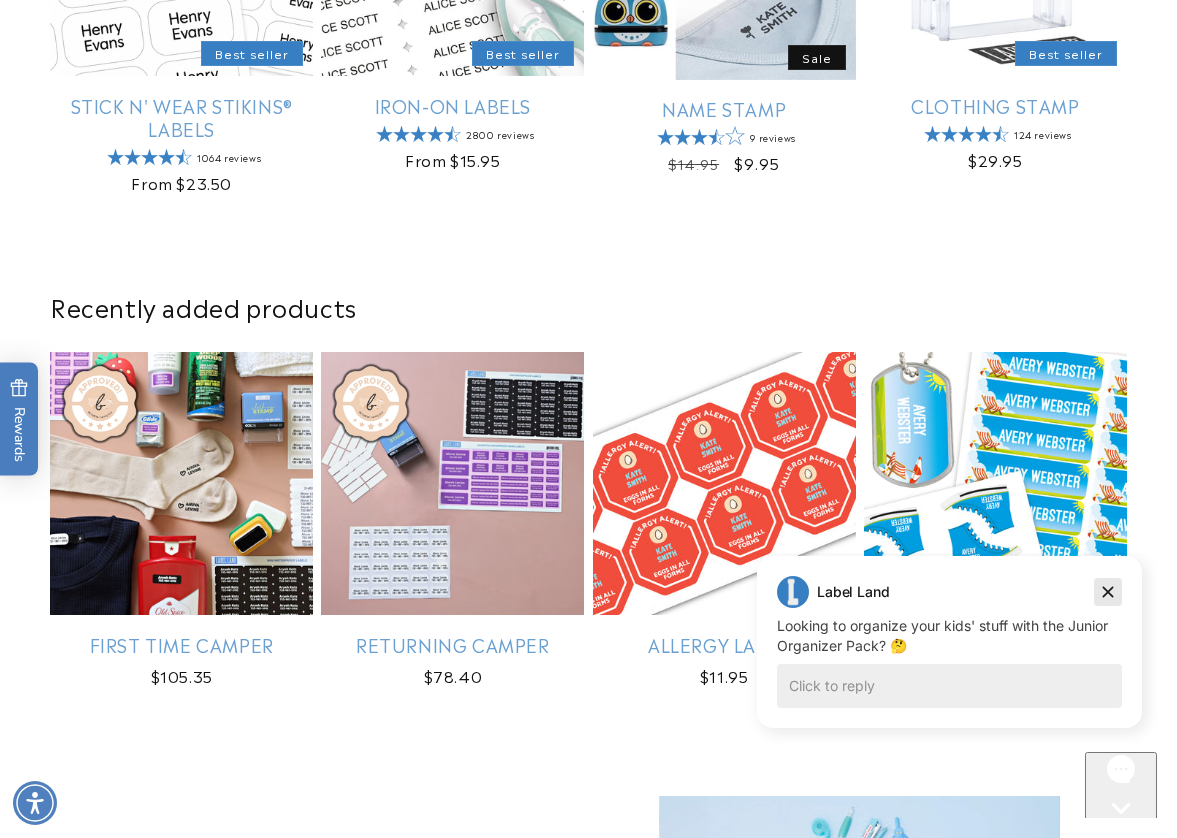 click 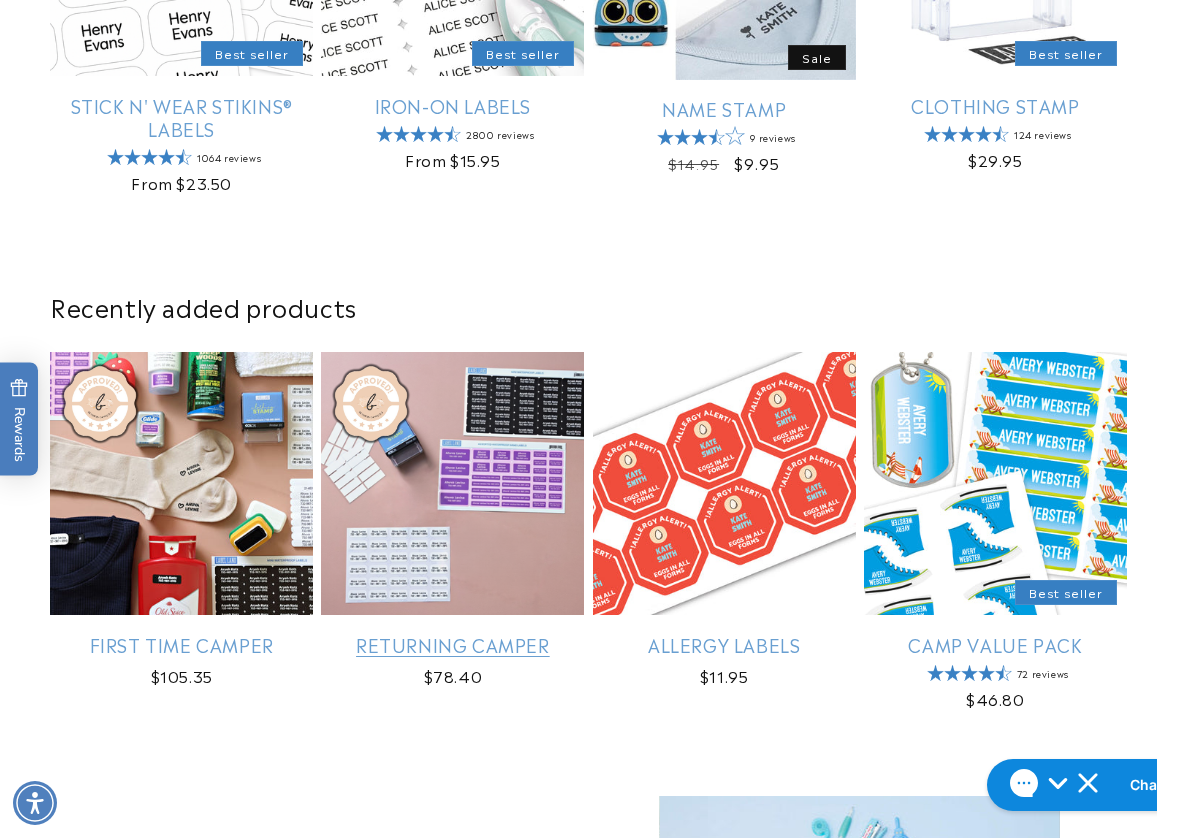 click on "Returning Camper" at bounding box center (452, 644) 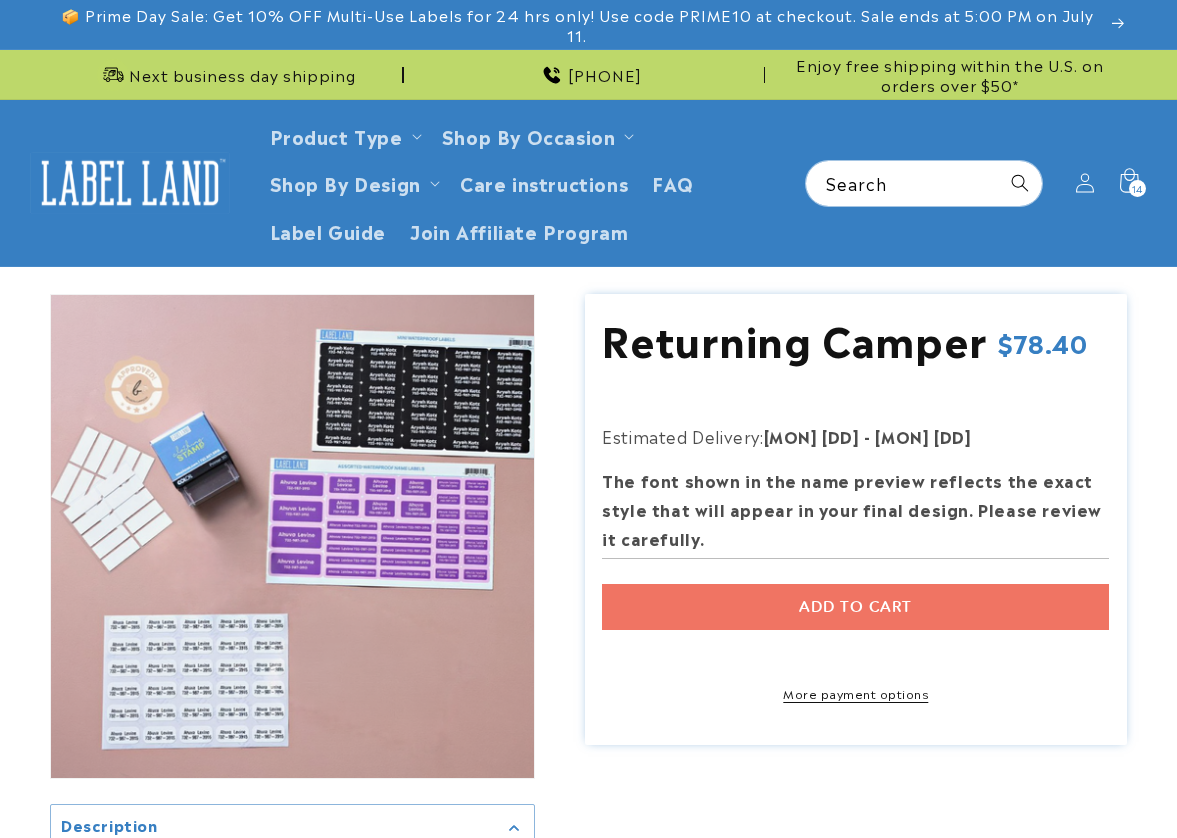 scroll, scrollTop: 0, scrollLeft: 0, axis: both 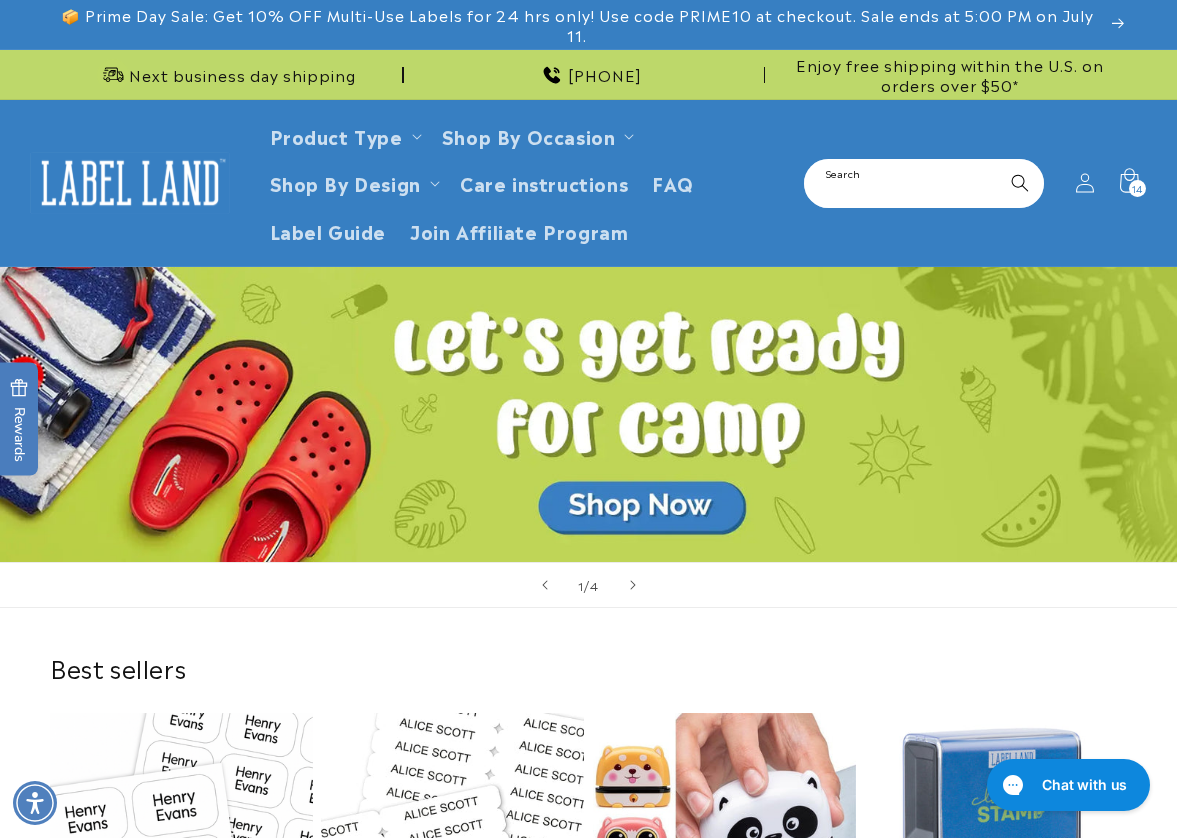 click on "Search" at bounding box center (924, 183) 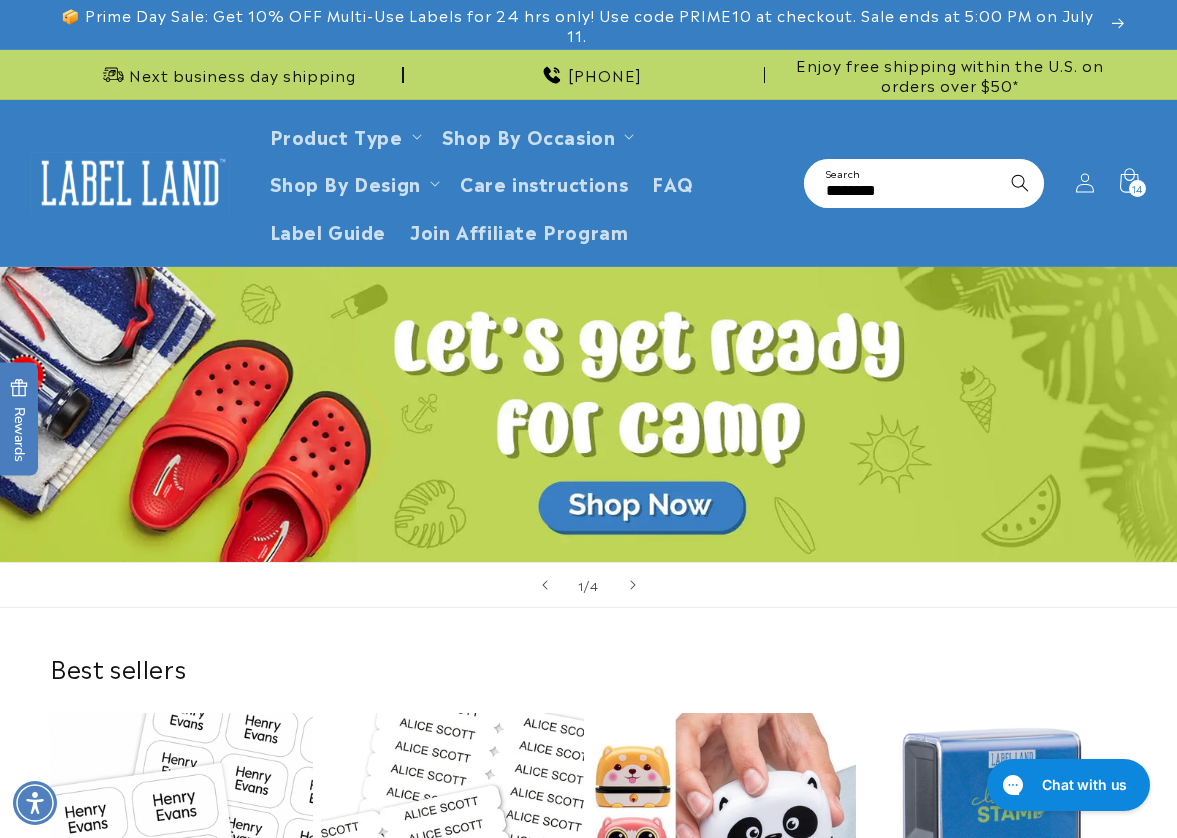 type on "********" 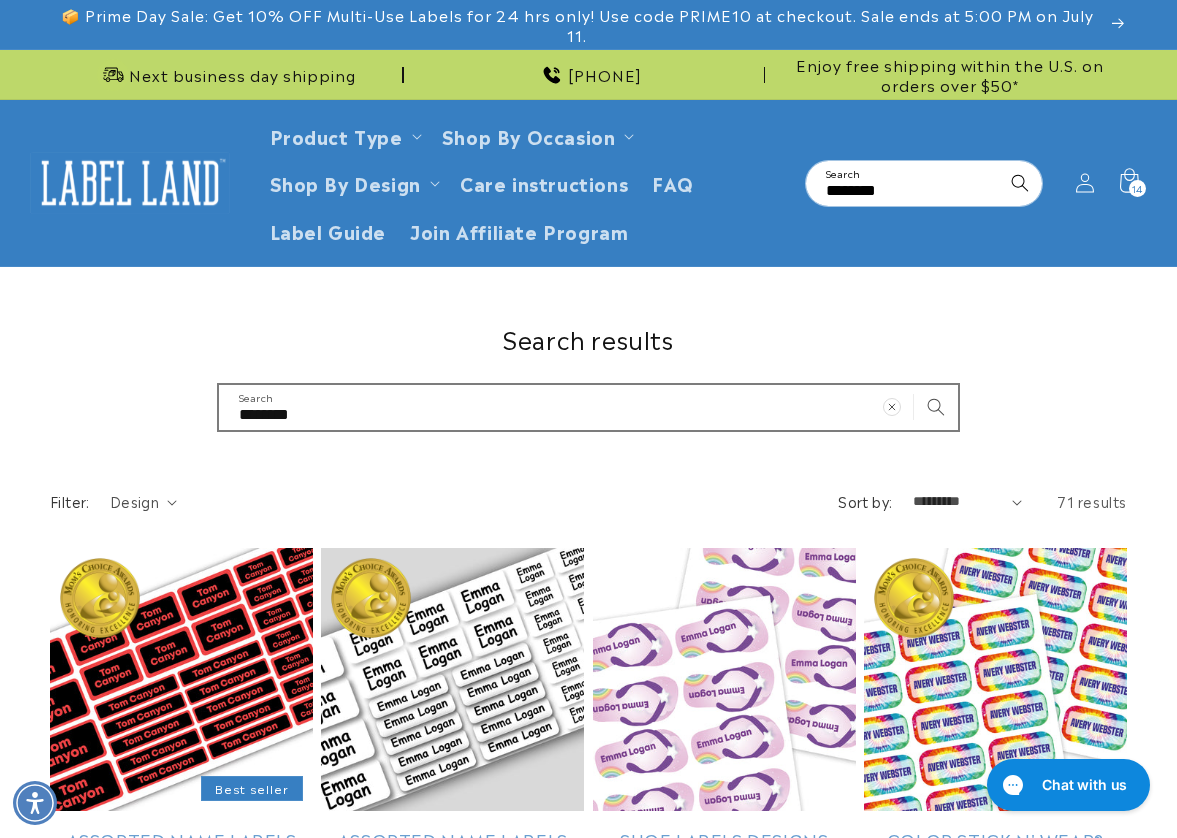 scroll, scrollTop: 0, scrollLeft: 0, axis: both 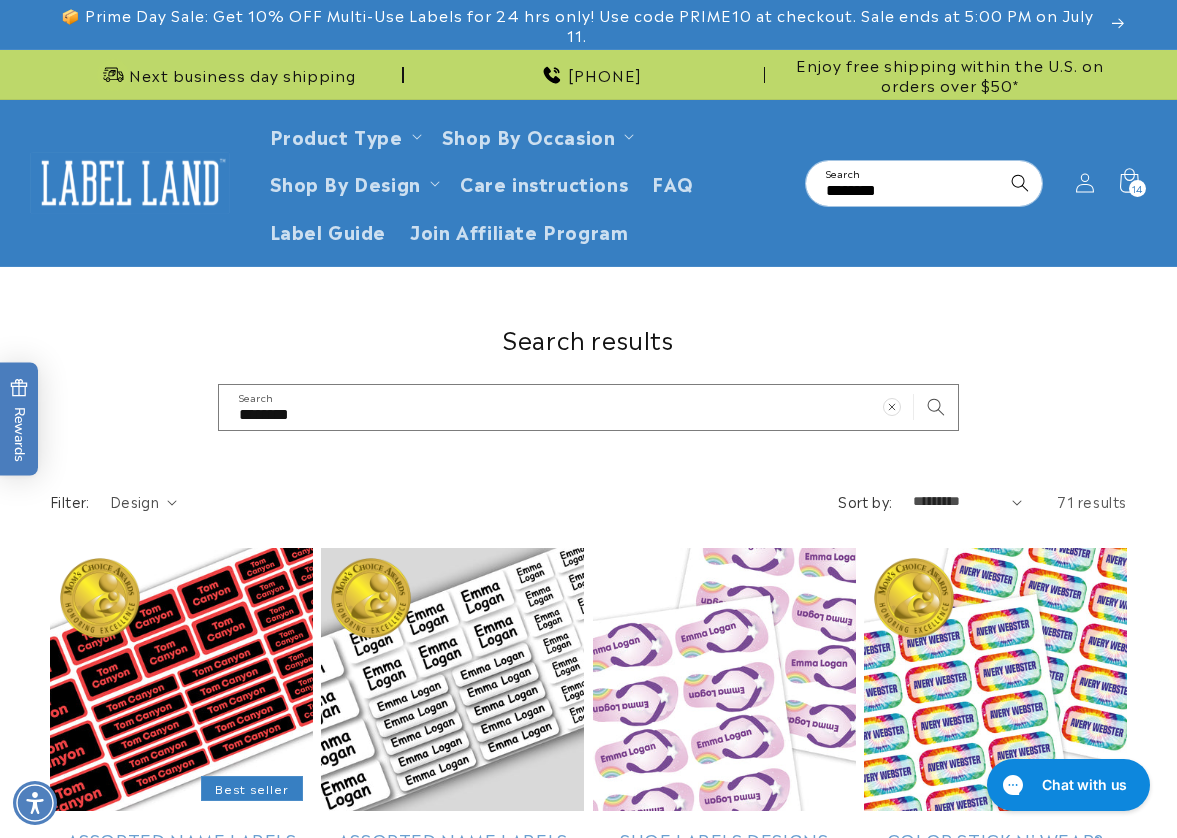 click on "Assorted Name Labels" at bounding box center [181, 840] 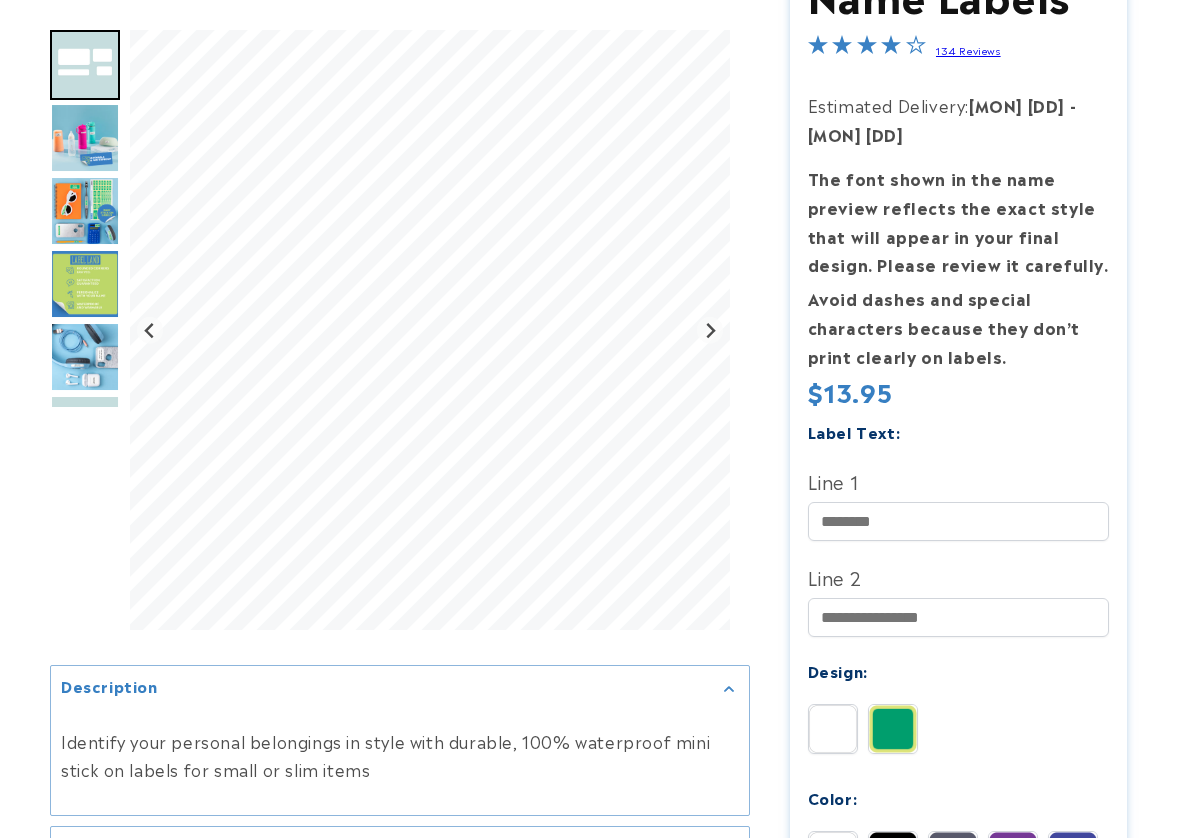 scroll, scrollTop: 500, scrollLeft: 0, axis: vertical 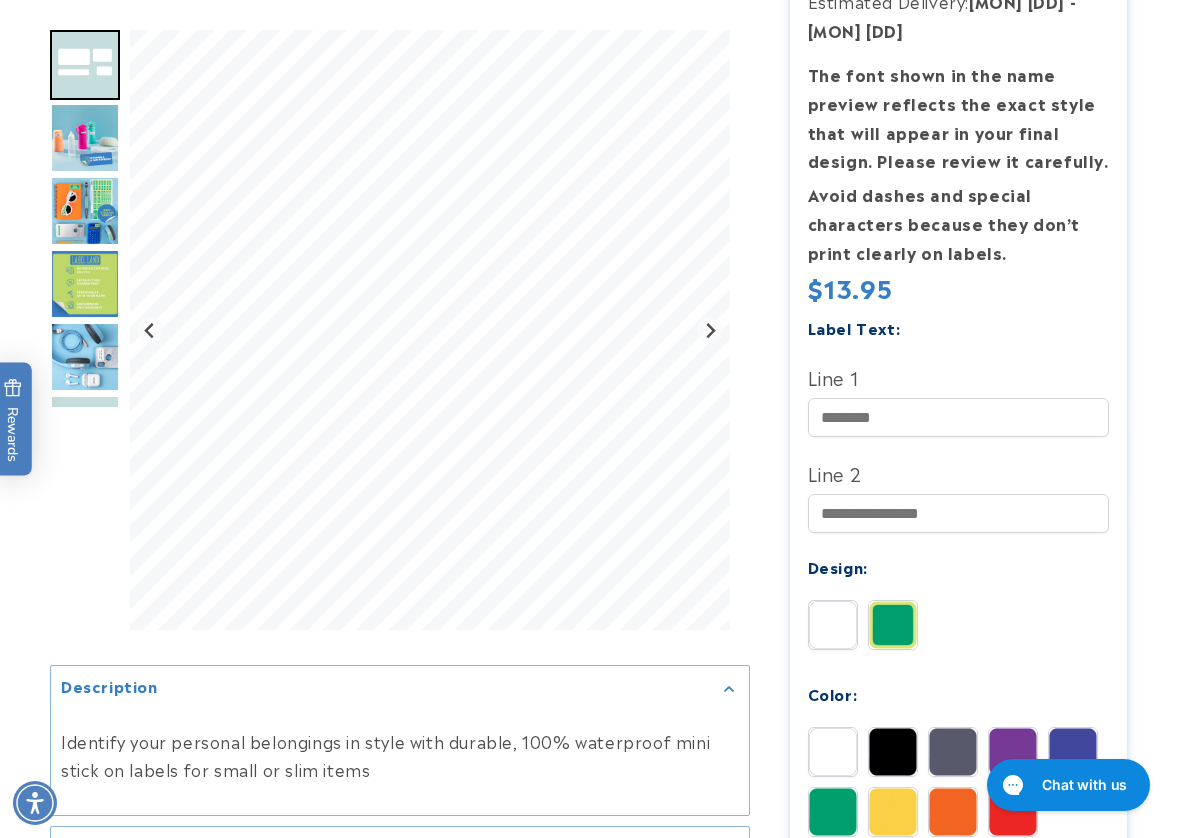 click at bounding box center [893, 752] 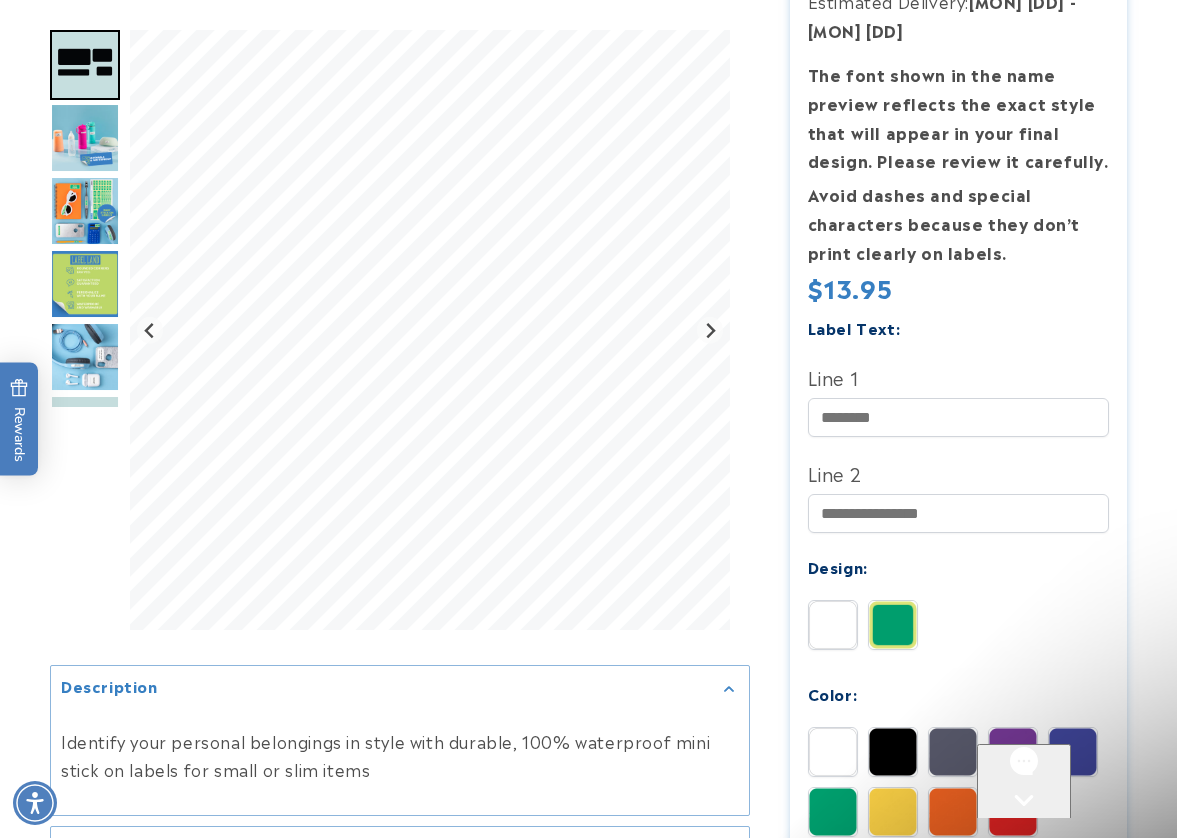 scroll, scrollTop: 0, scrollLeft: 0, axis: both 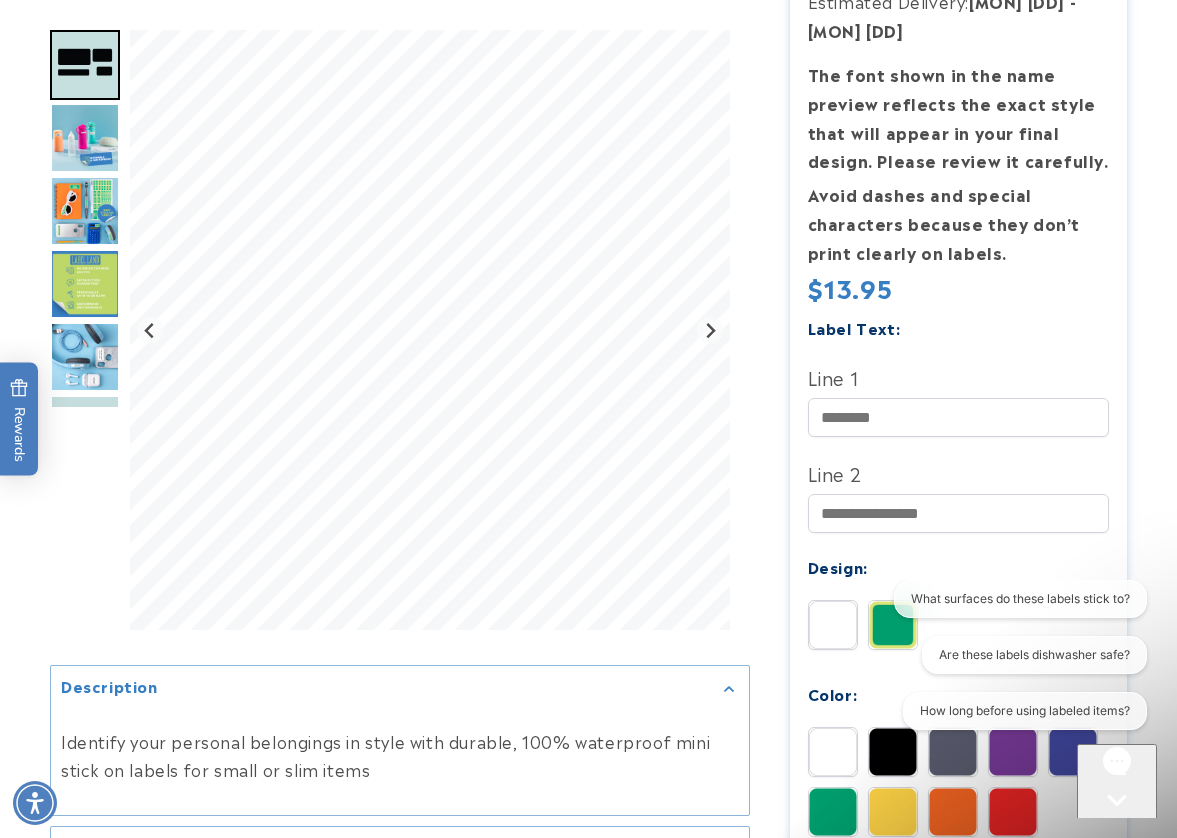 click at bounding box center [588, 593] 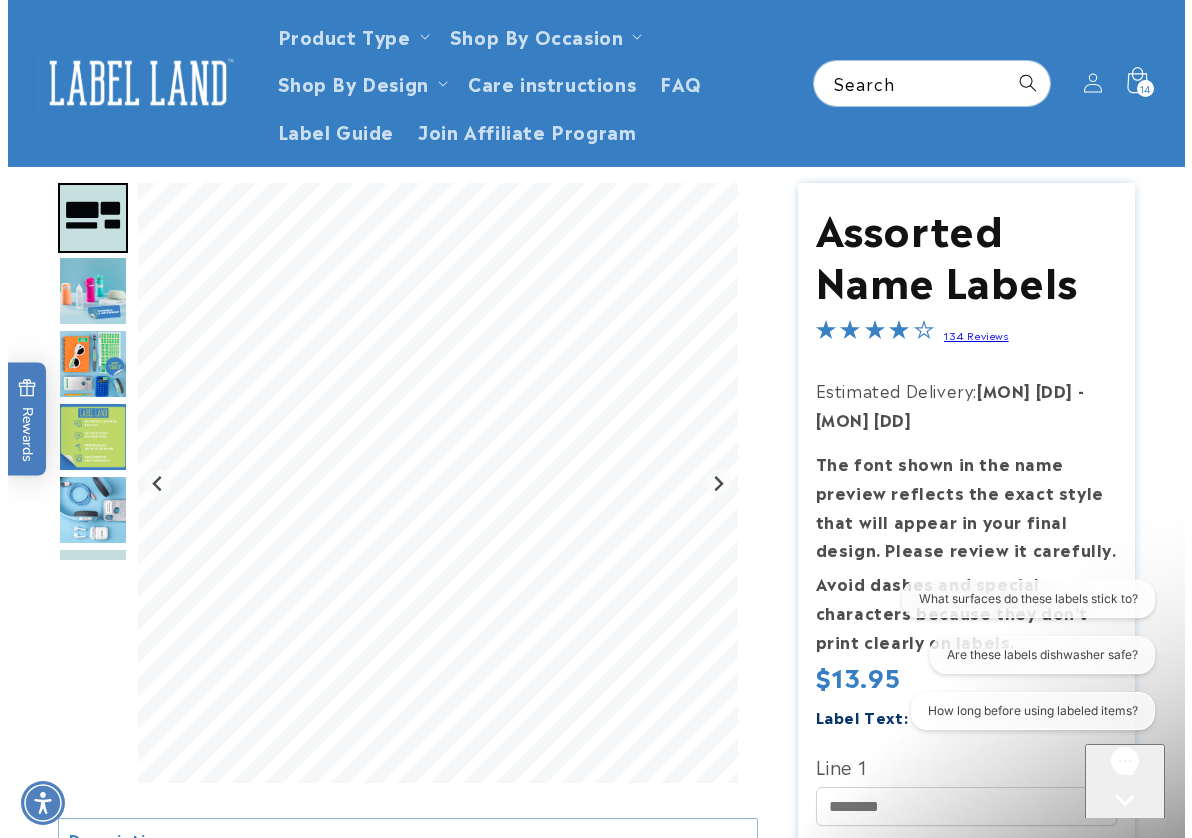 scroll, scrollTop: 100, scrollLeft: 0, axis: vertical 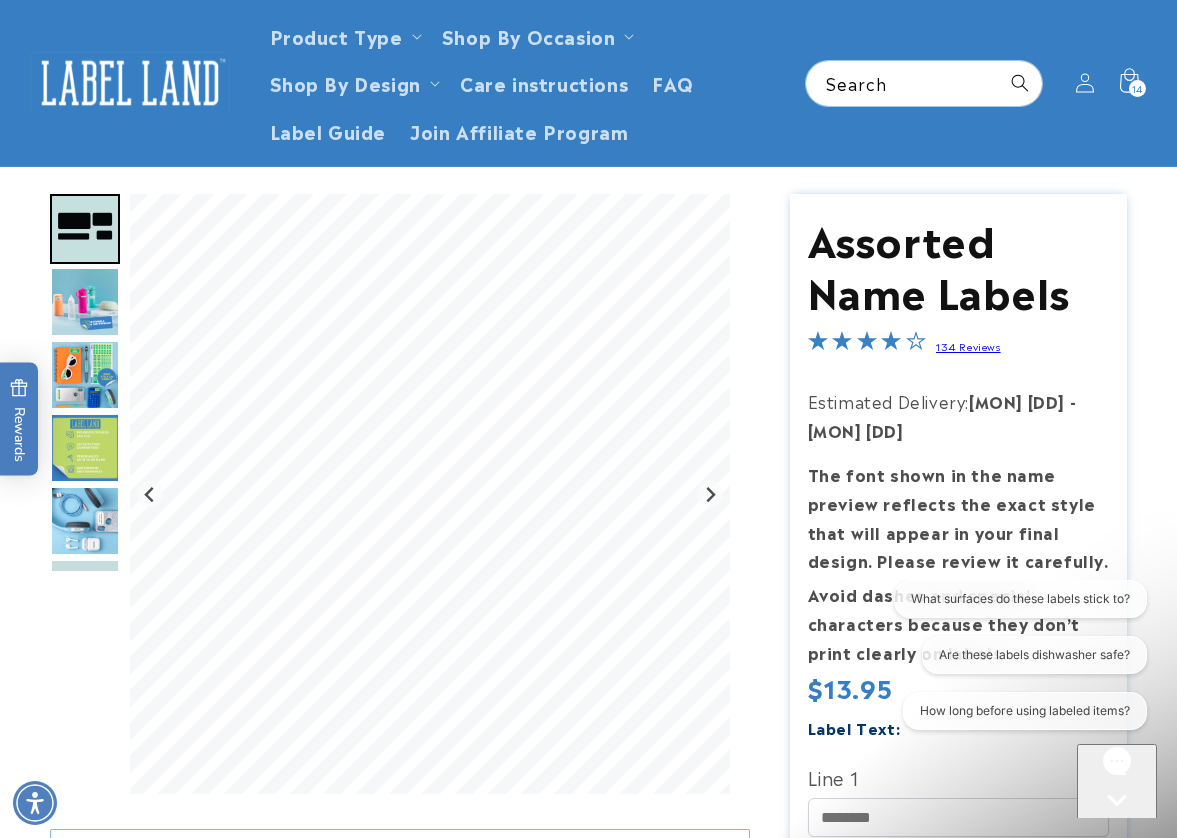click 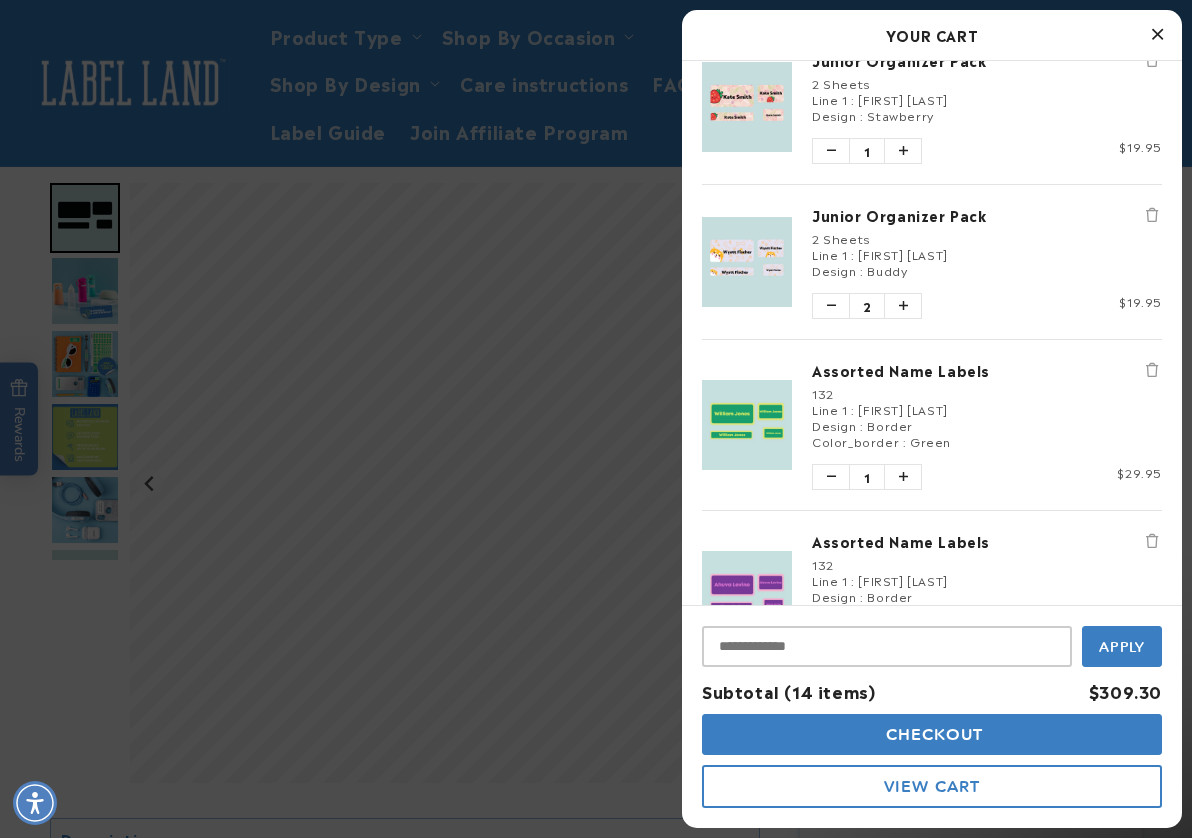 scroll, scrollTop: 0, scrollLeft: 0, axis: both 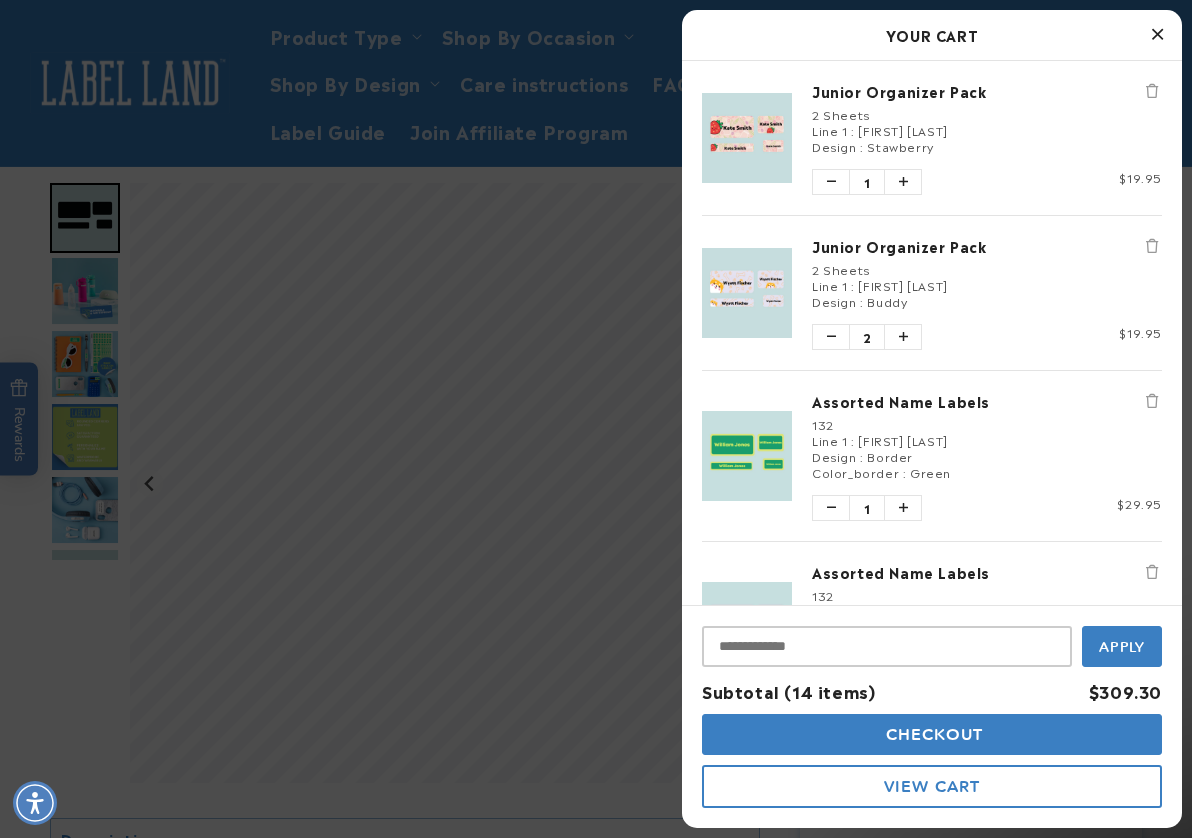 click on "Checkout" at bounding box center (932, 734) 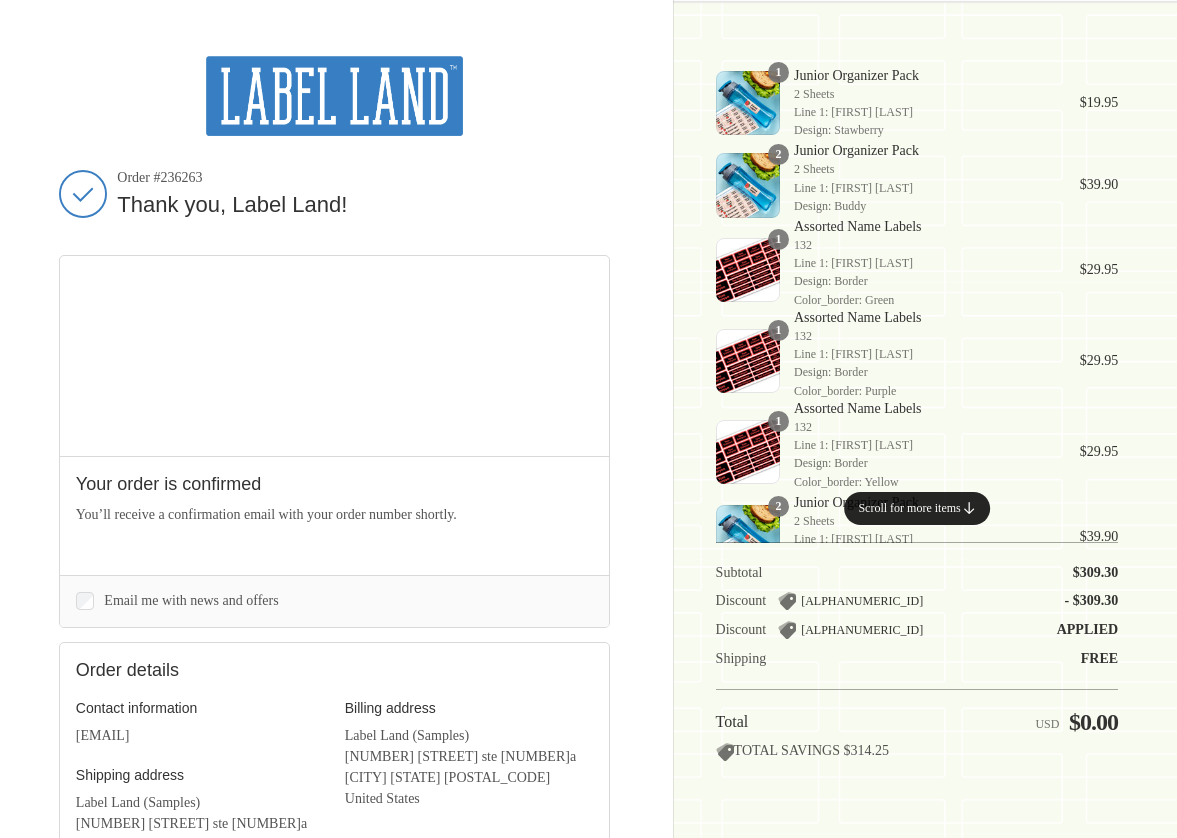scroll, scrollTop: 0, scrollLeft: 0, axis: both 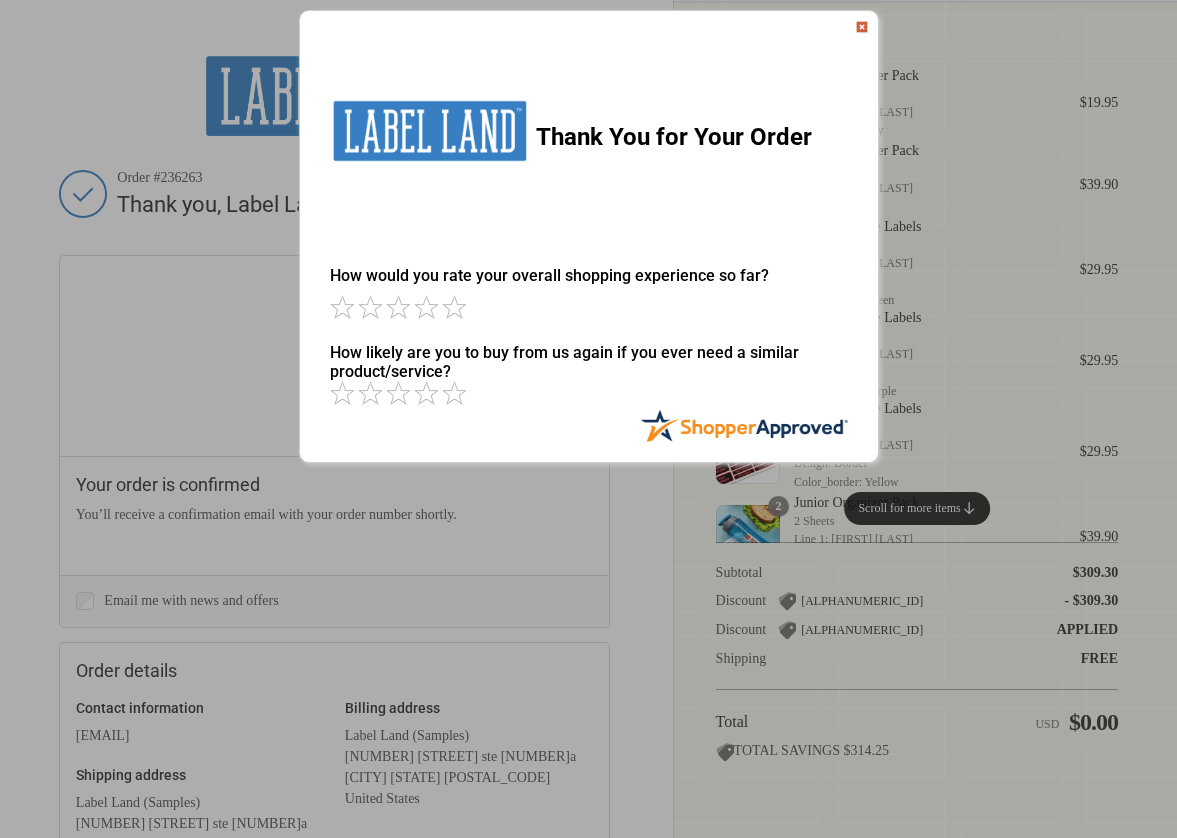 click at bounding box center [862, 27] 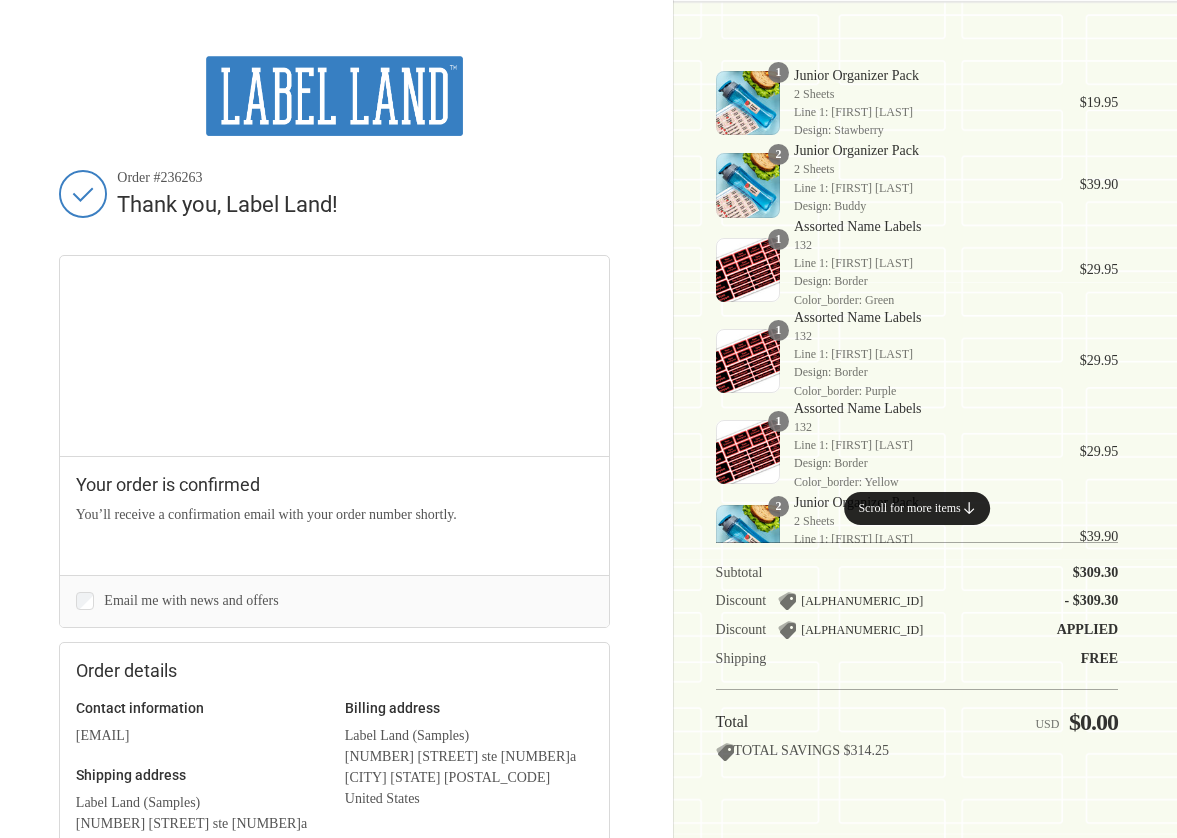 click on "Order #[NUMBER]
Thank you, [COMPANY]!
Your order is confirmed
You’ll receive a confirmation email with your order number shortly.
Items in this shipment
Product image
Description
Quantity" at bounding box center [588, 575] 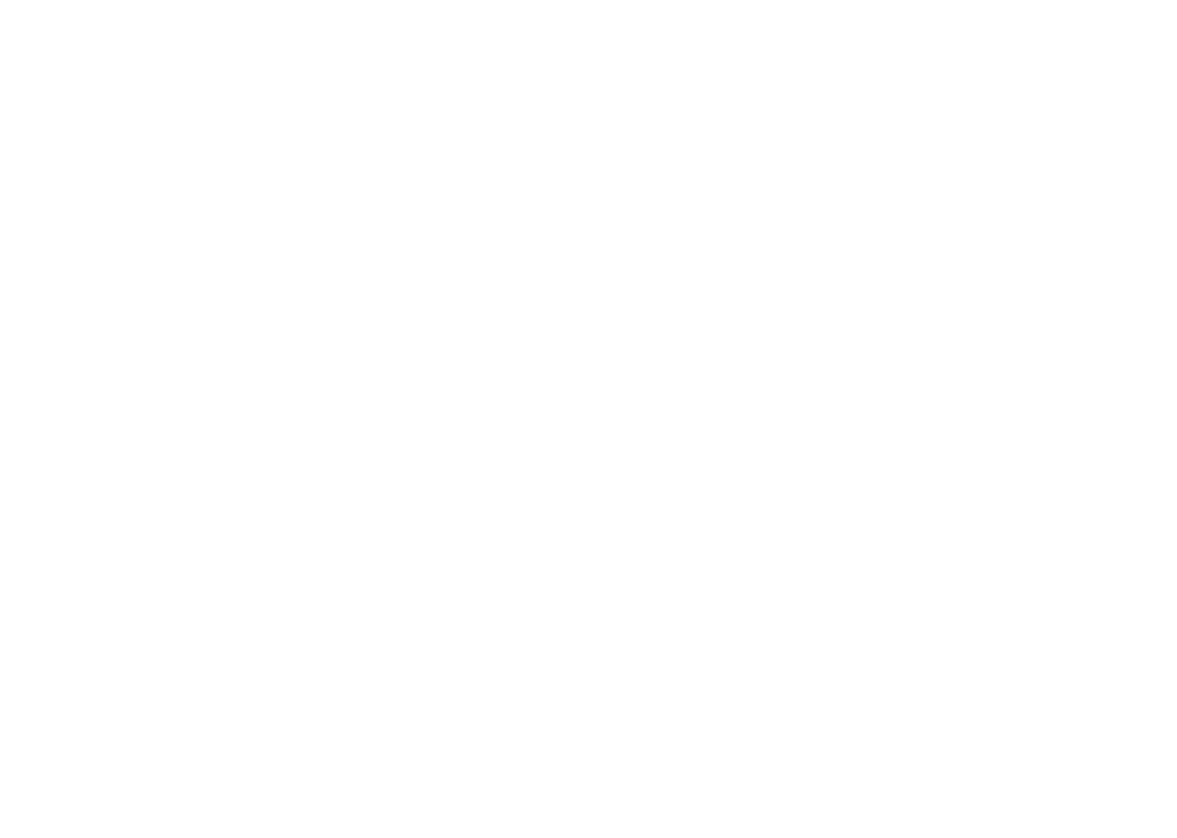scroll, scrollTop: 0, scrollLeft: 0, axis: both 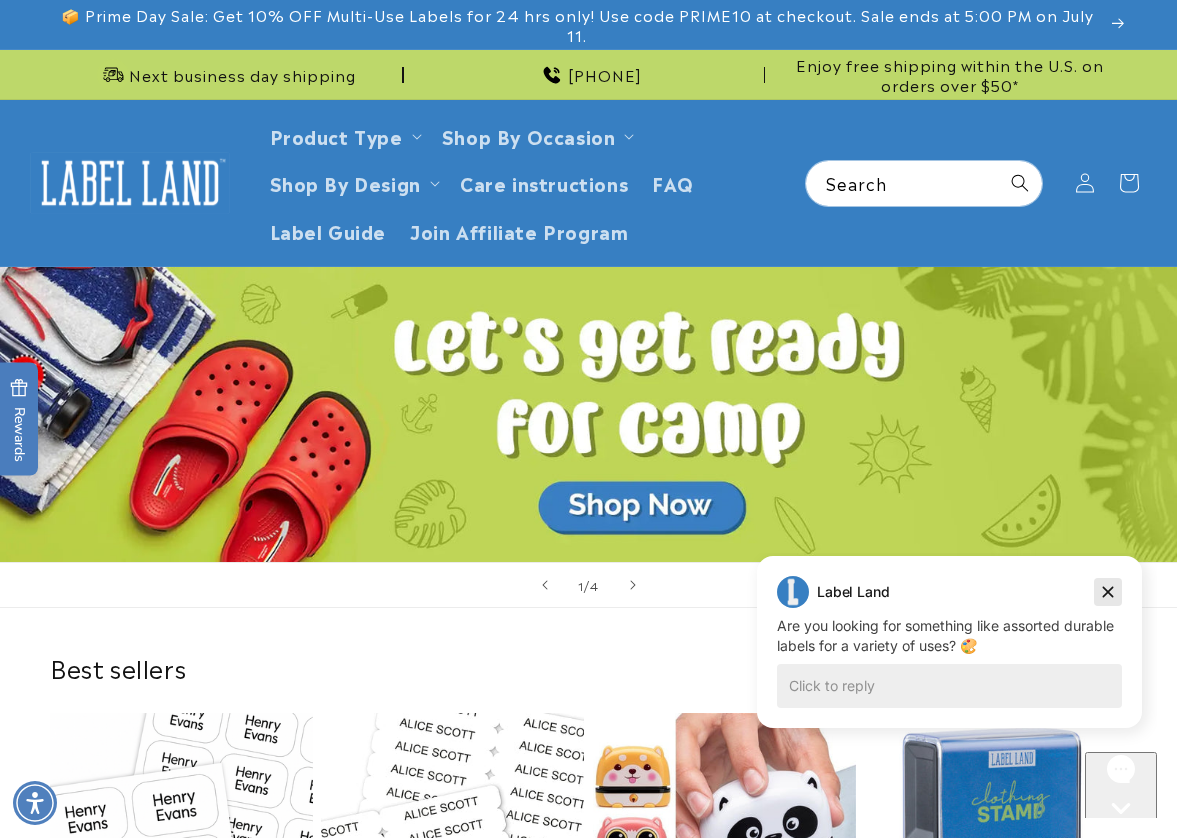 drag, startPoint x: 1855, startPoint y: 1146, endPoint x: 1113, endPoint y: 593, distance: 925.40424 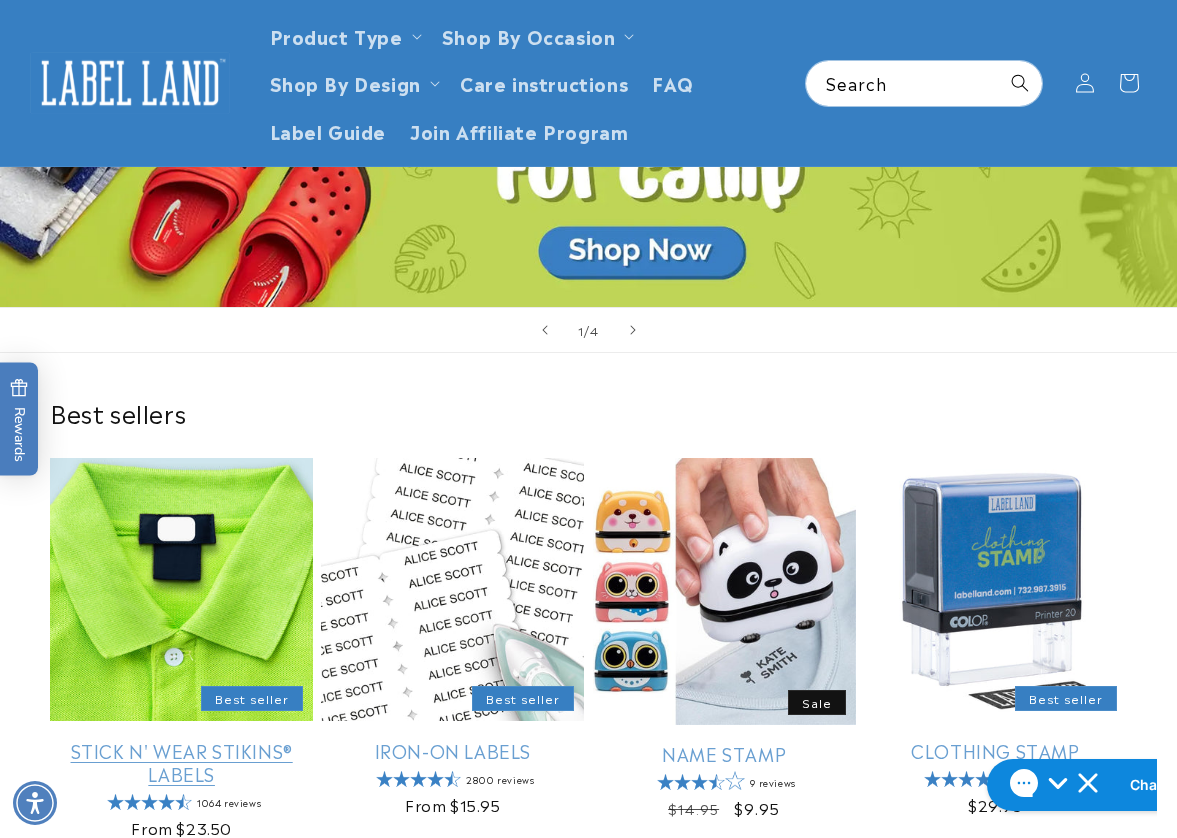 scroll, scrollTop: 100, scrollLeft: 0, axis: vertical 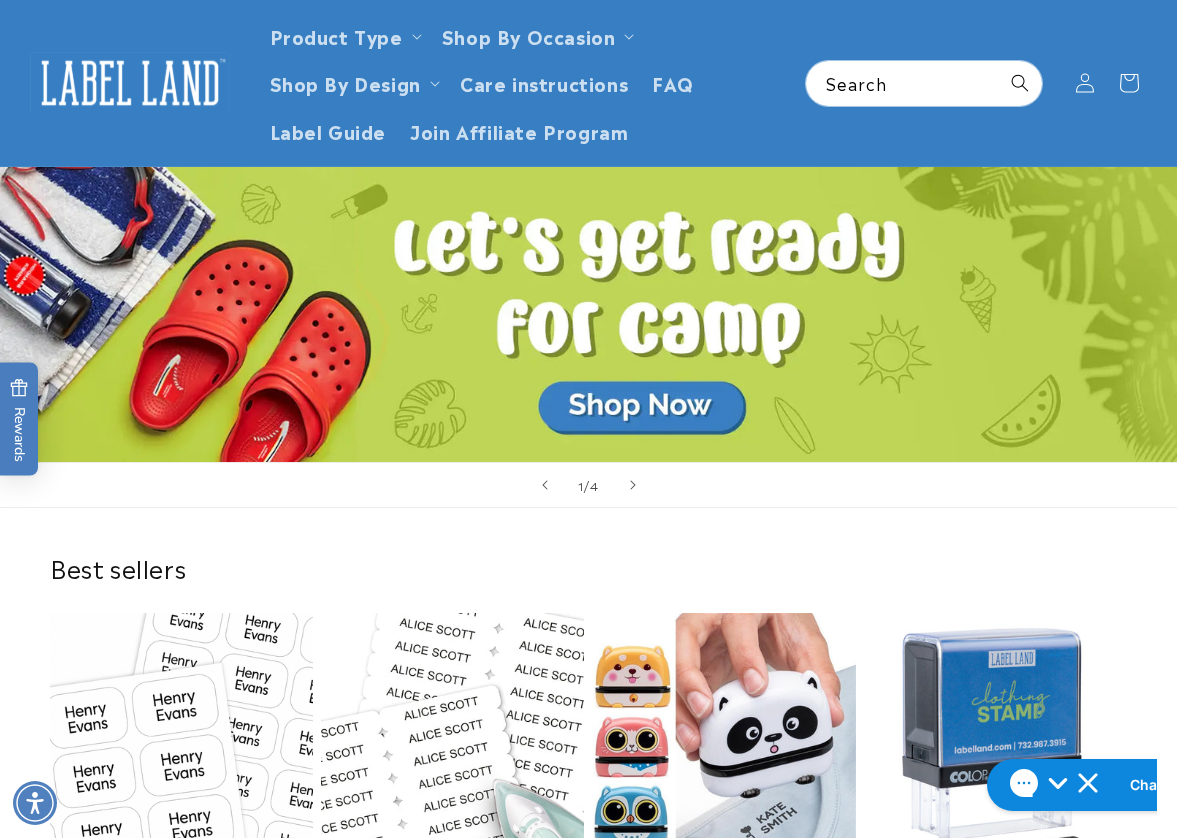 click on "Best sellers
Stick N' Wear Stikins® Labels
Best seller
Stick N' Wear Stikins® Labels
1064   reviews
Regular price
From $23.50
Regular price
Sale price
From $23.50
Unit price
/
per" at bounding box center (588, 777) 